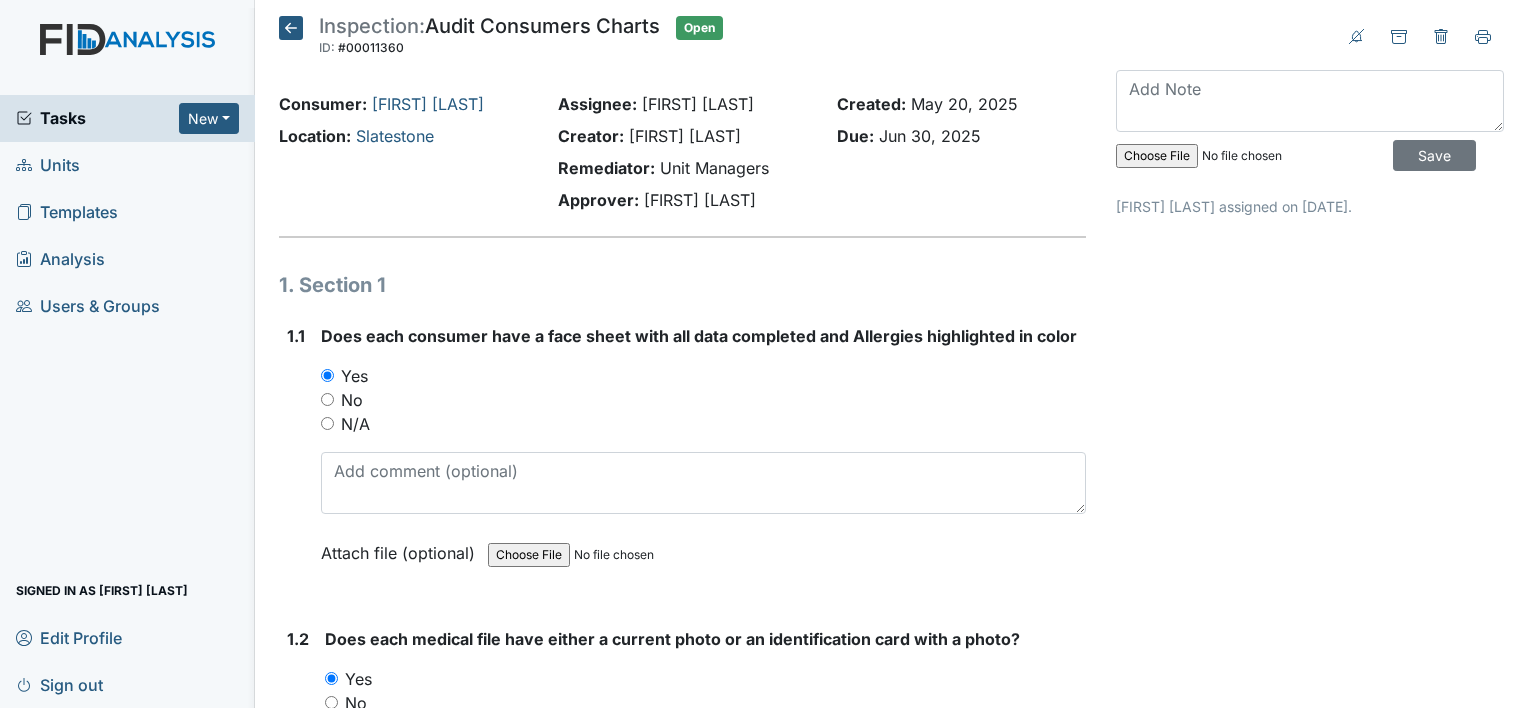 scroll, scrollTop: 0, scrollLeft: 0, axis: both 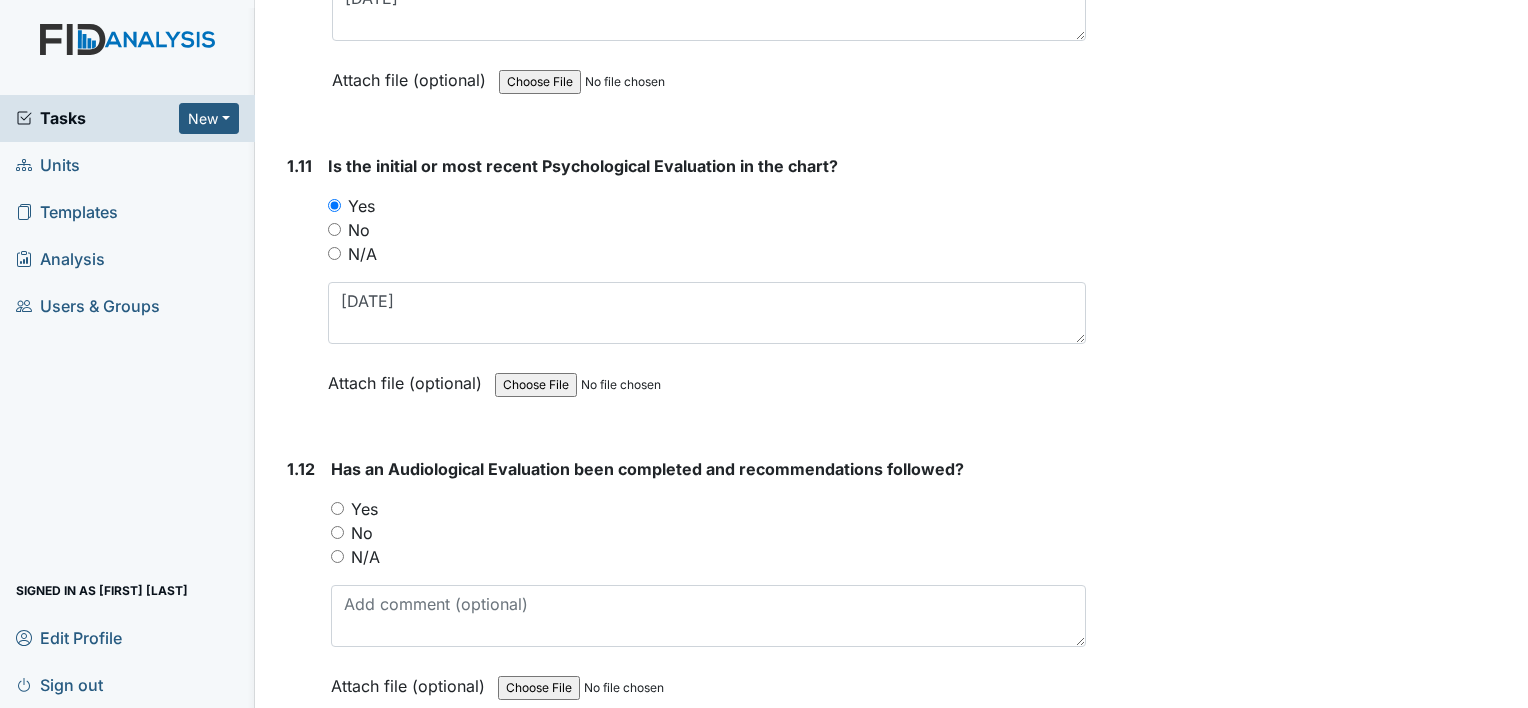 click on "Yes" at bounding box center (708, 509) 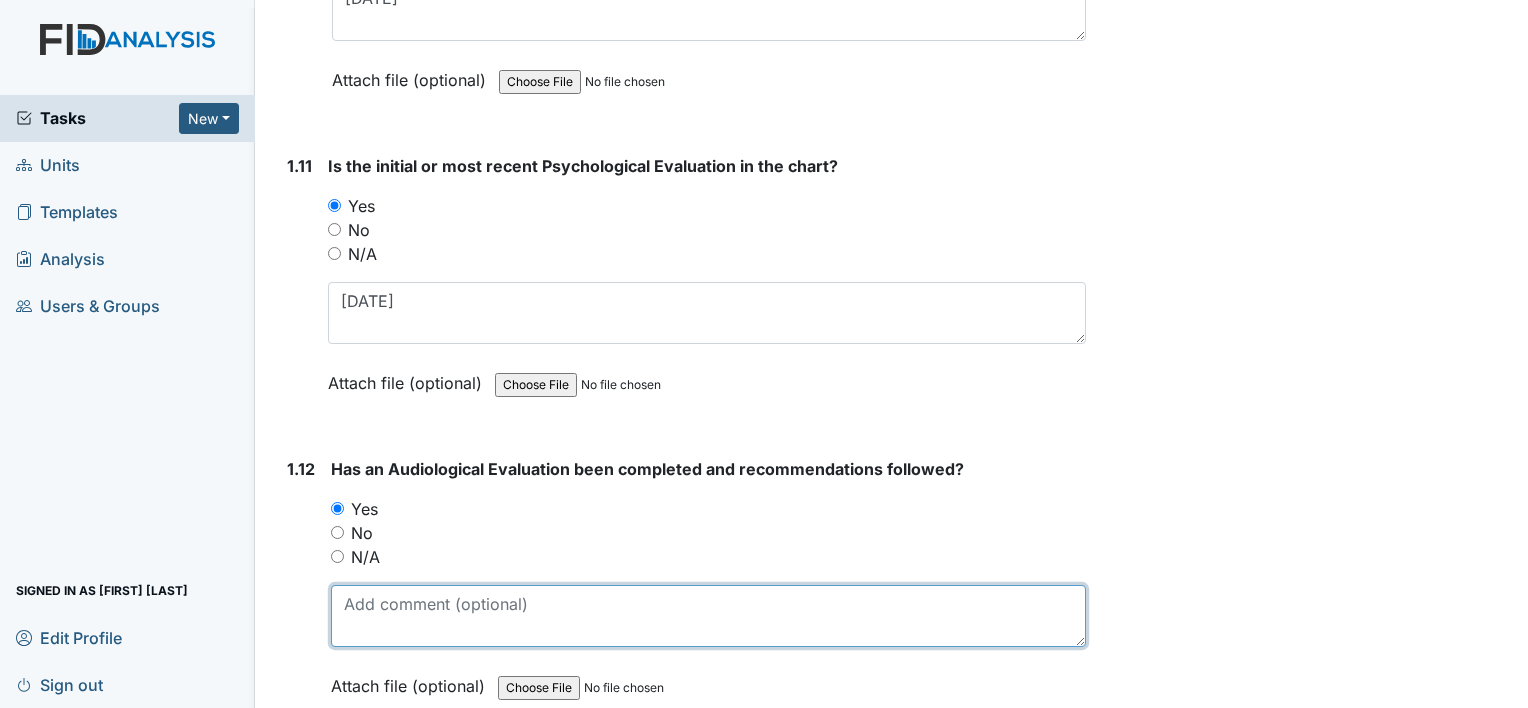 click at bounding box center (708, 616) 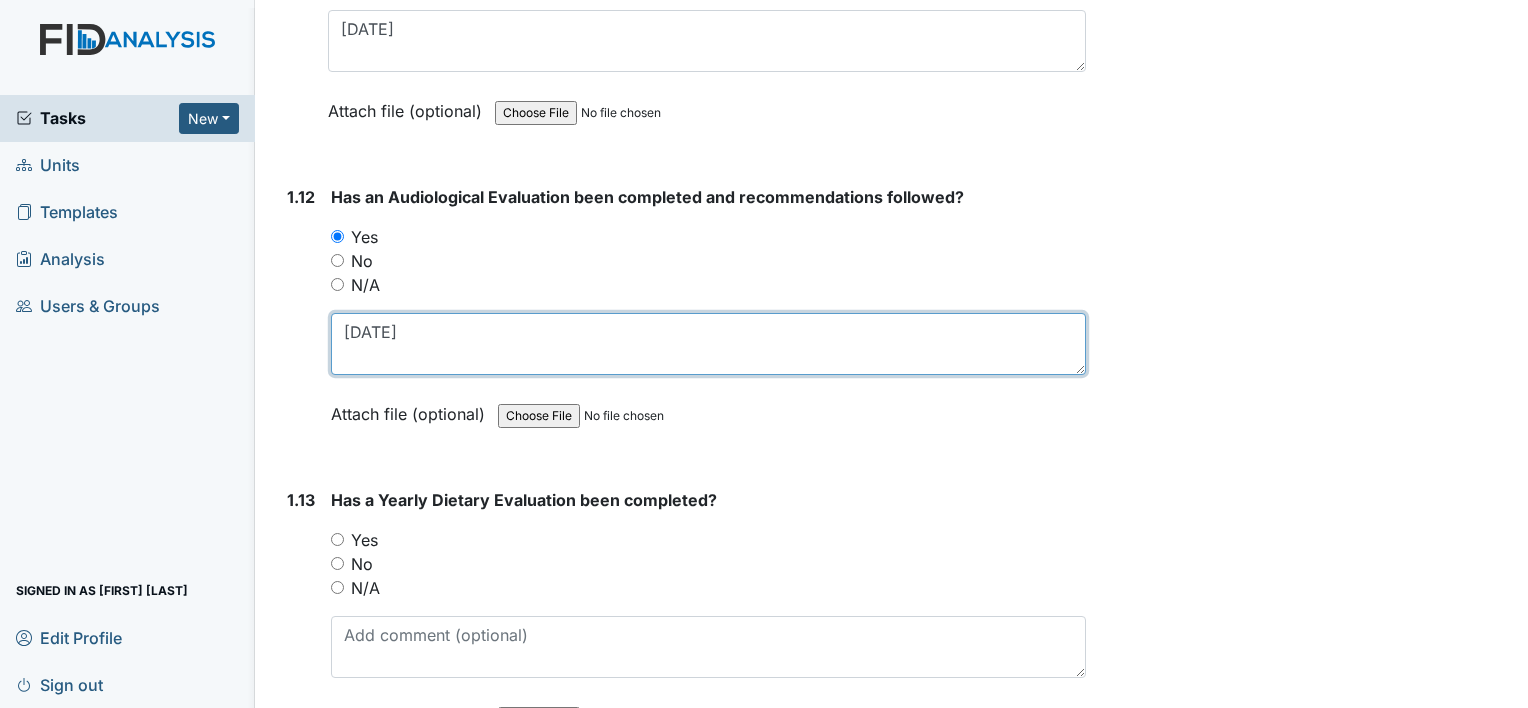 scroll, scrollTop: 3600, scrollLeft: 0, axis: vertical 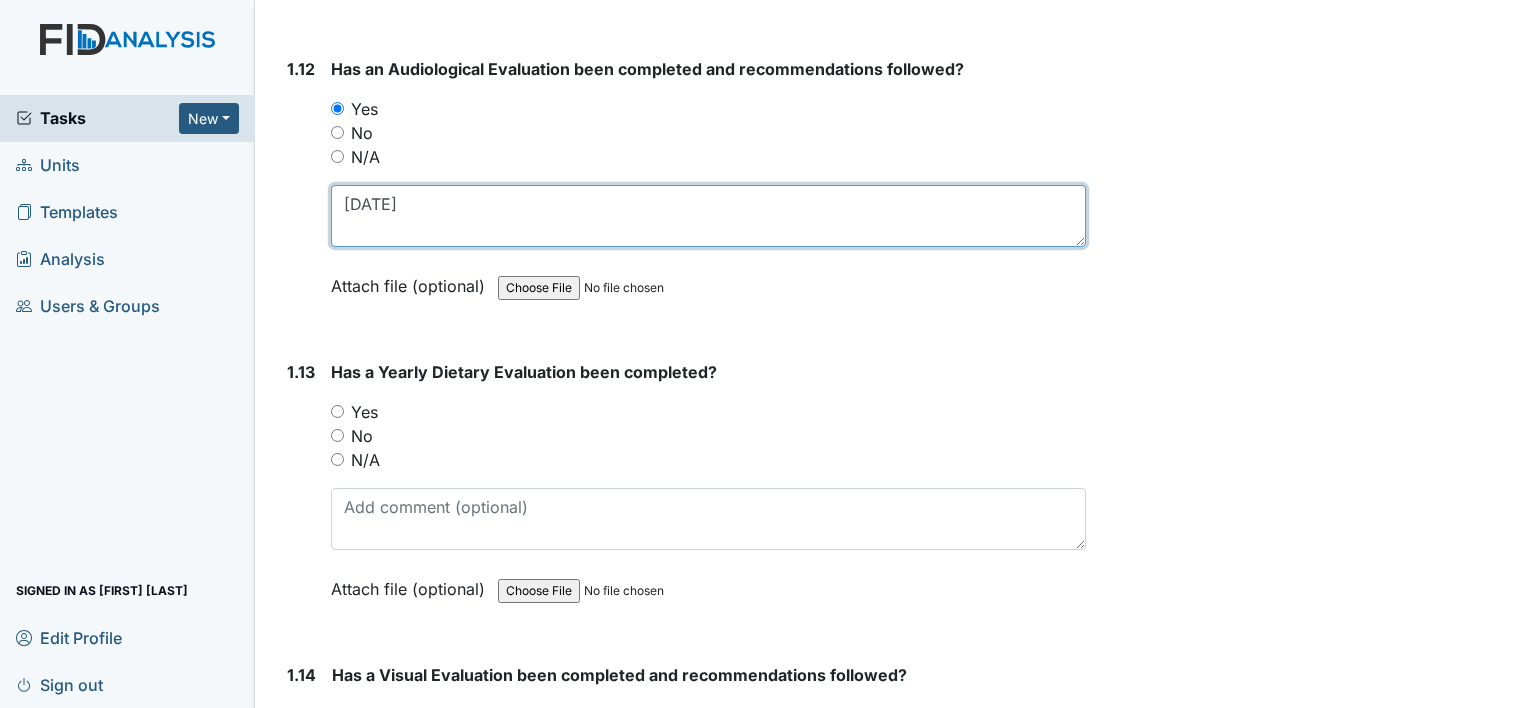 type on "[DATE]" 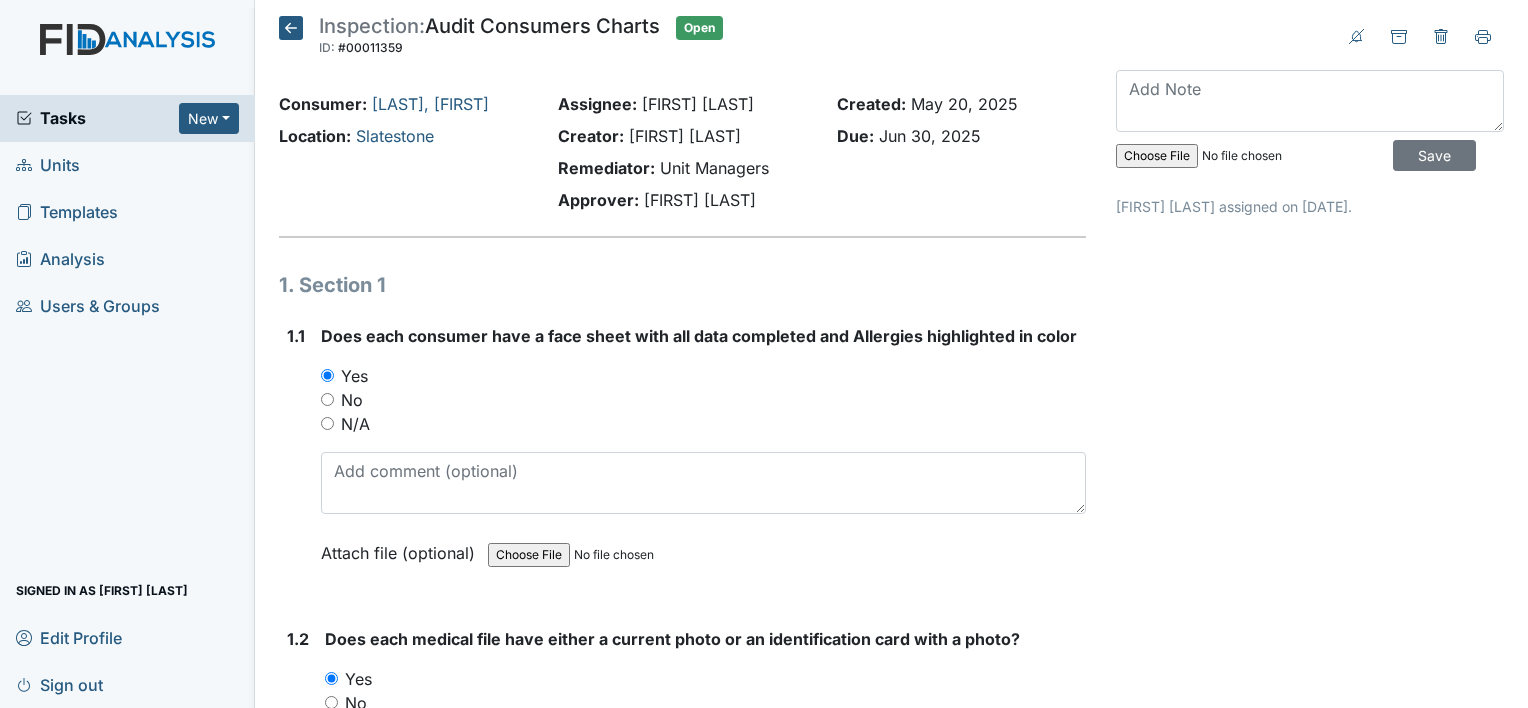 scroll, scrollTop: 0, scrollLeft: 0, axis: both 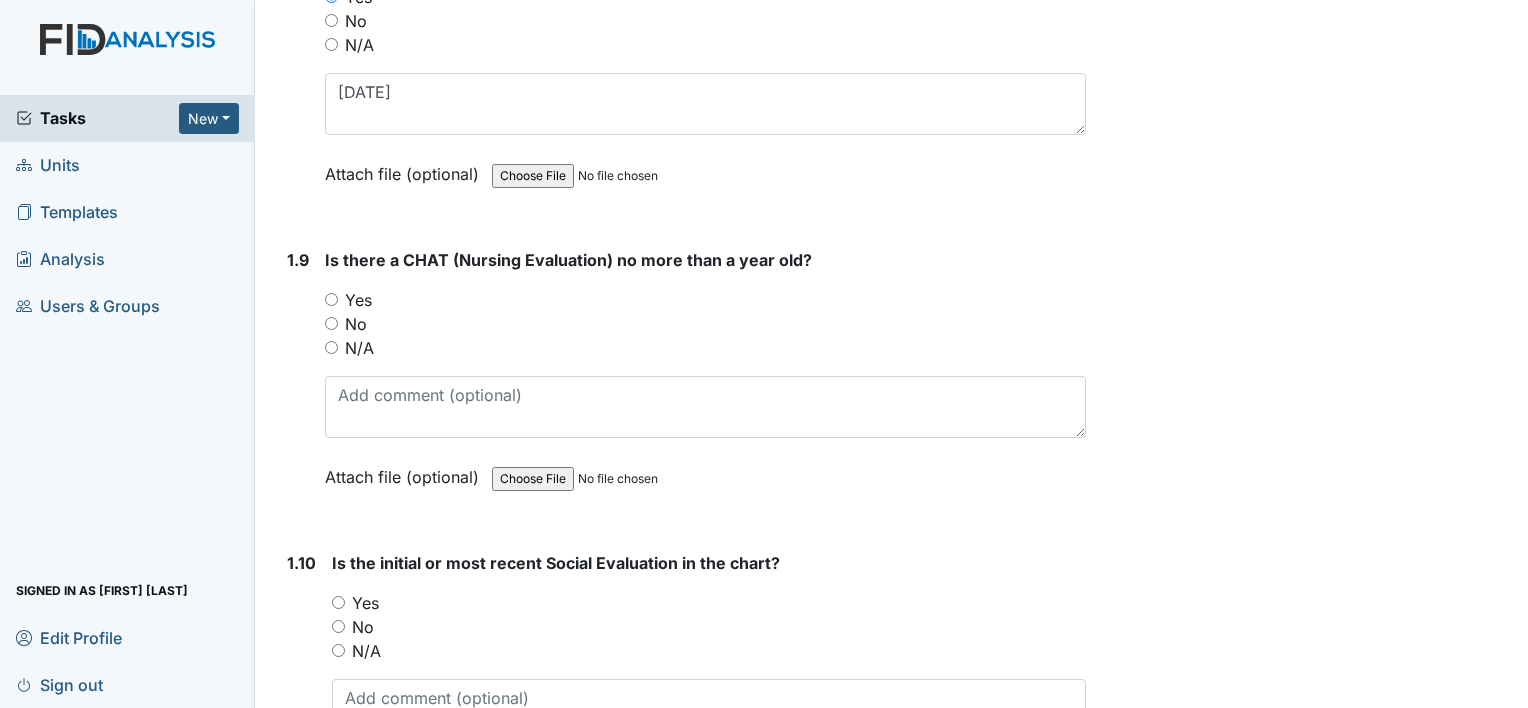 click on "Yes" at bounding box center (331, 299) 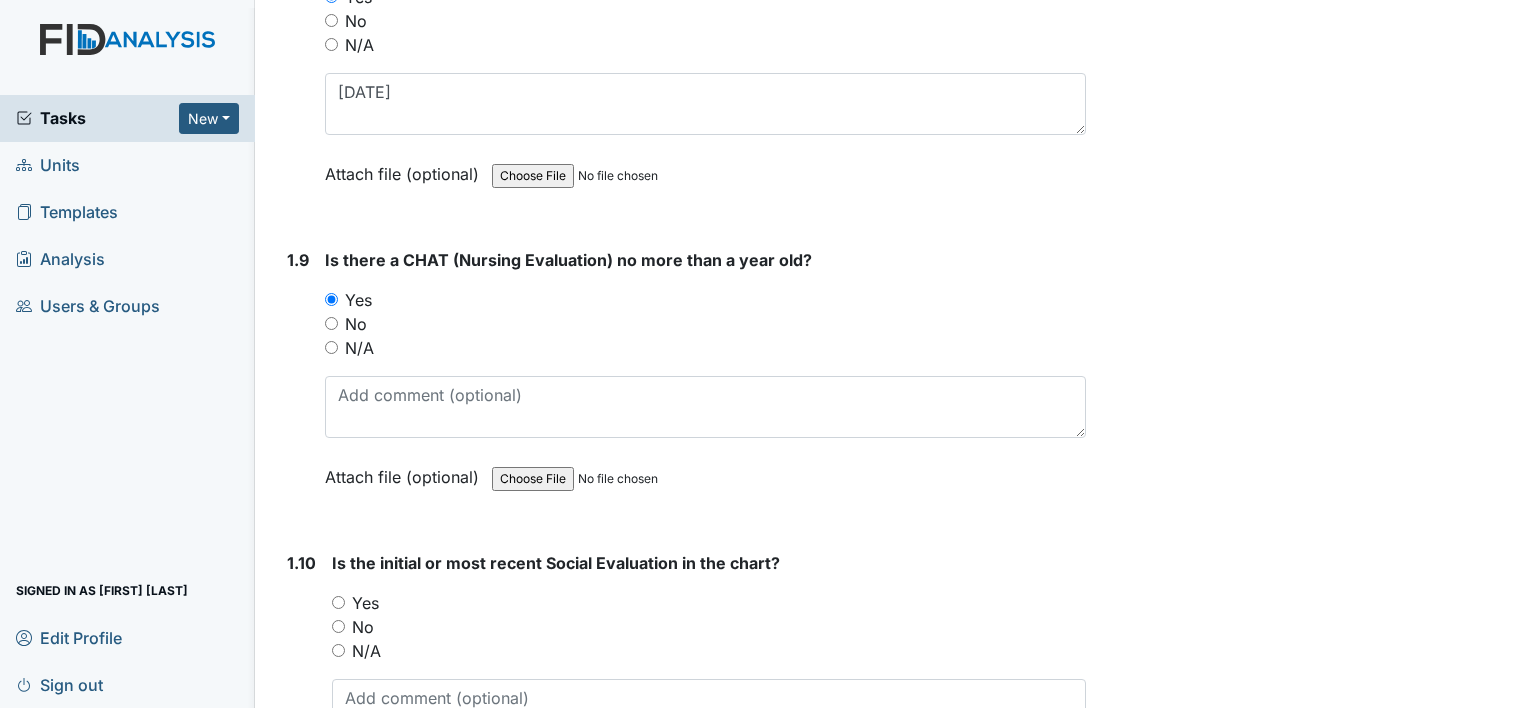 click on "Yes" at bounding box center [338, 602] 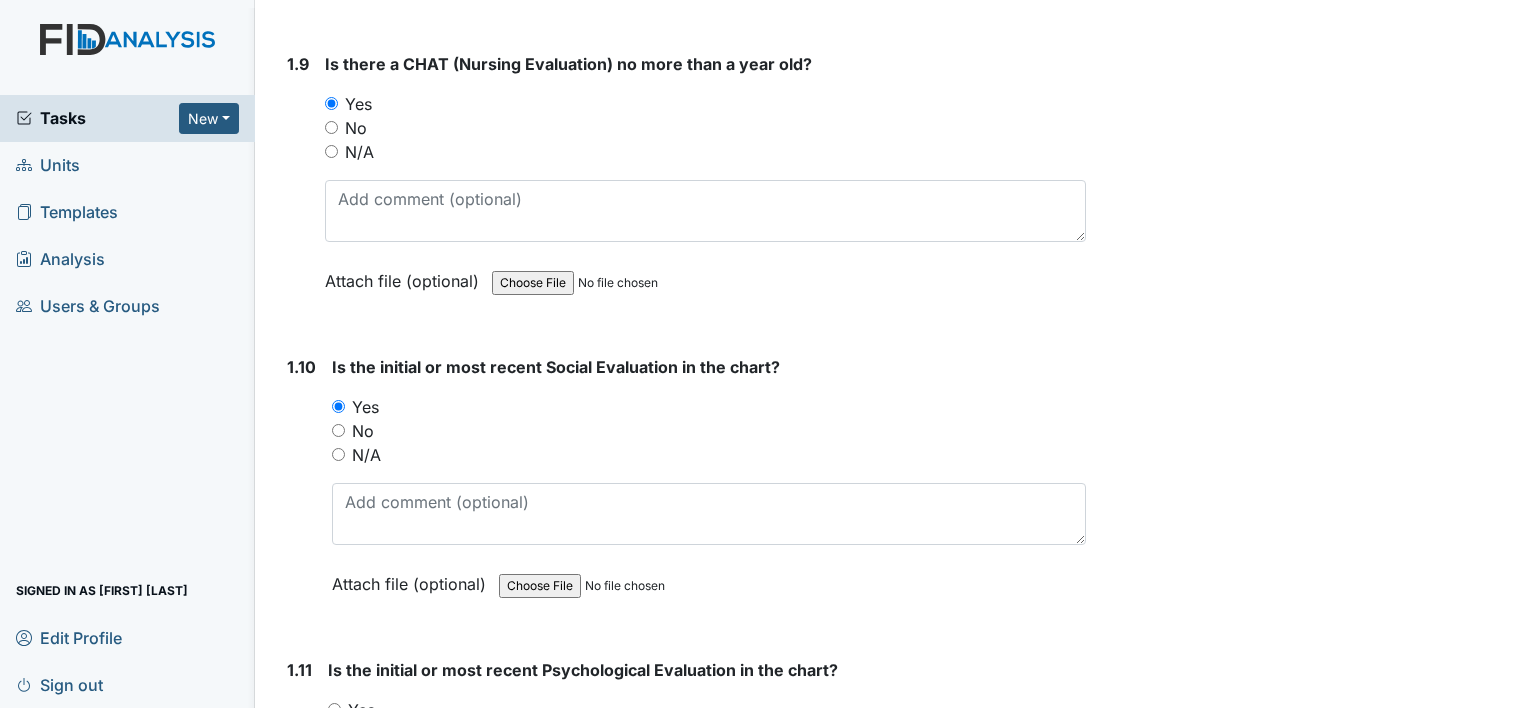 scroll, scrollTop: 2700, scrollLeft: 0, axis: vertical 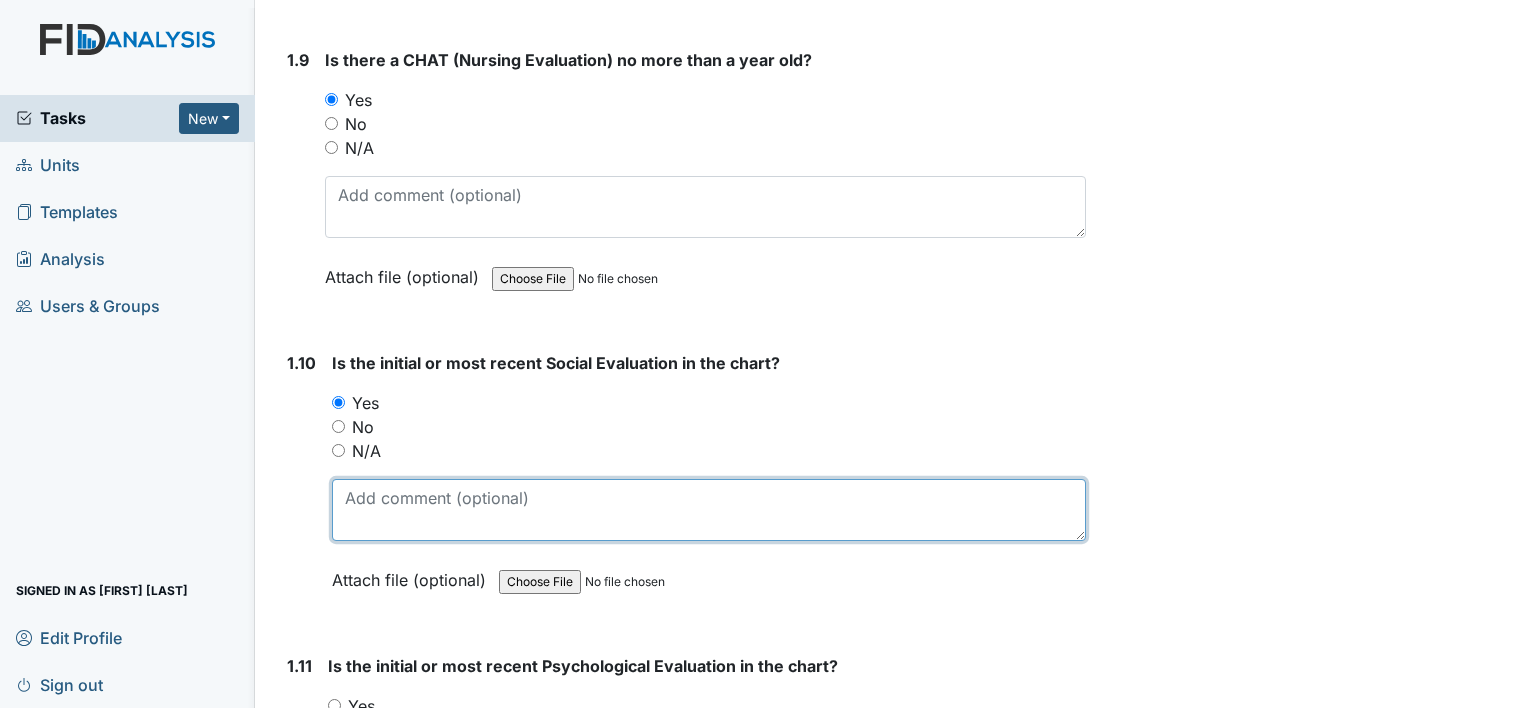 click at bounding box center [709, 510] 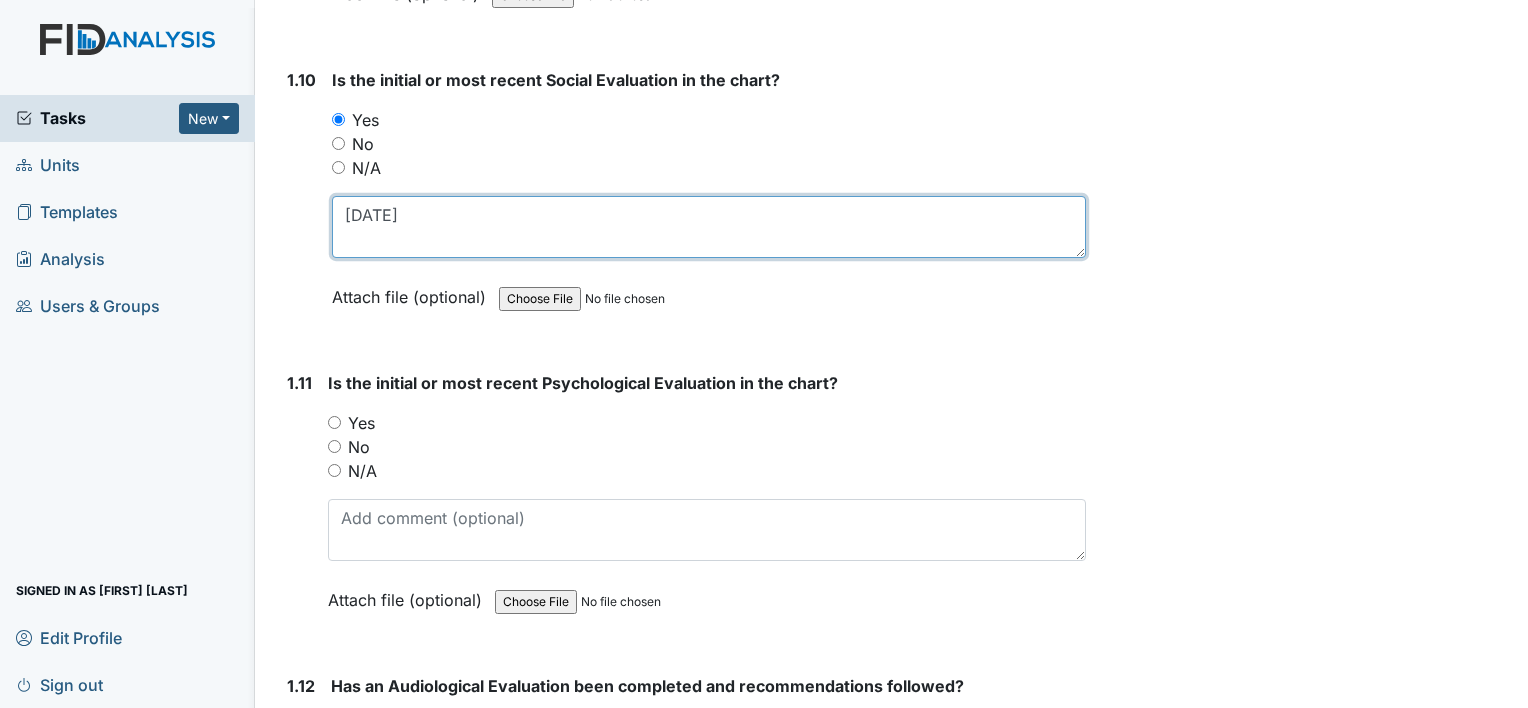 scroll, scrollTop: 3000, scrollLeft: 0, axis: vertical 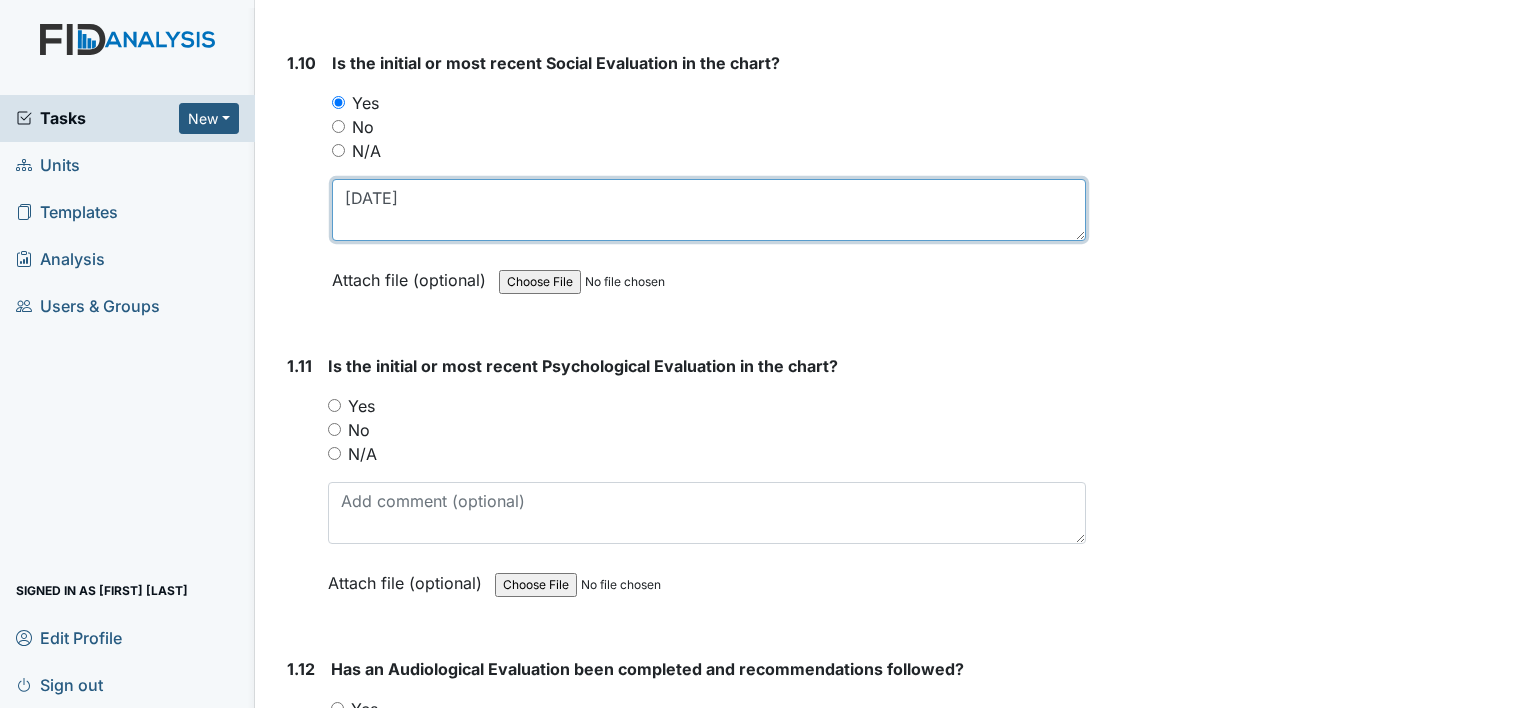 type on "09/30/04" 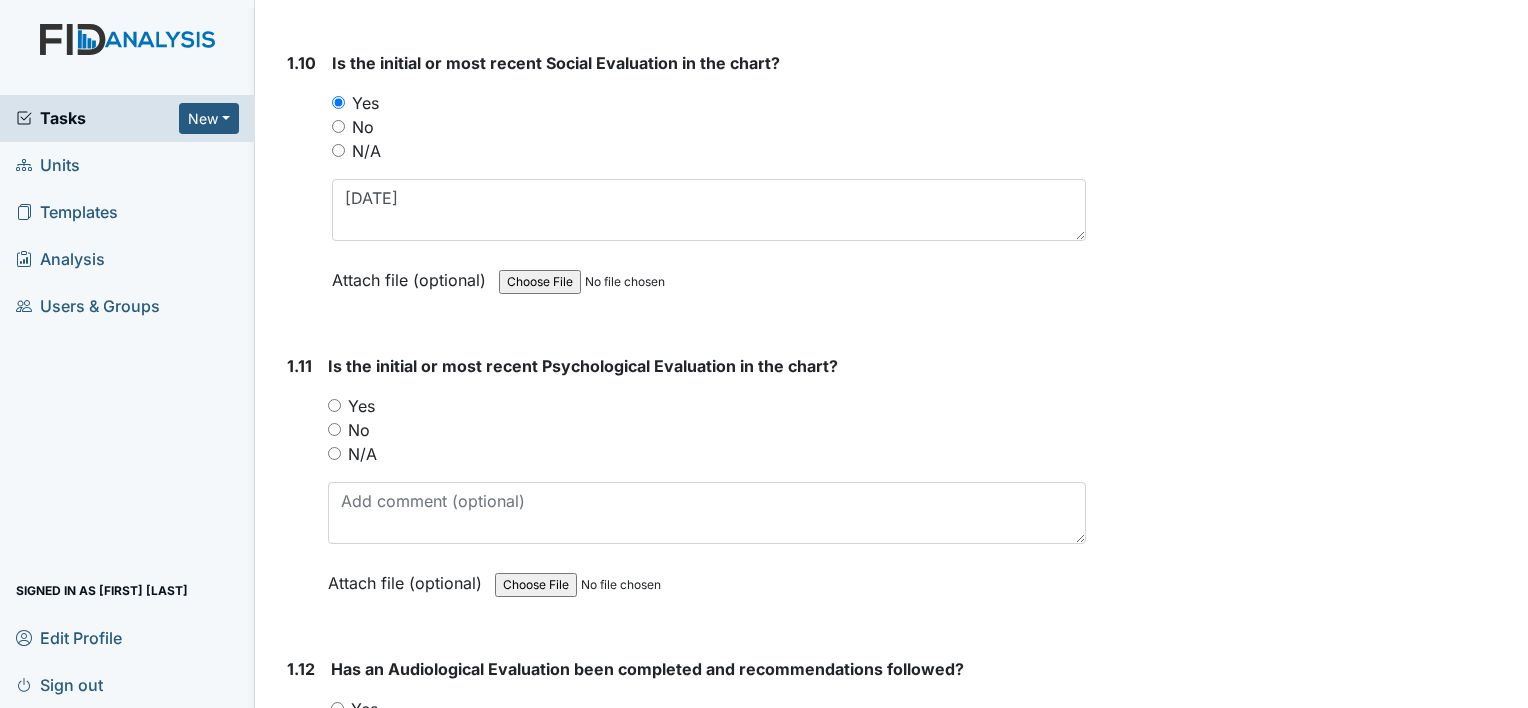 click on "Yes" at bounding box center (334, 405) 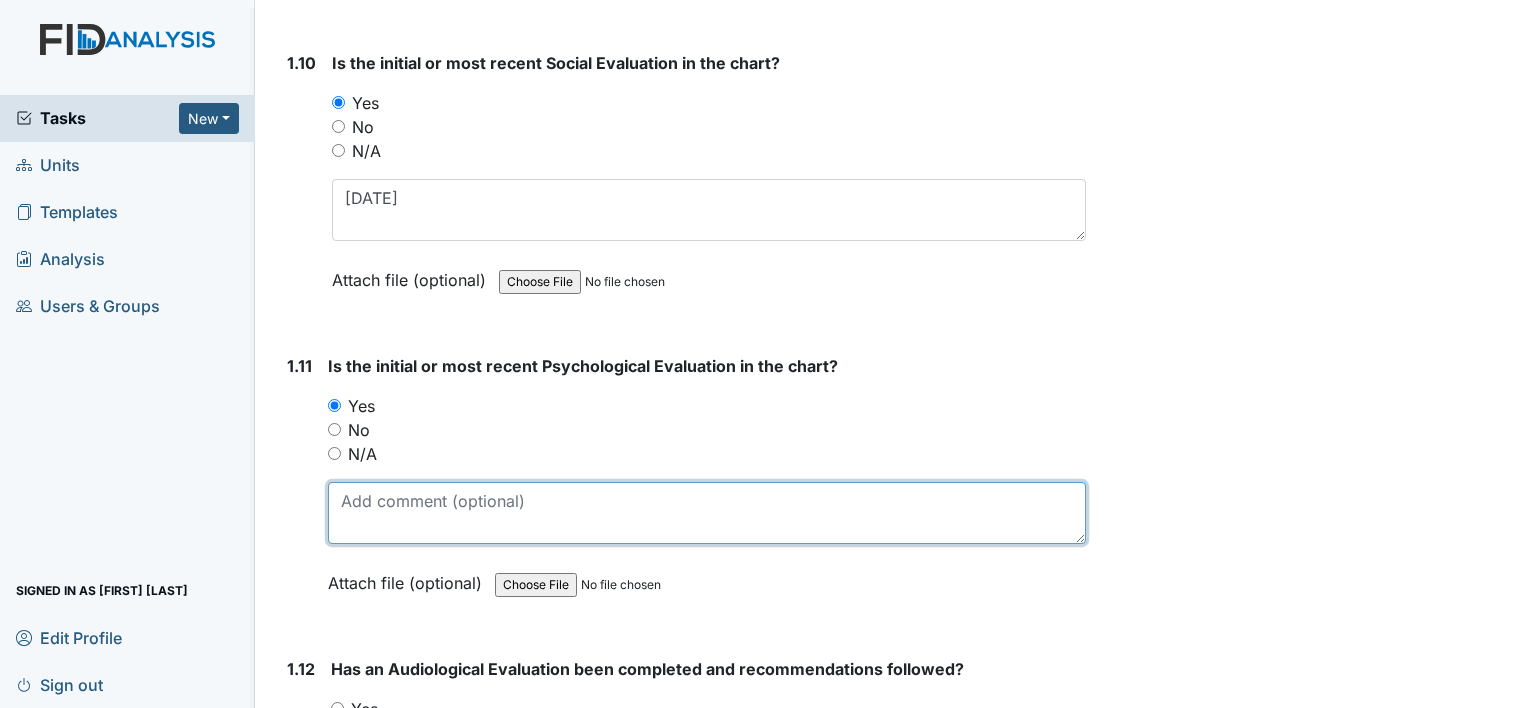 click at bounding box center [707, 513] 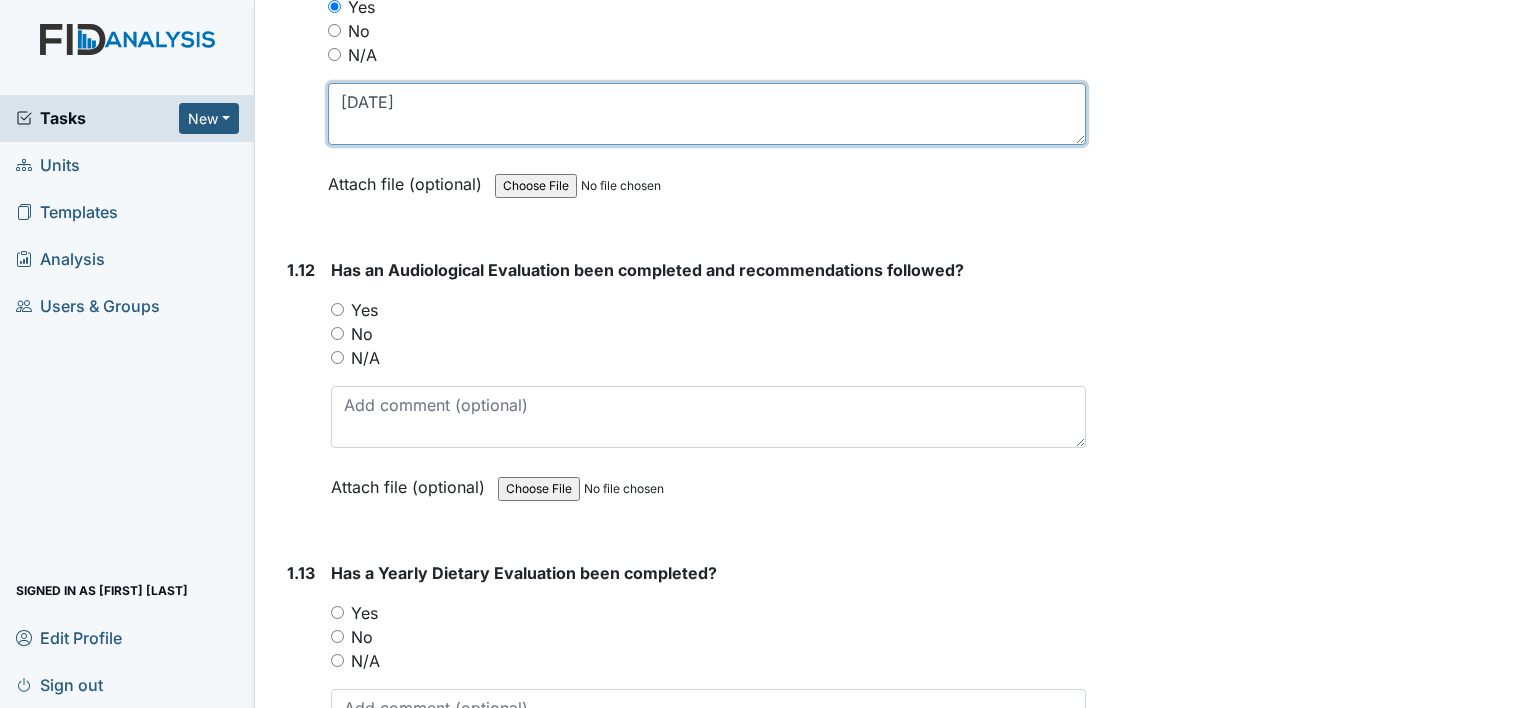 scroll, scrollTop: 3400, scrollLeft: 0, axis: vertical 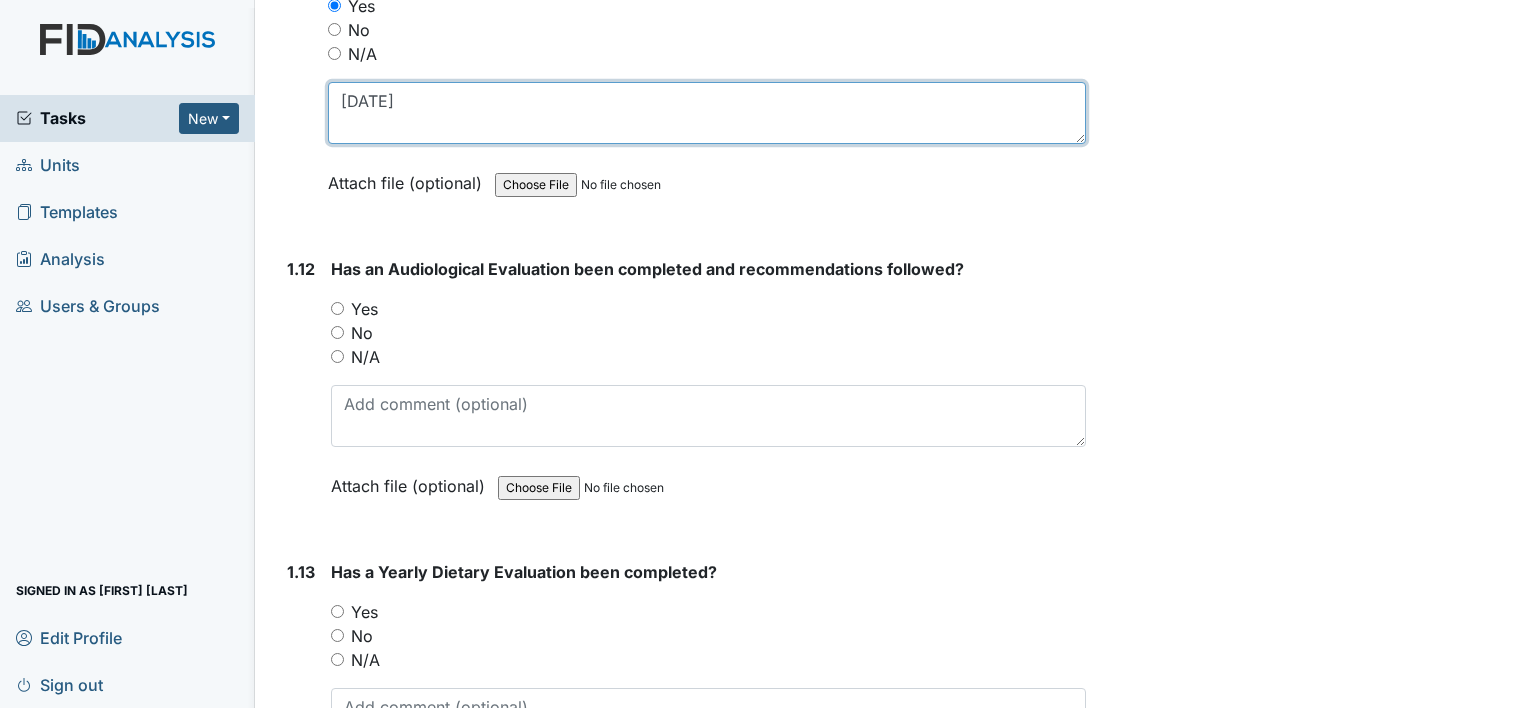 type on "10/26/04" 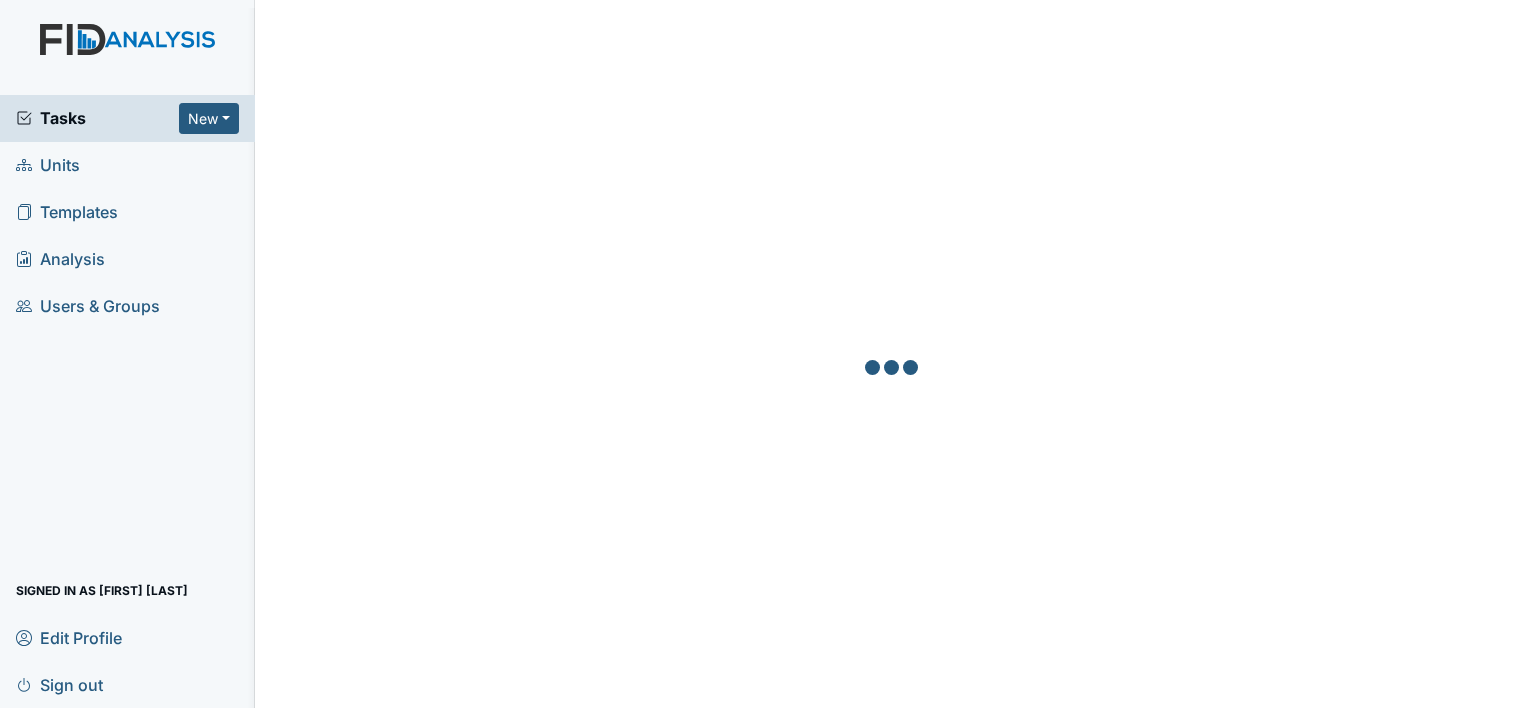 scroll, scrollTop: 0, scrollLeft: 0, axis: both 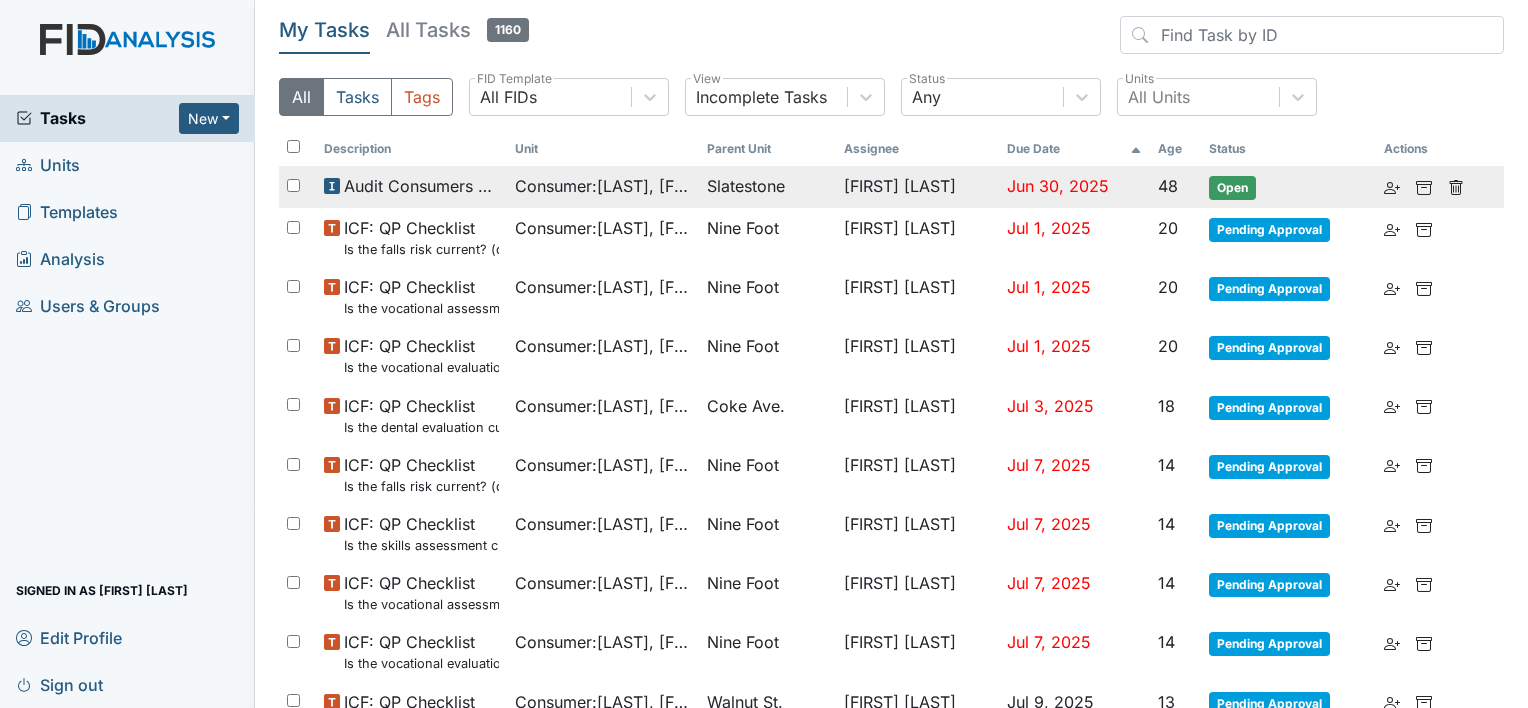 click on "Consumer :  Smith, Colin" at bounding box center (603, 186) 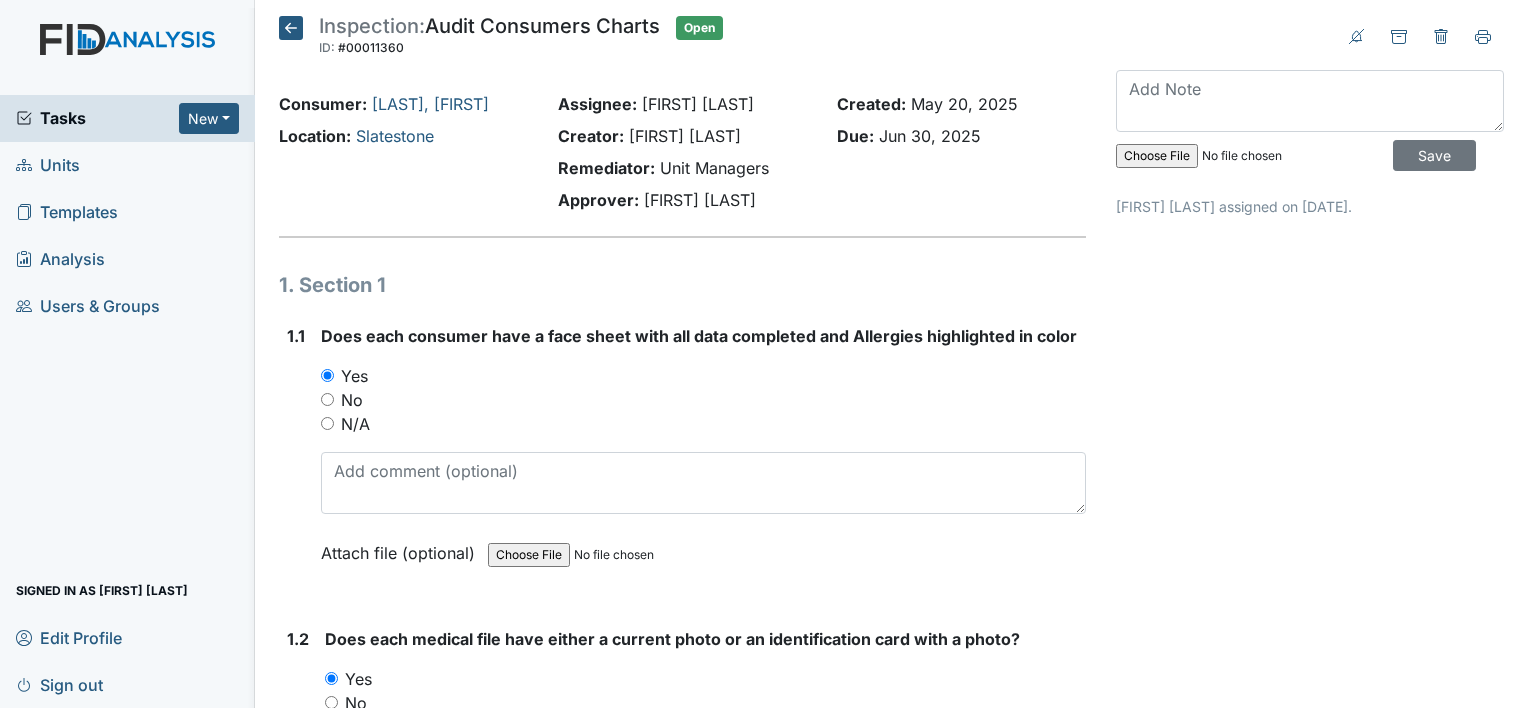 scroll, scrollTop: 0, scrollLeft: 0, axis: both 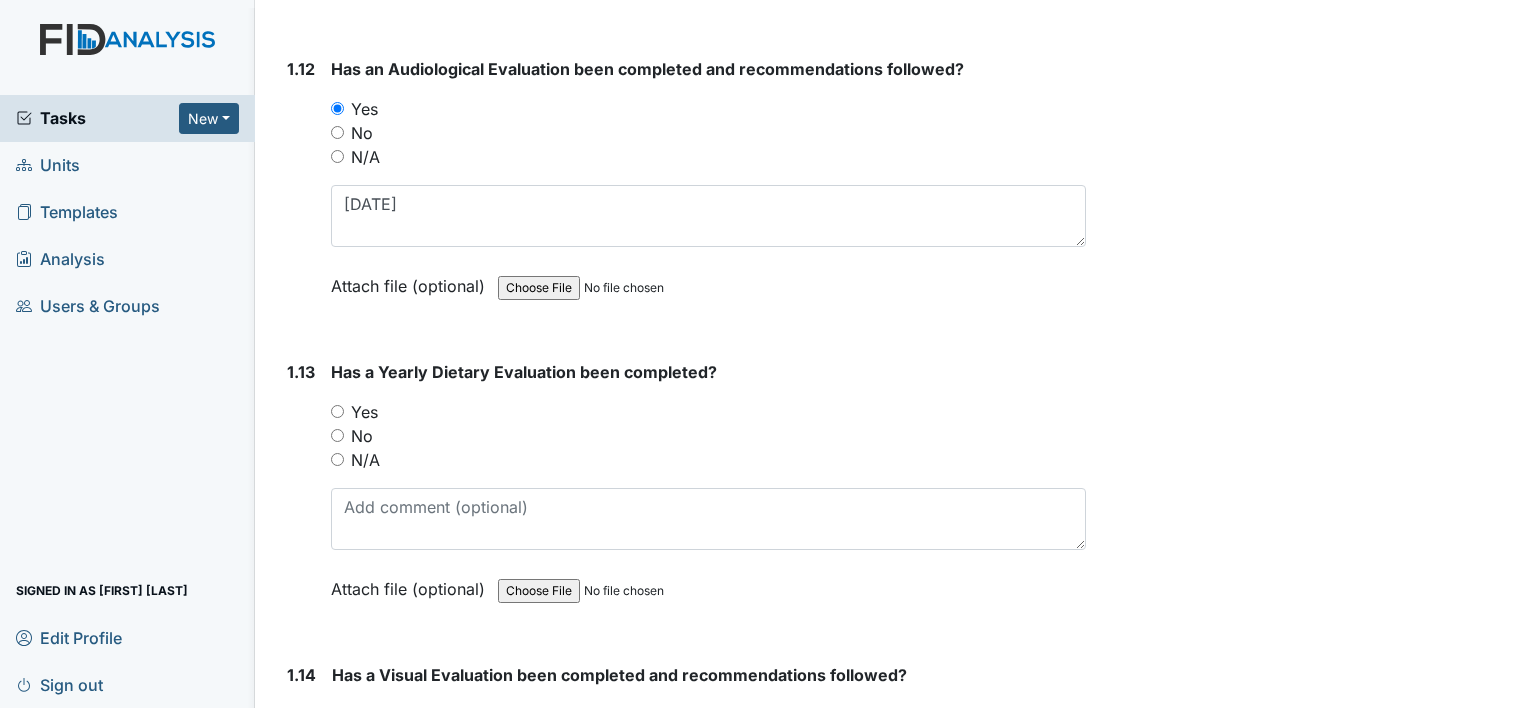 click on "Yes" at bounding box center (337, 411) 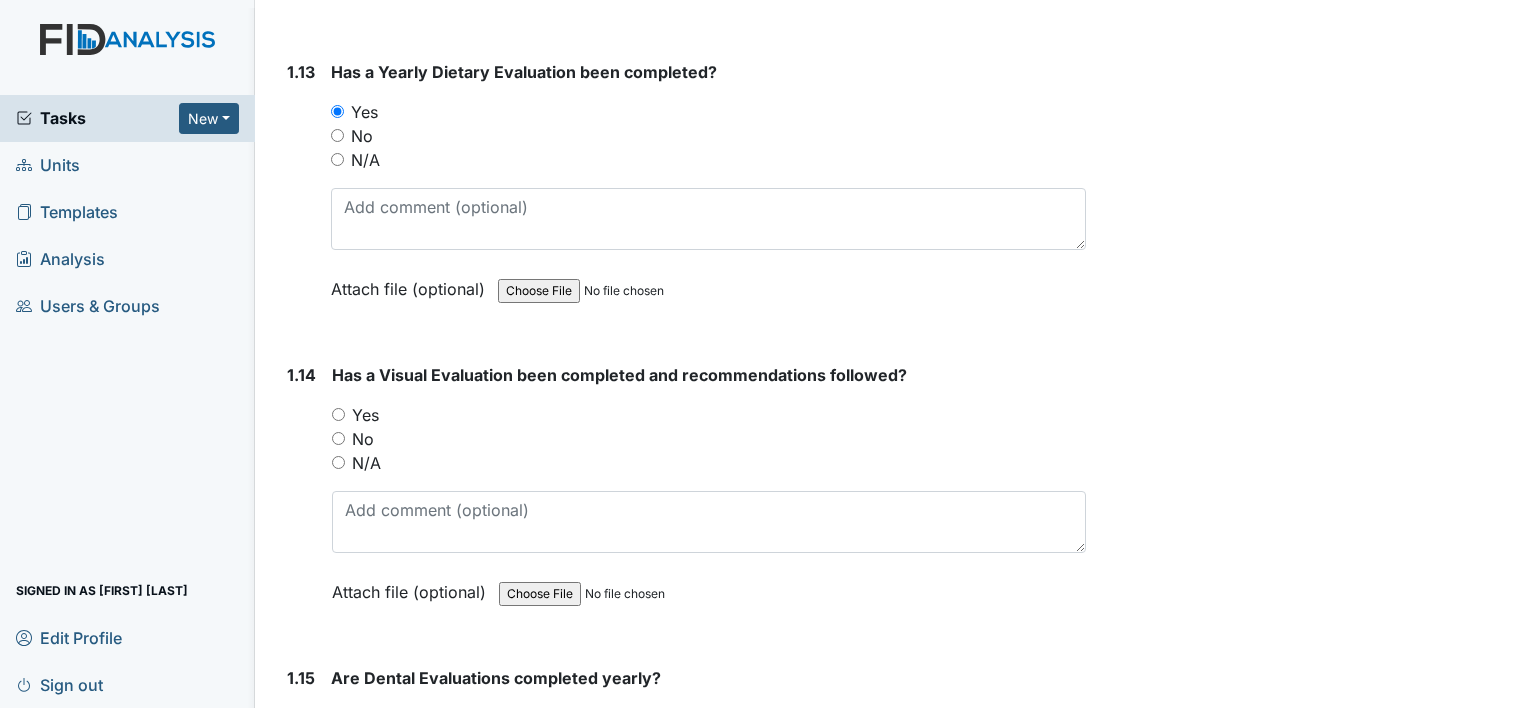 scroll, scrollTop: 4000, scrollLeft: 0, axis: vertical 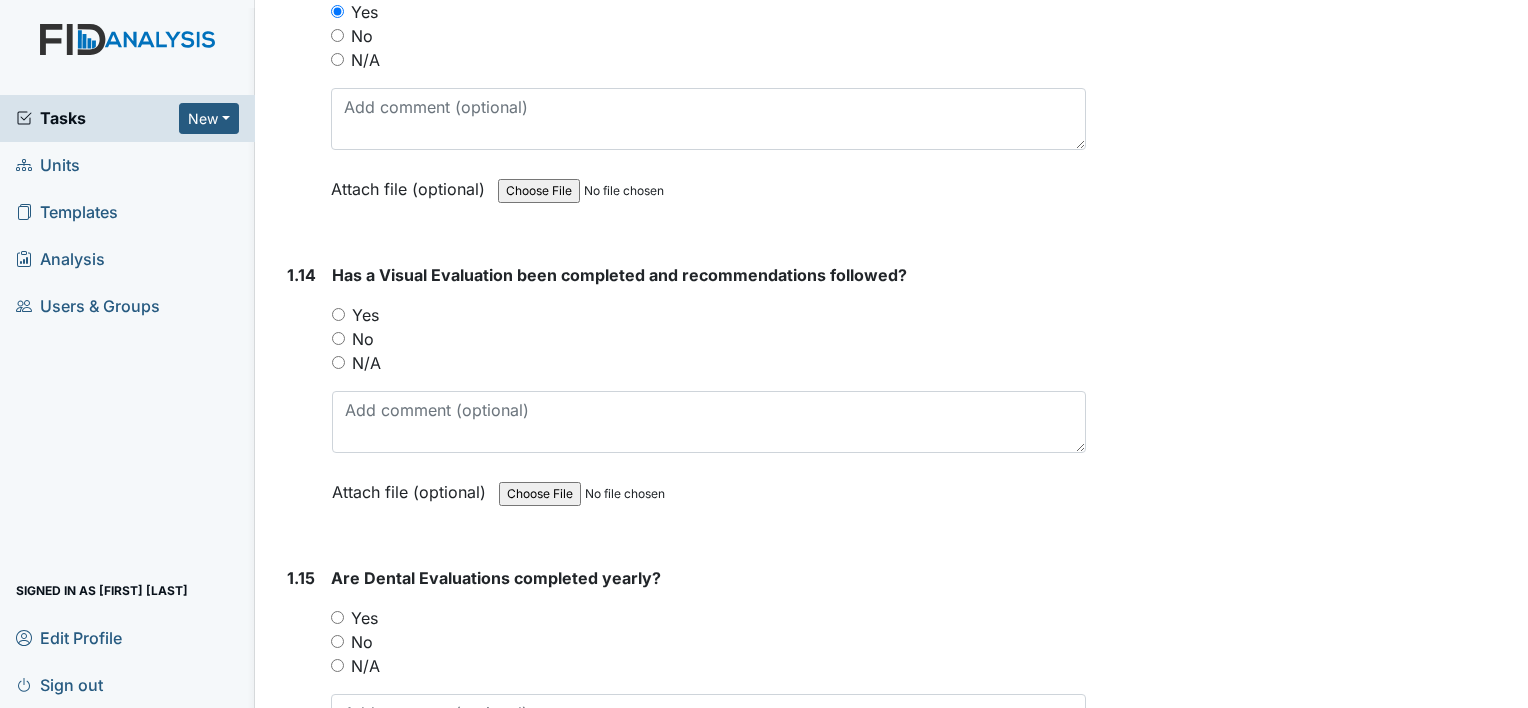 click on "Yes" at bounding box center (338, 314) 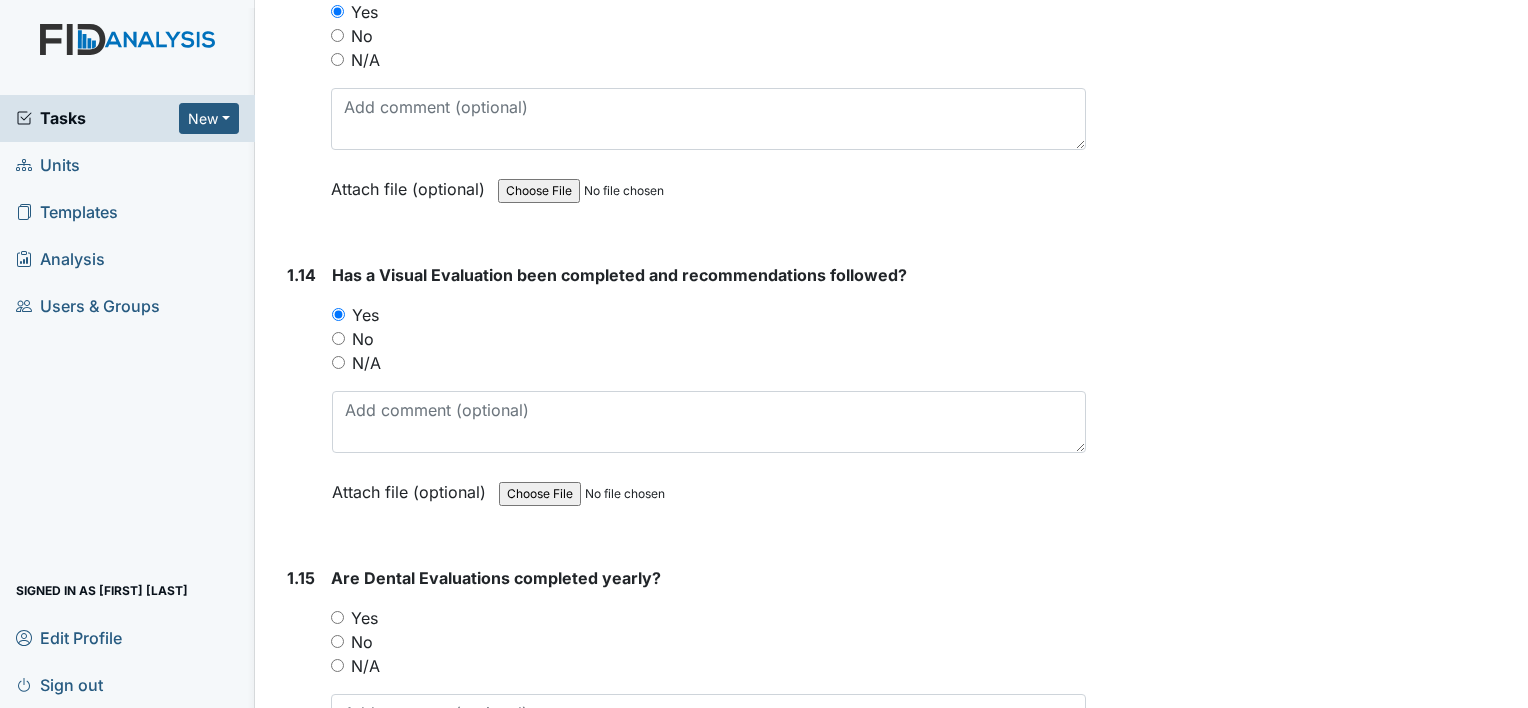 click on "Yes" at bounding box center [337, 617] 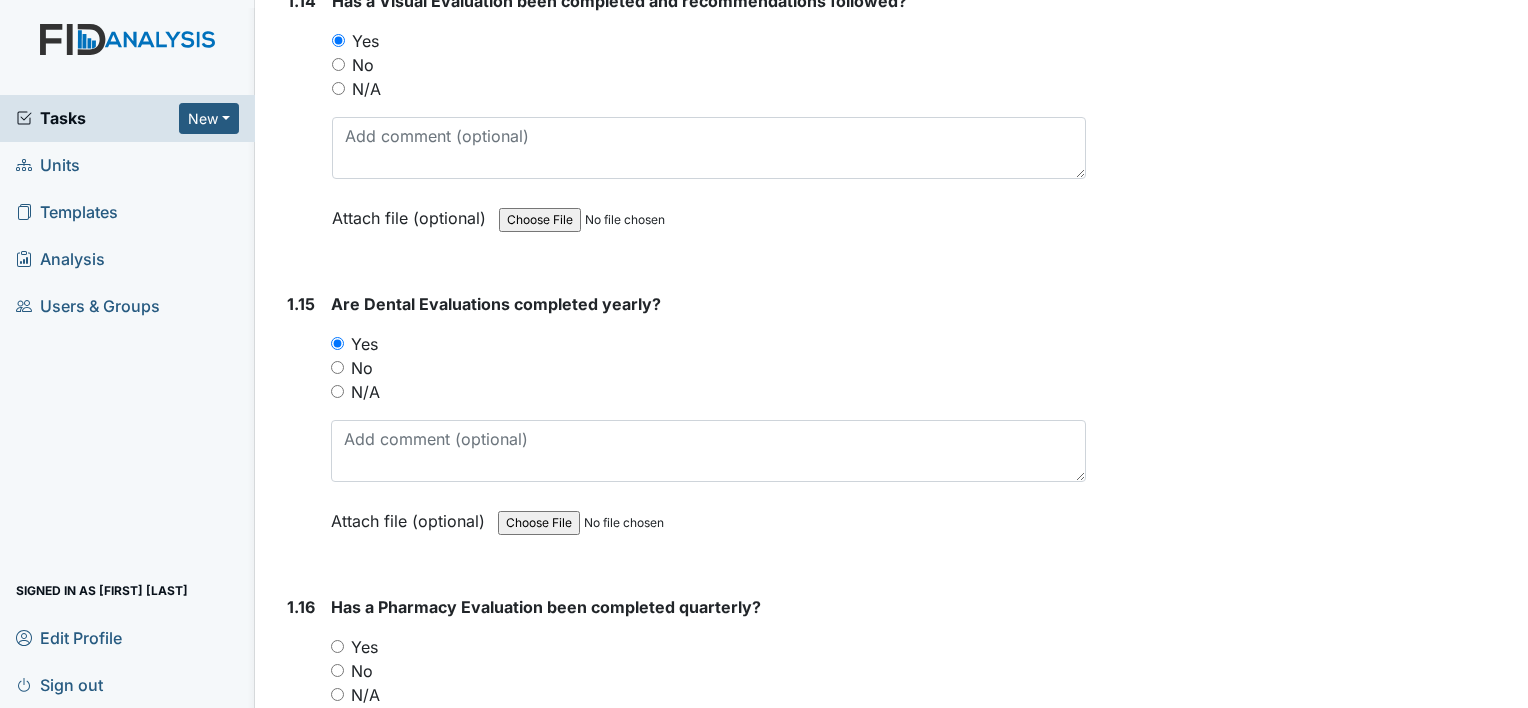 scroll, scrollTop: 4400, scrollLeft: 0, axis: vertical 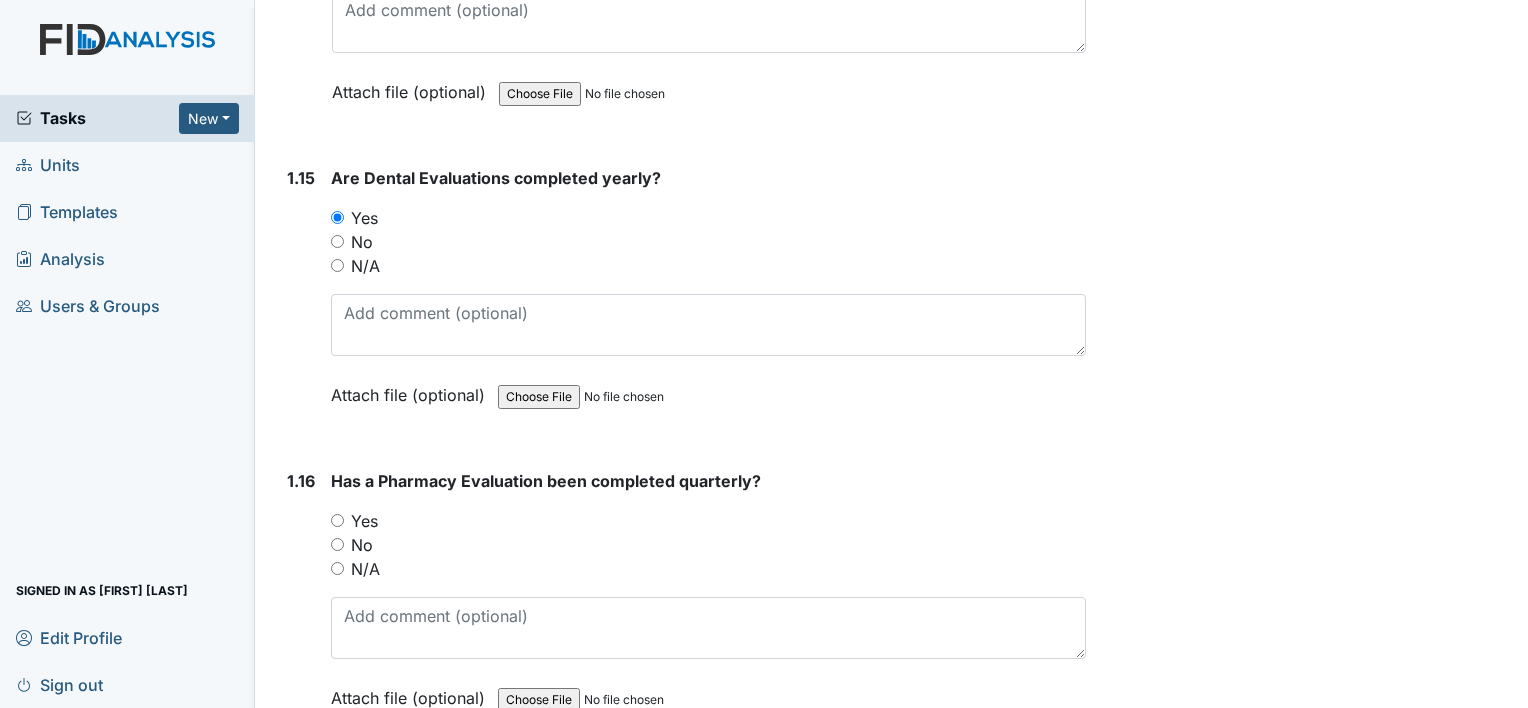 click on "Yes" at bounding box center [337, 520] 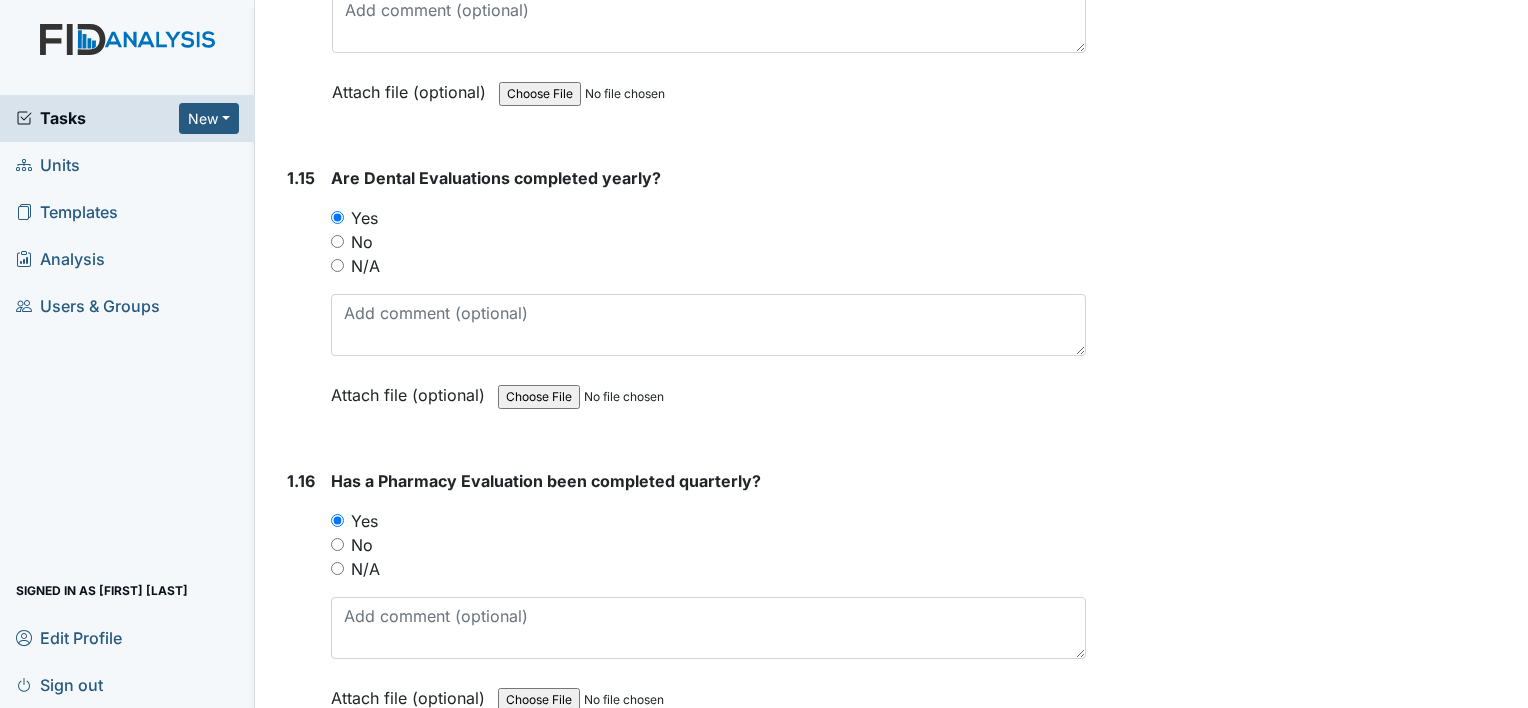 scroll, scrollTop: 4700, scrollLeft: 0, axis: vertical 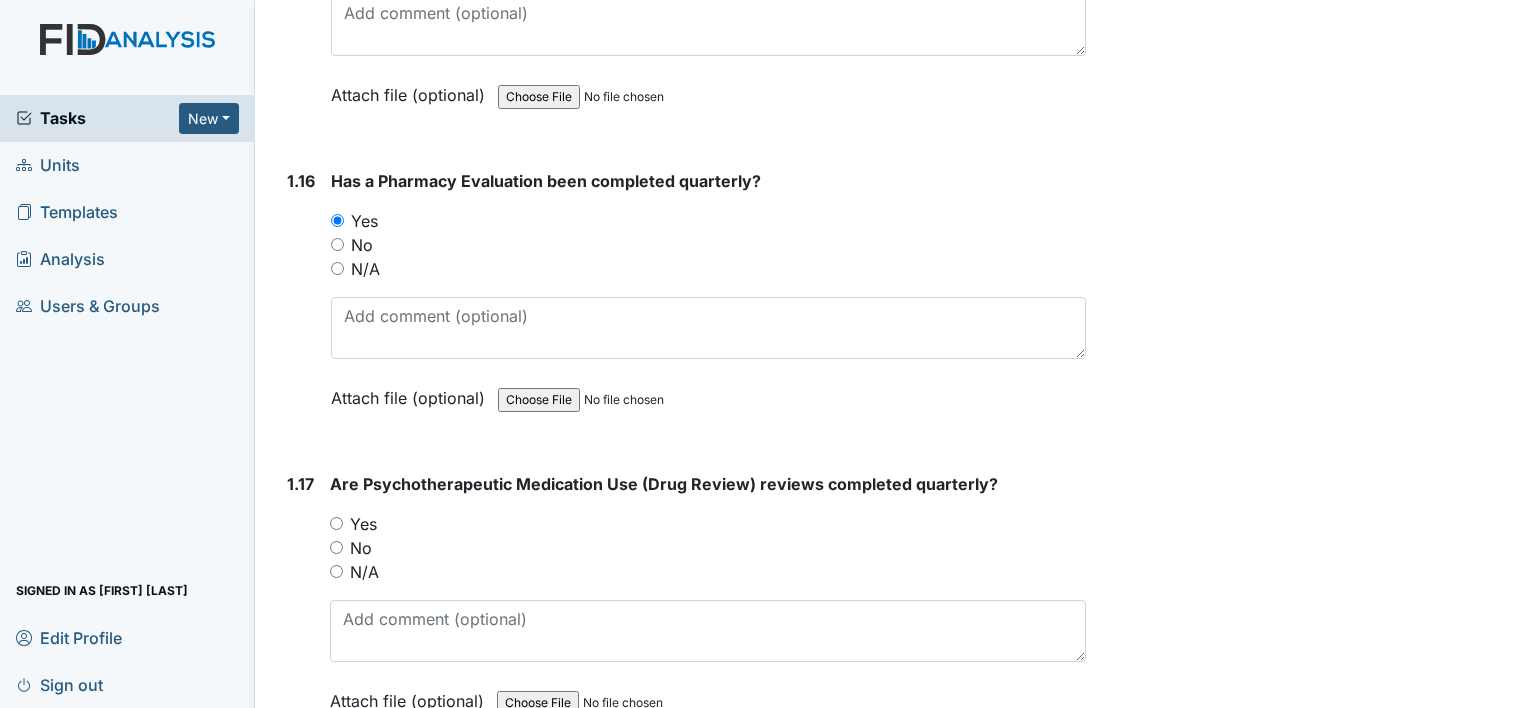 click on "Yes" at bounding box center (336, 523) 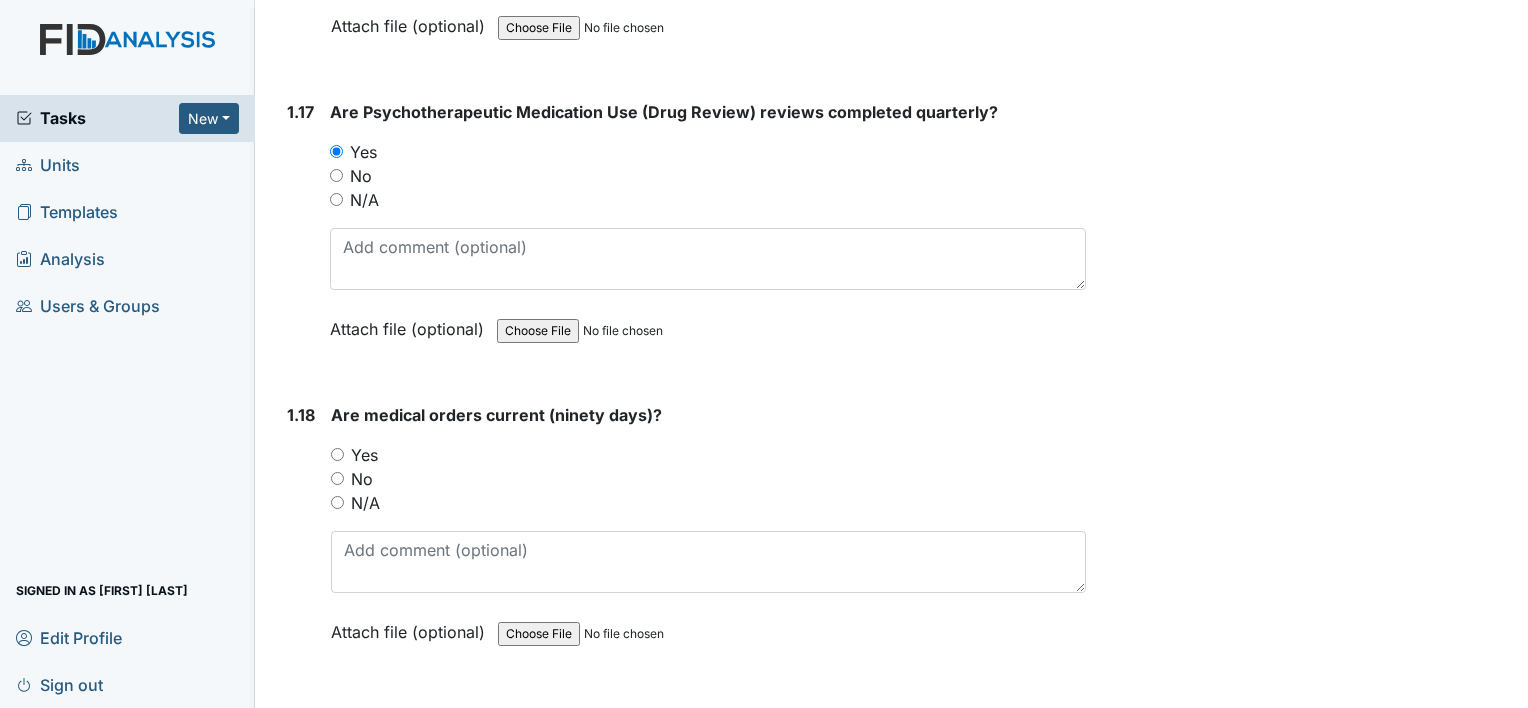 scroll, scrollTop: 5100, scrollLeft: 0, axis: vertical 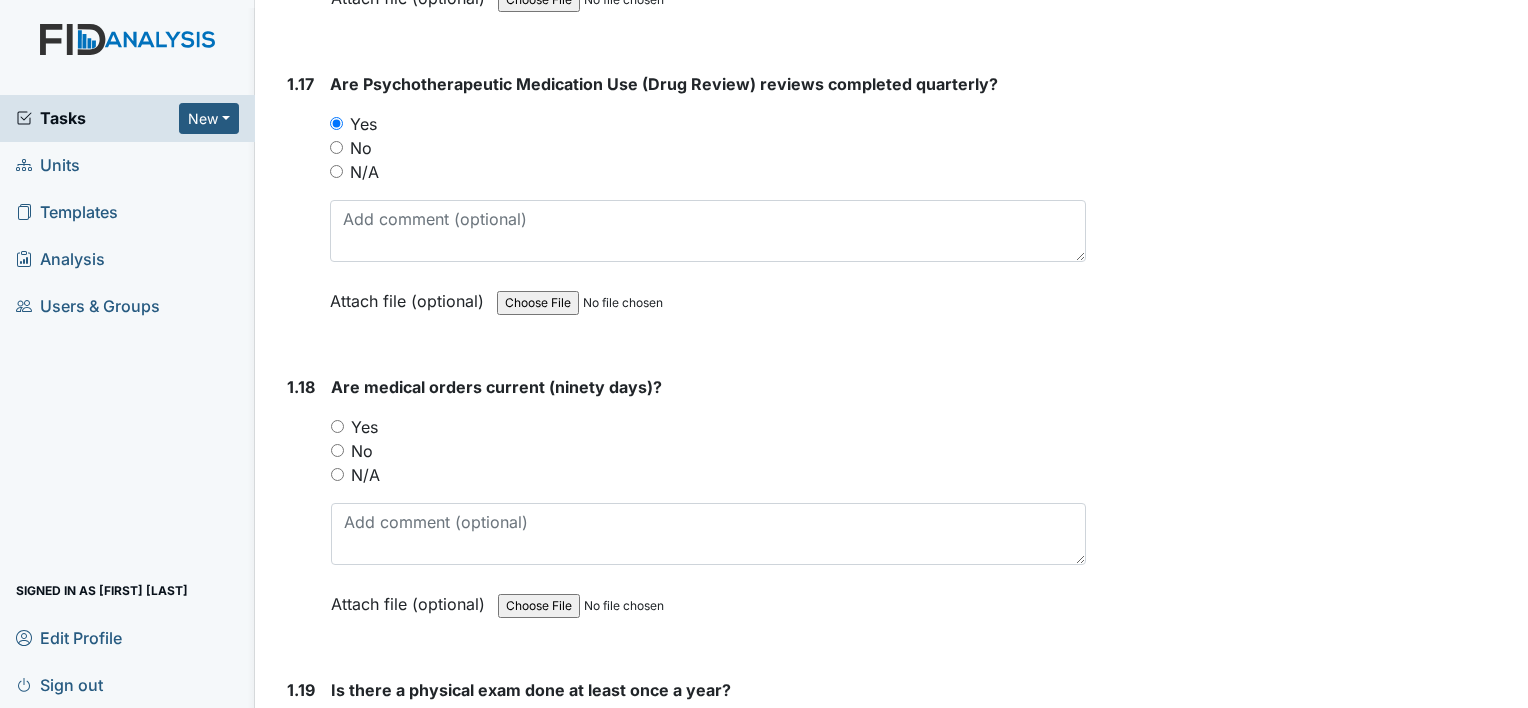 click on "Yes" at bounding box center [337, 426] 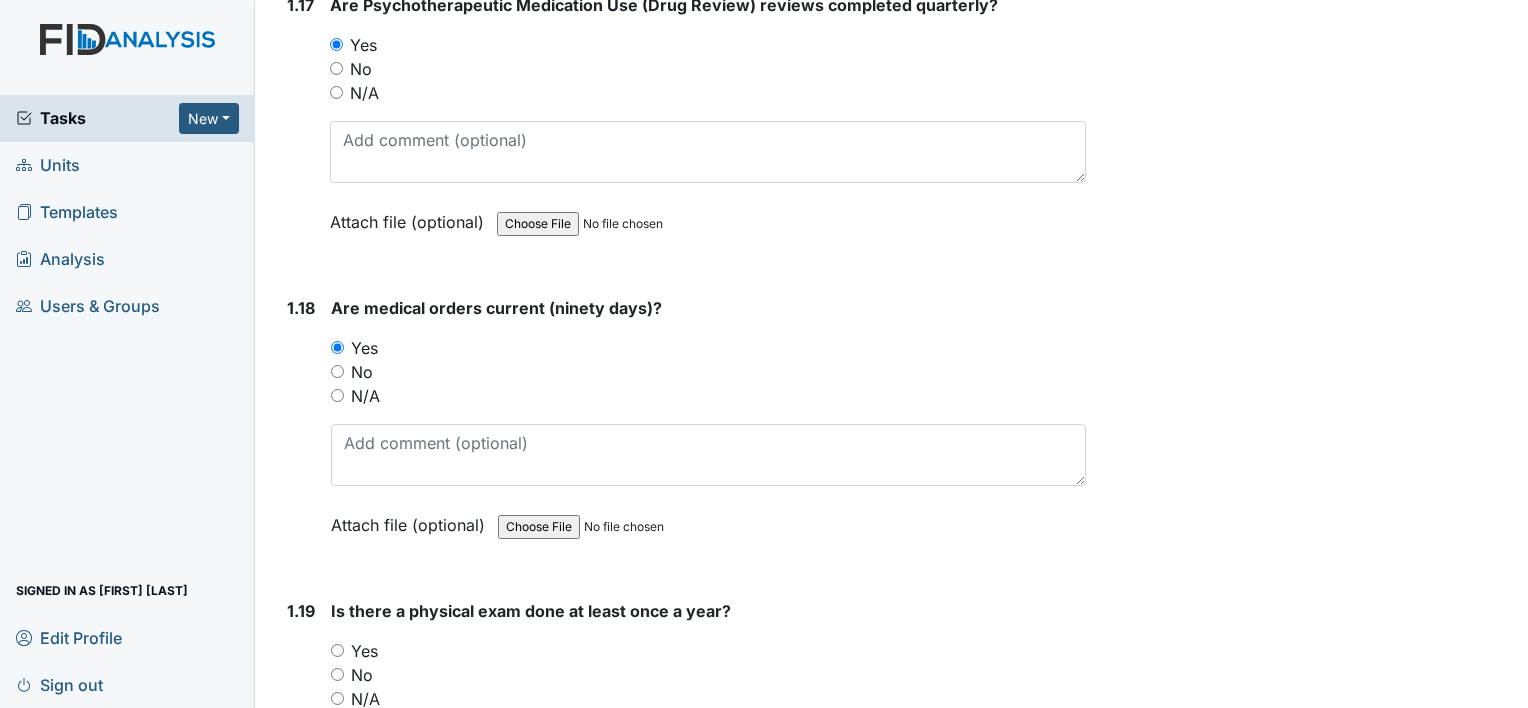scroll, scrollTop: 5400, scrollLeft: 0, axis: vertical 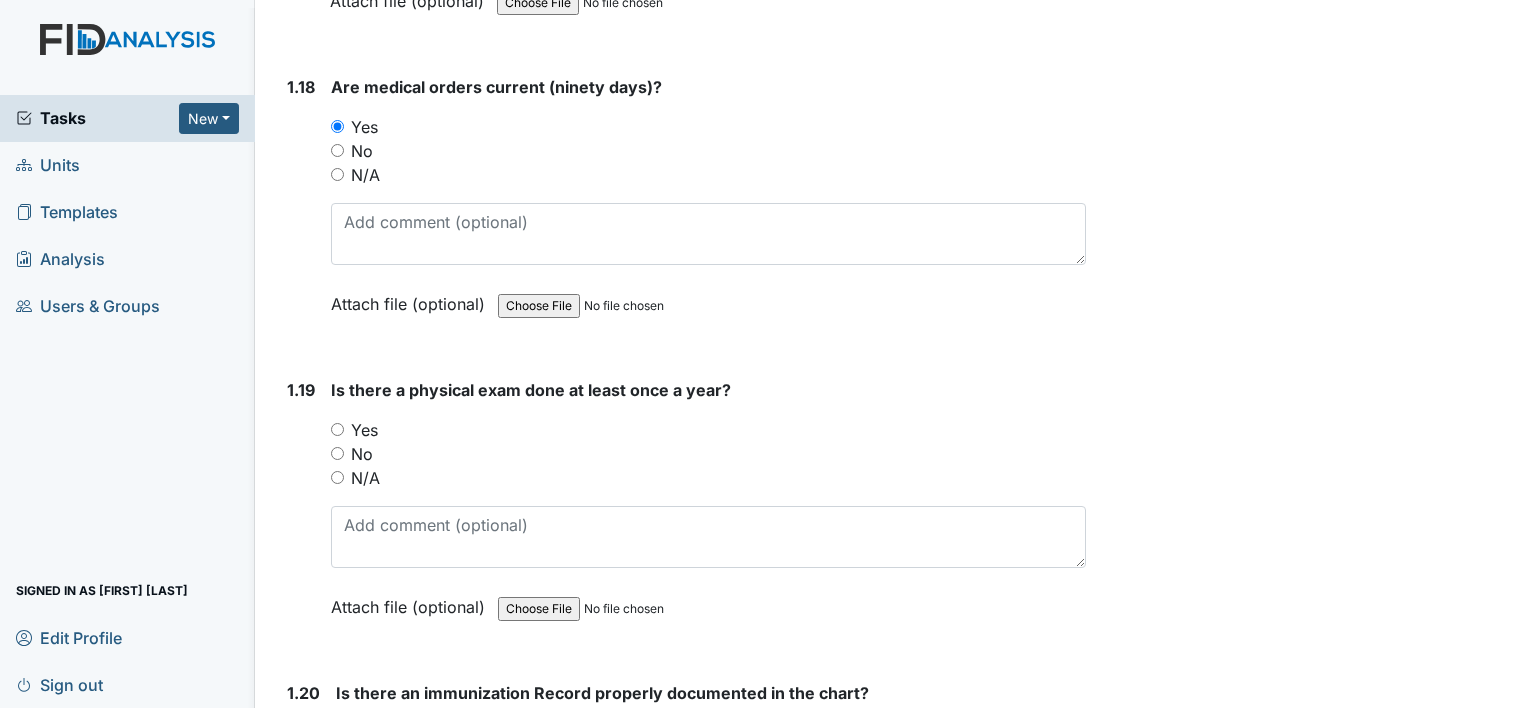 click on "Yes" at bounding box center [337, 429] 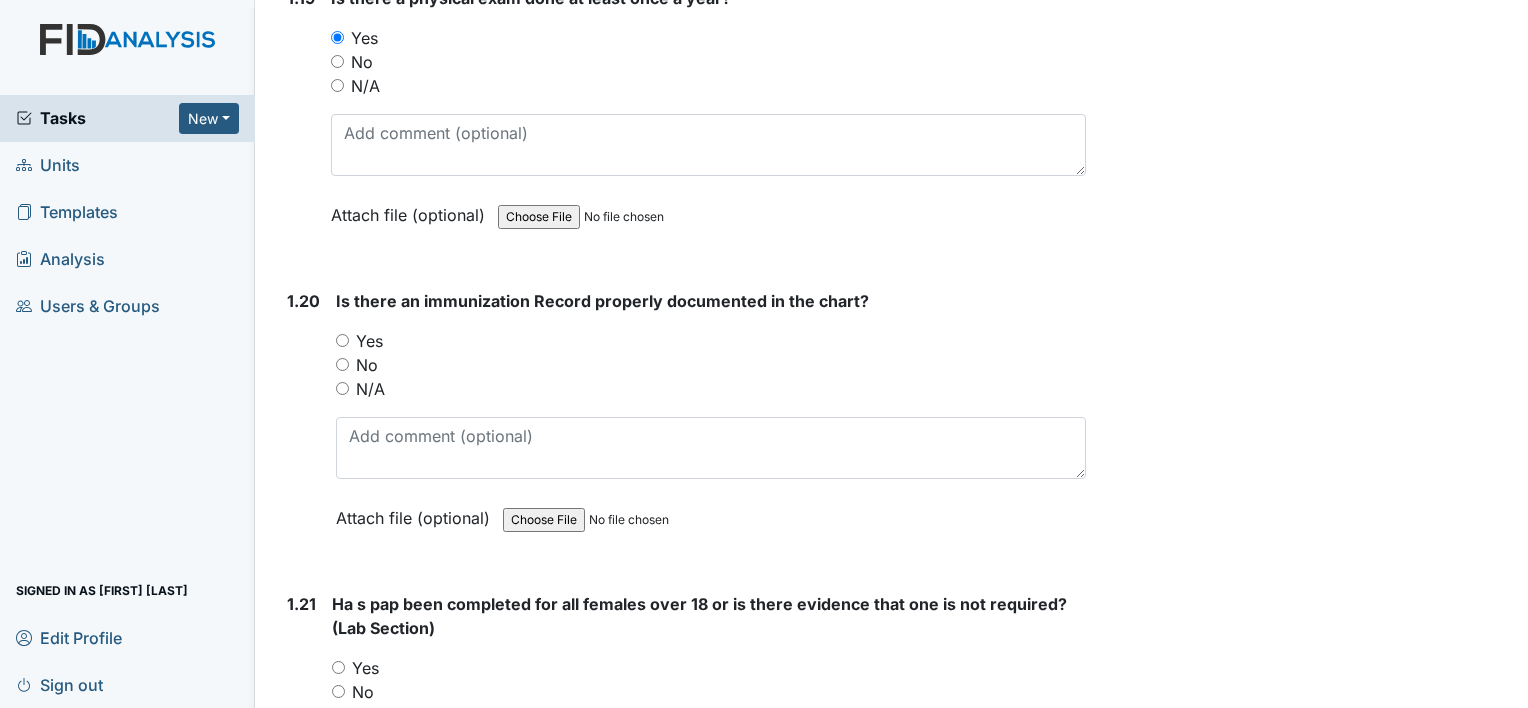 scroll, scrollTop: 5800, scrollLeft: 0, axis: vertical 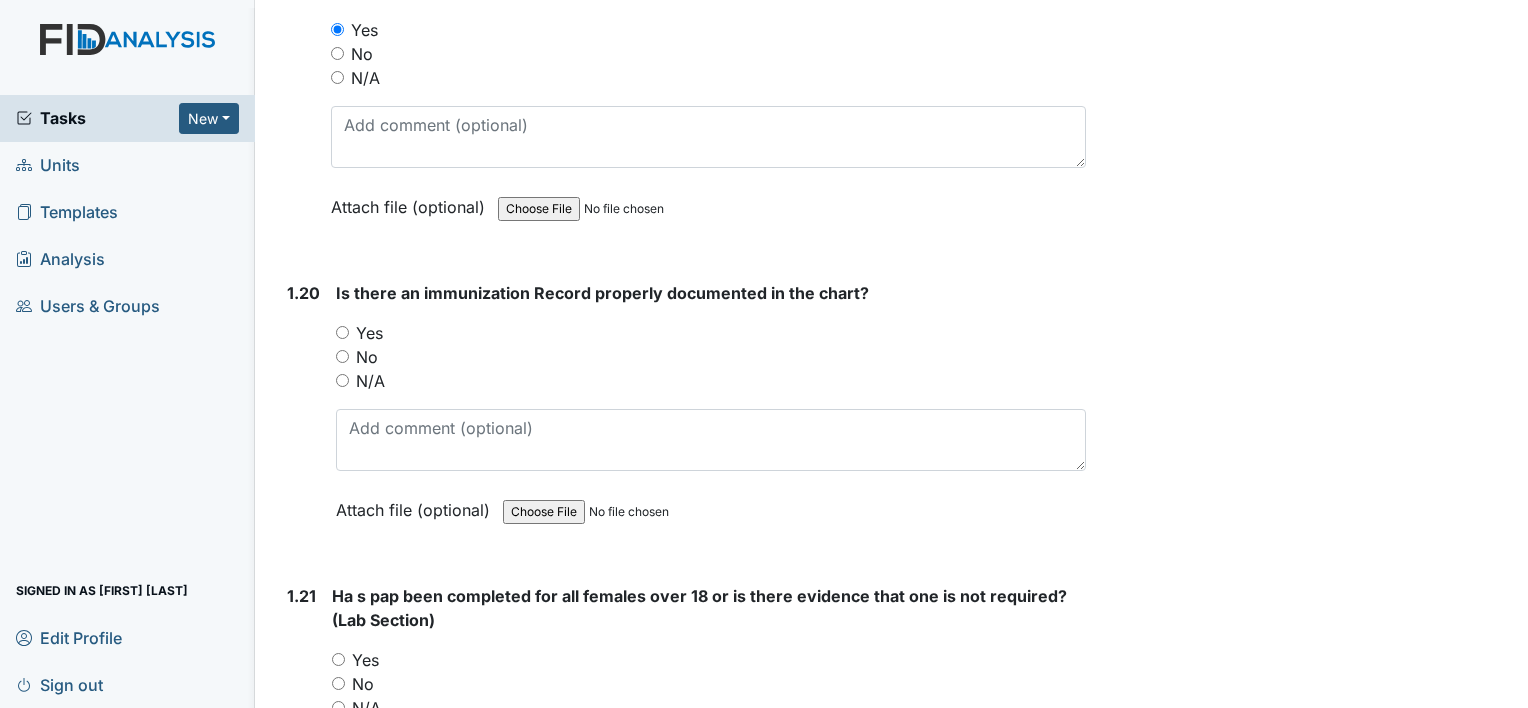 click on "Yes" at bounding box center [342, 332] 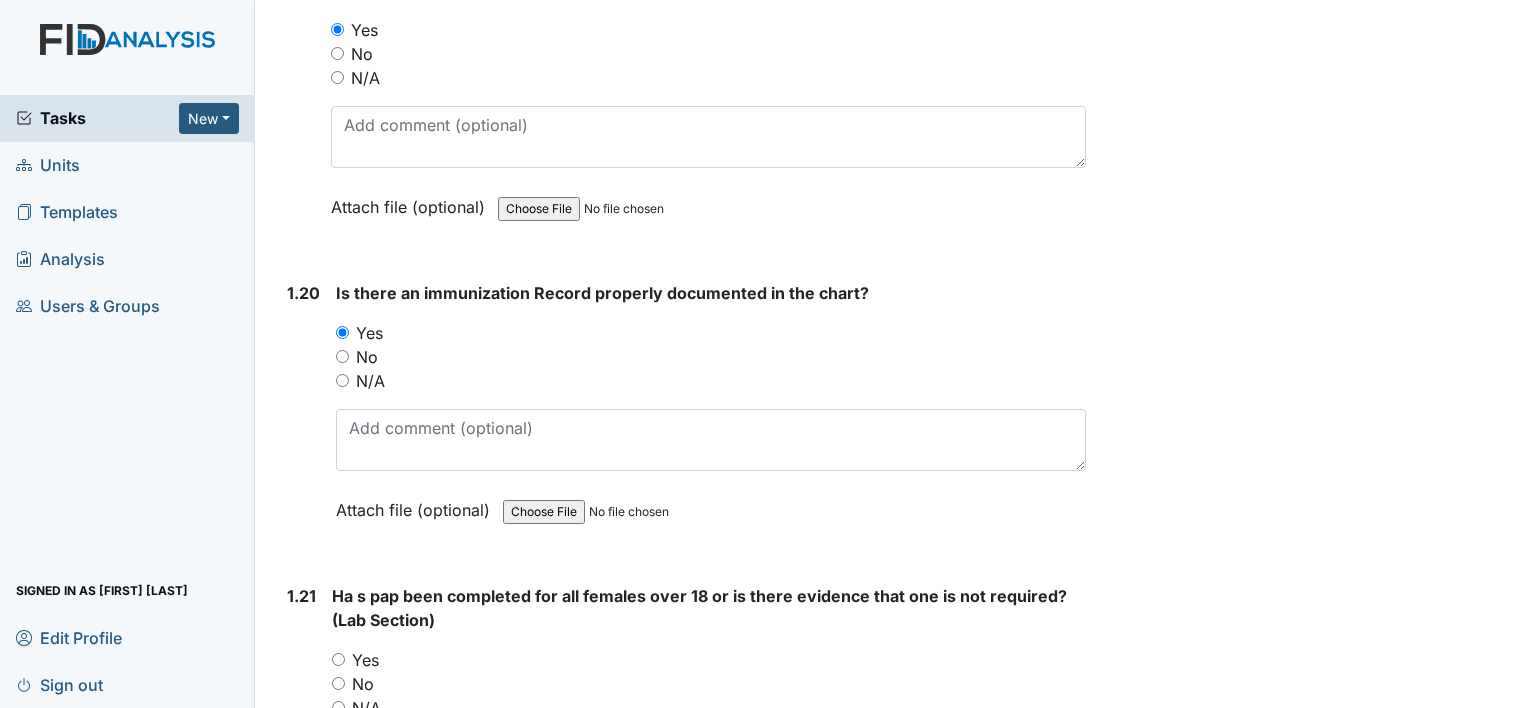 click on "N/A" at bounding box center (338, 707) 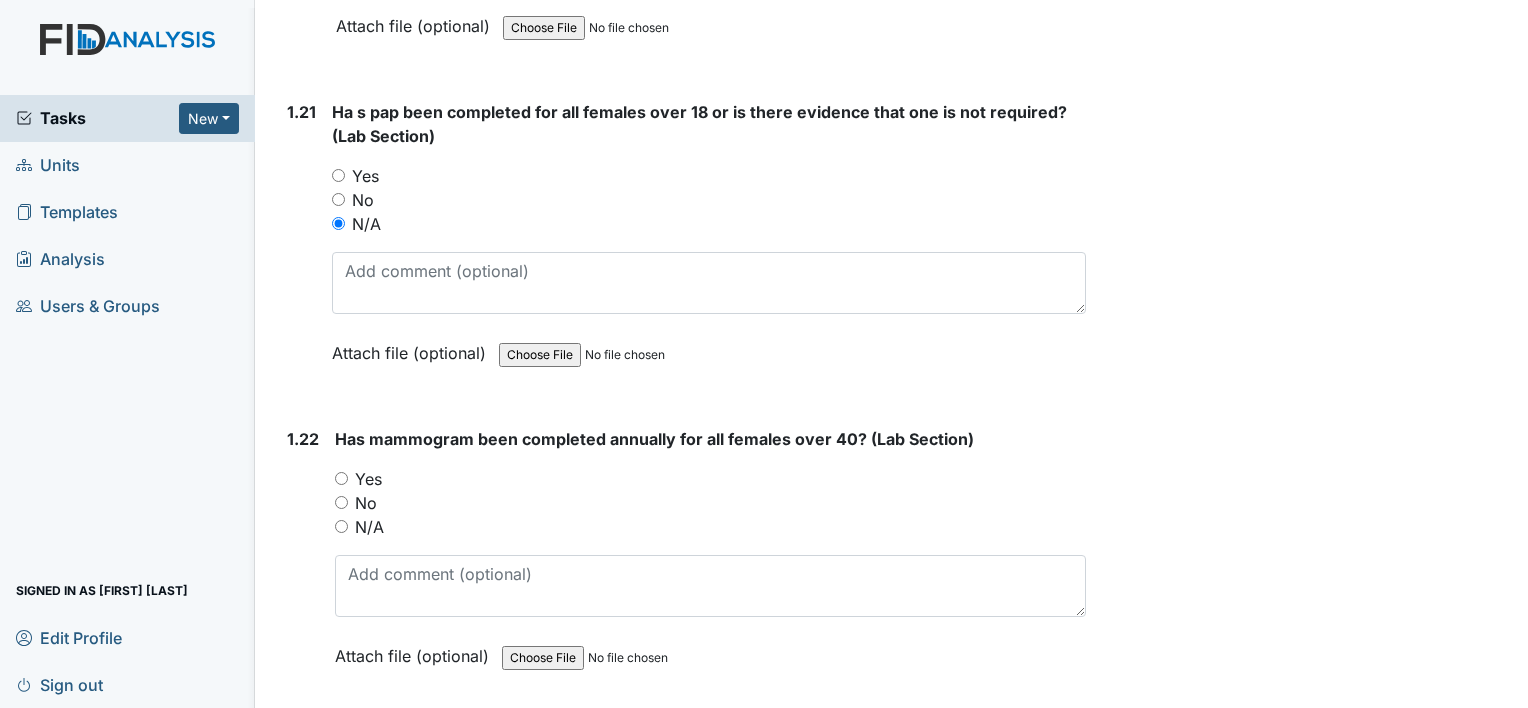 scroll, scrollTop: 6300, scrollLeft: 0, axis: vertical 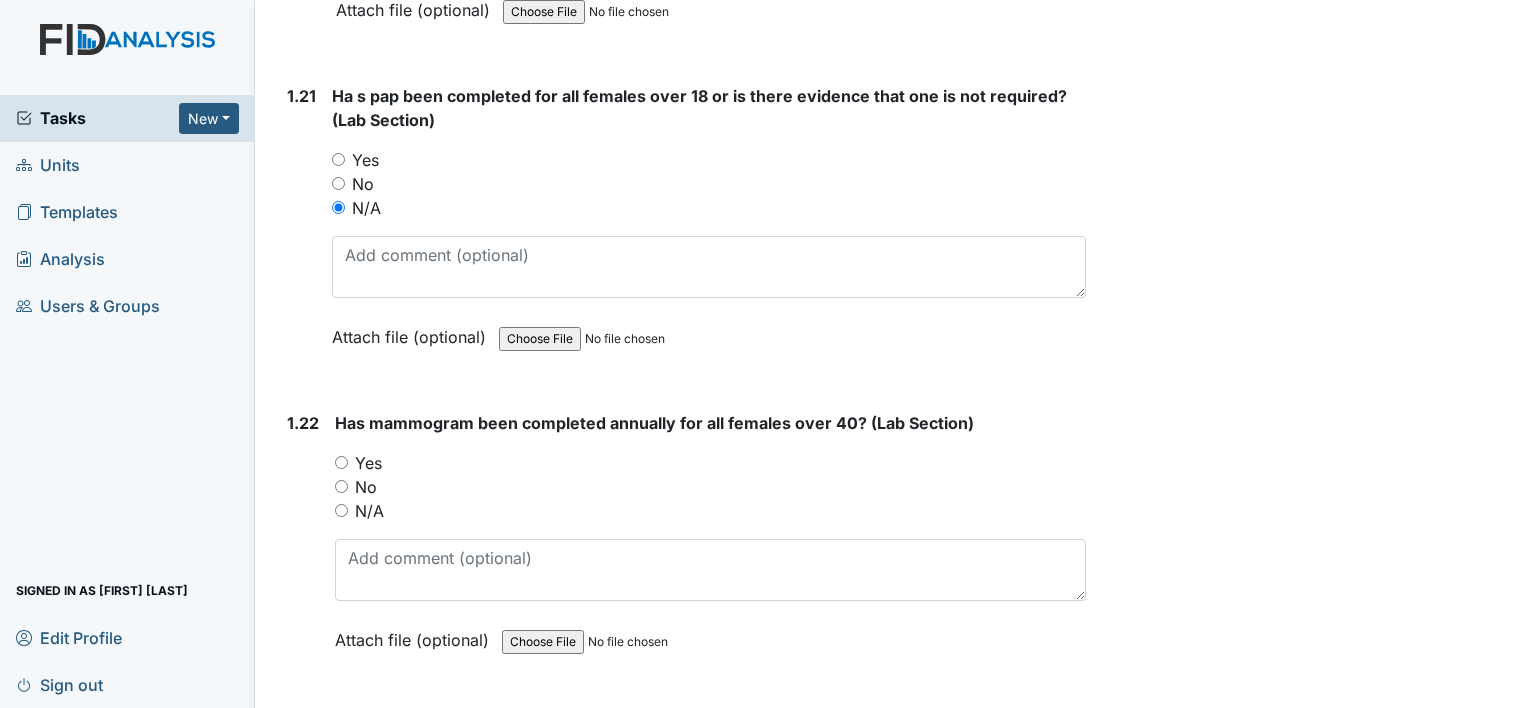 click on "N/A" at bounding box center (341, 510) 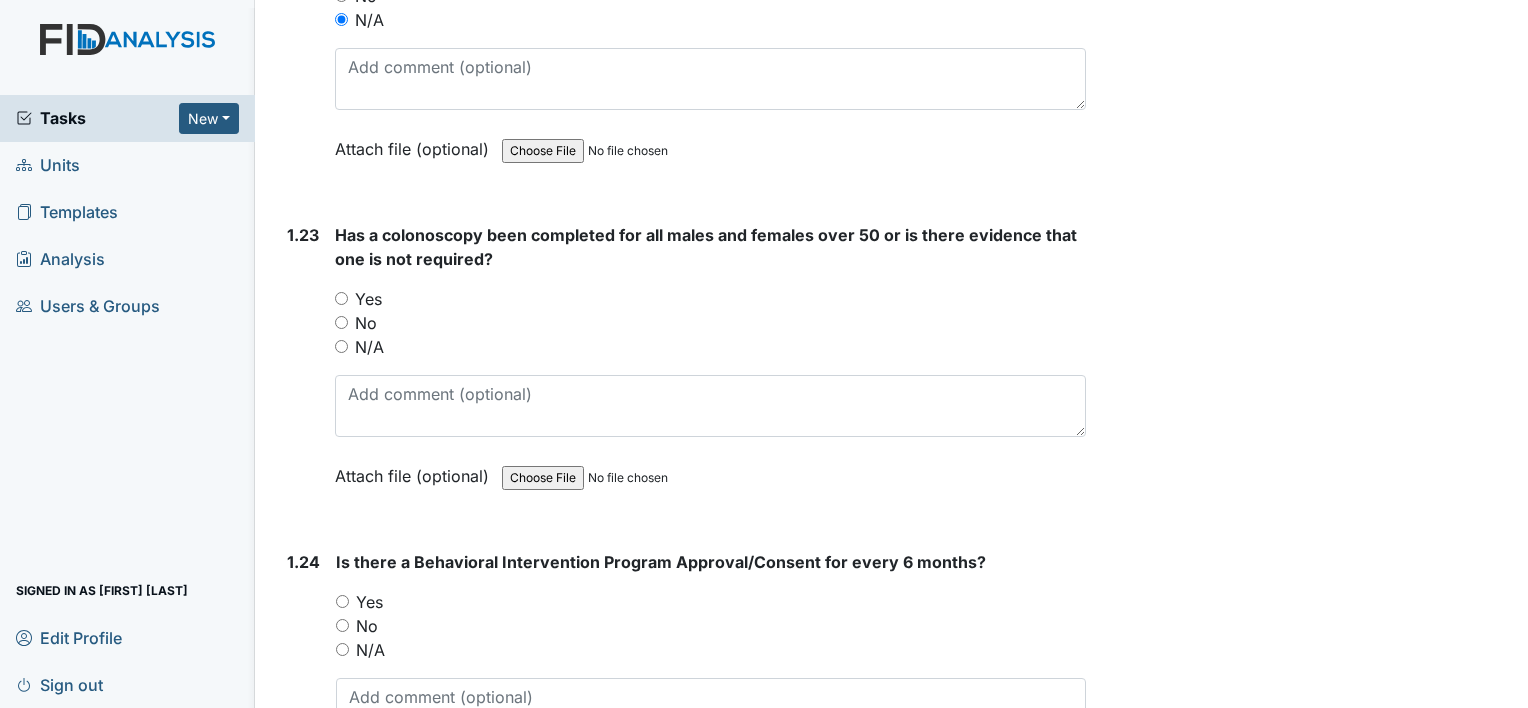 scroll, scrollTop: 6800, scrollLeft: 0, axis: vertical 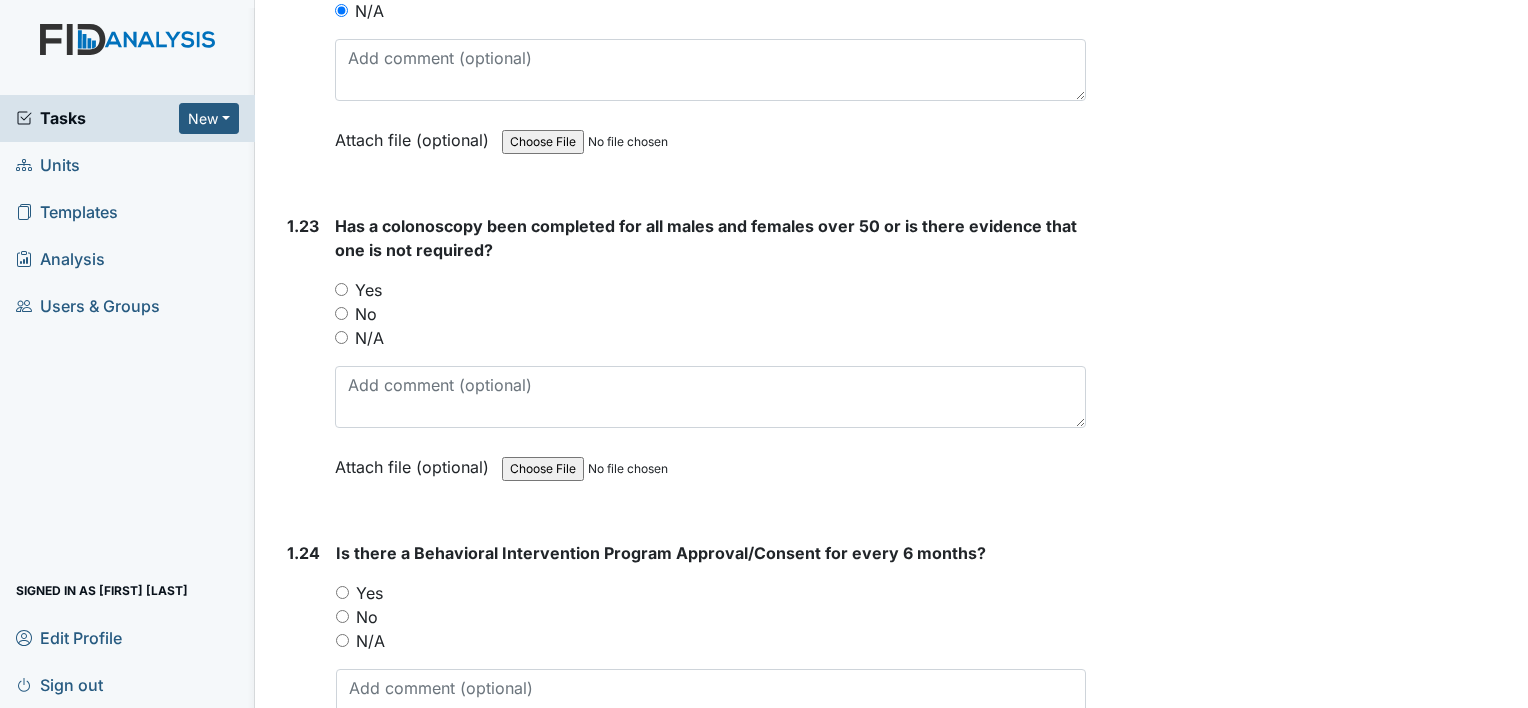 click on "N/A" at bounding box center (341, 337) 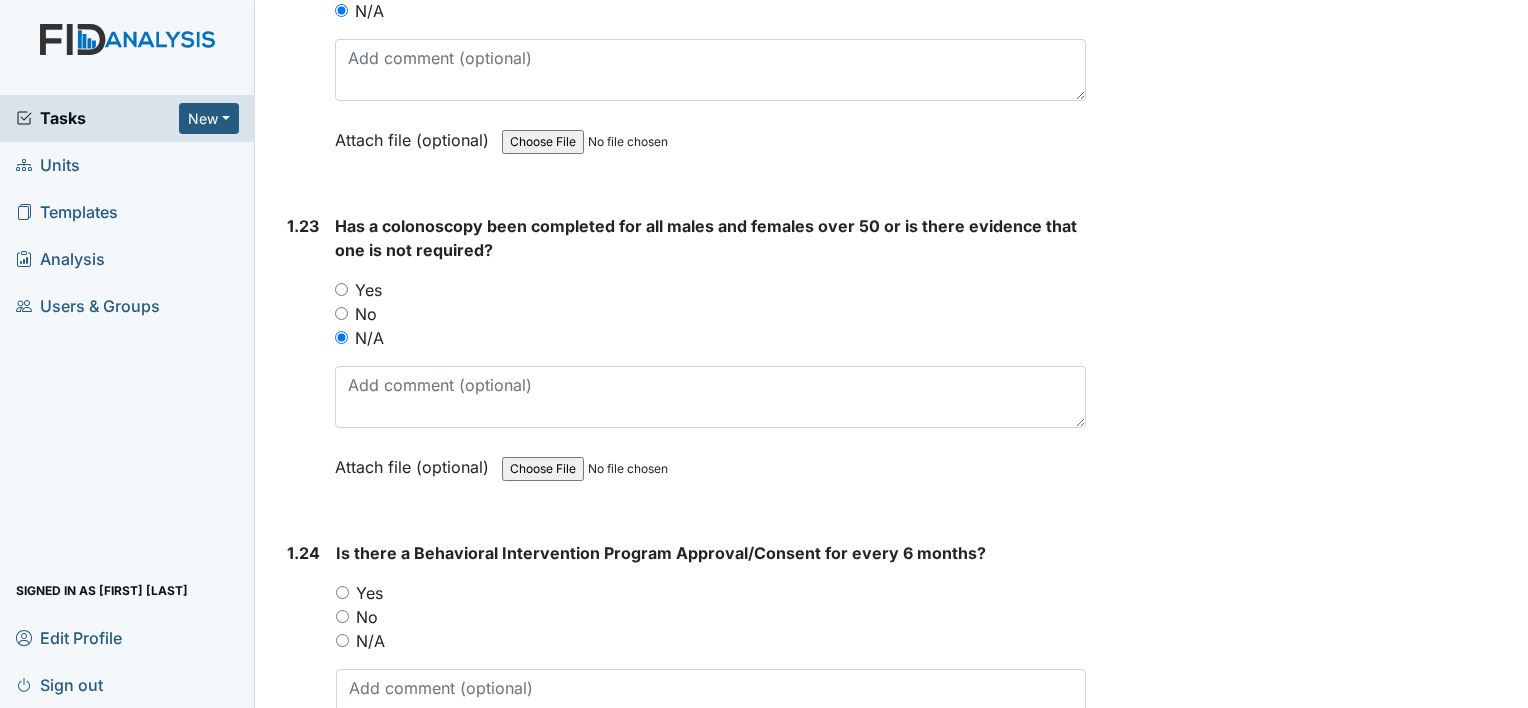 click on "Yes" at bounding box center [342, 592] 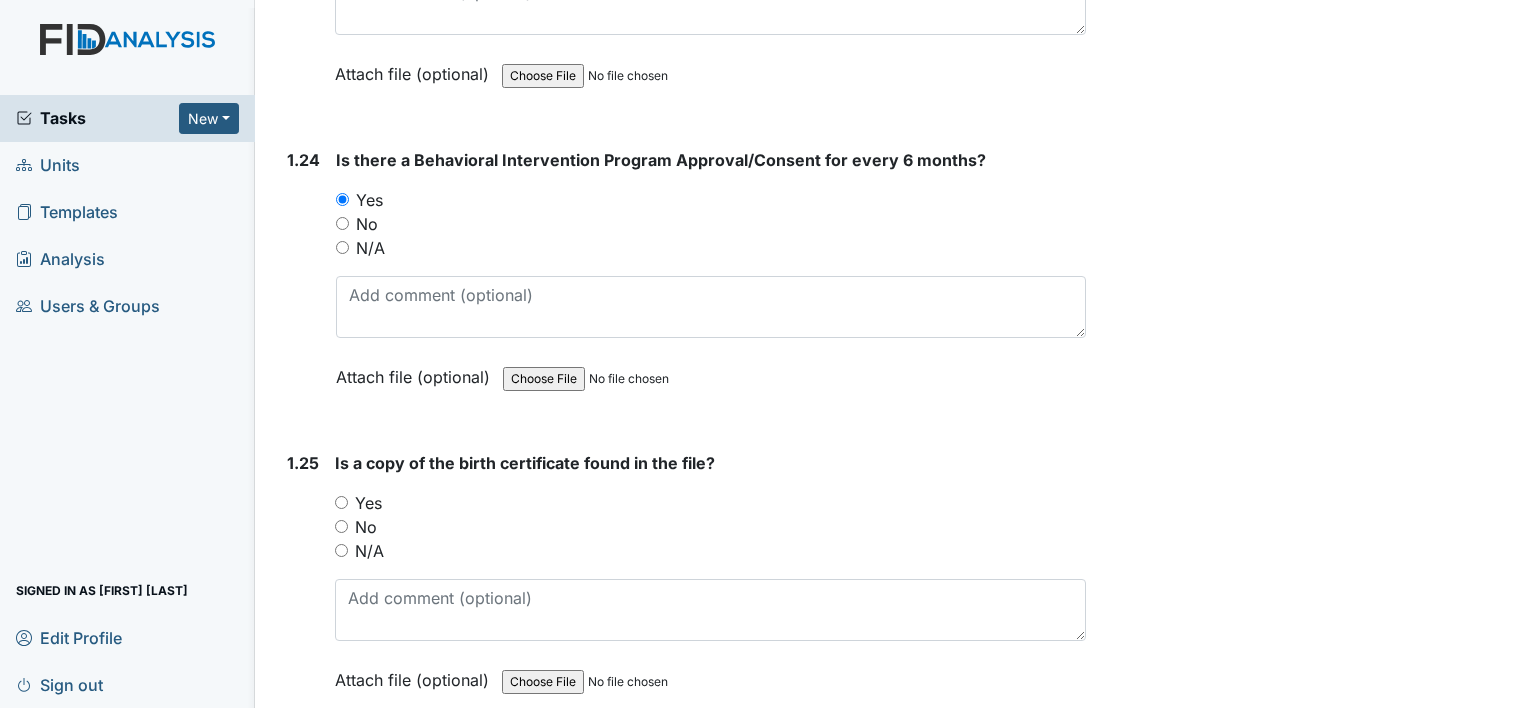 scroll, scrollTop: 7200, scrollLeft: 0, axis: vertical 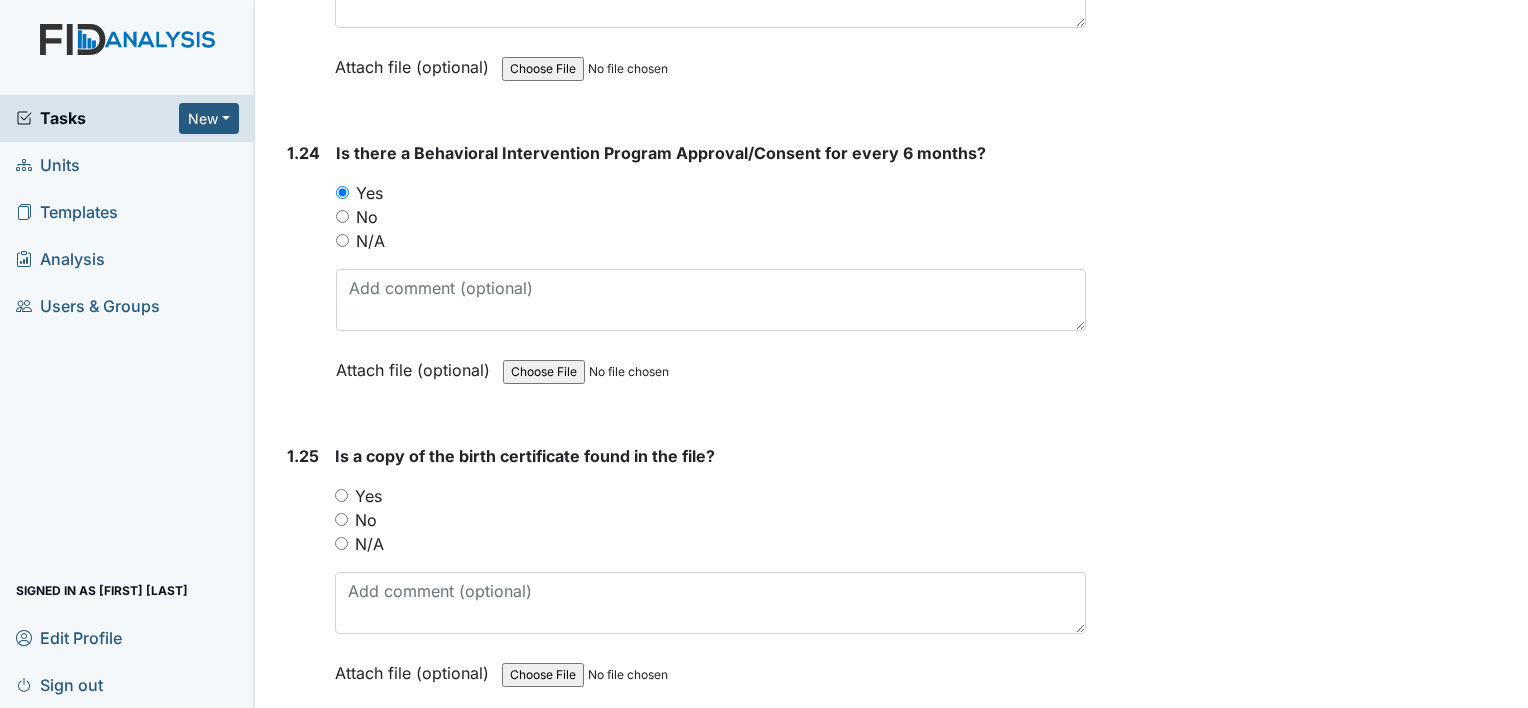 click on "Yes" at bounding box center (341, 495) 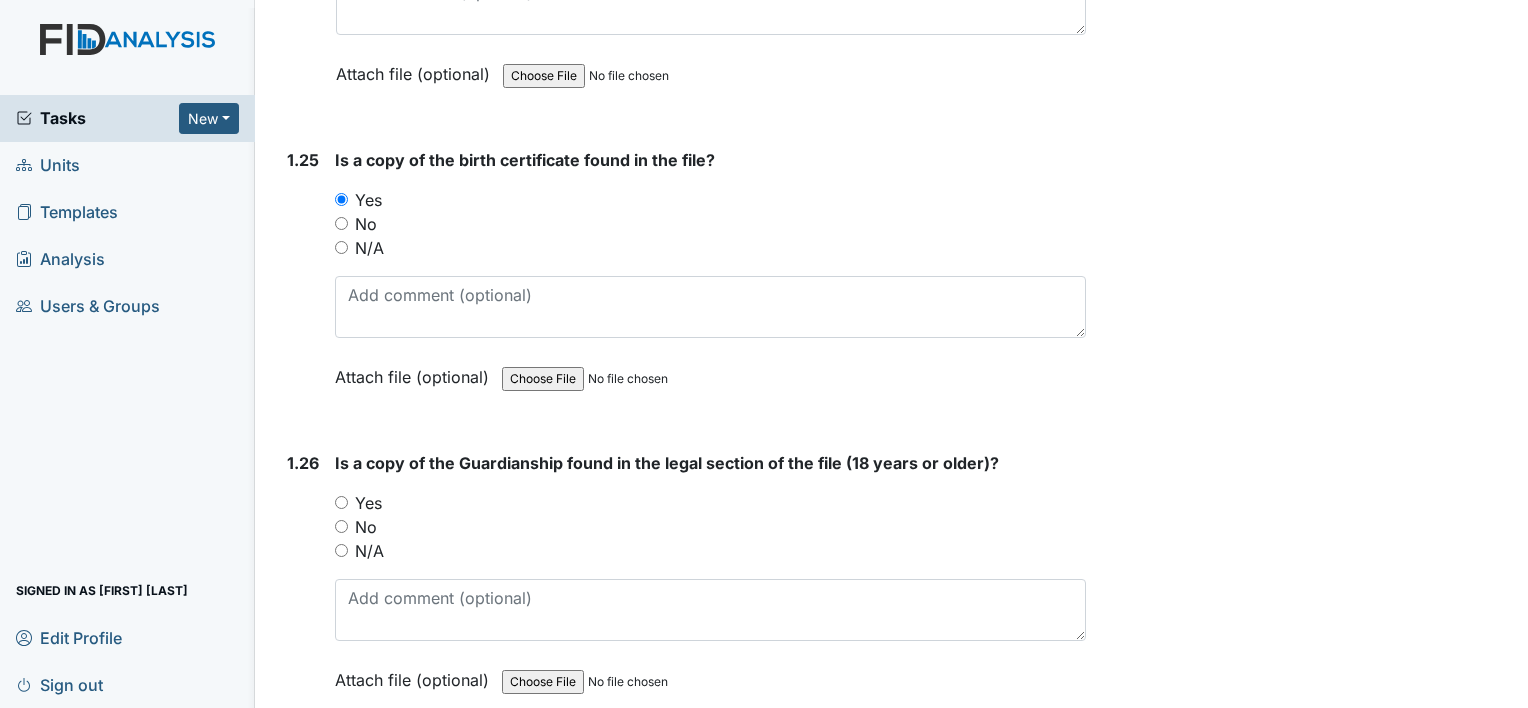 scroll, scrollTop: 7500, scrollLeft: 0, axis: vertical 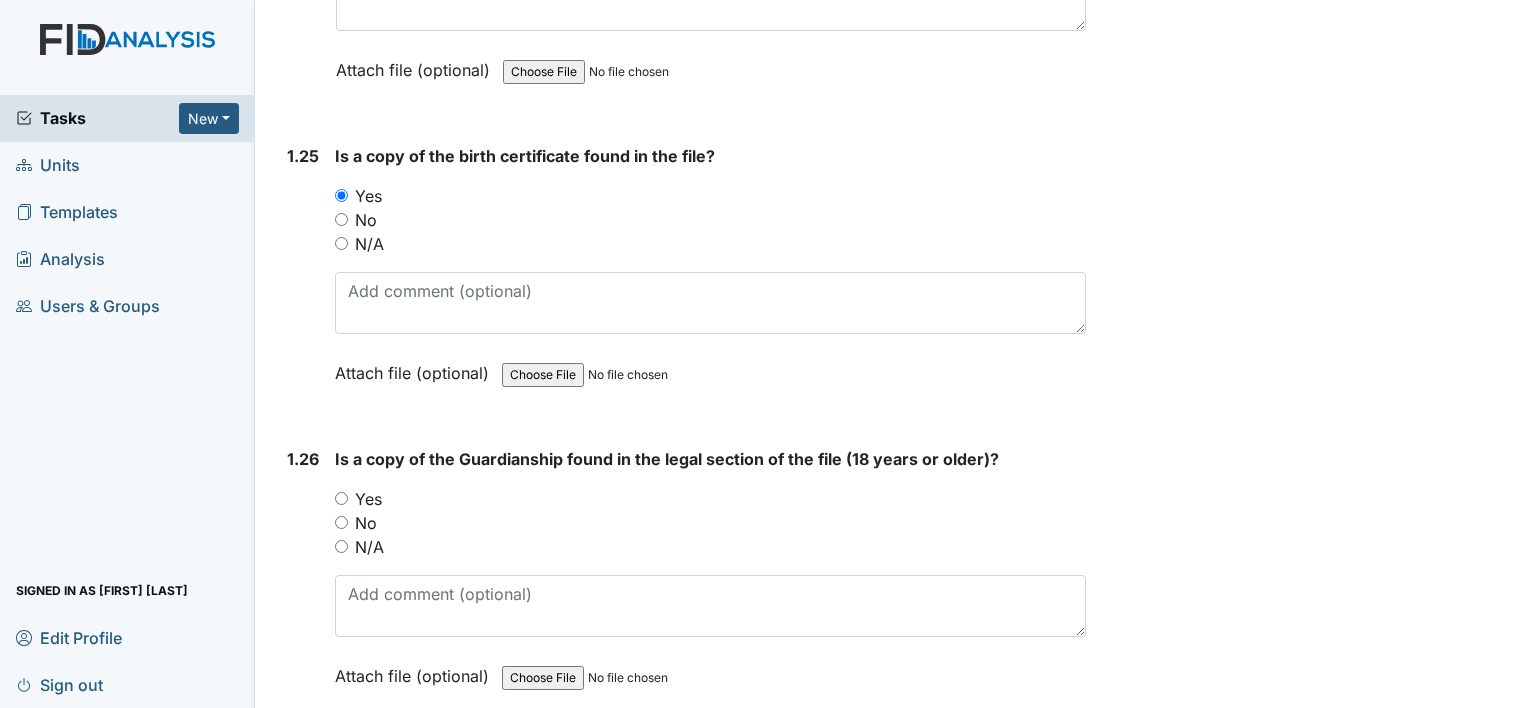click on "Yes" at bounding box center (341, 498) 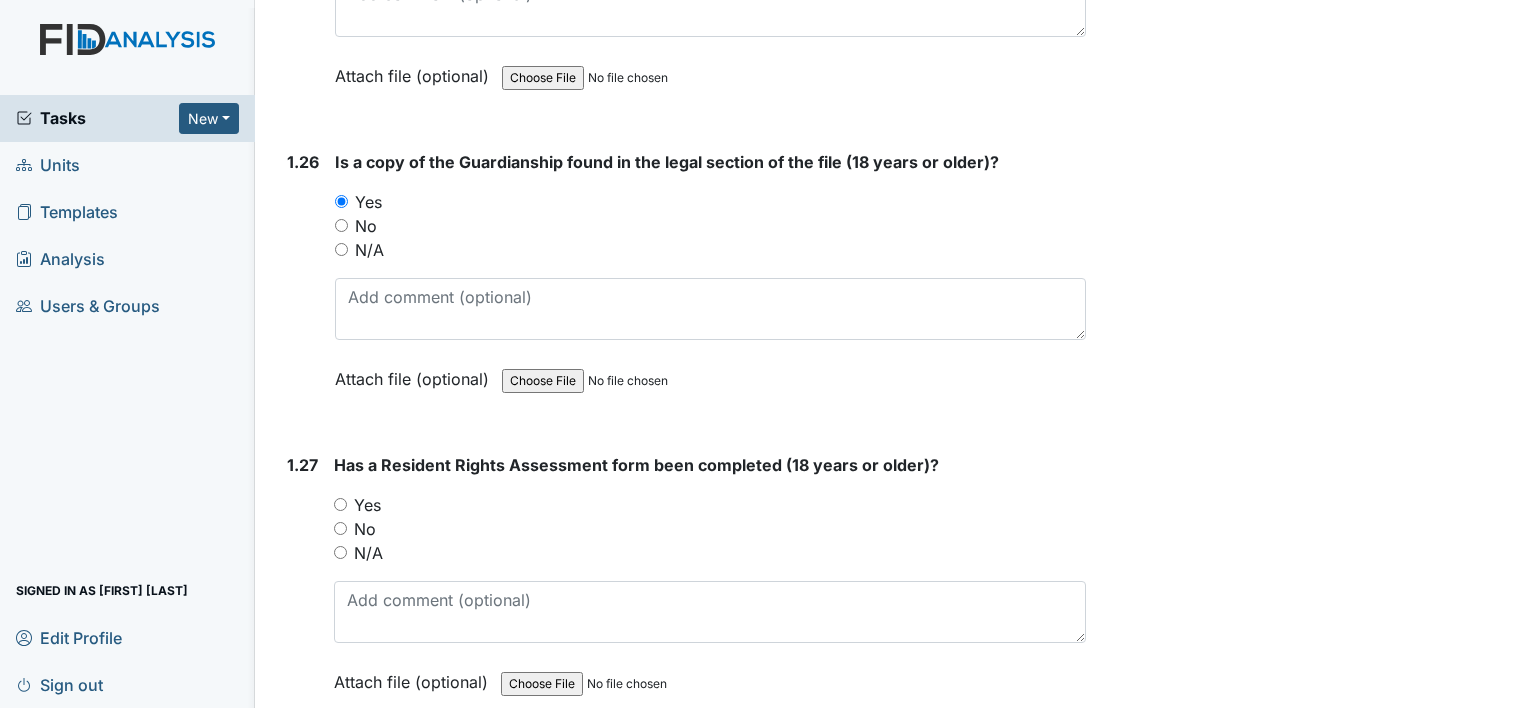 scroll, scrollTop: 7800, scrollLeft: 0, axis: vertical 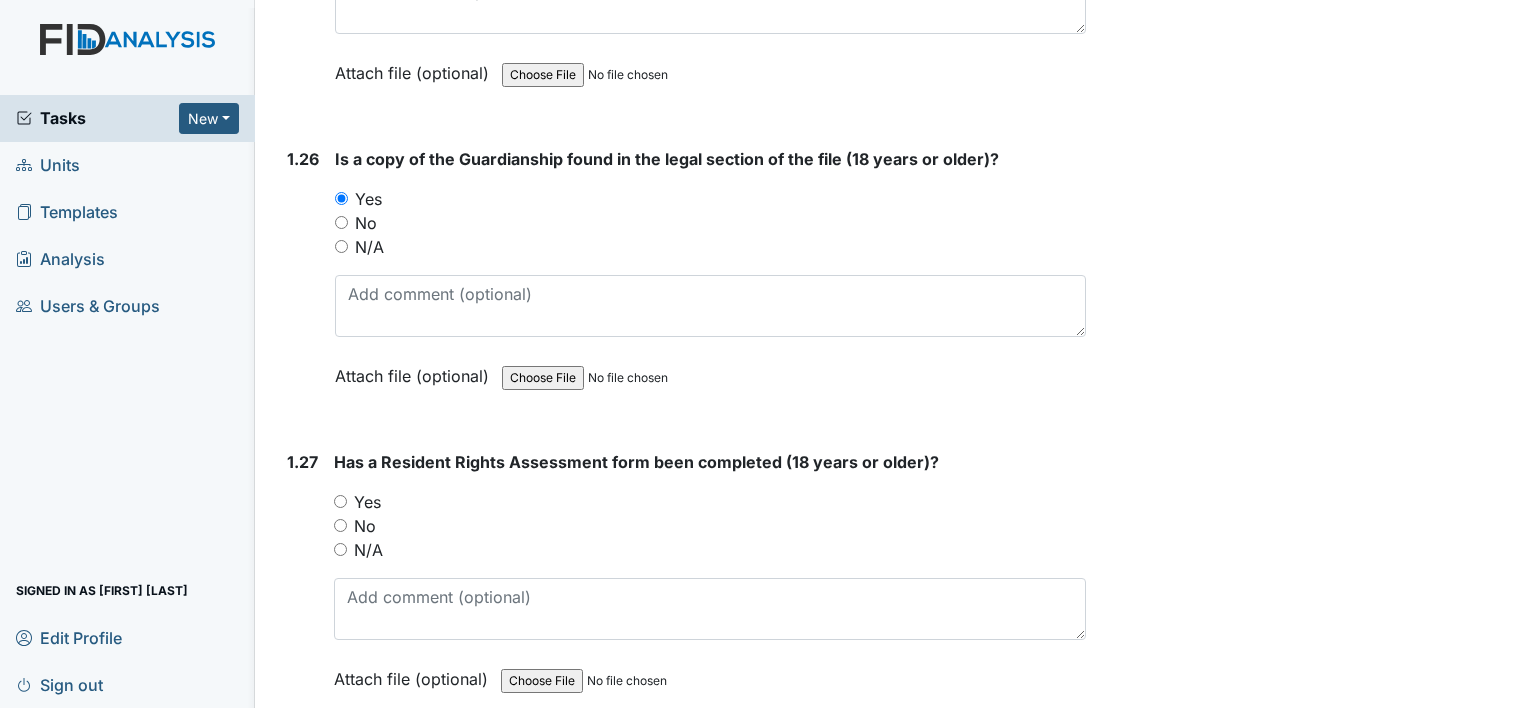 click on "Yes" at bounding box center (340, 501) 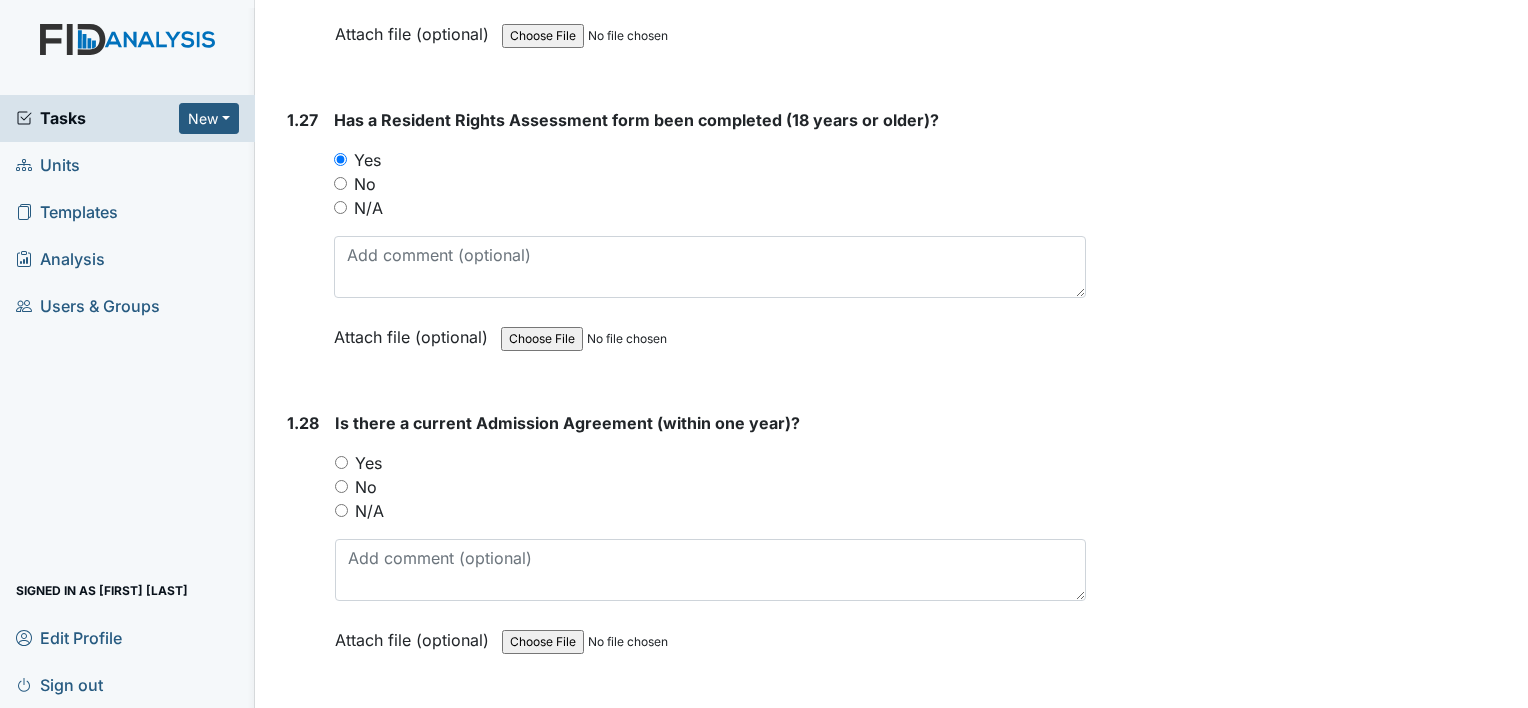 scroll, scrollTop: 8200, scrollLeft: 0, axis: vertical 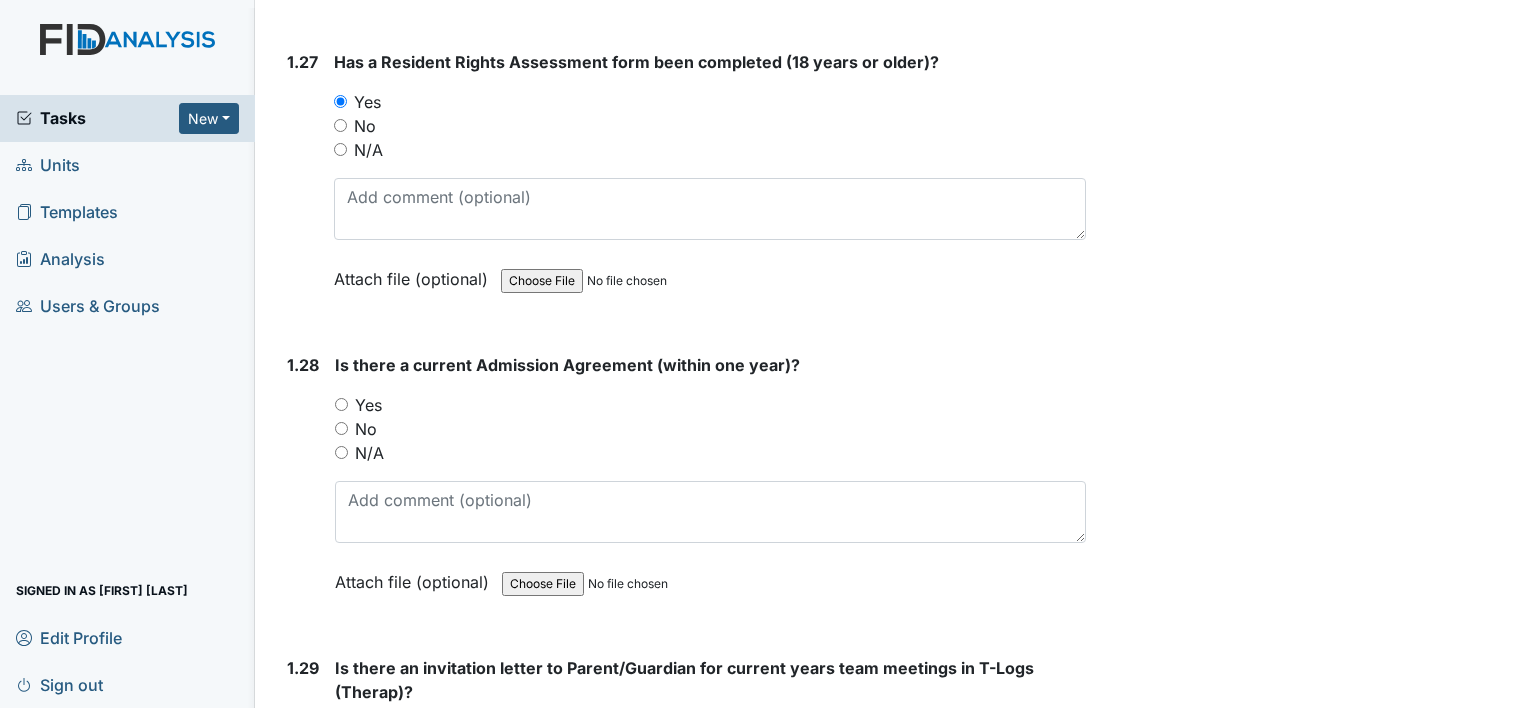 click on "Yes" at bounding box center [341, 404] 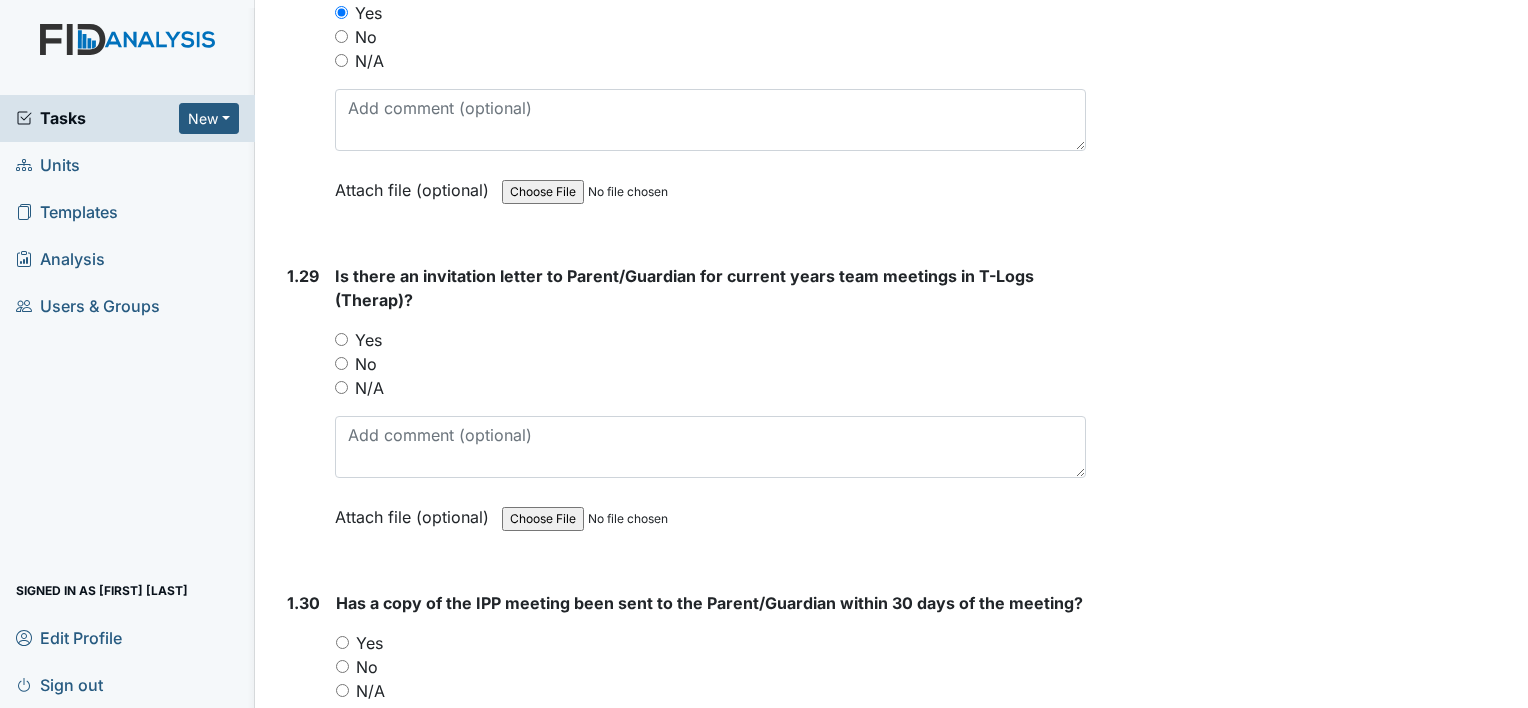 scroll, scrollTop: 8600, scrollLeft: 0, axis: vertical 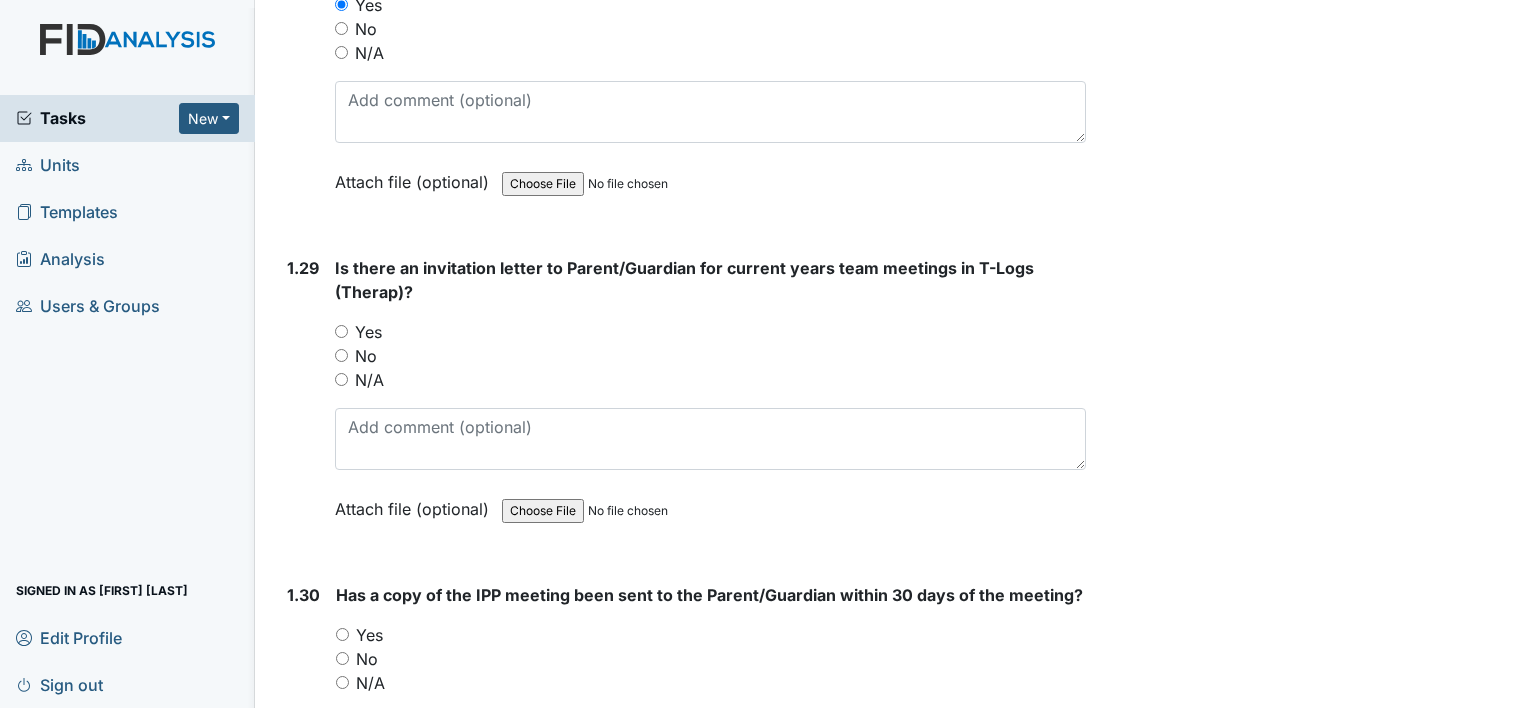 click on "N/A" at bounding box center (341, 379) 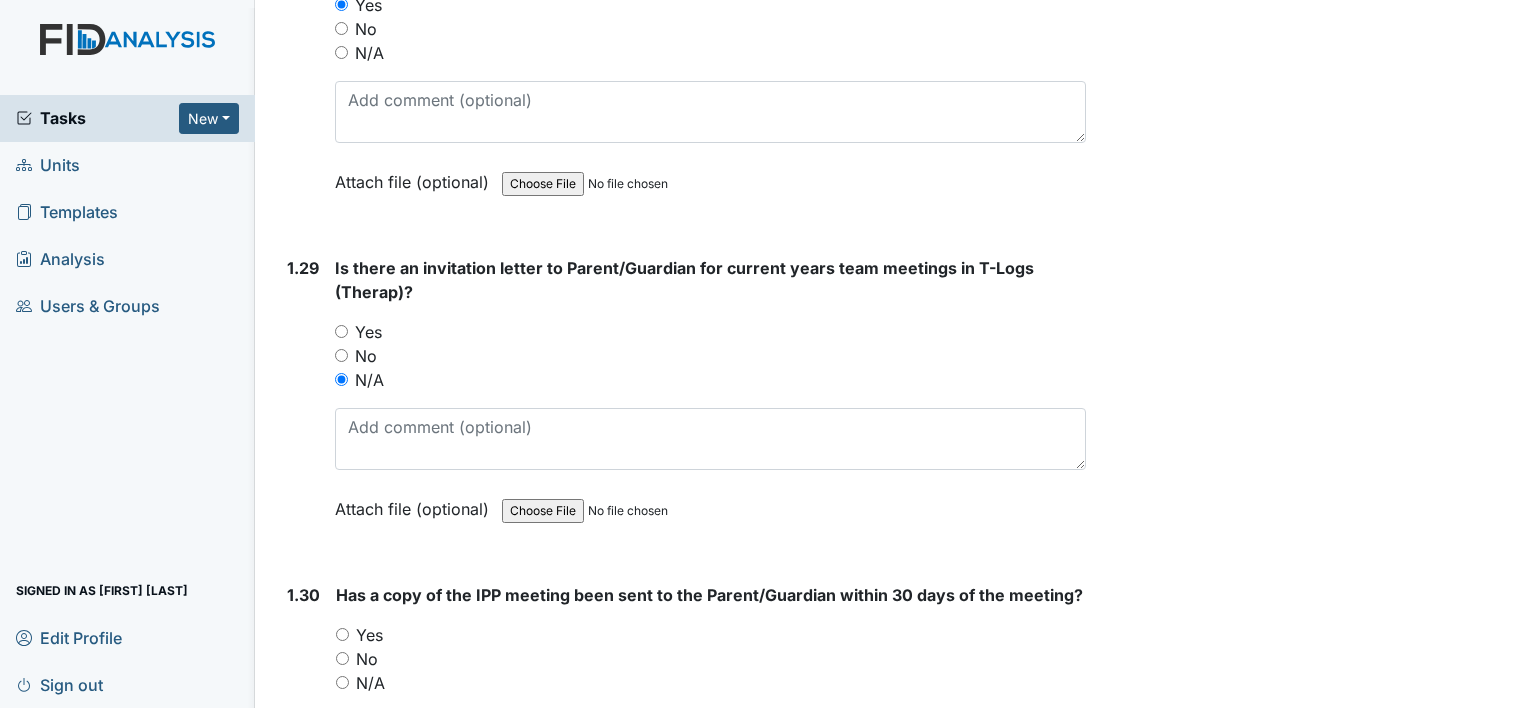click on "Yes" at bounding box center (342, 634) 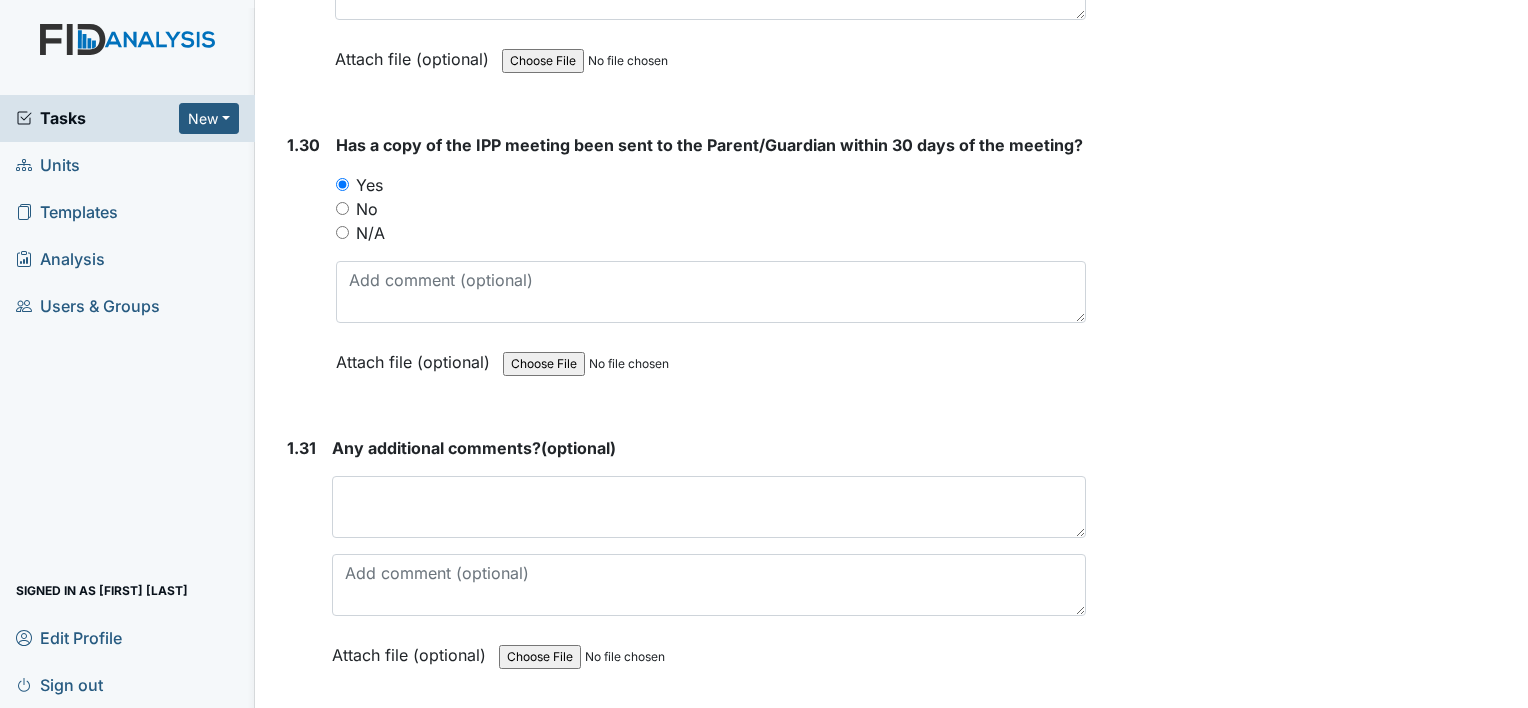 scroll, scrollTop: 9092, scrollLeft: 0, axis: vertical 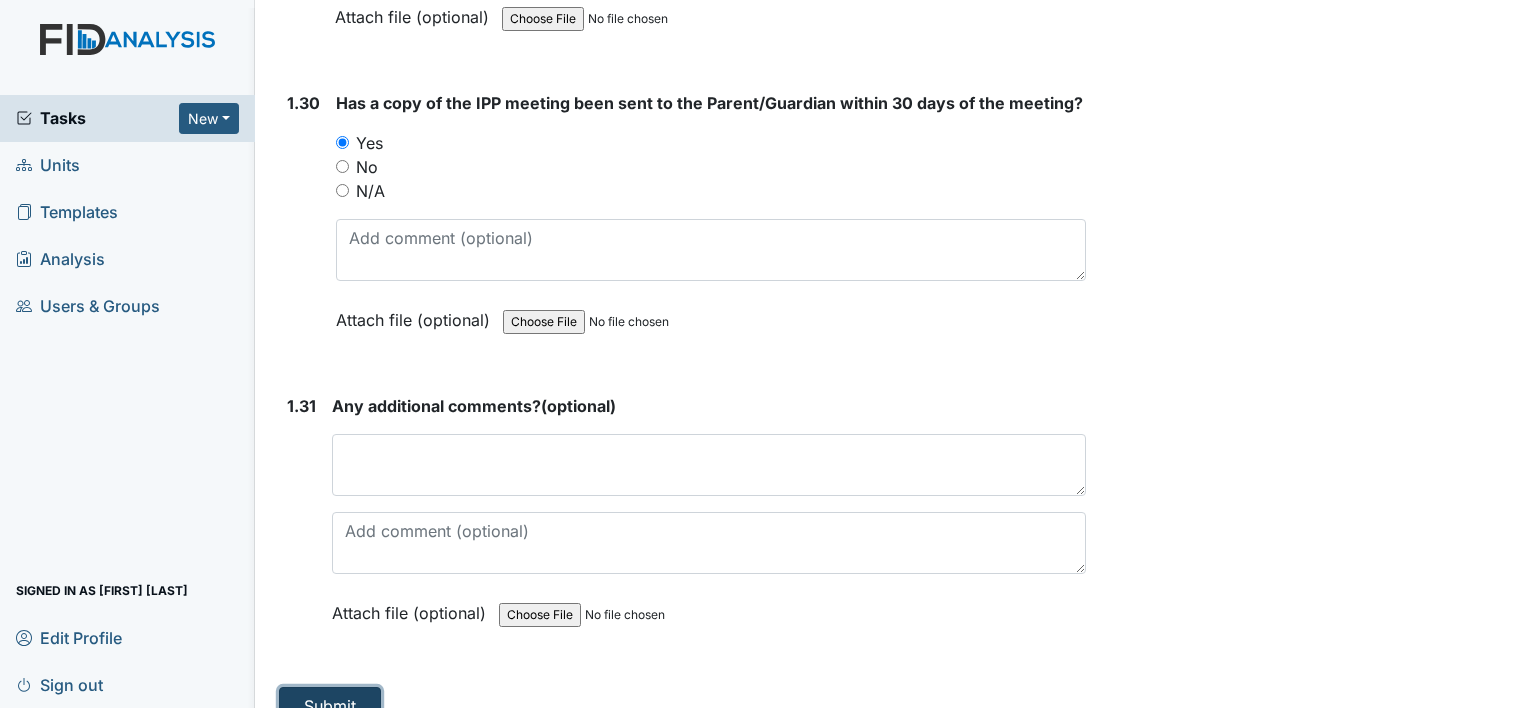 click on "Submit" at bounding box center (330, 706) 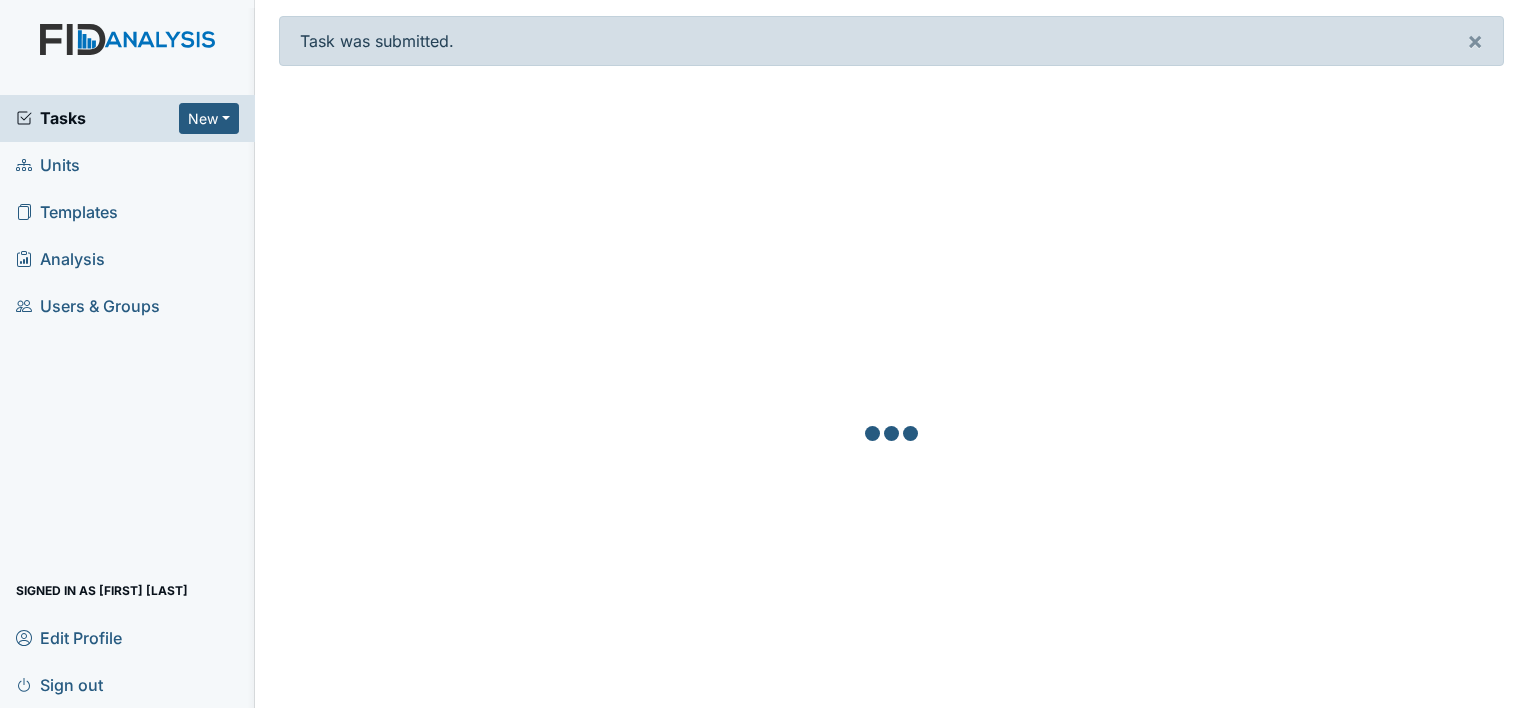 scroll, scrollTop: 0, scrollLeft: 0, axis: both 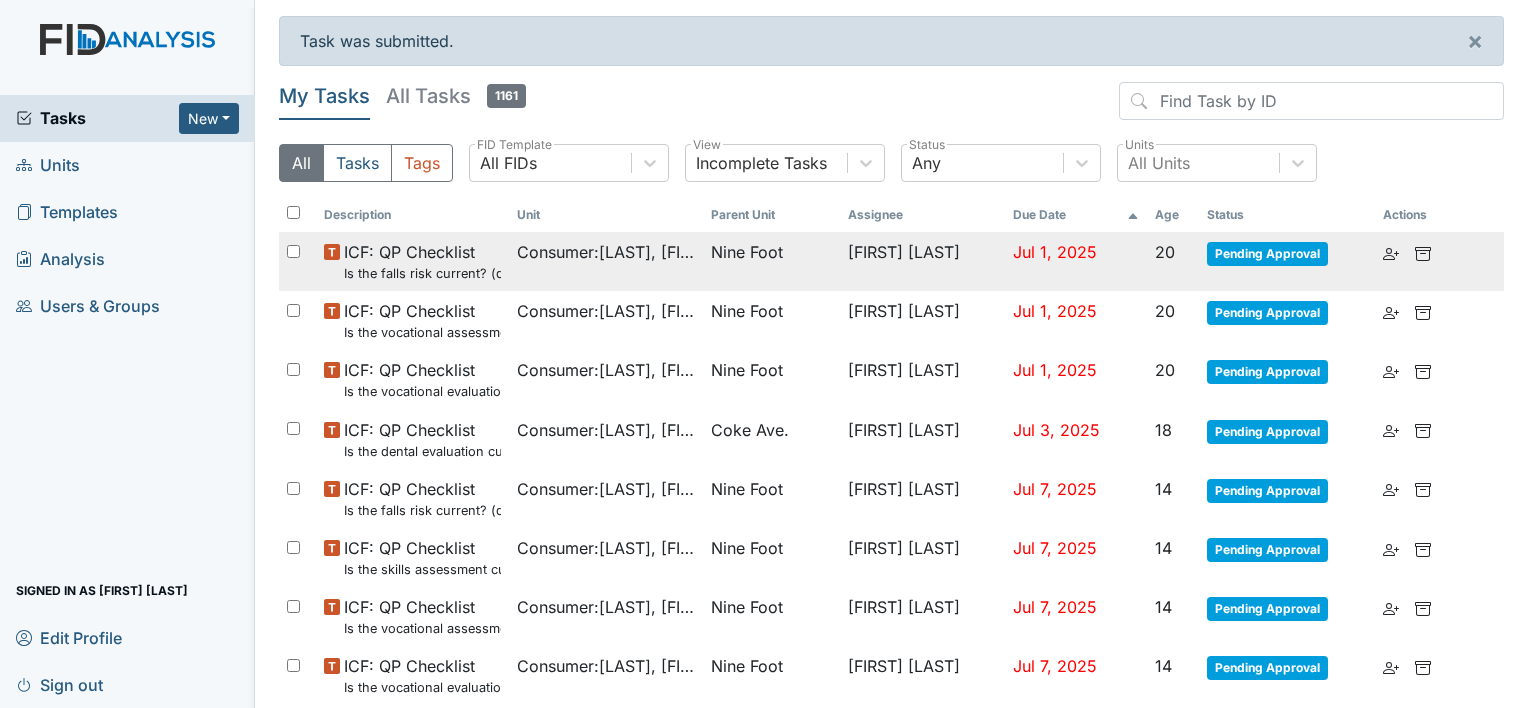 click on "Nine Foot" at bounding box center [747, 252] 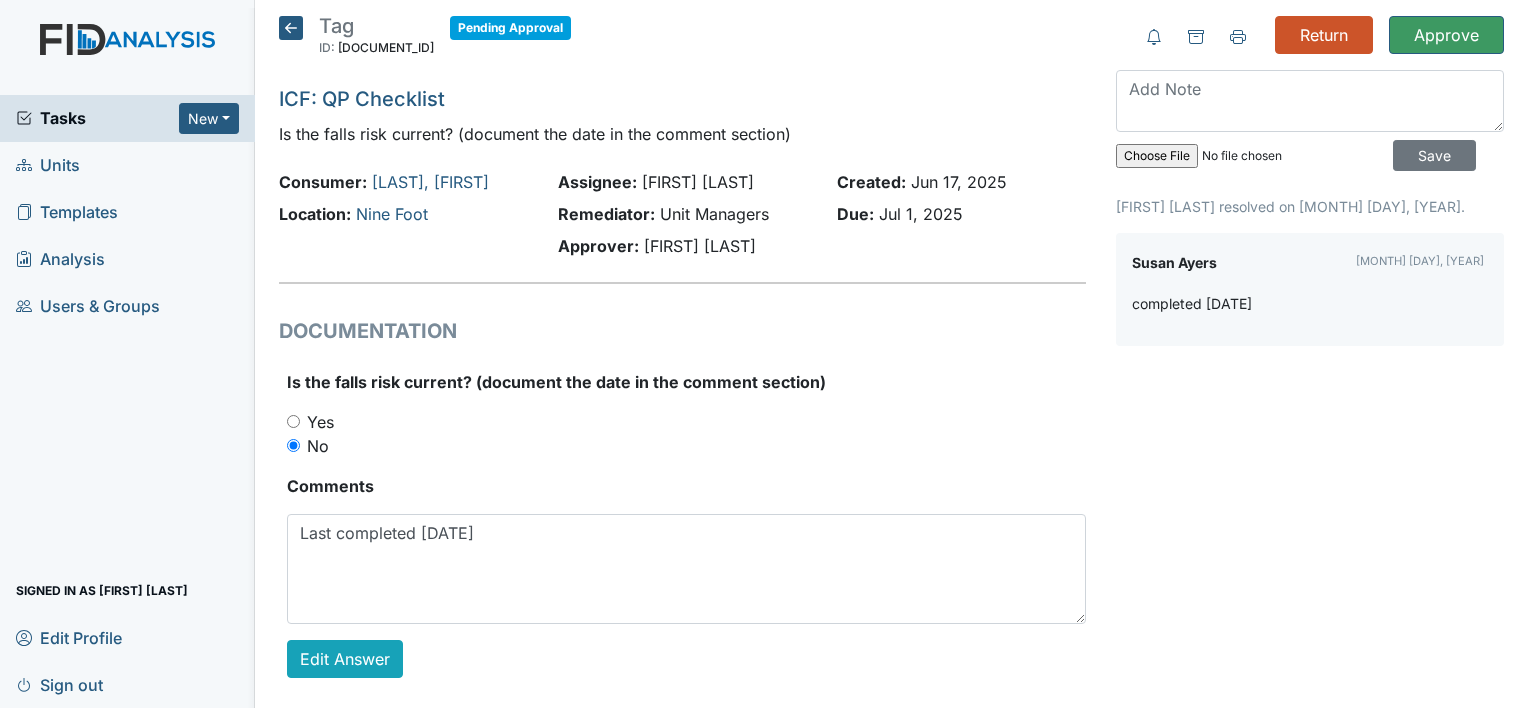 scroll, scrollTop: 0, scrollLeft: 0, axis: both 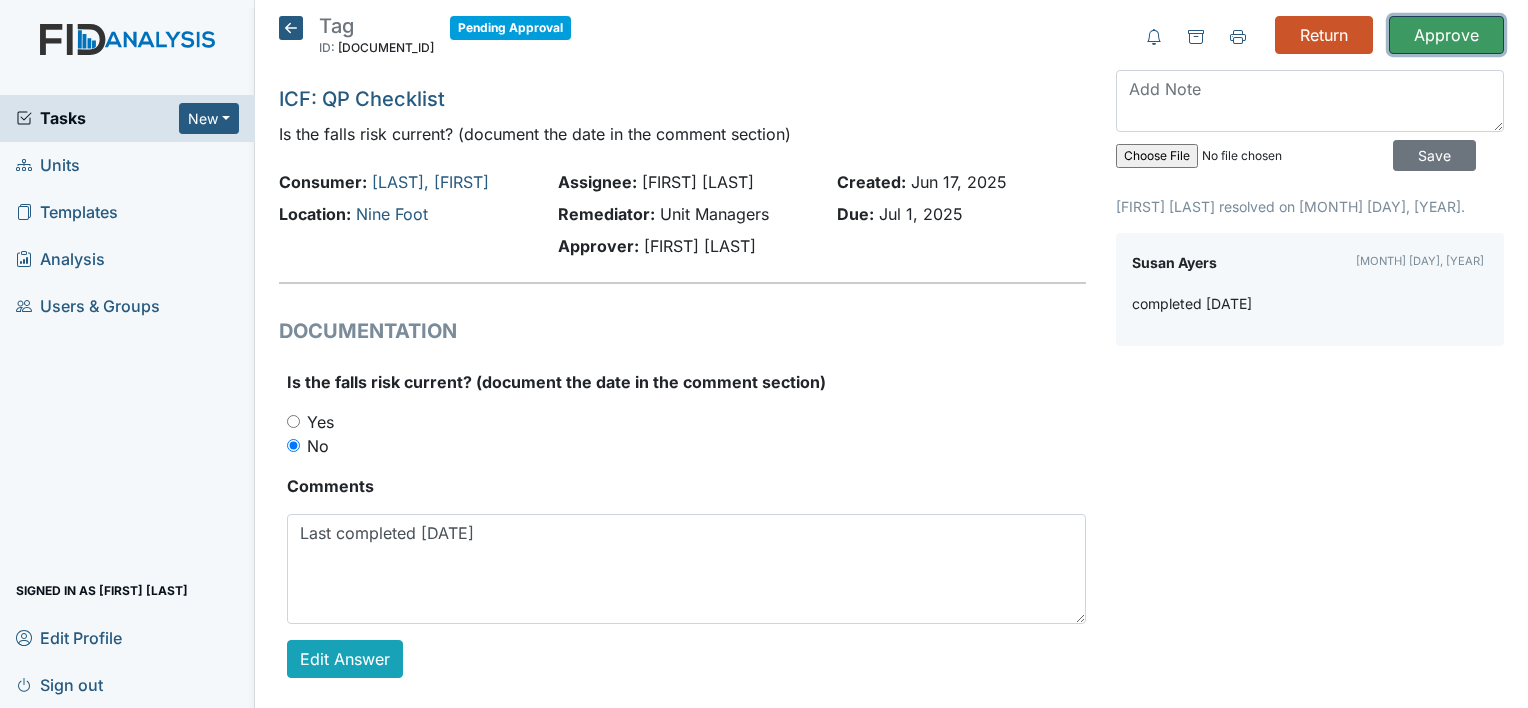 click on "Approve" at bounding box center [1446, 35] 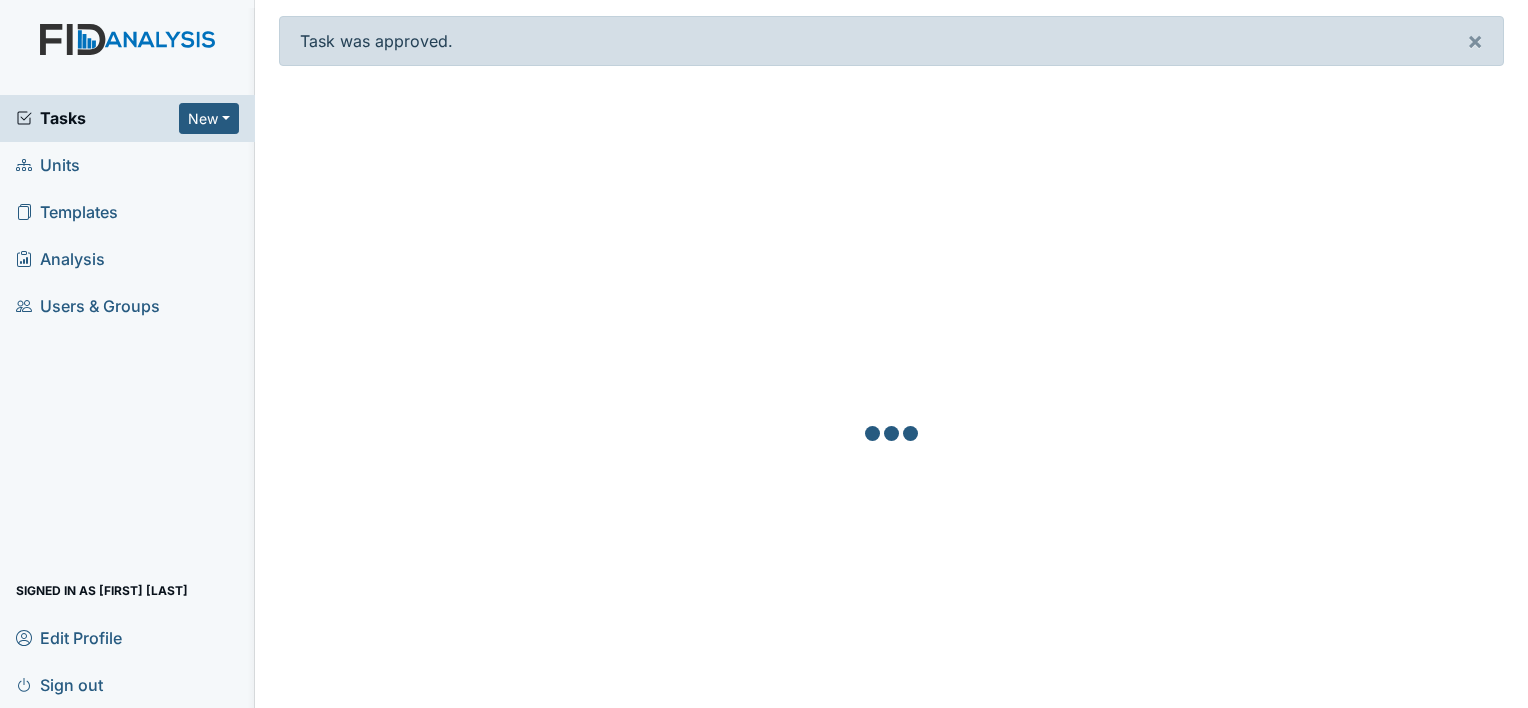 scroll, scrollTop: 0, scrollLeft: 0, axis: both 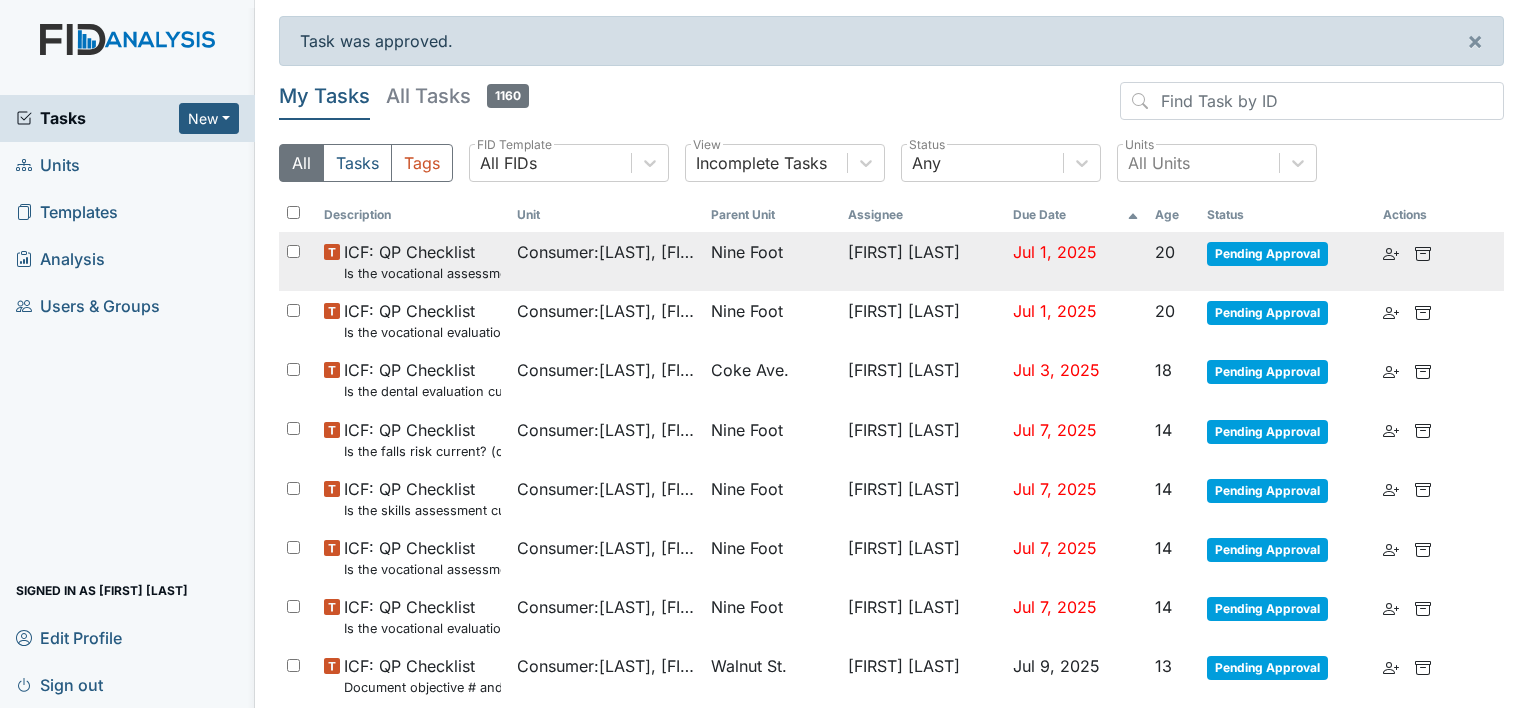 click on "Nine Foot" at bounding box center [772, 261] 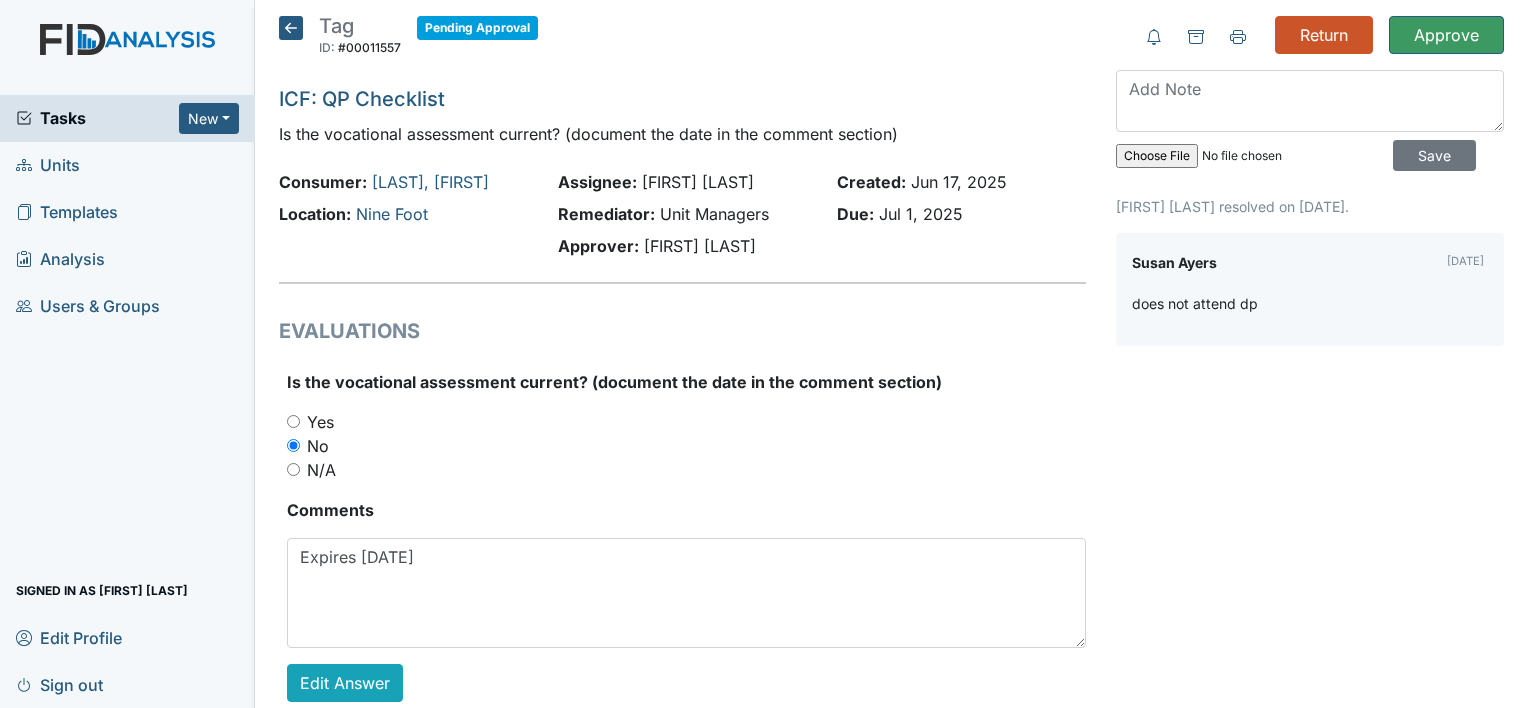 scroll, scrollTop: 0, scrollLeft: 0, axis: both 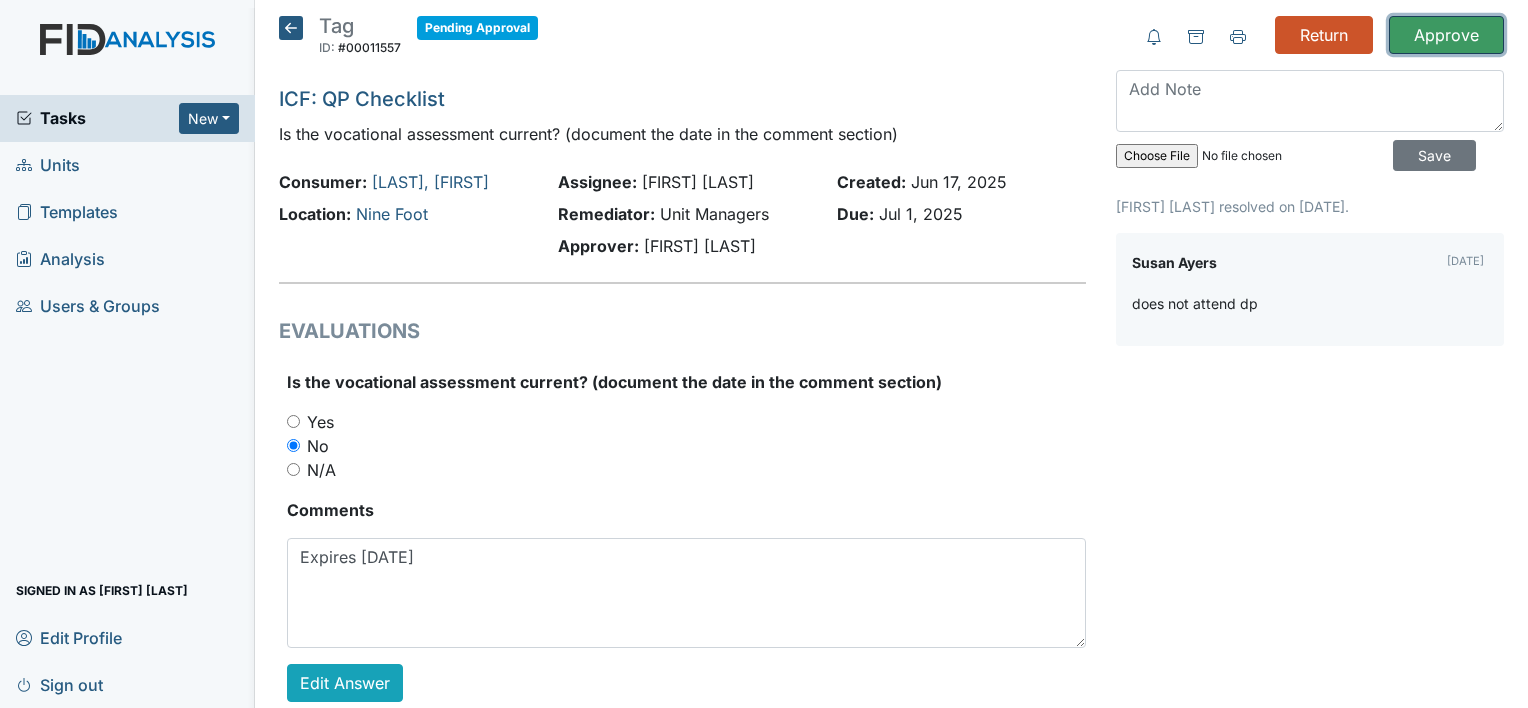 click on "Approve" at bounding box center (1446, 35) 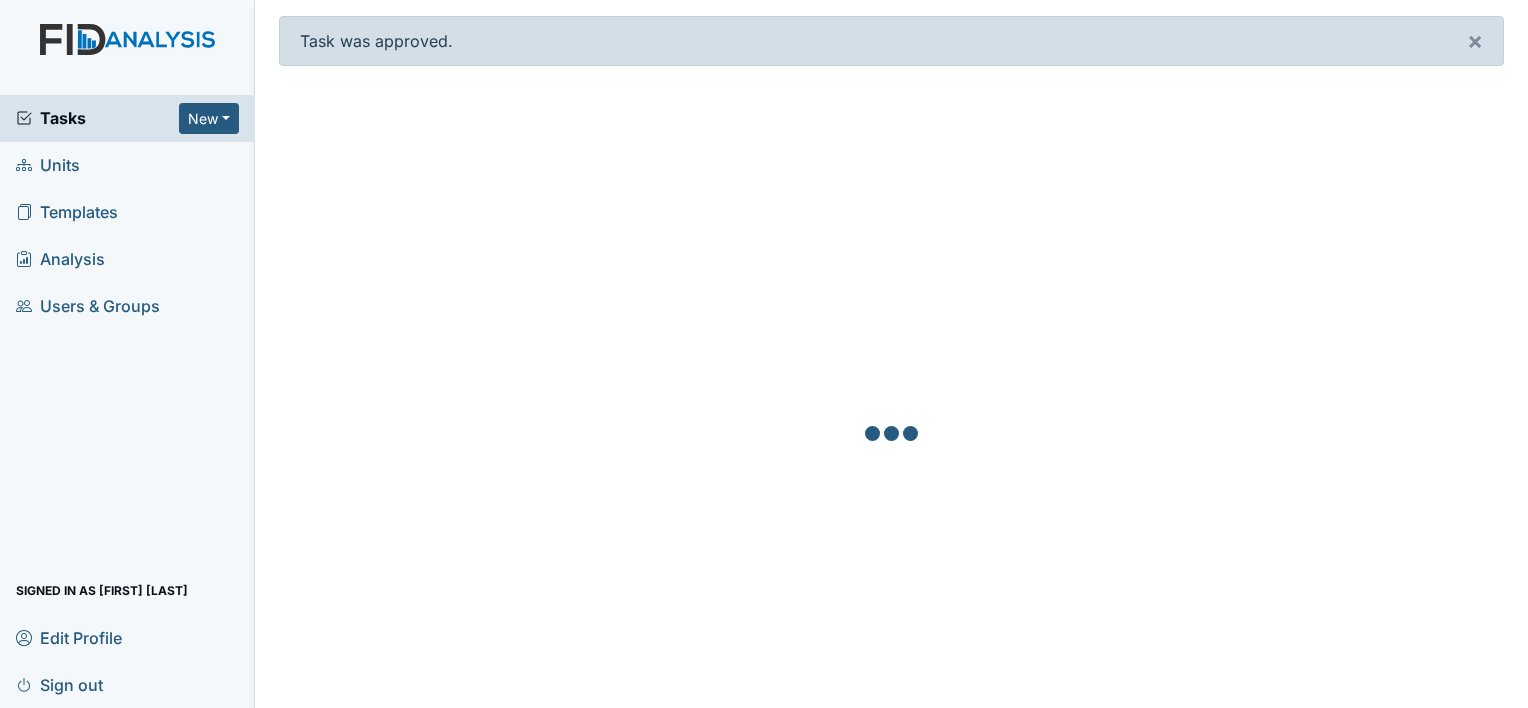 scroll, scrollTop: 0, scrollLeft: 0, axis: both 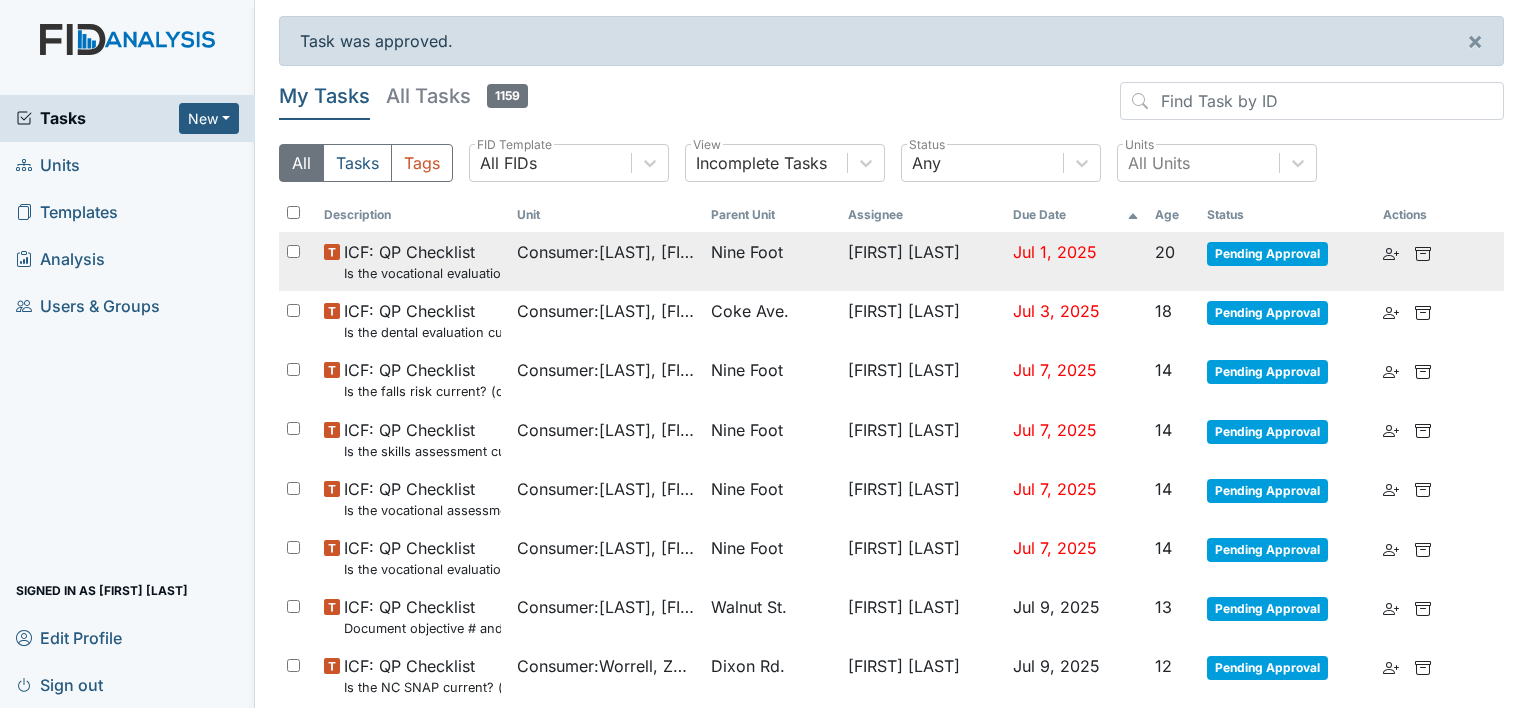 click on "Nine Foot" at bounding box center (772, 252) 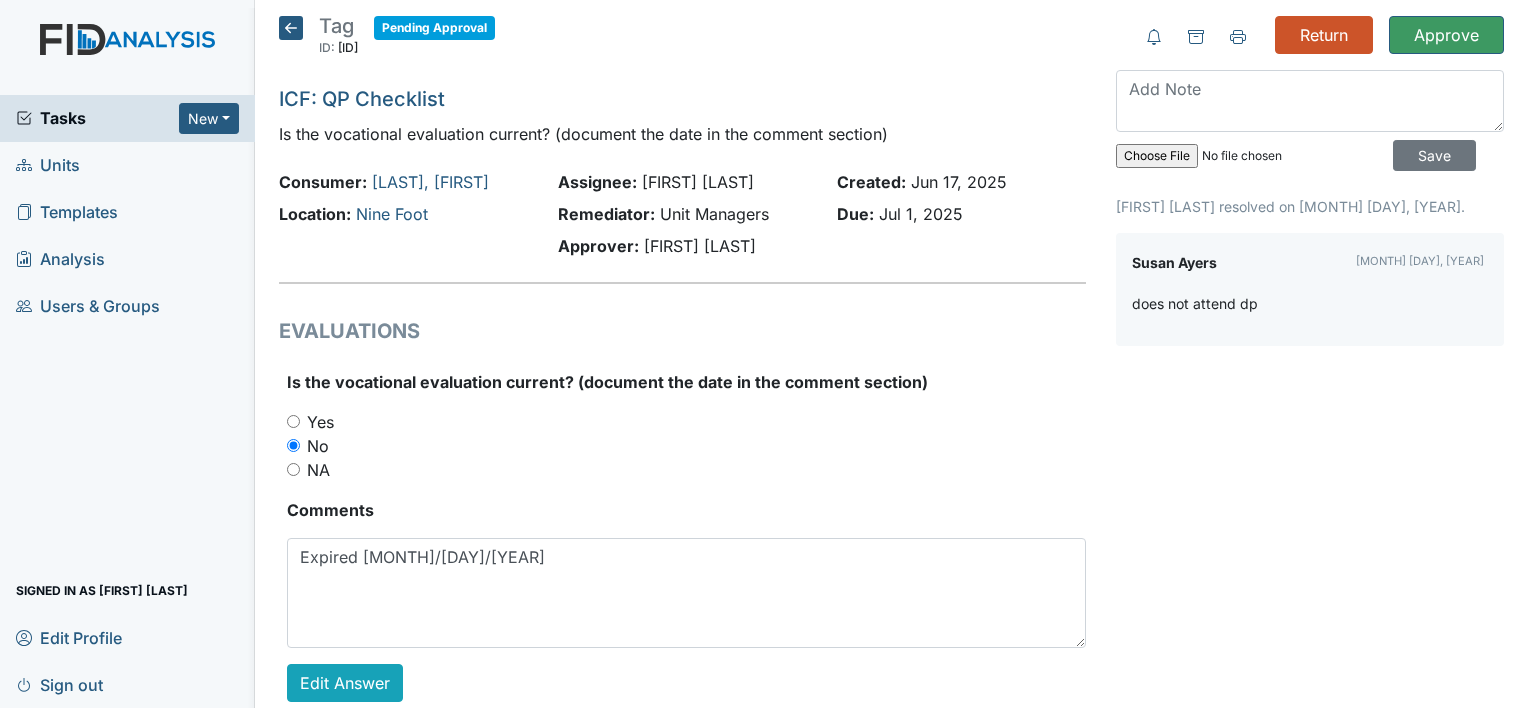 scroll, scrollTop: 0, scrollLeft: 0, axis: both 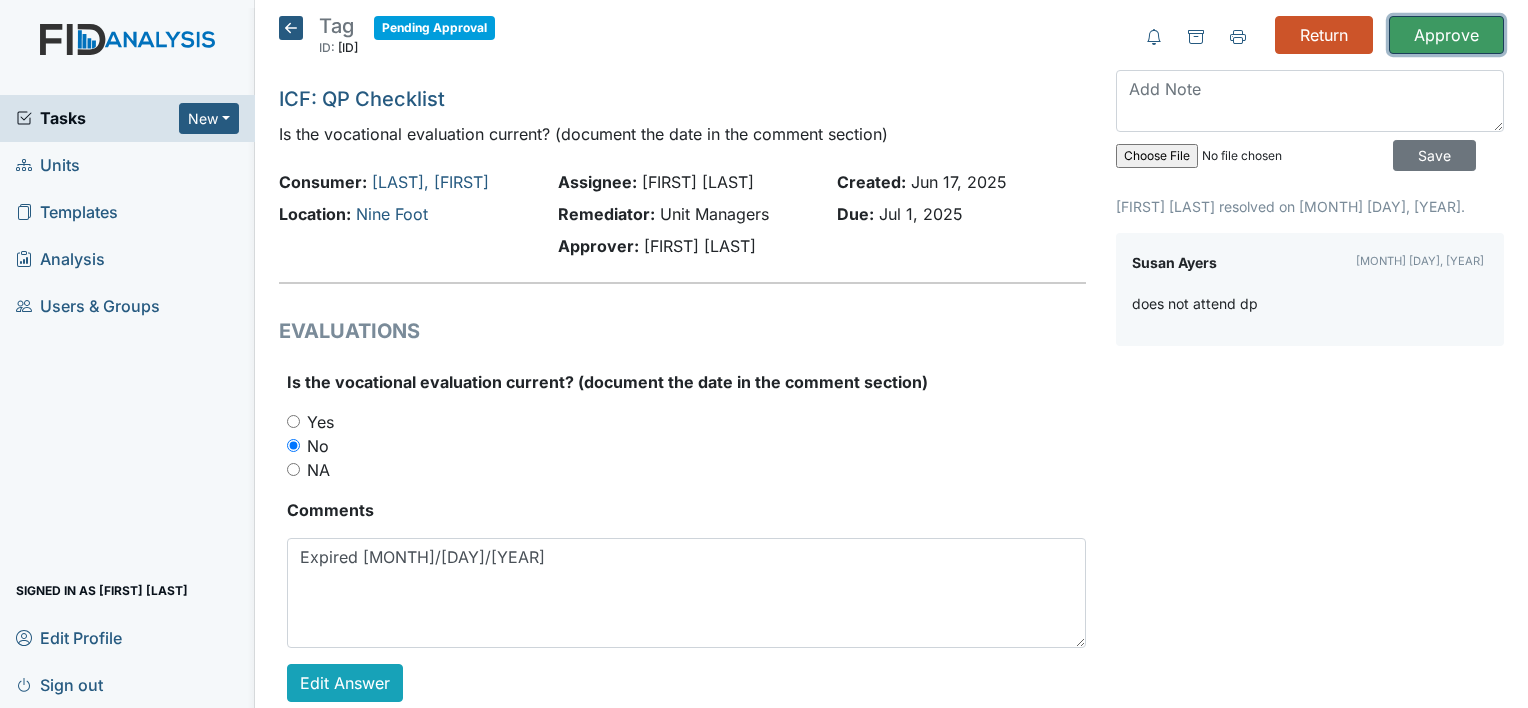 click on "Approve" at bounding box center [1446, 35] 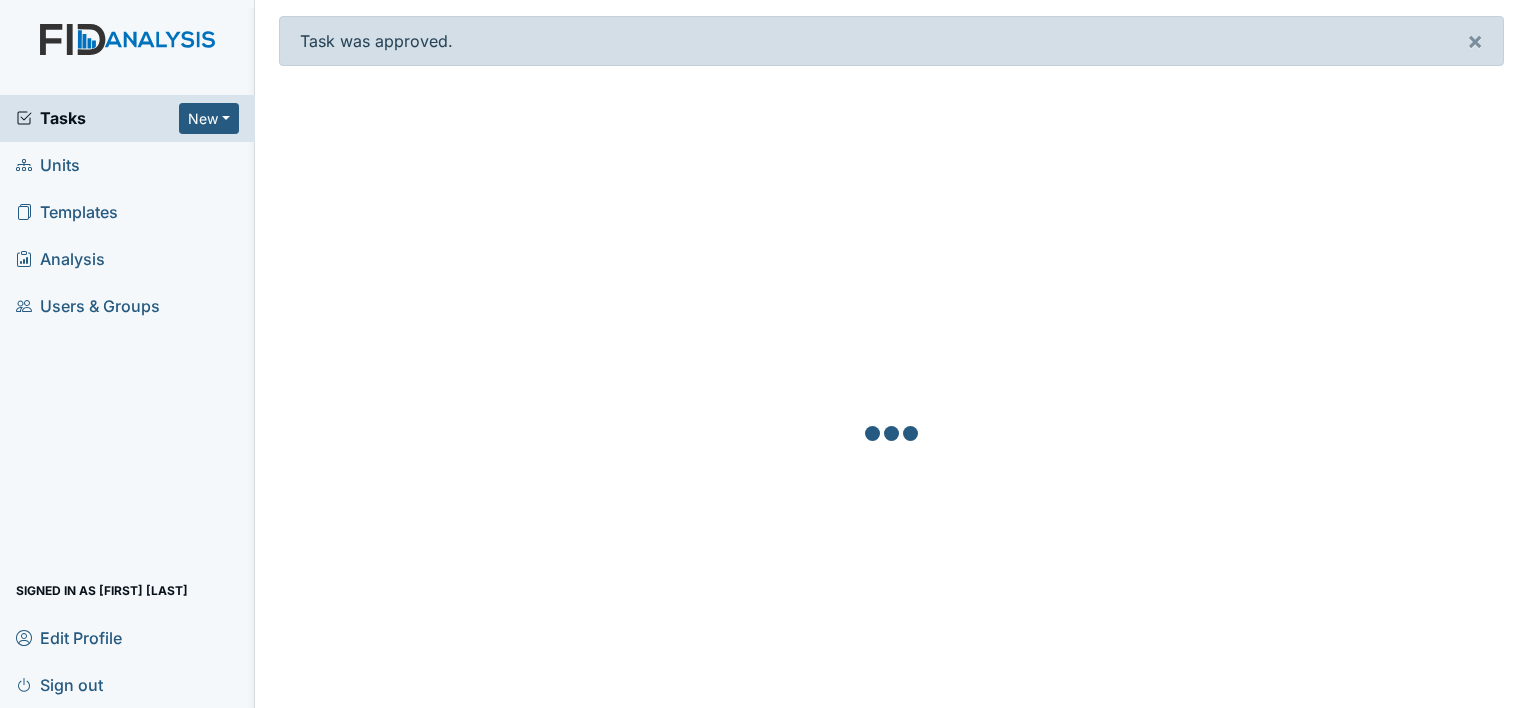 scroll, scrollTop: 0, scrollLeft: 0, axis: both 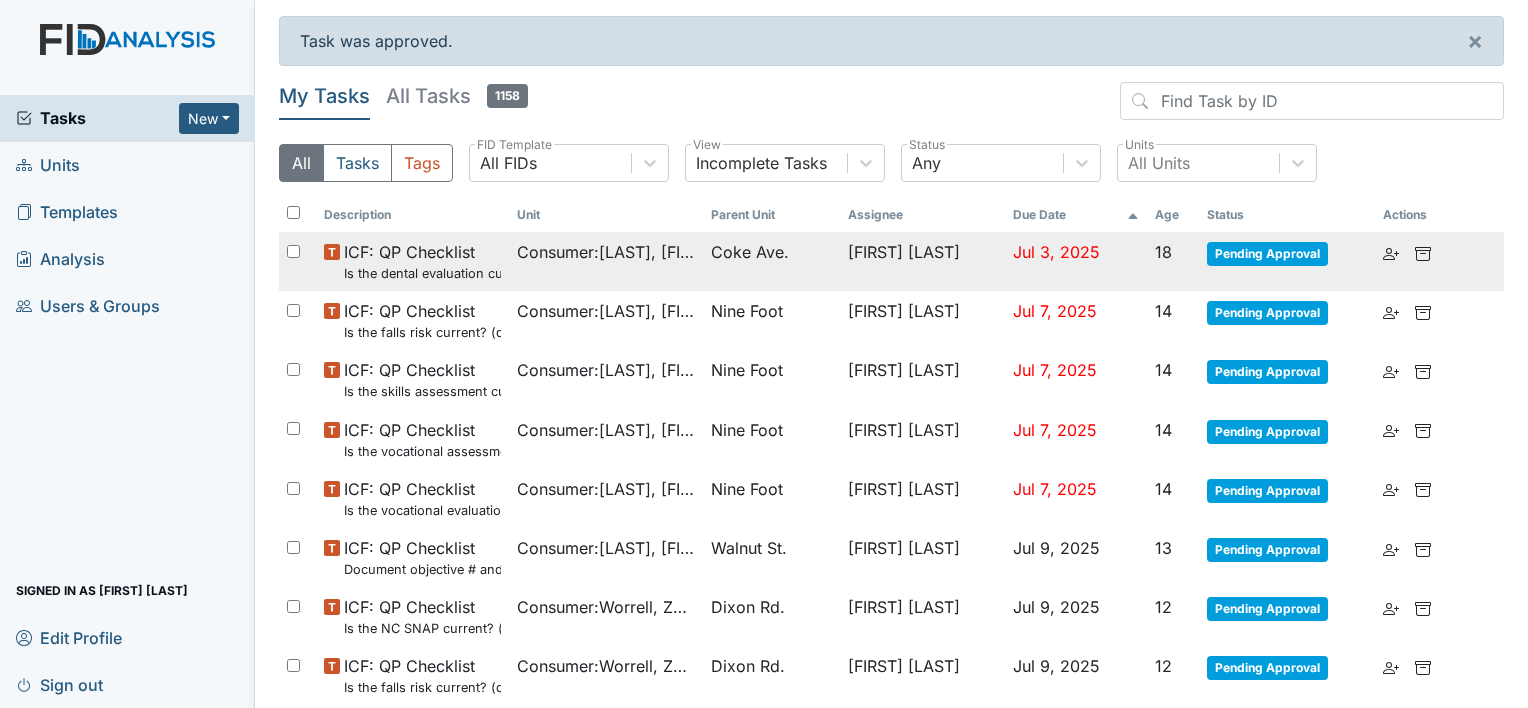 click on "Consumer :  Mock, Lani" at bounding box center (605, 252) 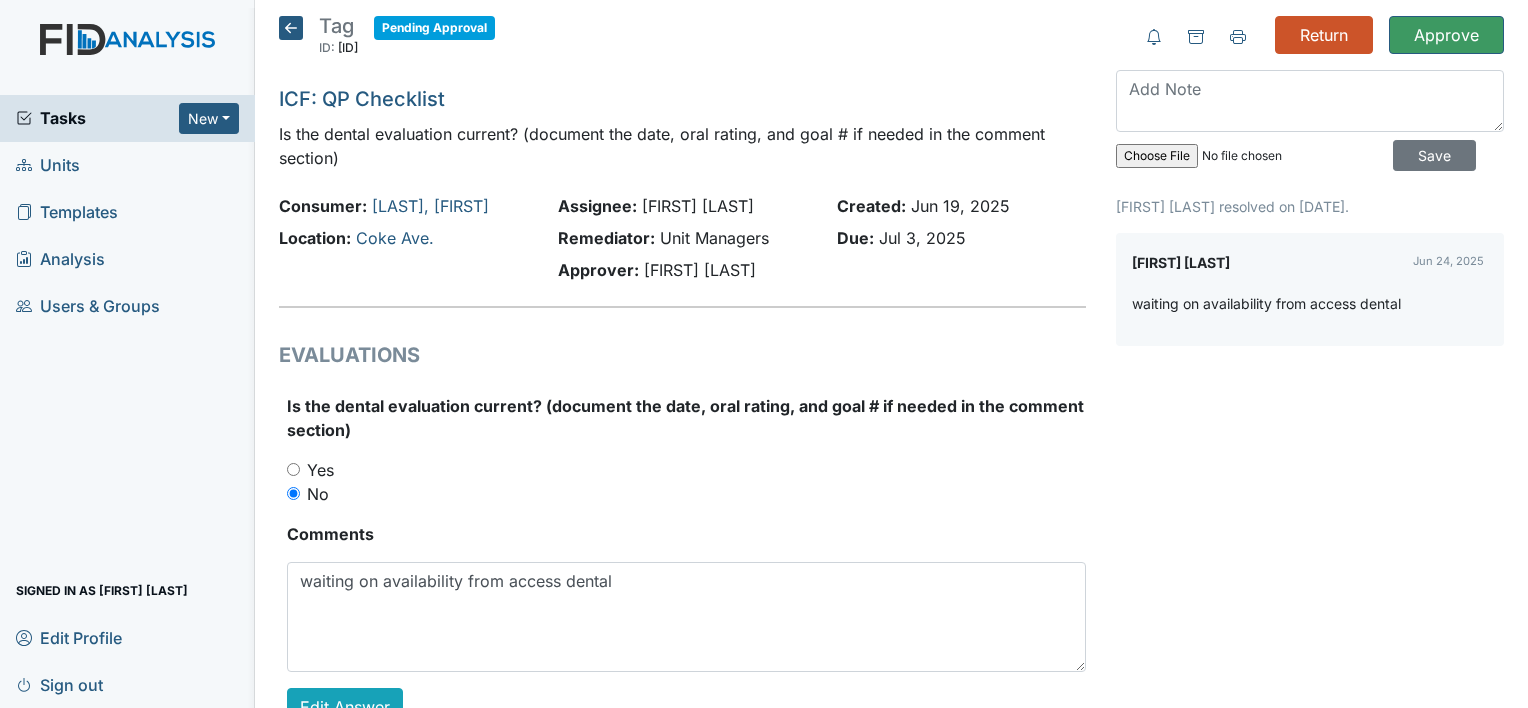 scroll, scrollTop: 0, scrollLeft: 0, axis: both 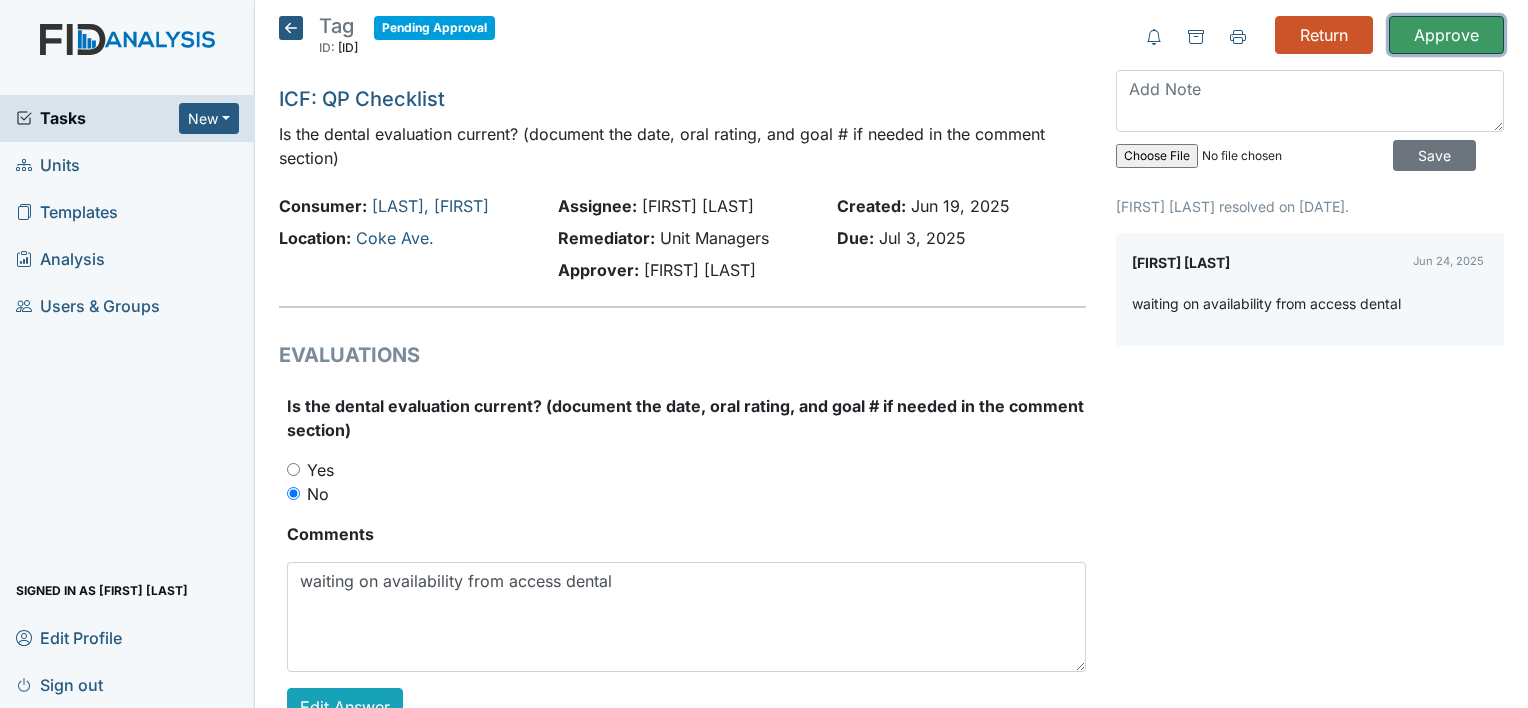 click on "Approve" at bounding box center [1446, 35] 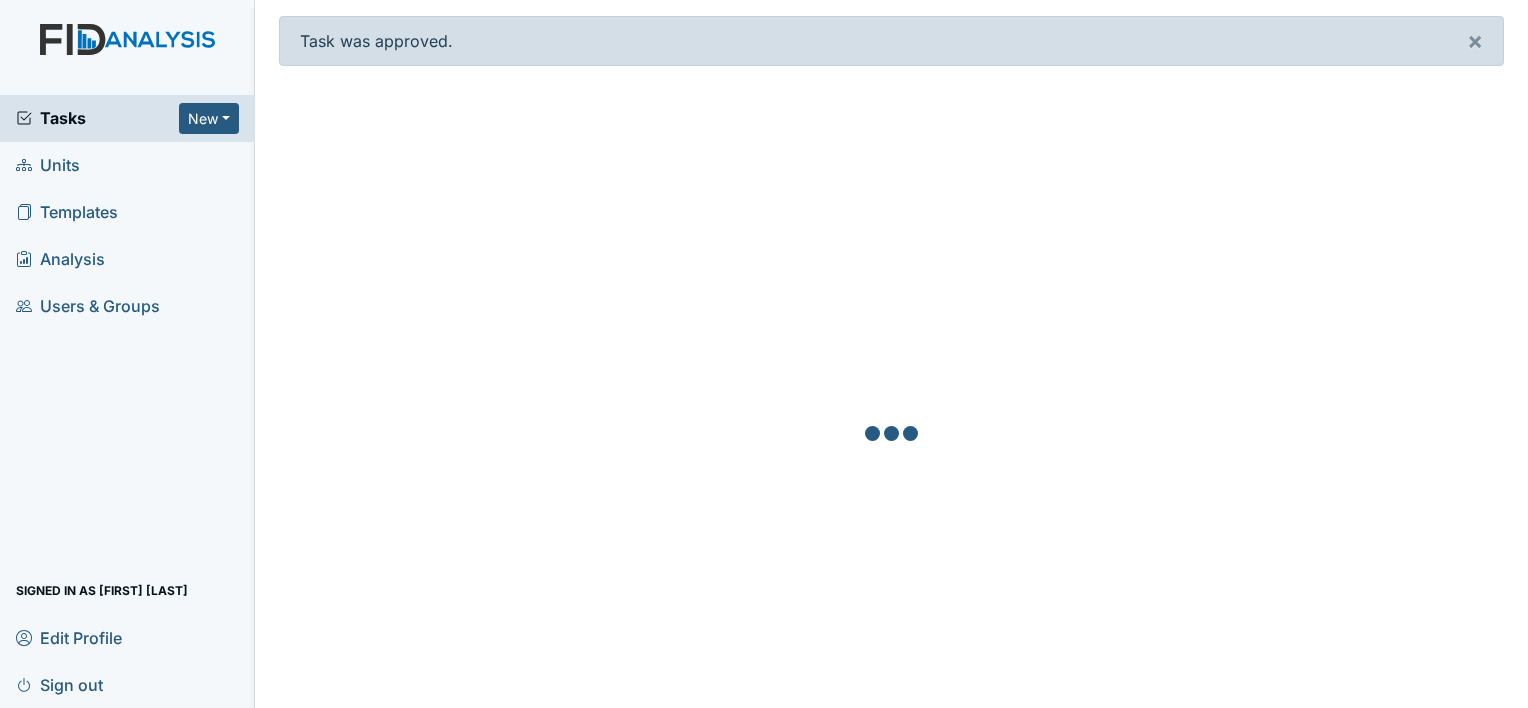 scroll, scrollTop: 0, scrollLeft: 0, axis: both 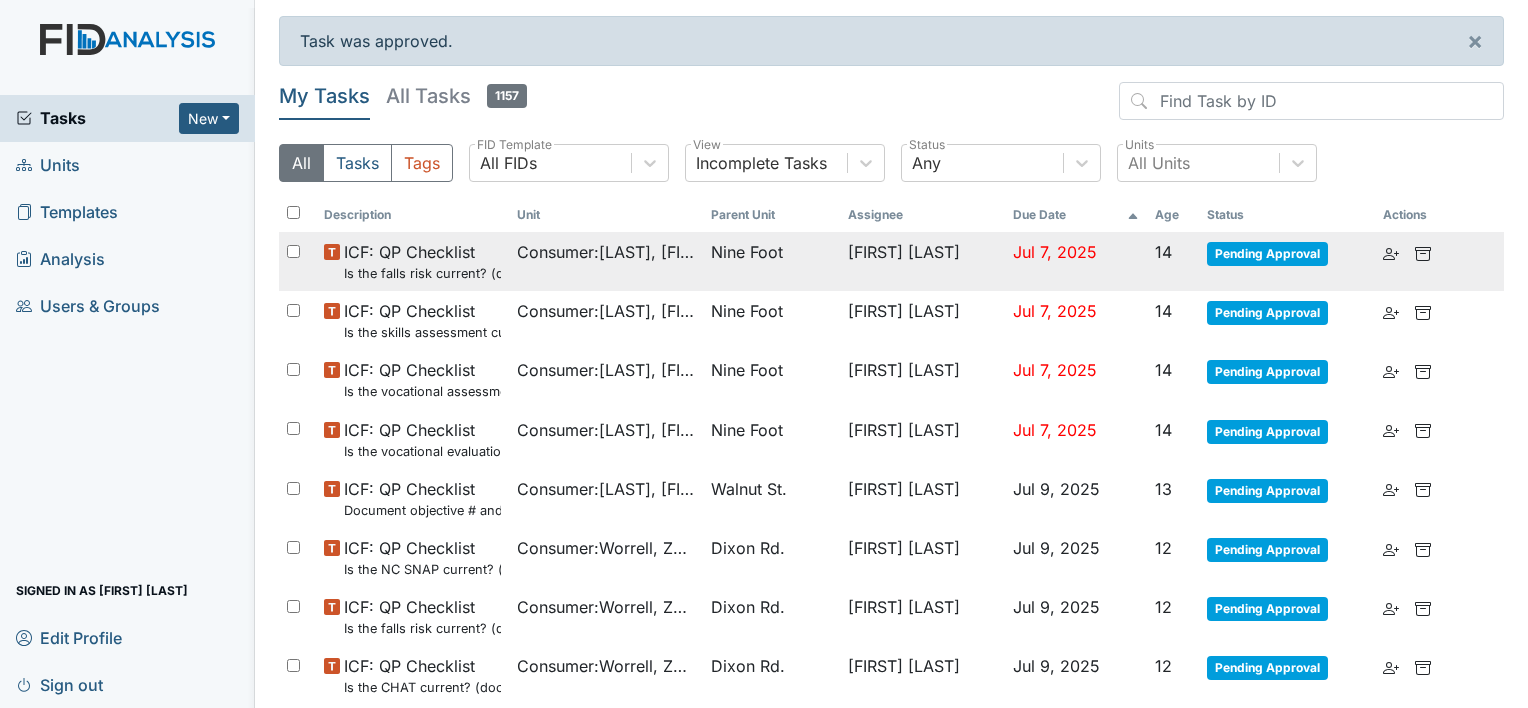 click on "Nine Foot" at bounding box center [747, 252] 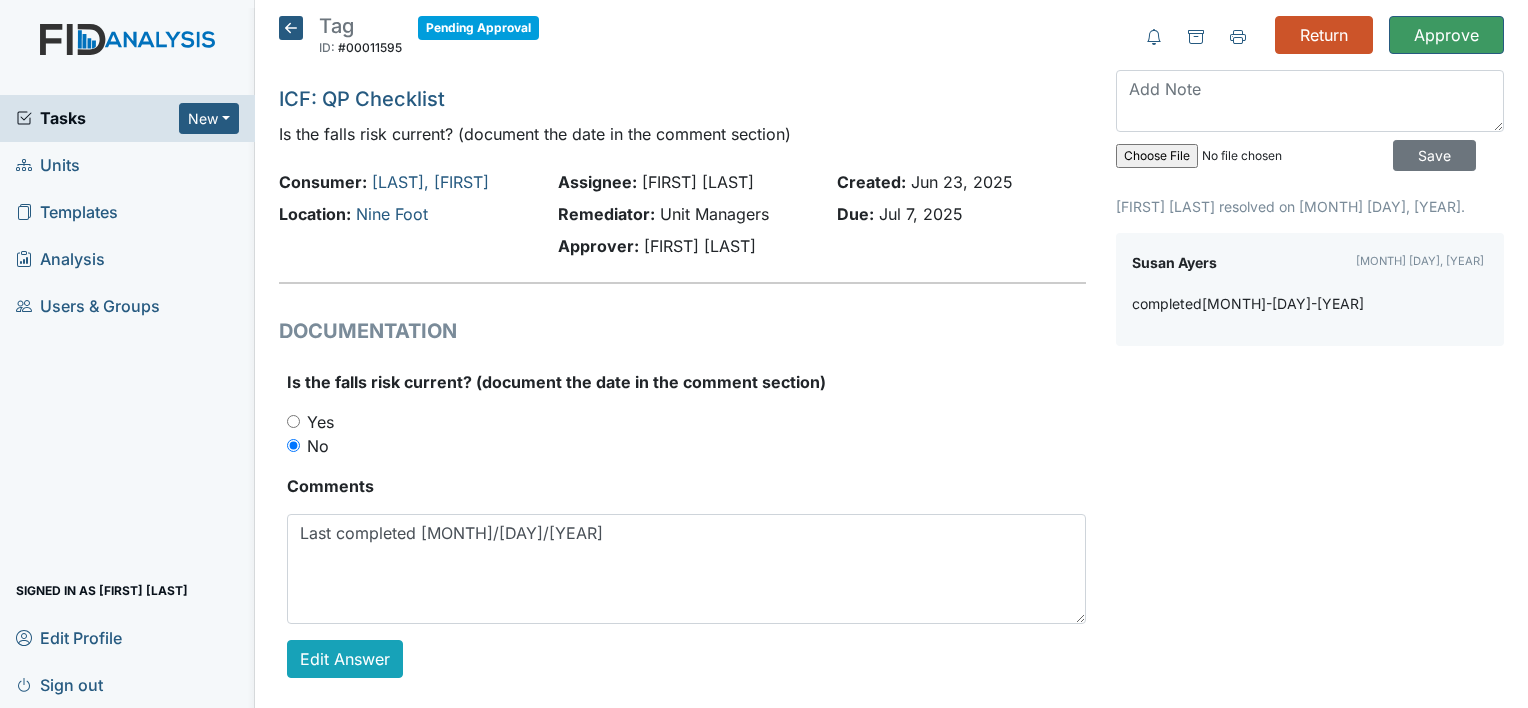 scroll, scrollTop: 0, scrollLeft: 0, axis: both 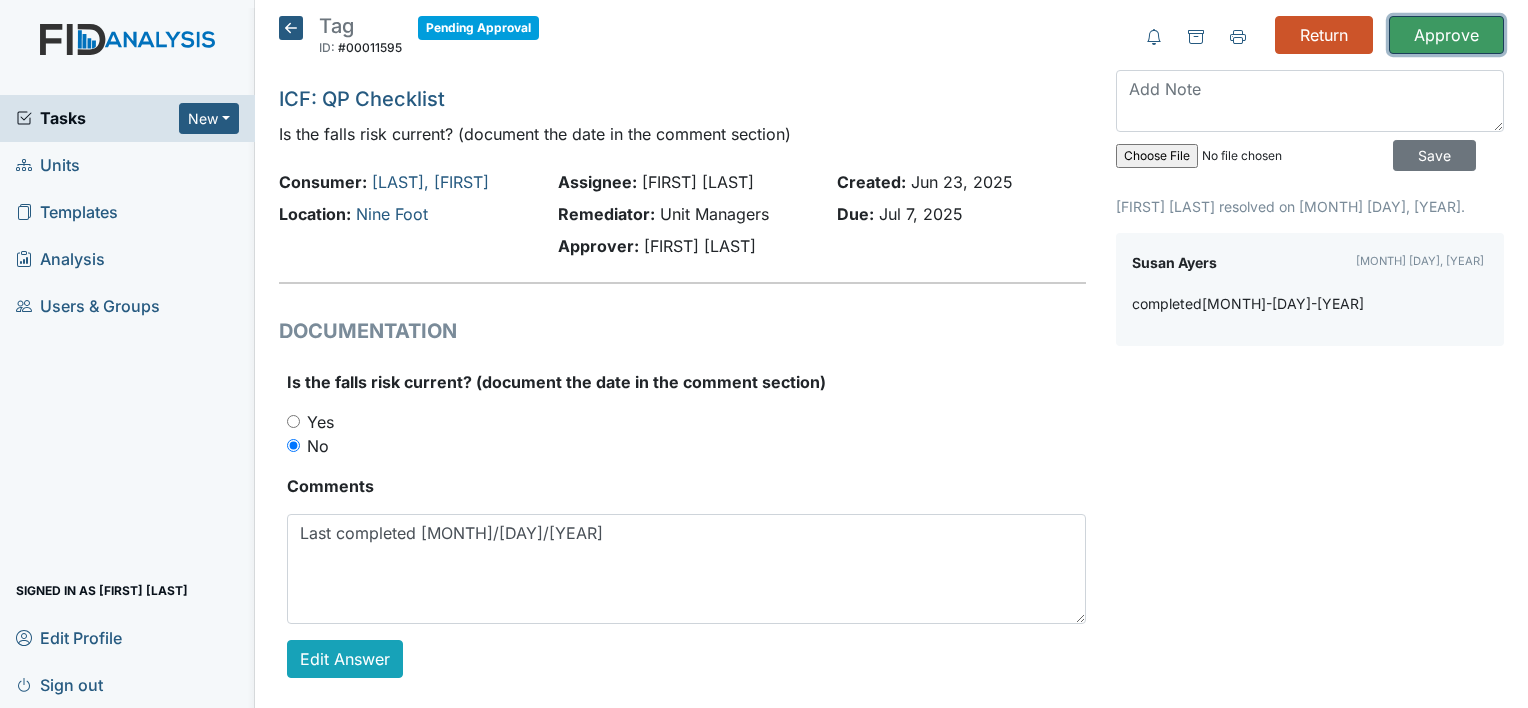 click on "Approve" at bounding box center [1446, 35] 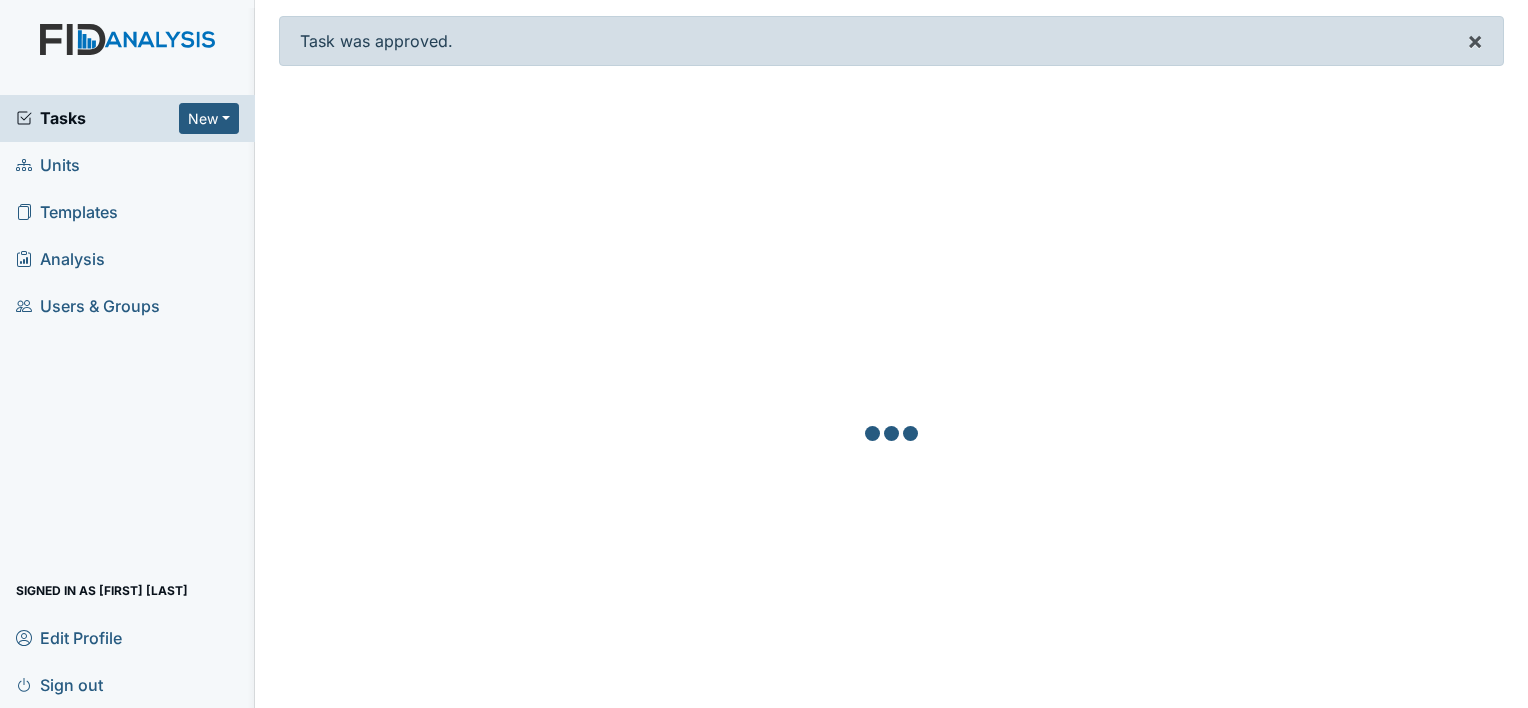 scroll, scrollTop: 0, scrollLeft: 0, axis: both 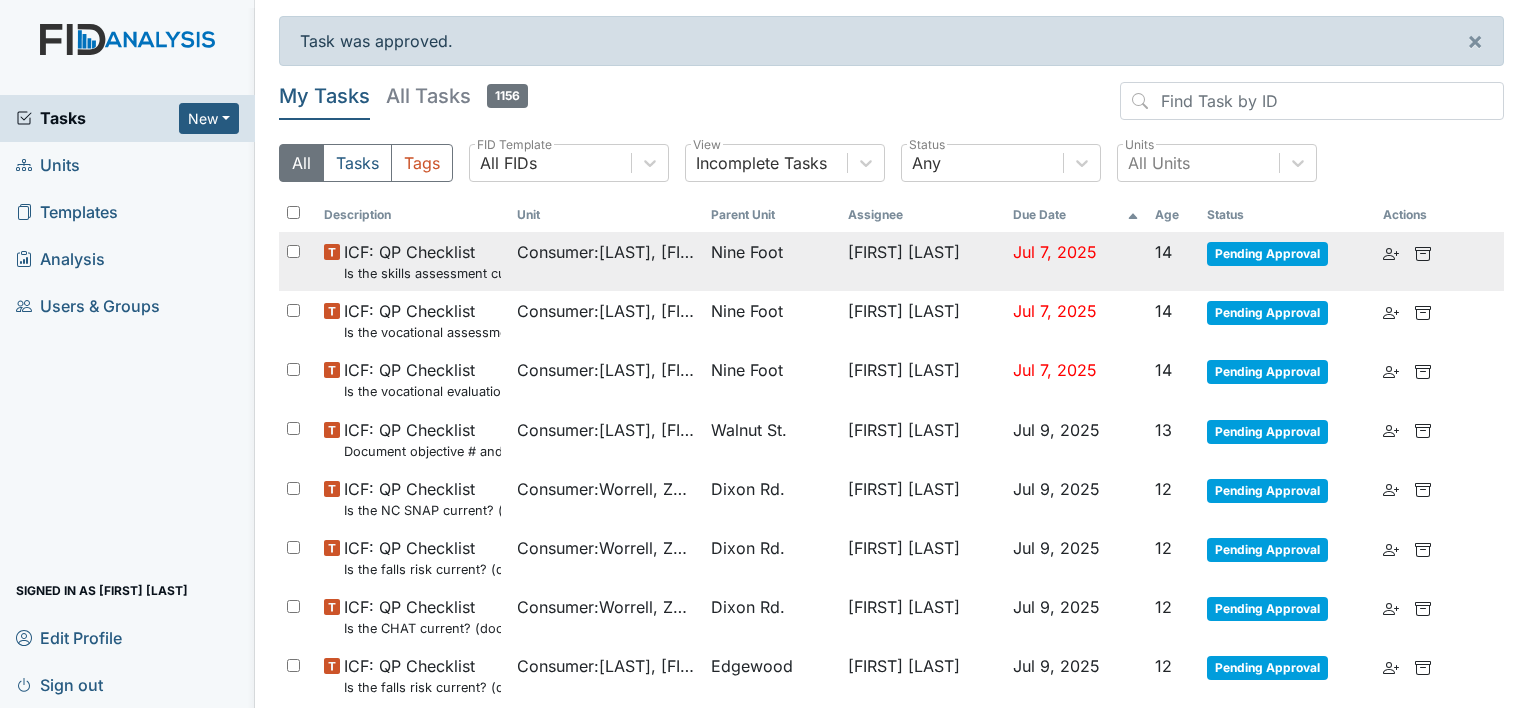 click on "Consumer : [LAST], [FIRST]" at bounding box center [605, 261] 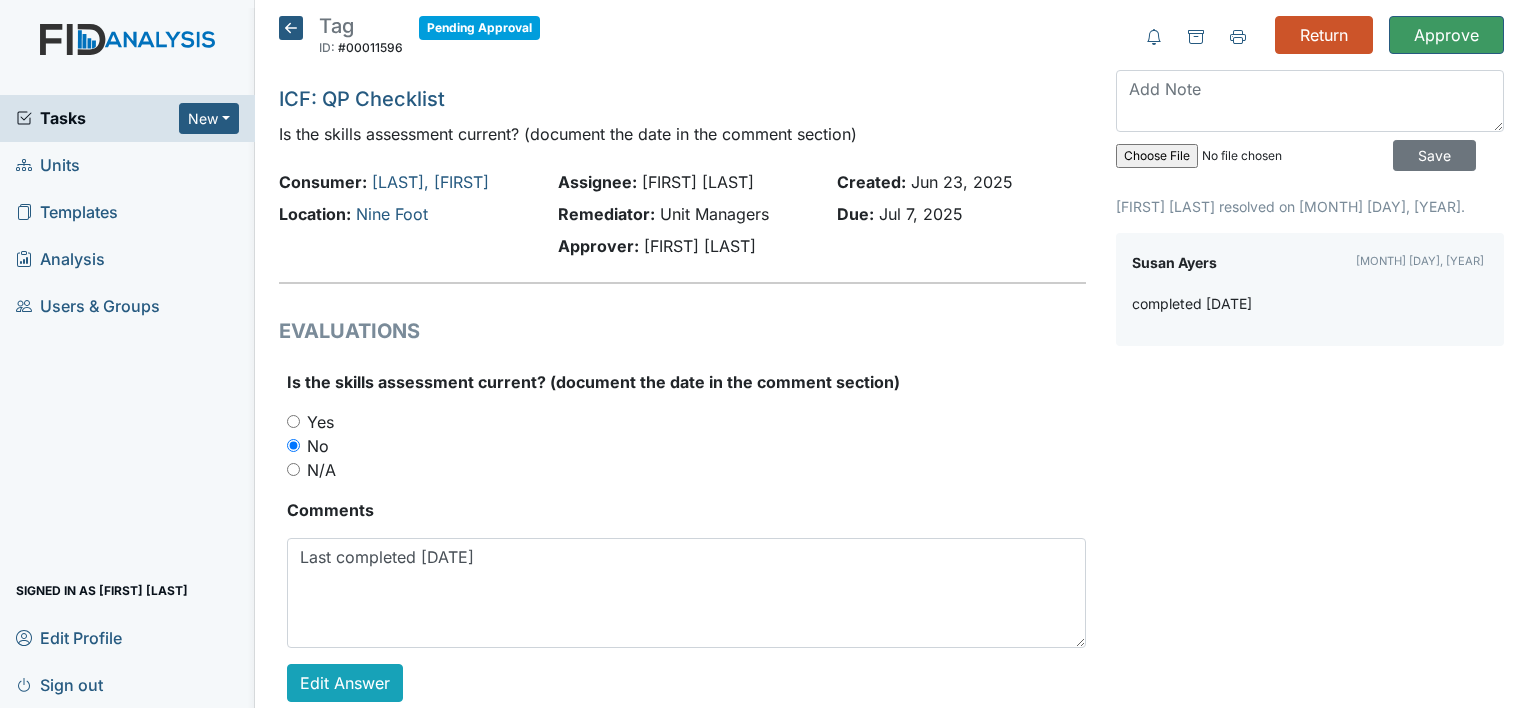 scroll, scrollTop: 0, scrollLeft: 0, axis: both 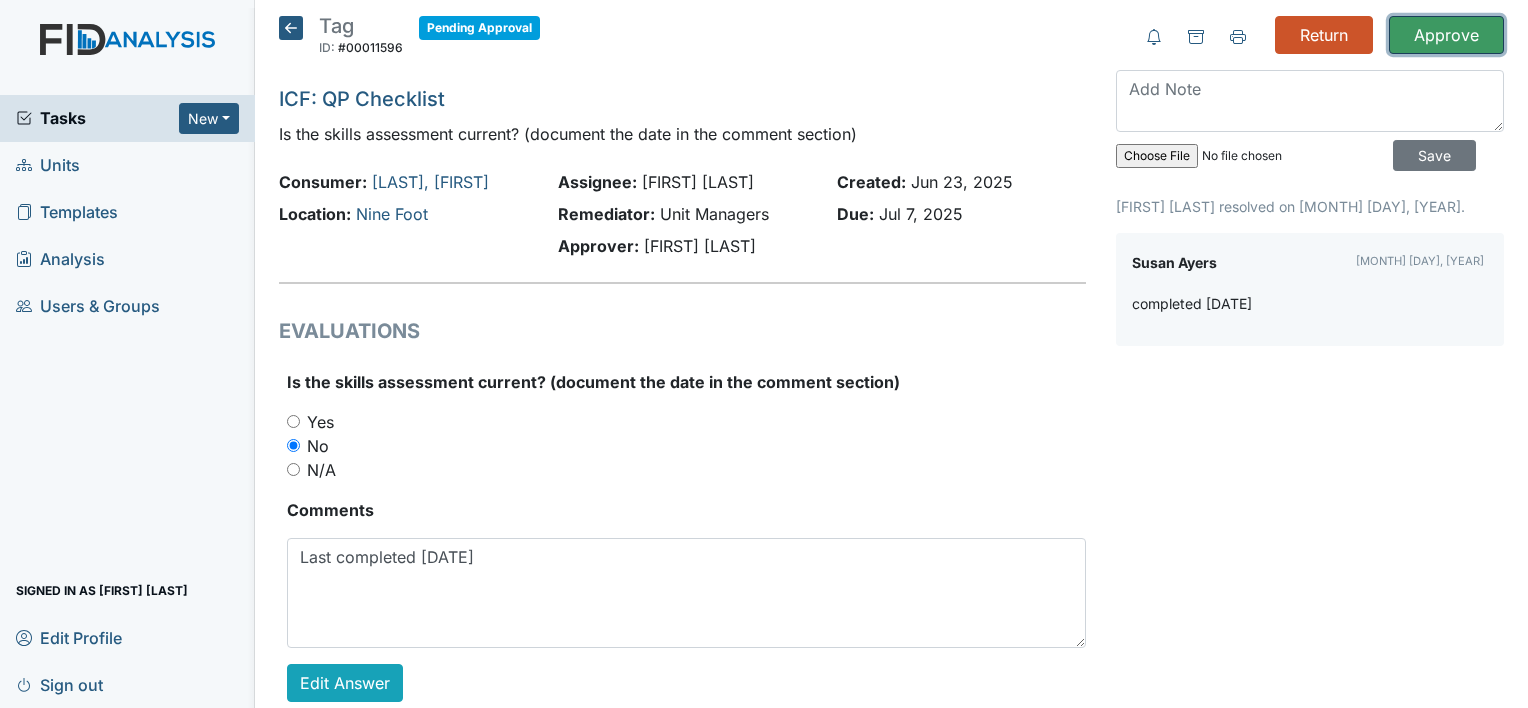 click on "Approve" at bounding box center (1446, 35) 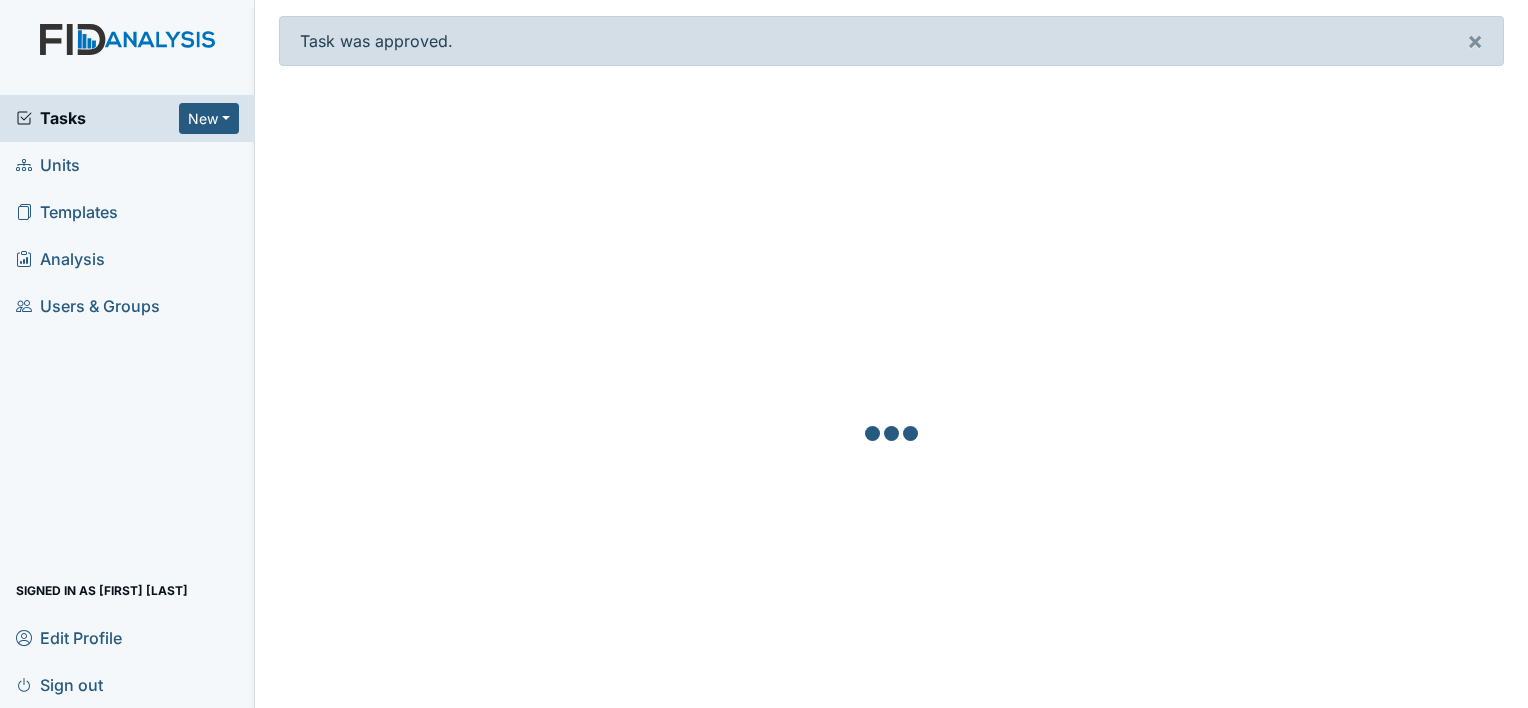 scroll, scrollTop: 0, scrollLeft: 0, axis: both 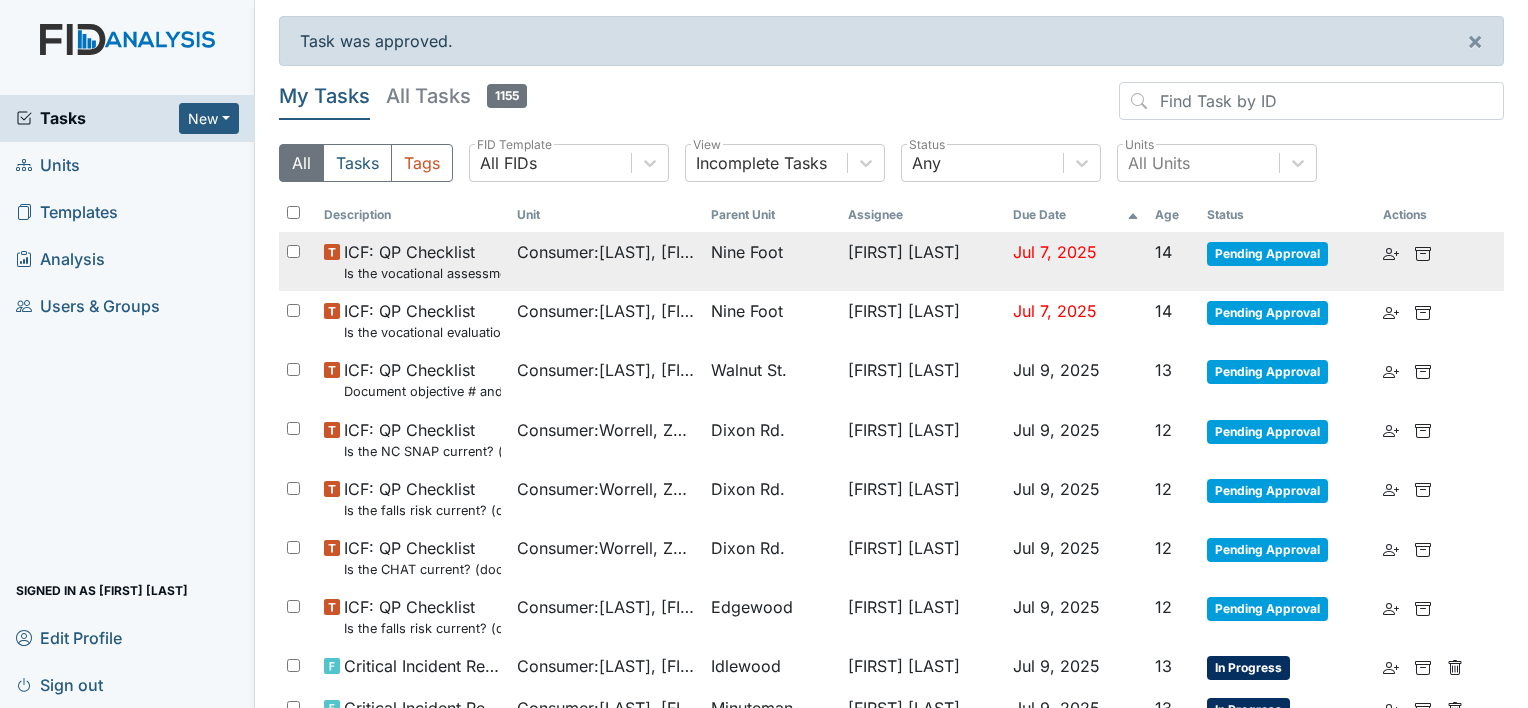 click on "Consumer :  Sumrell, Tina" at bounding box center (605, 261) 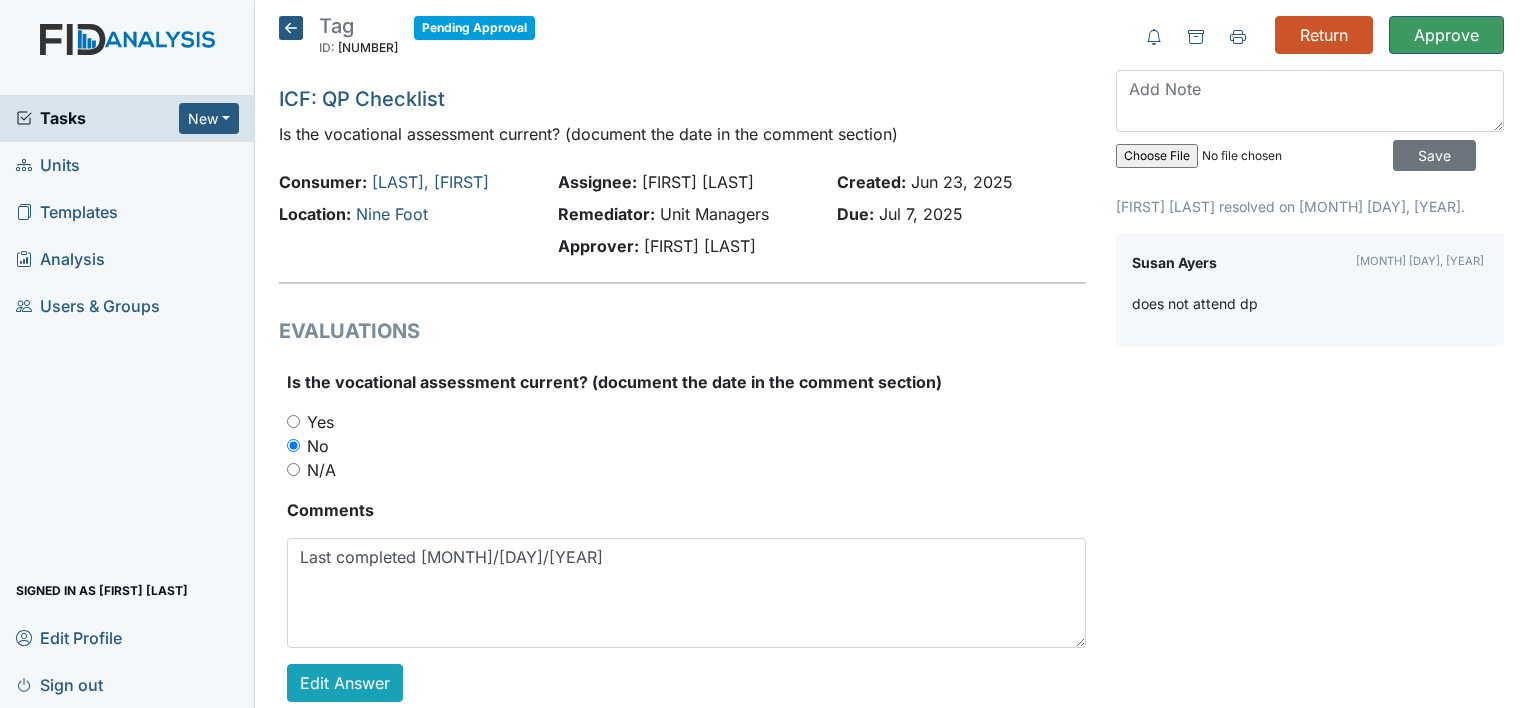 scroll, scrollTop: 0, scrollLeft: 0, axis: both 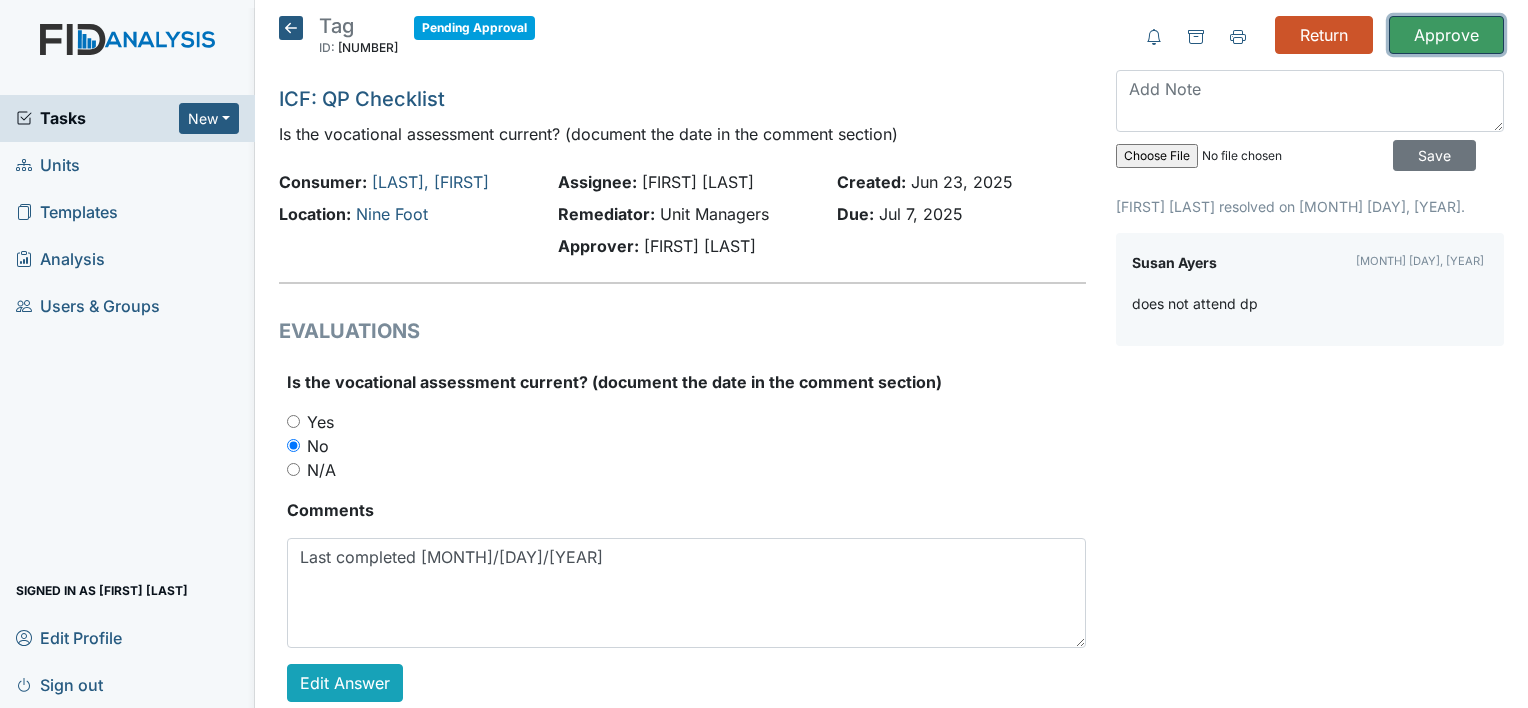 click on "Approve" at bounding box center [1446, 35] 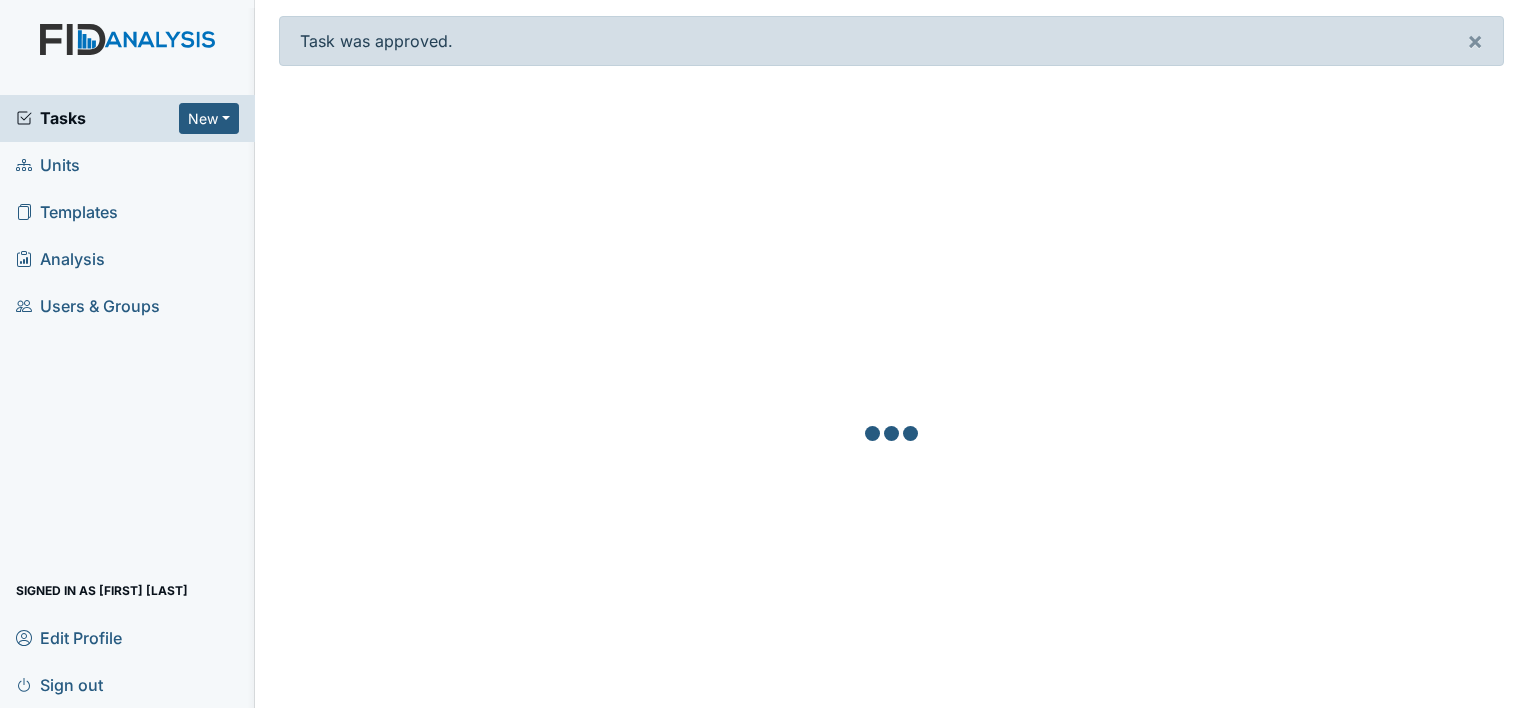 scroll, scrollTop: 0, scrollLeft: 0, axis: both 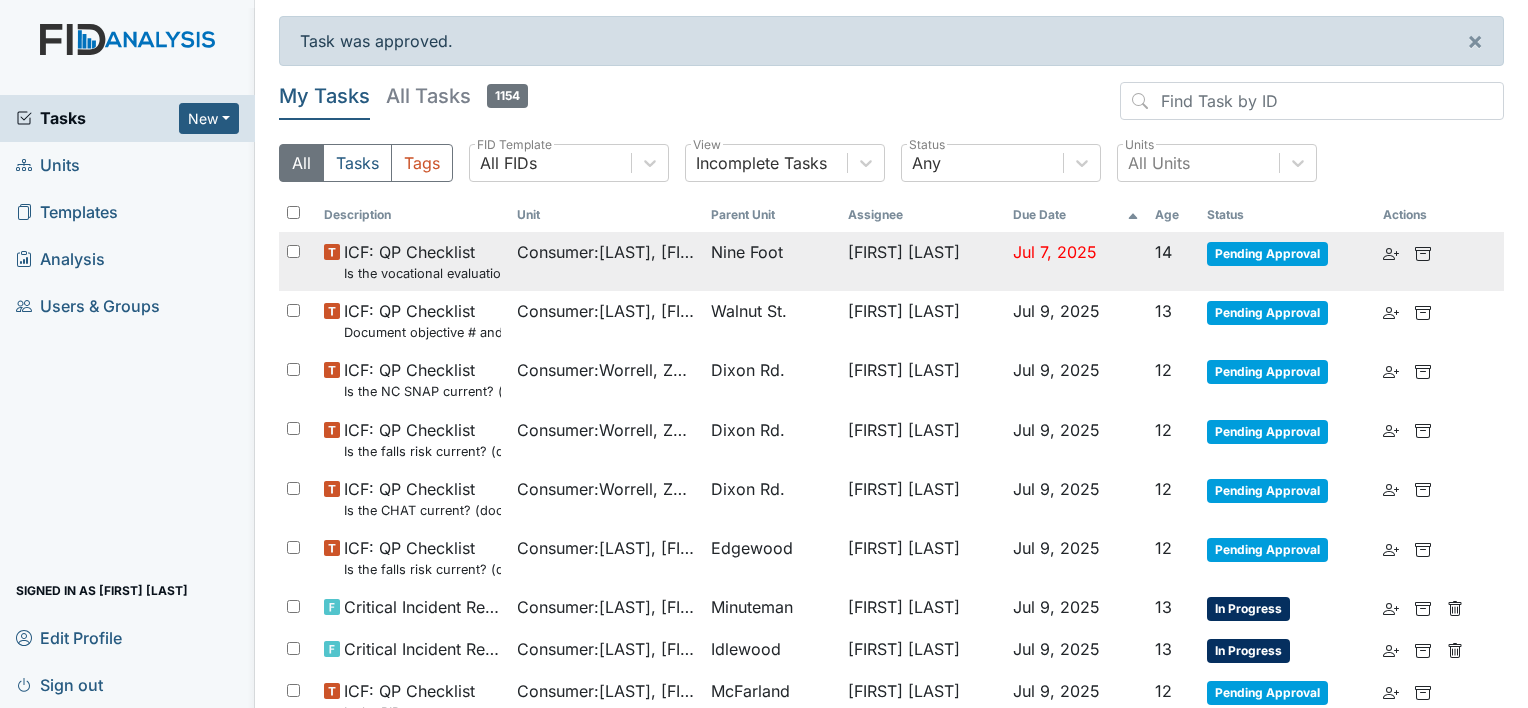 click on "Nine Foot" at bounding box center [772, 261] 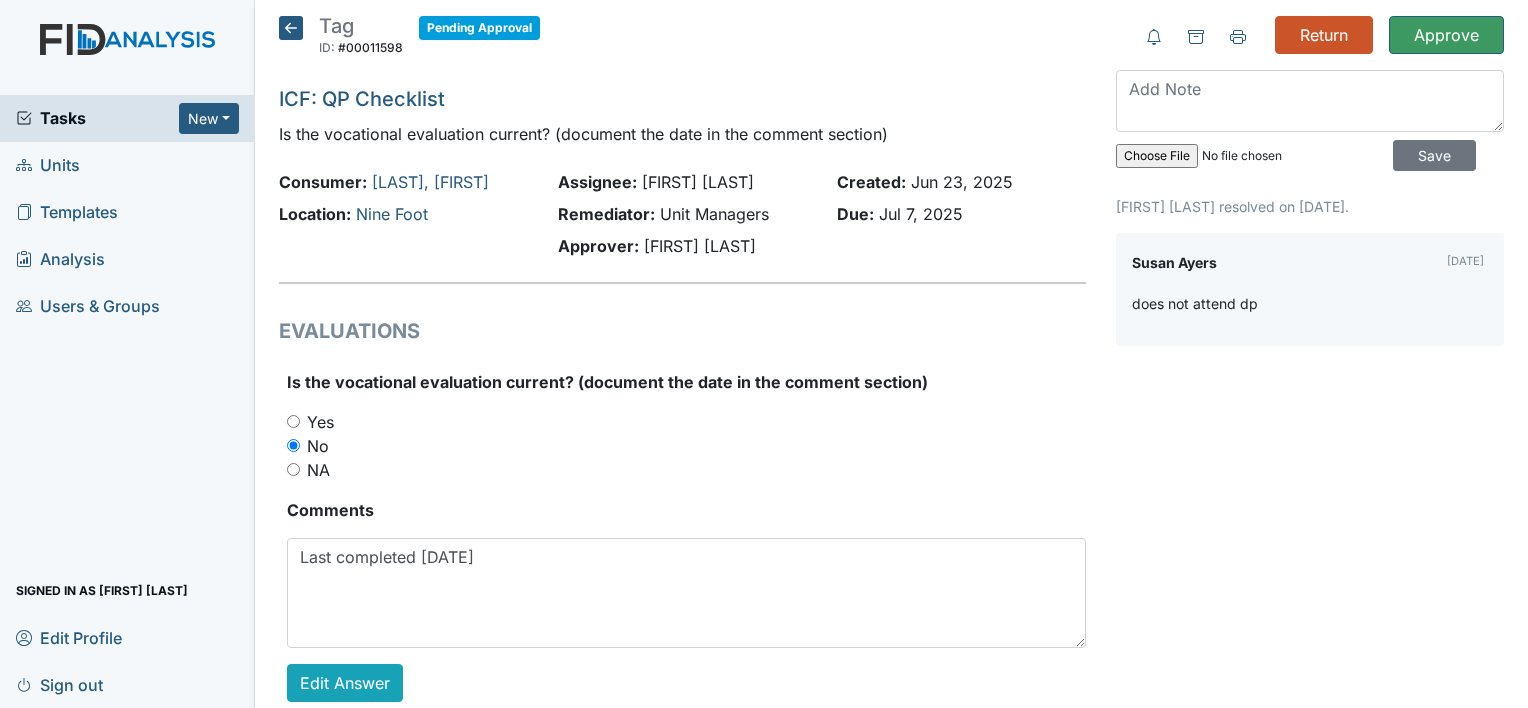scroll, scrollTop: 0, scrollLeft: 0, axis: both 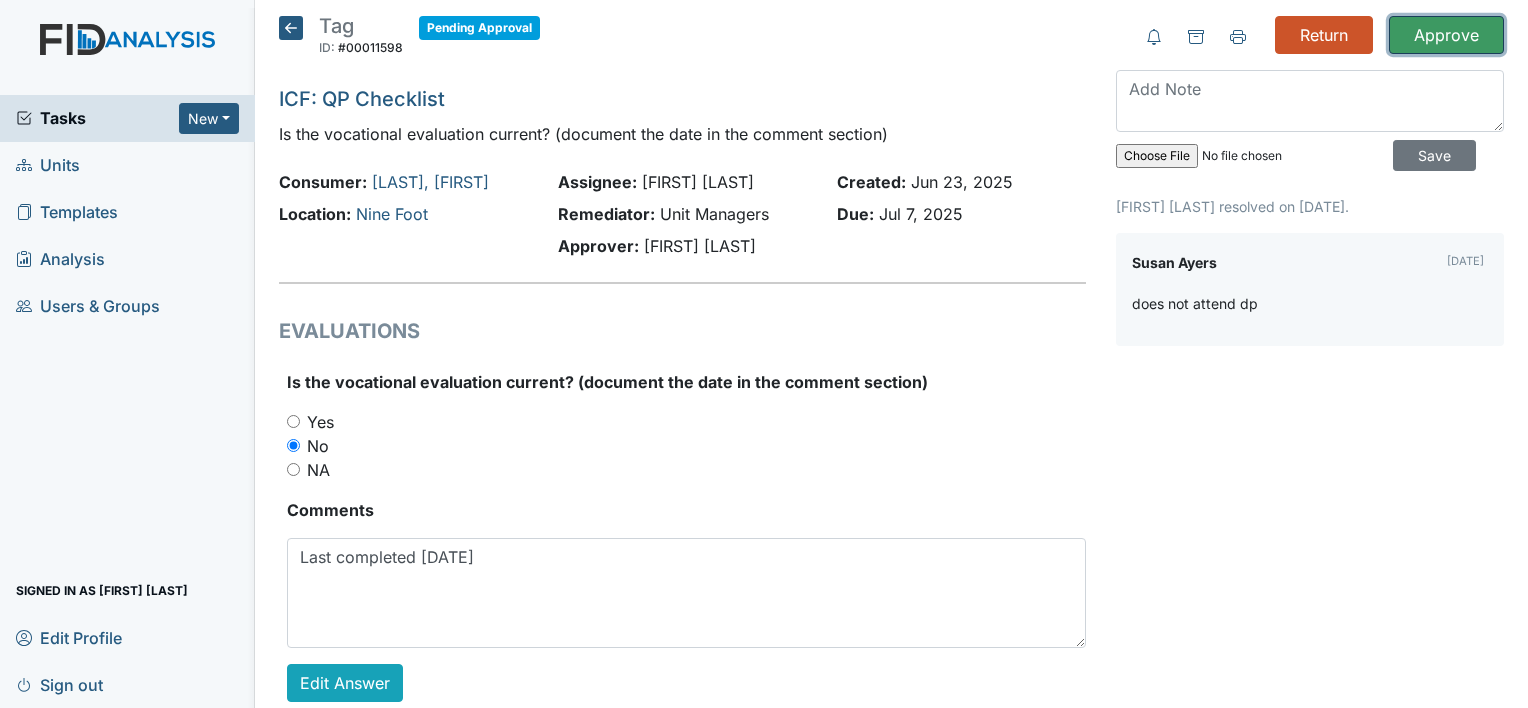 click on "Approve" at bounding box center [1446, 35] 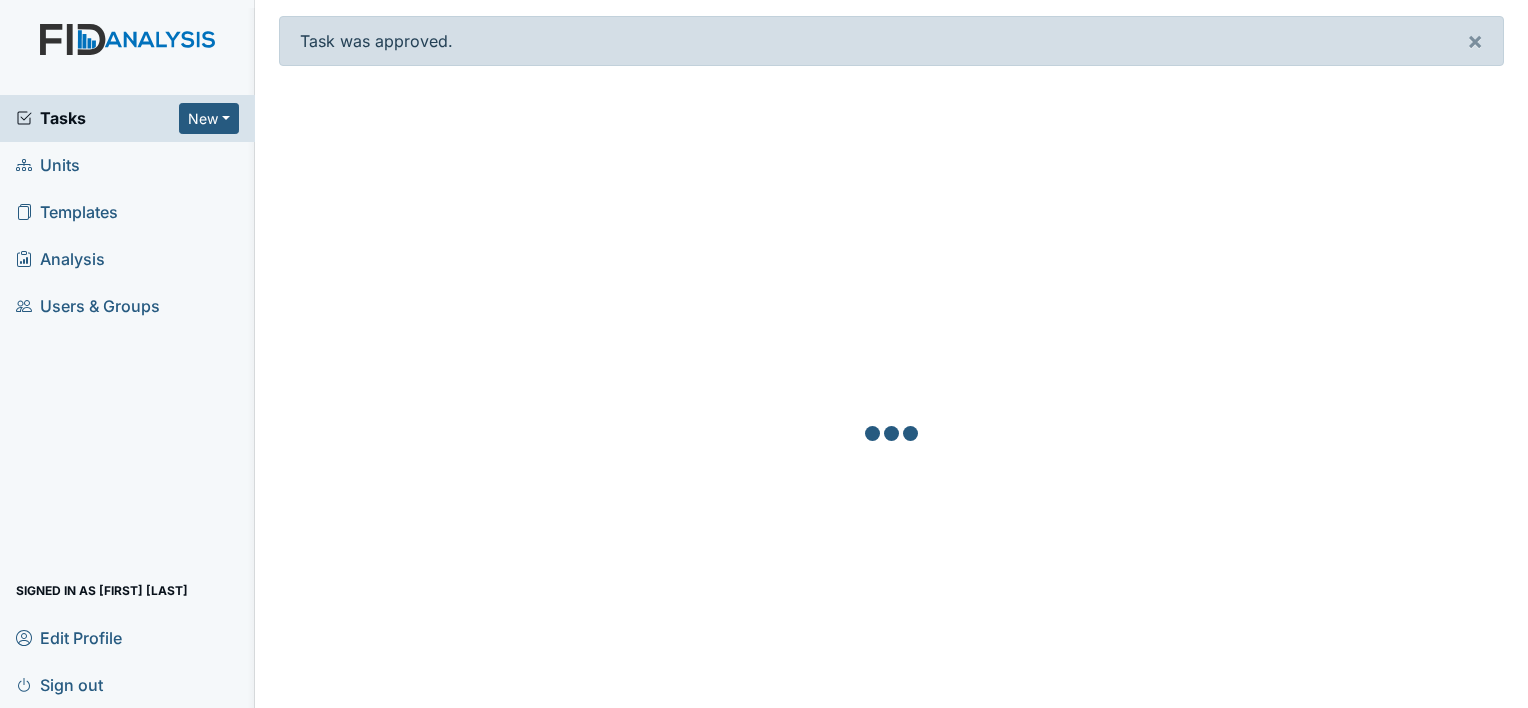 scroll, scrollTop: 0, scrollLeft: 0, axis: both 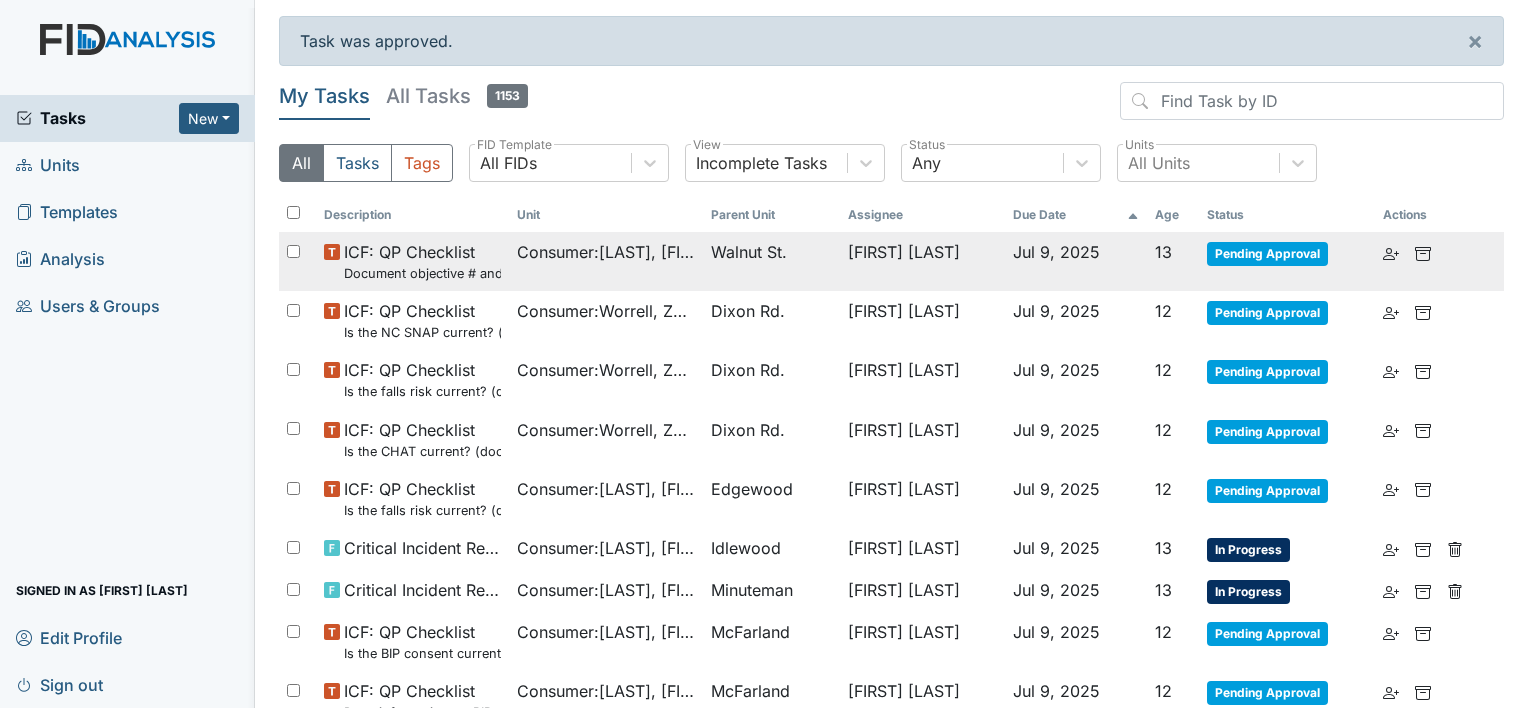 click on "ICF: QP Checklist Document objective # and target completion dates in comment section. Are target completion dates current?" at bounding box center (422, 261) 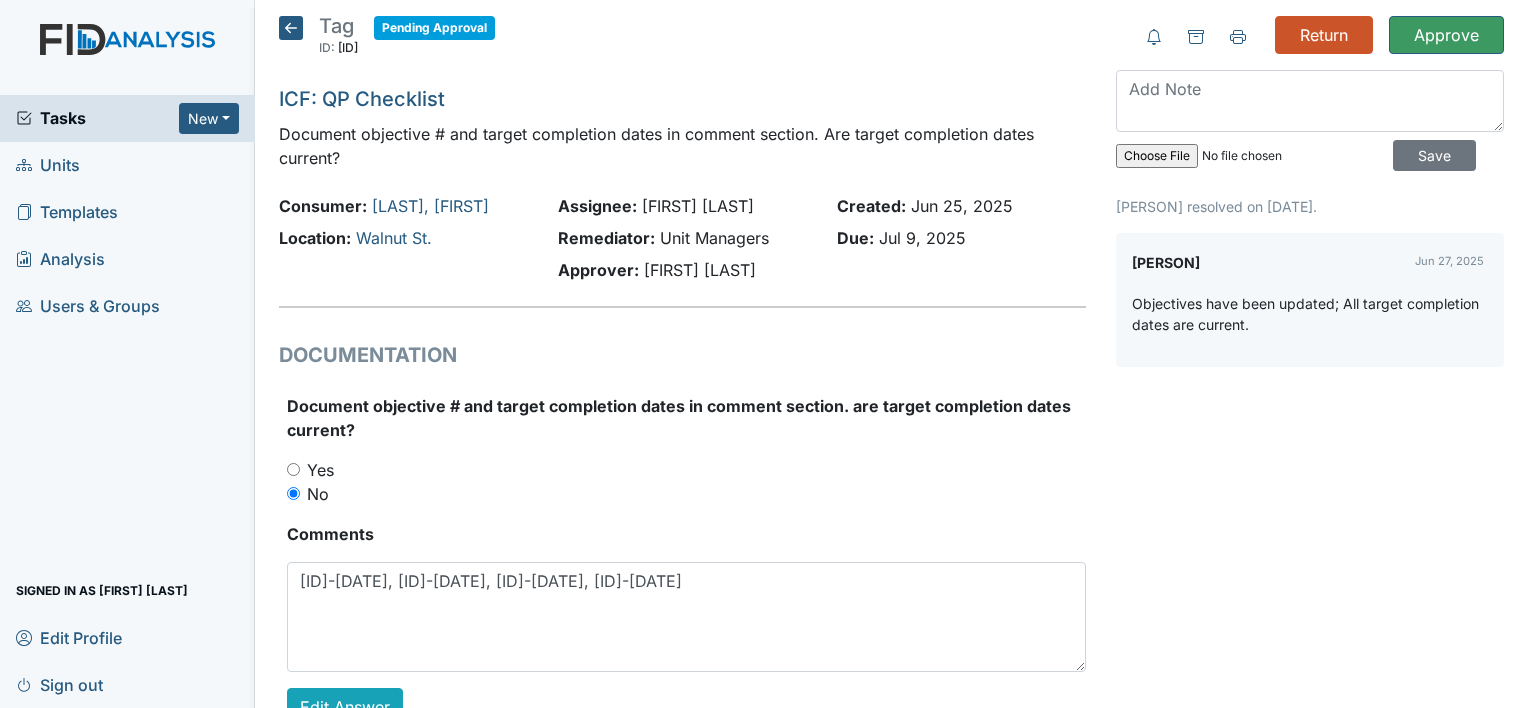 scroll, scrollTop: 0, scrollLeft: 0, axis: both 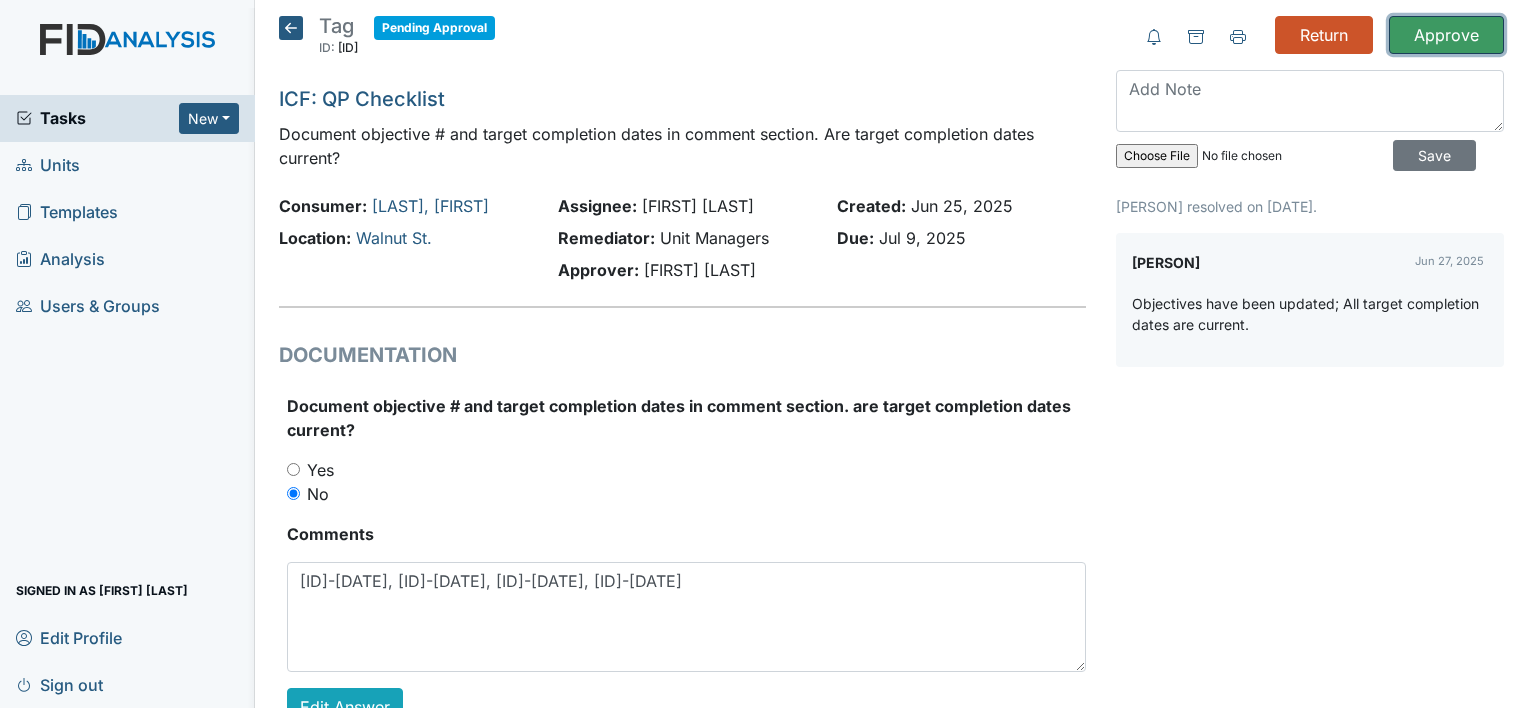 click on "Approve" at bounding box center [1446, 35] 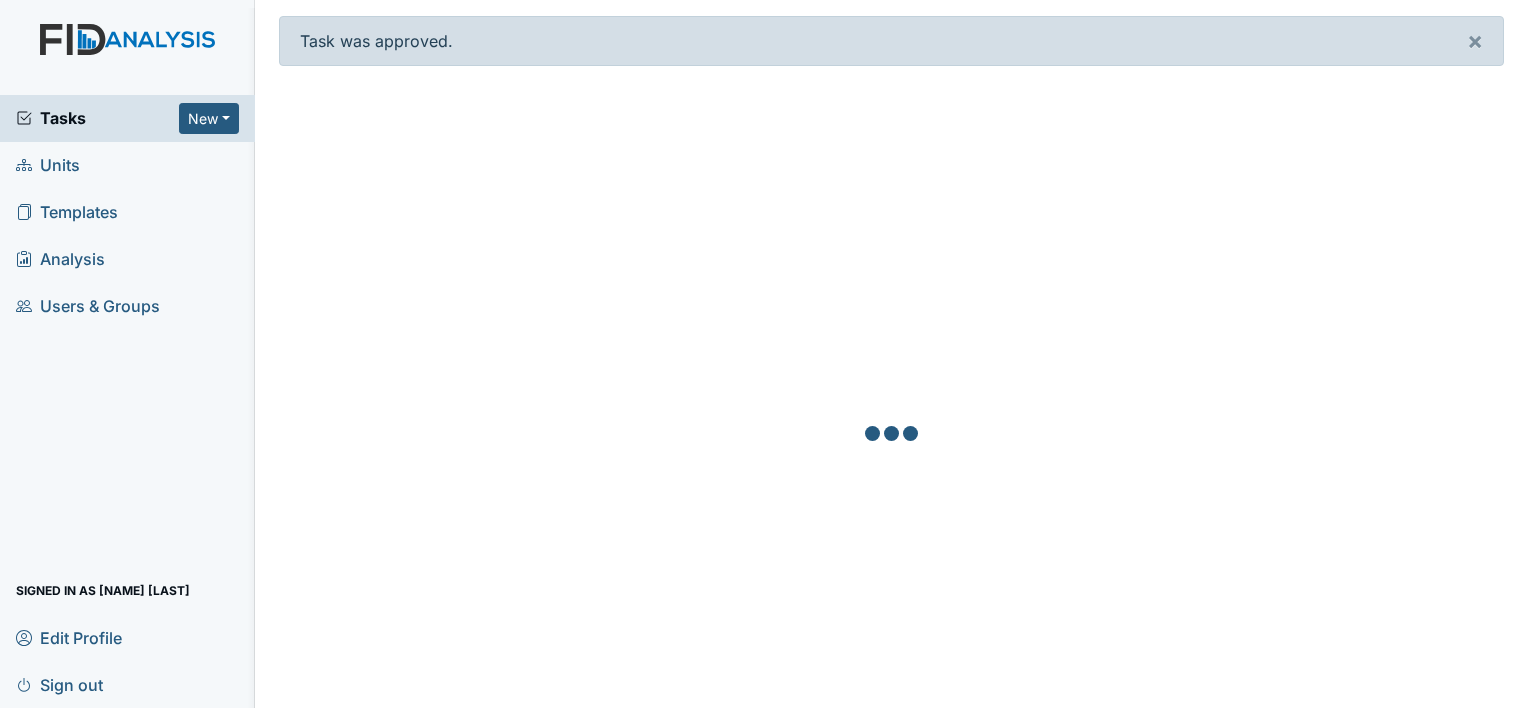 scroll, scrollTop: 0, scrollLeft: 0, axis: both 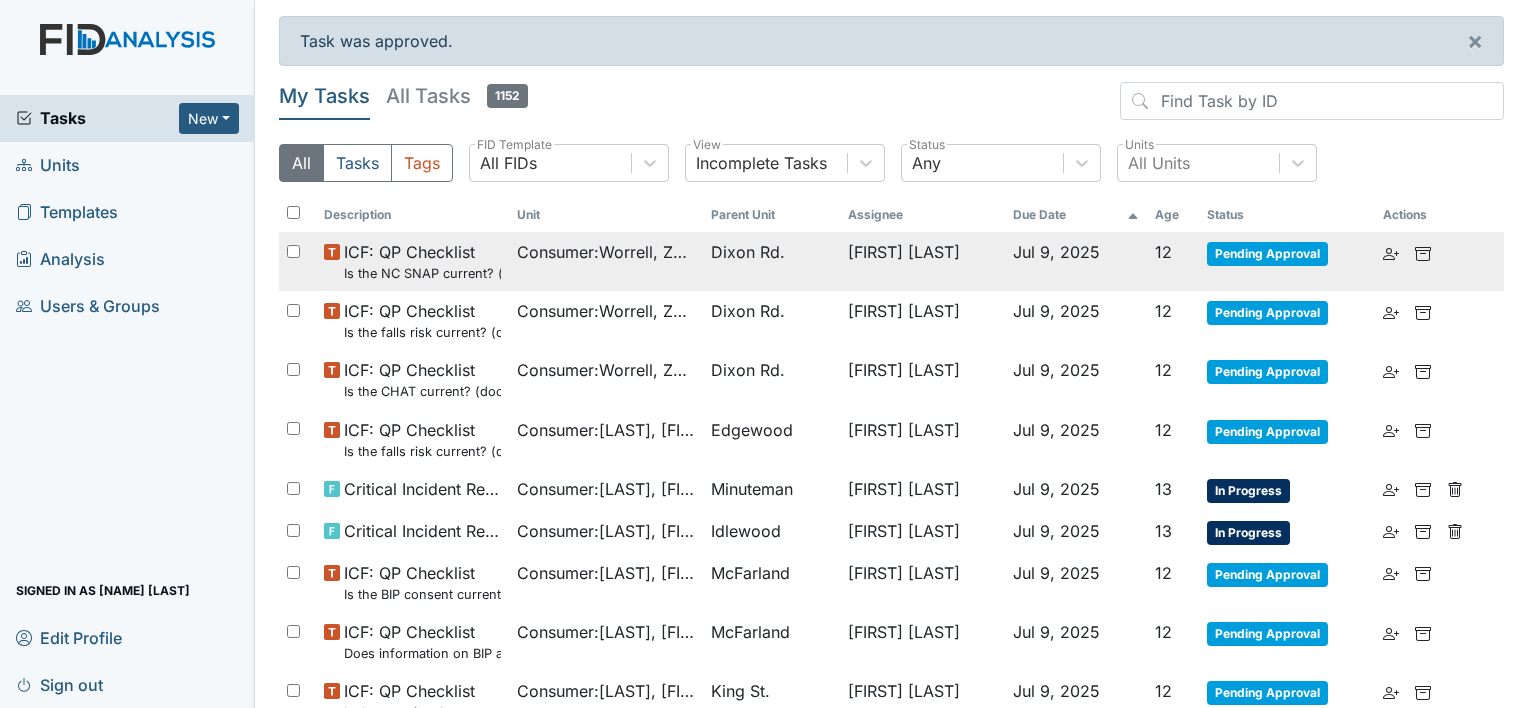 click on "Dixon Rd." at bounding box center (748, 252) 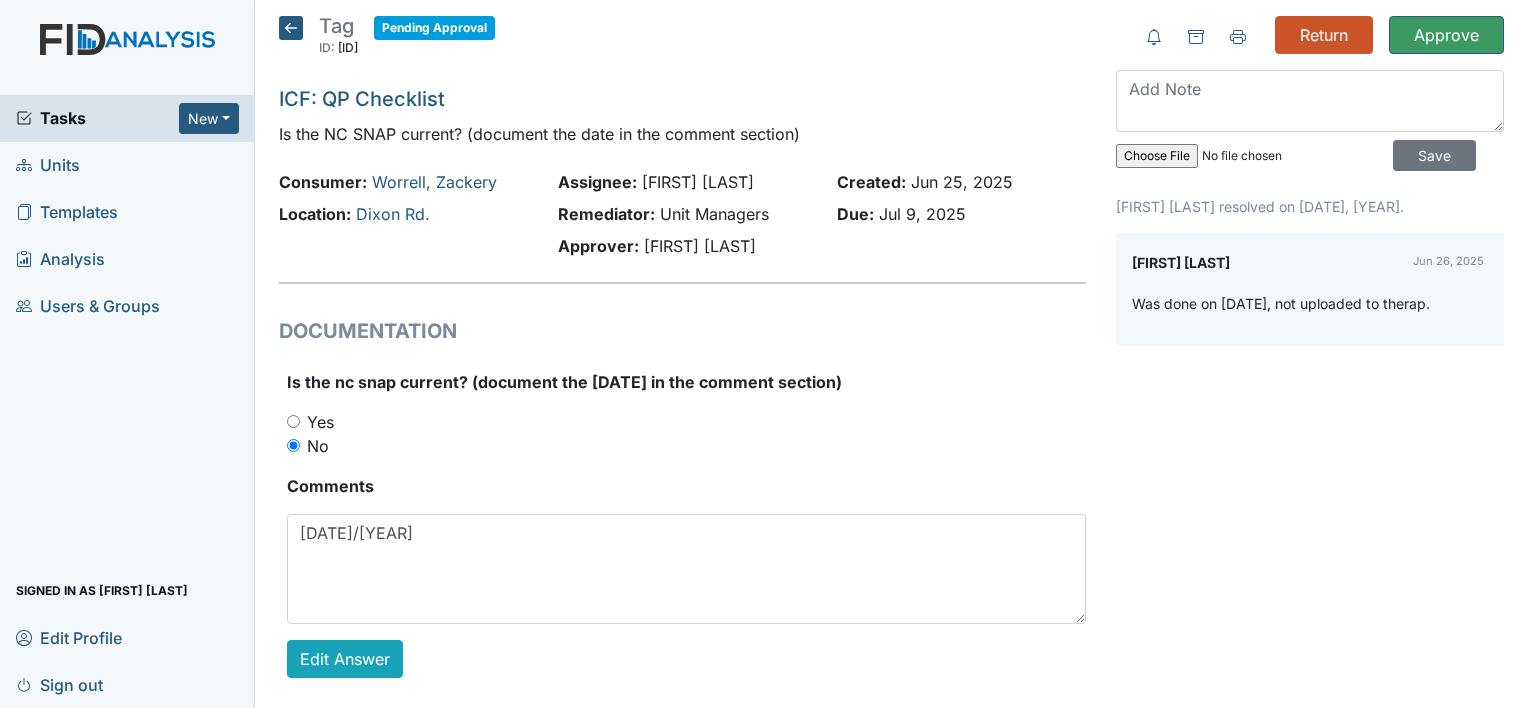 scroll, scrollTop: 0, scrollLeft: 0, axis: both 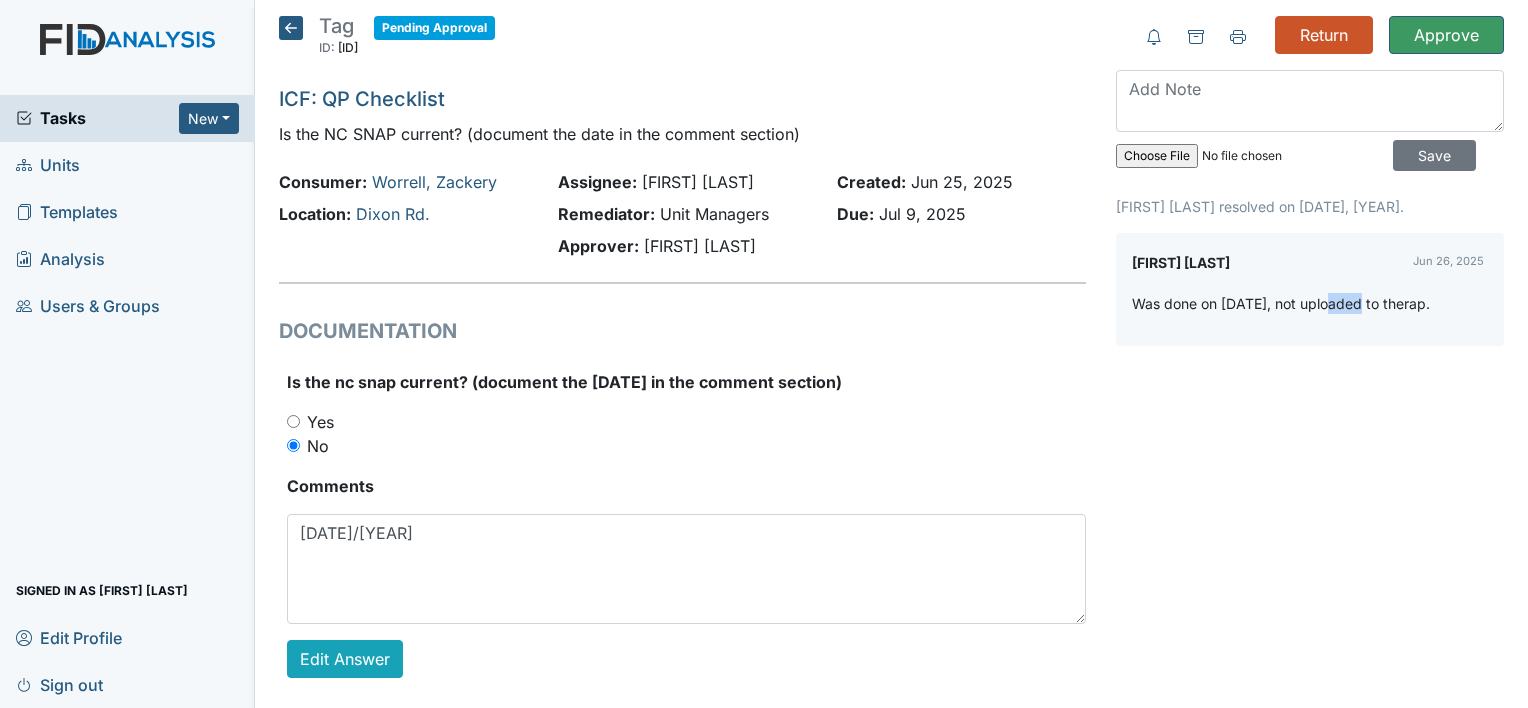 drag, startPoint x: 1332, startPoint y: 294, endPoint x: 1345, endPoint y: 294, distance: 13 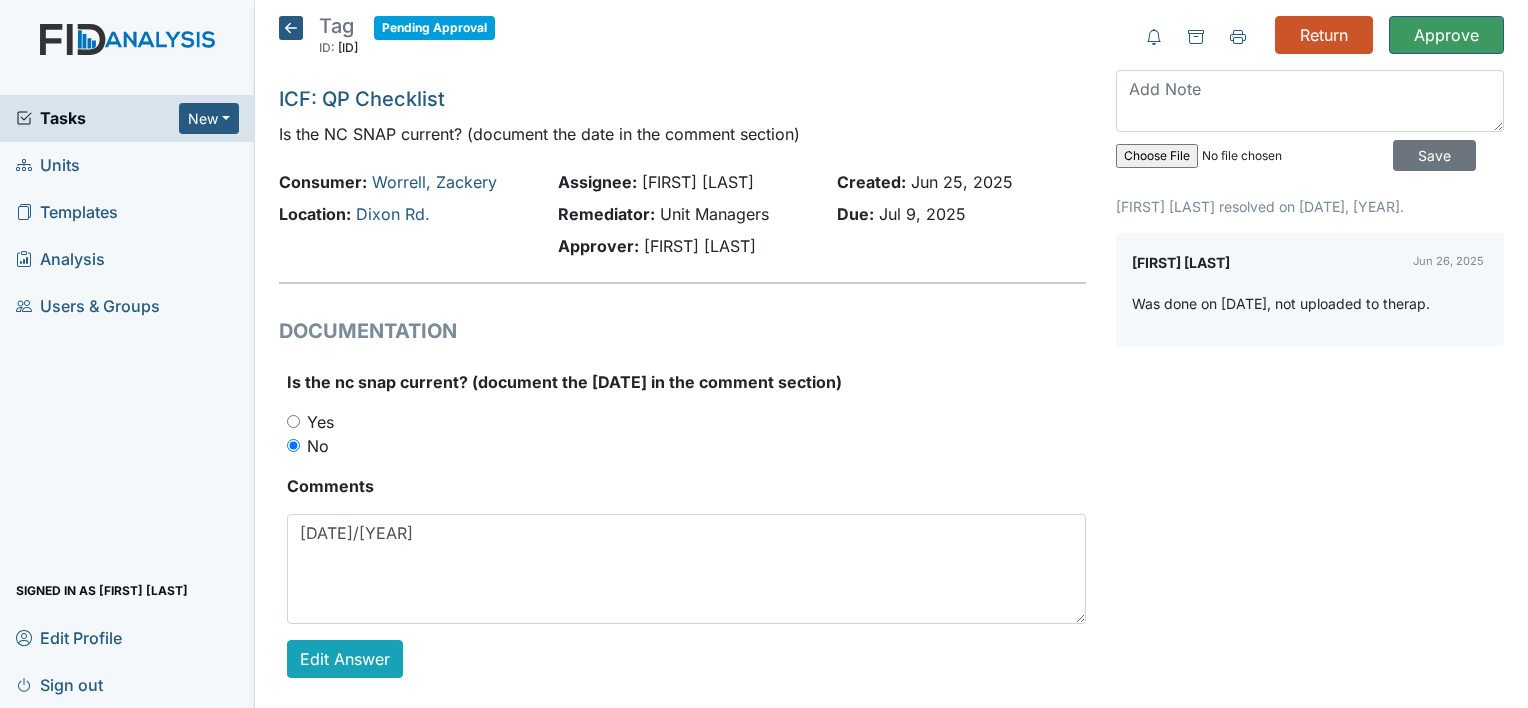 drag, startPoint x: 1345, startPoint y: 294, endPoint x: 1481, endPoint y: 450, distance: 206.95894 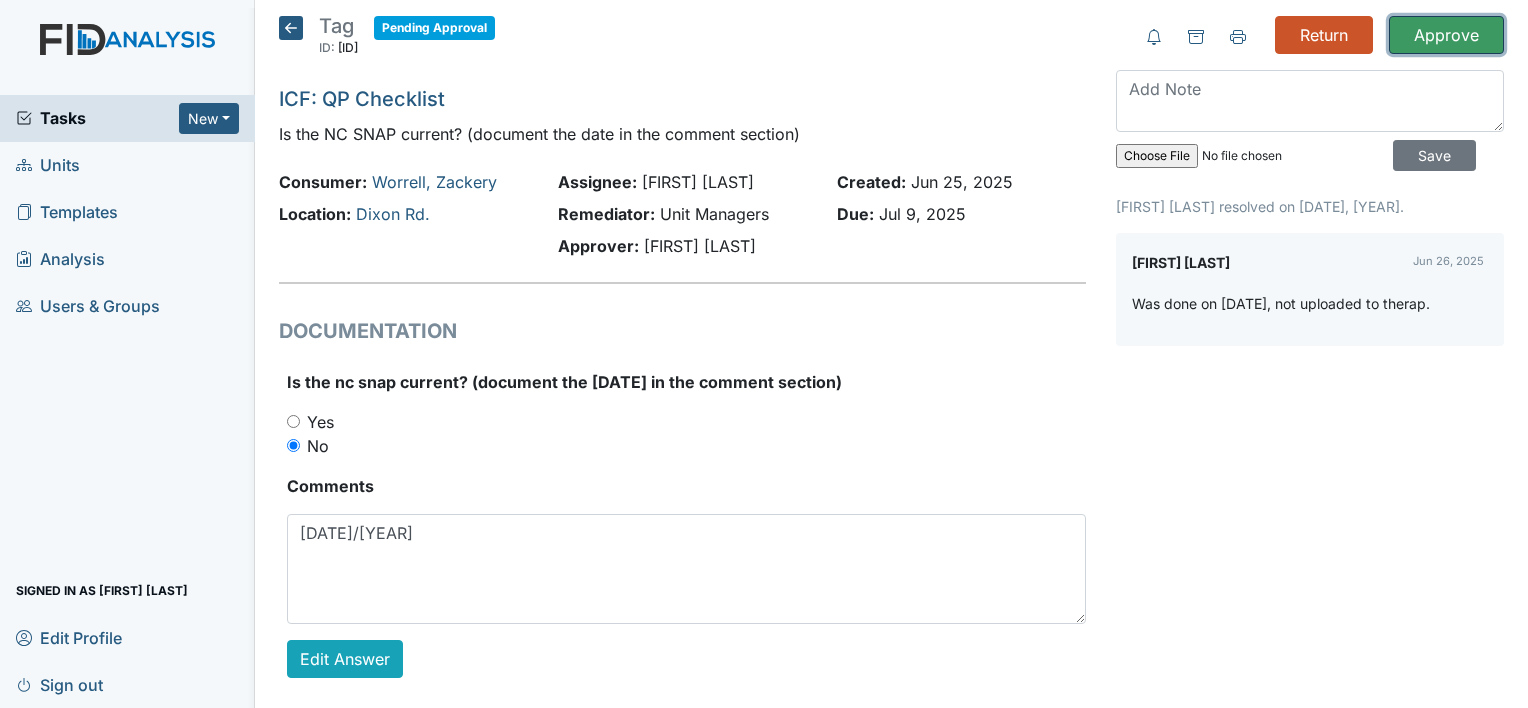 click on "Approve" at bounding box center (1446, 35) 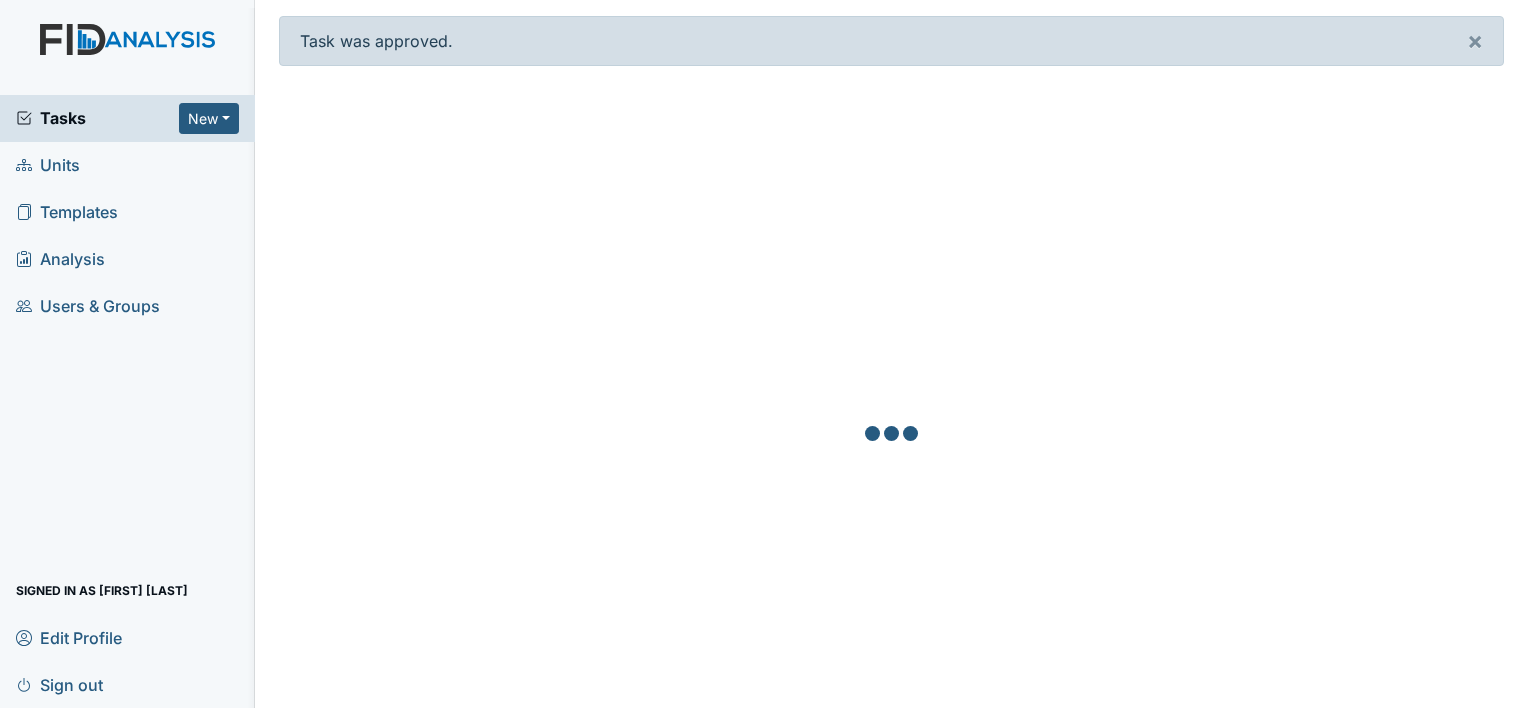 scroll, scrollTop: 0, scrollLeft: 0, axis: both 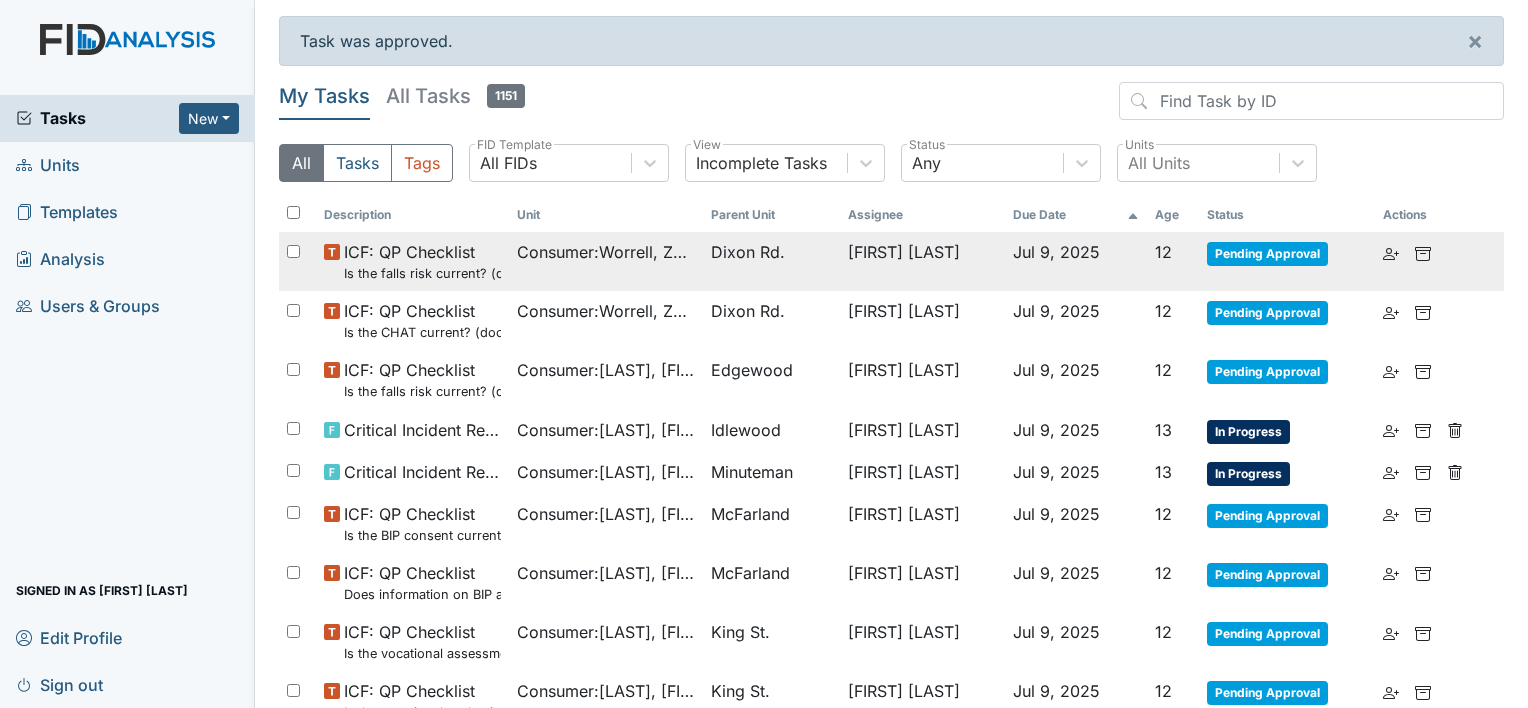 click on "Consumer :  Worrell, Zackery" at bounding box center (605, 261) 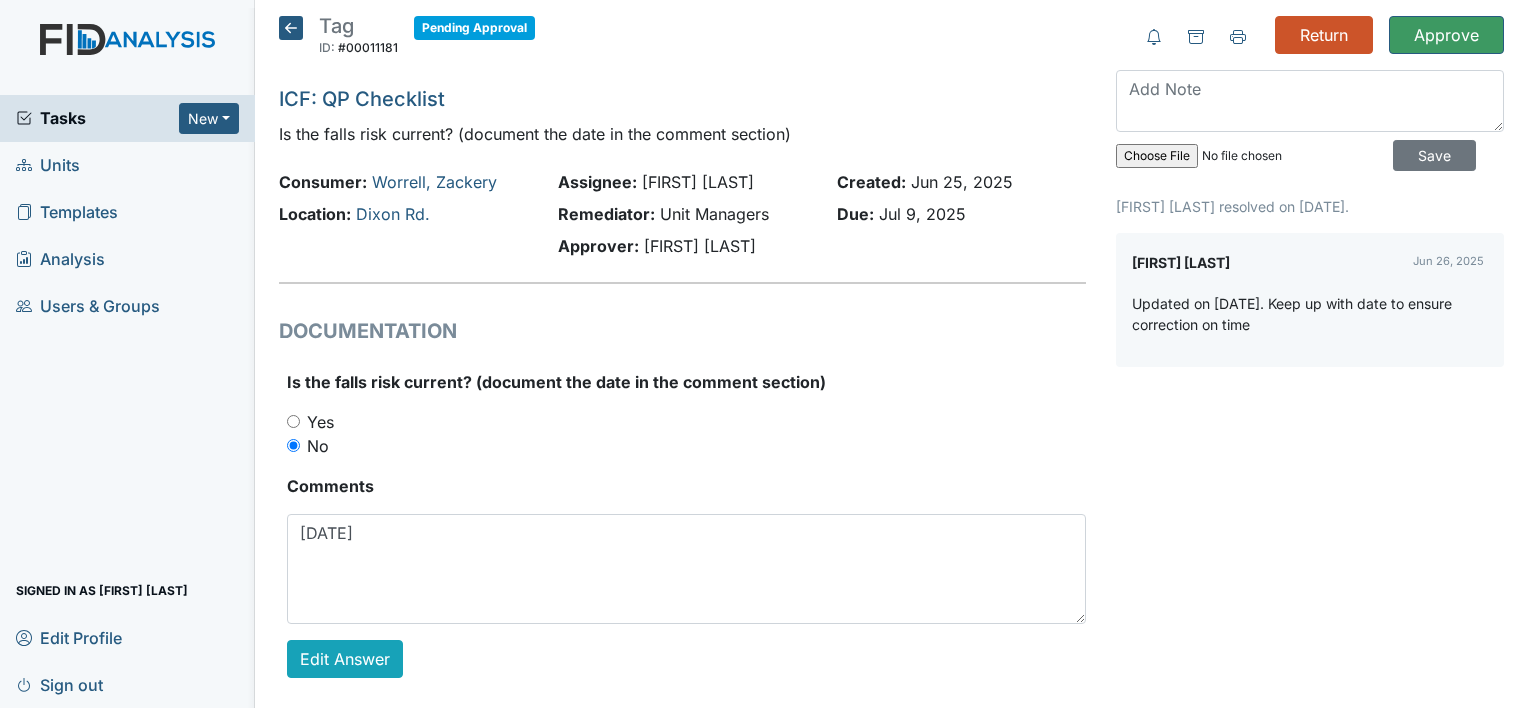 scroll, scrollTop: 0, scrollLeft: 0, axis: both 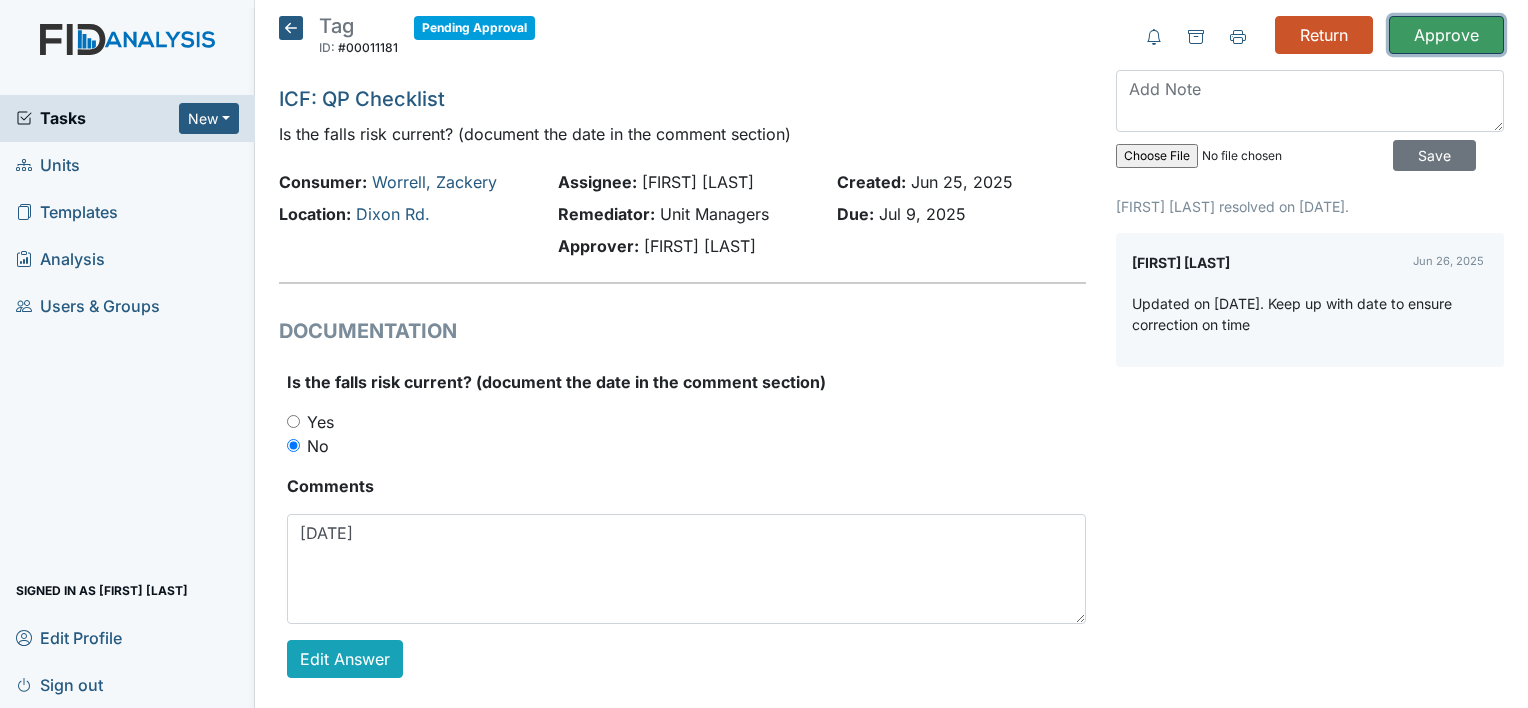 click on "Approve" at bounding box center [1446, 35] 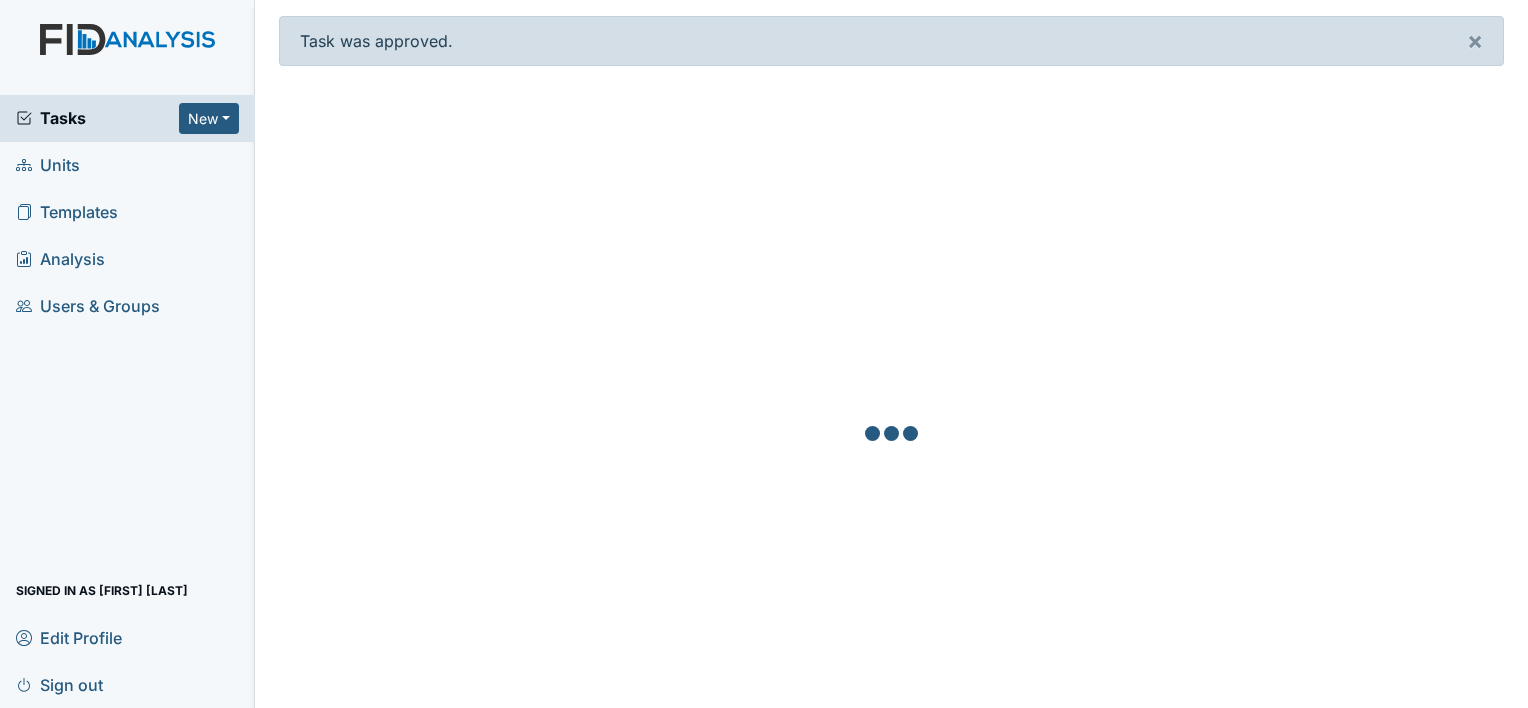 scroll, scrollTop: 0, scrollLeft: 0, axis: both 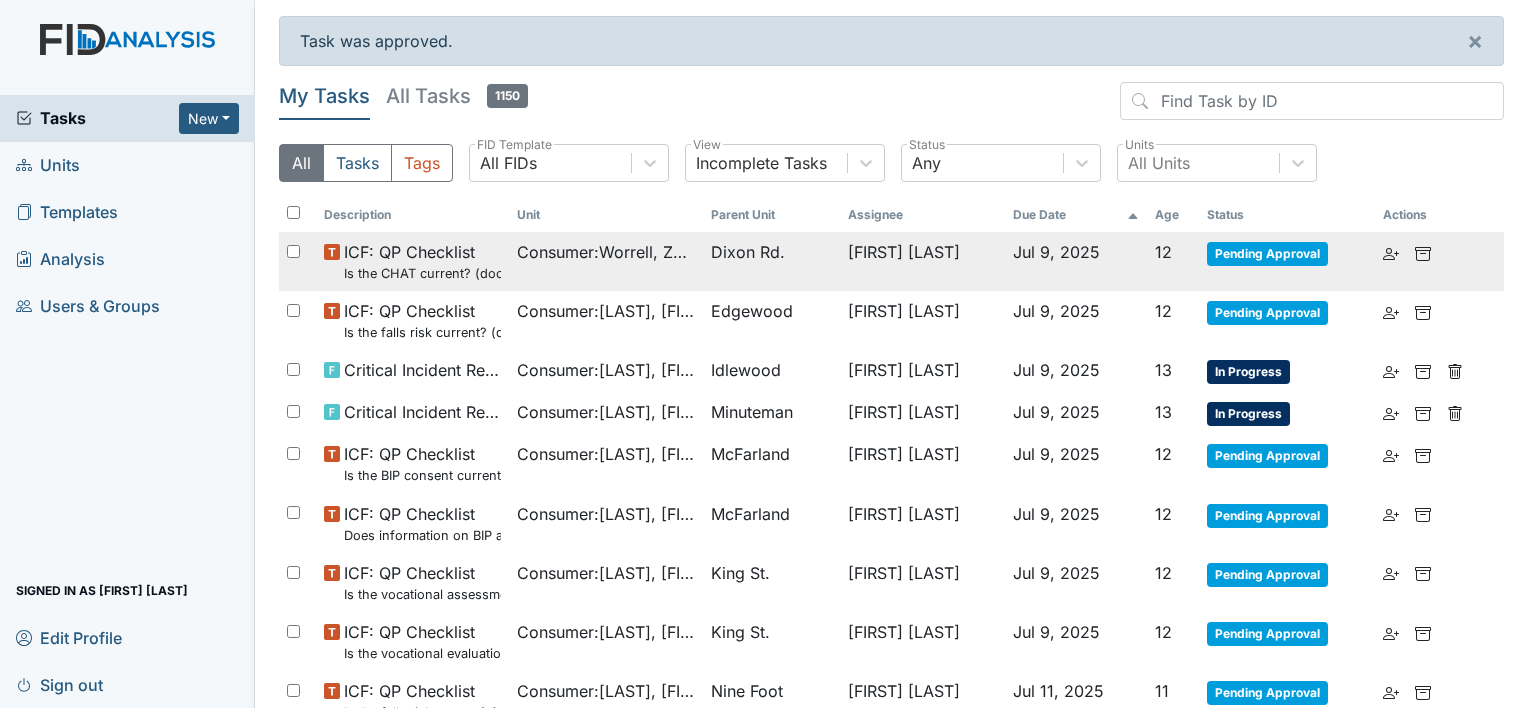 click on "Is the CHAT current? (document the date in the comment section)" at bounding box center (422, 273) 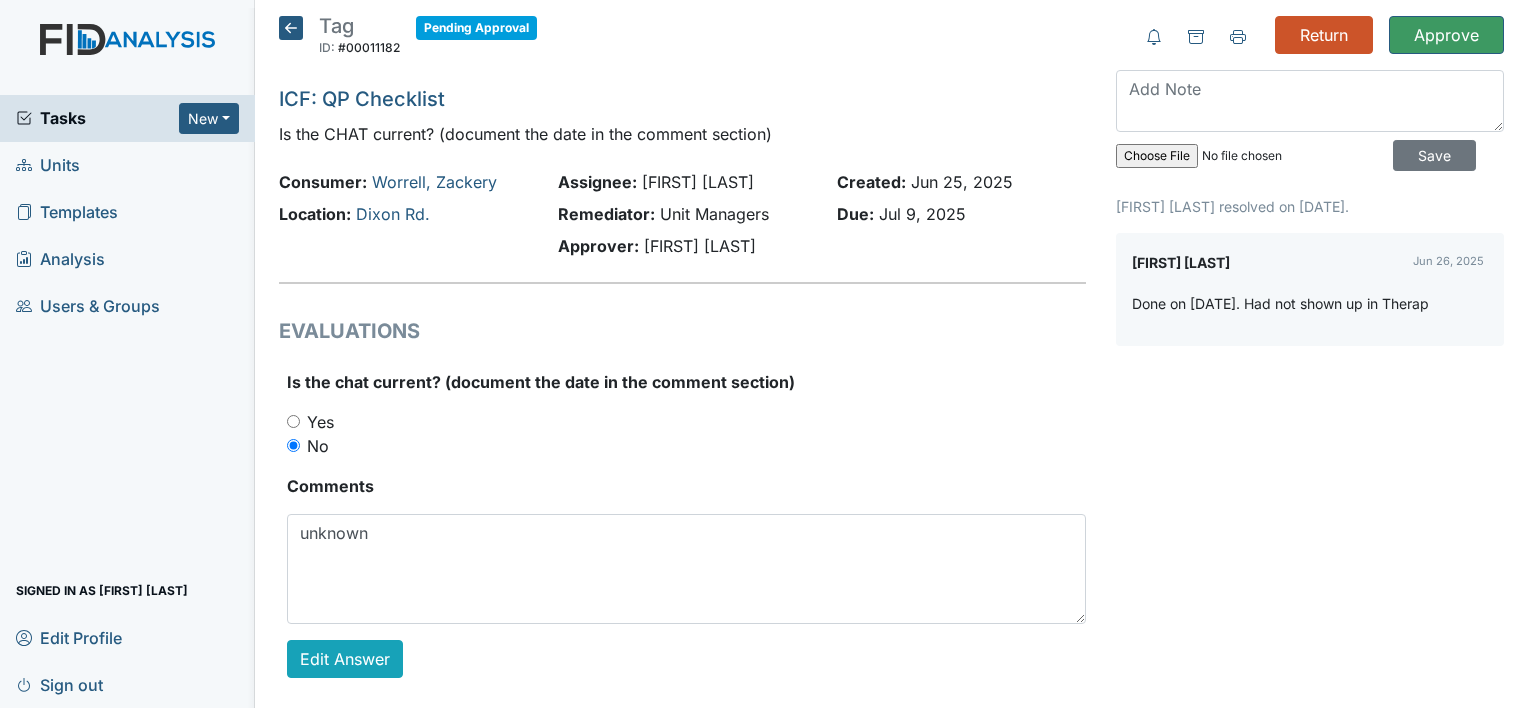 scroll, scrollTop: 0, scrollLeft: 0, axis: both 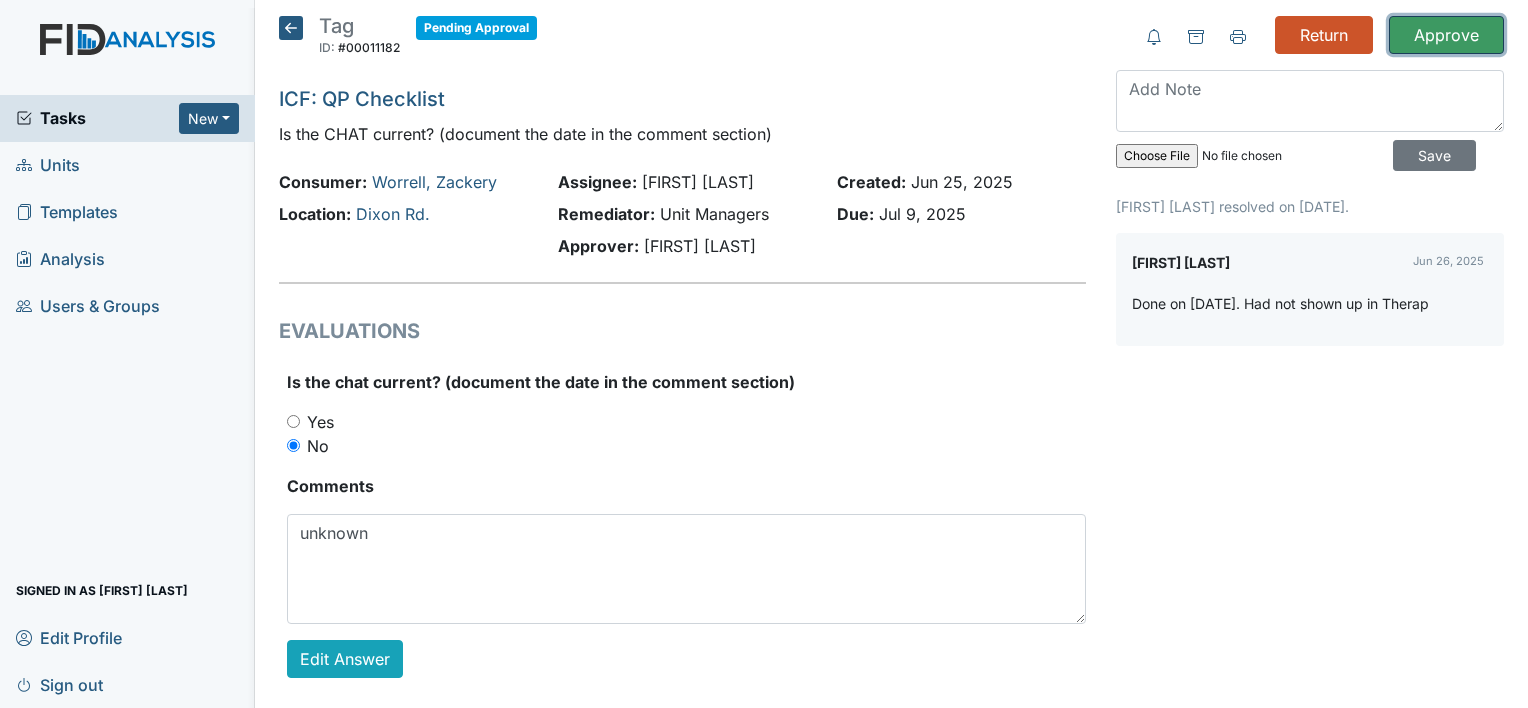 click on "Approve" at bounding box center [1446, 35] 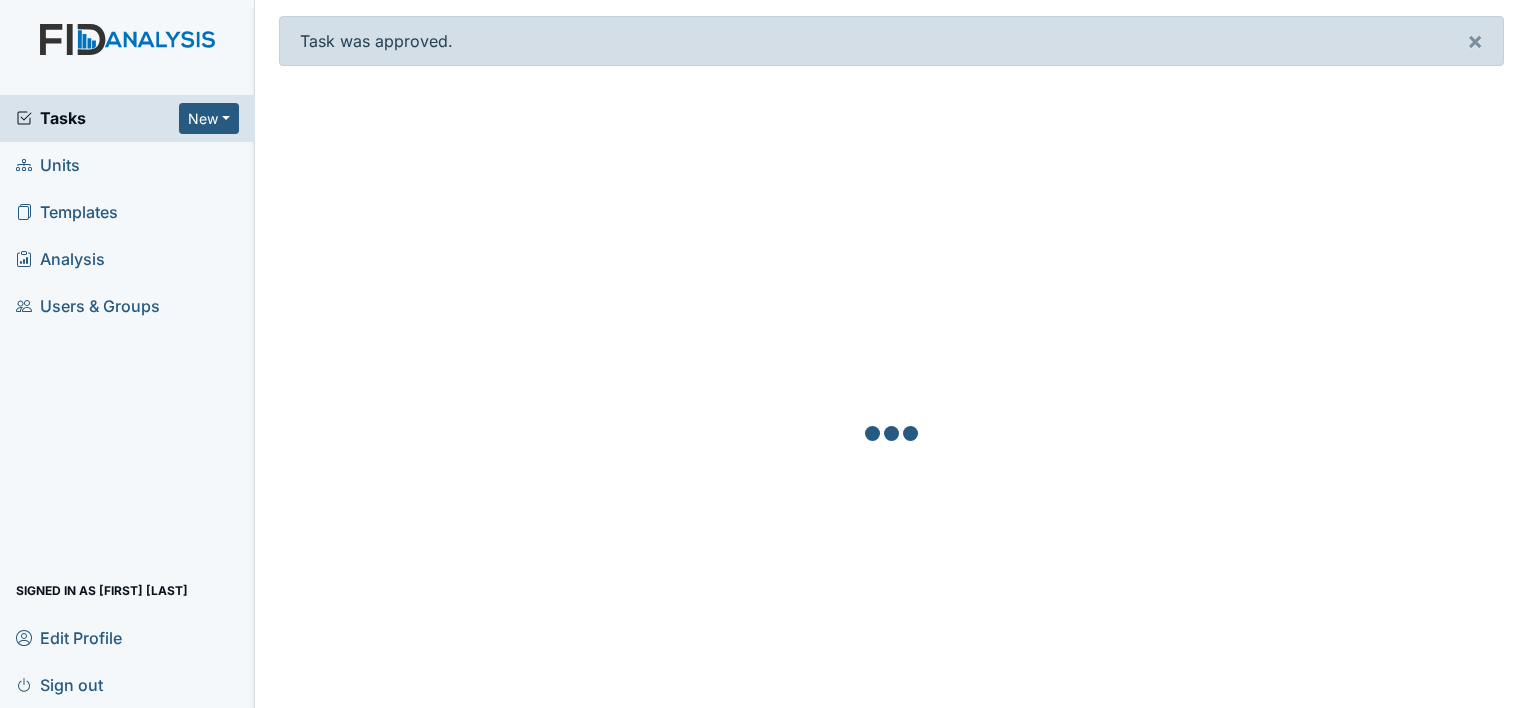 scroll, scrollTop: 0, scrollLeft: 0, axis: both 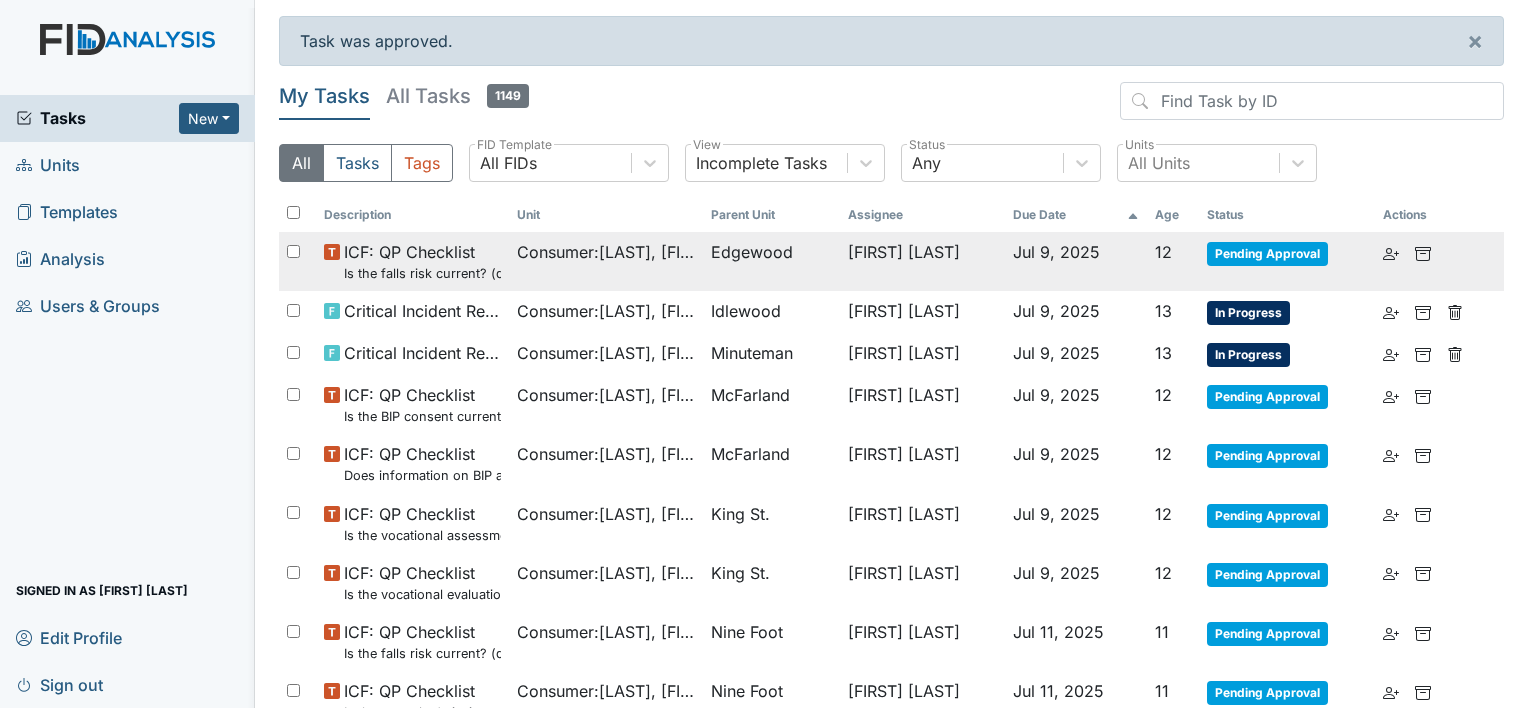 click on "Is the falls risk current? (document the date in the comment section)" at bounding box center (422, 273) 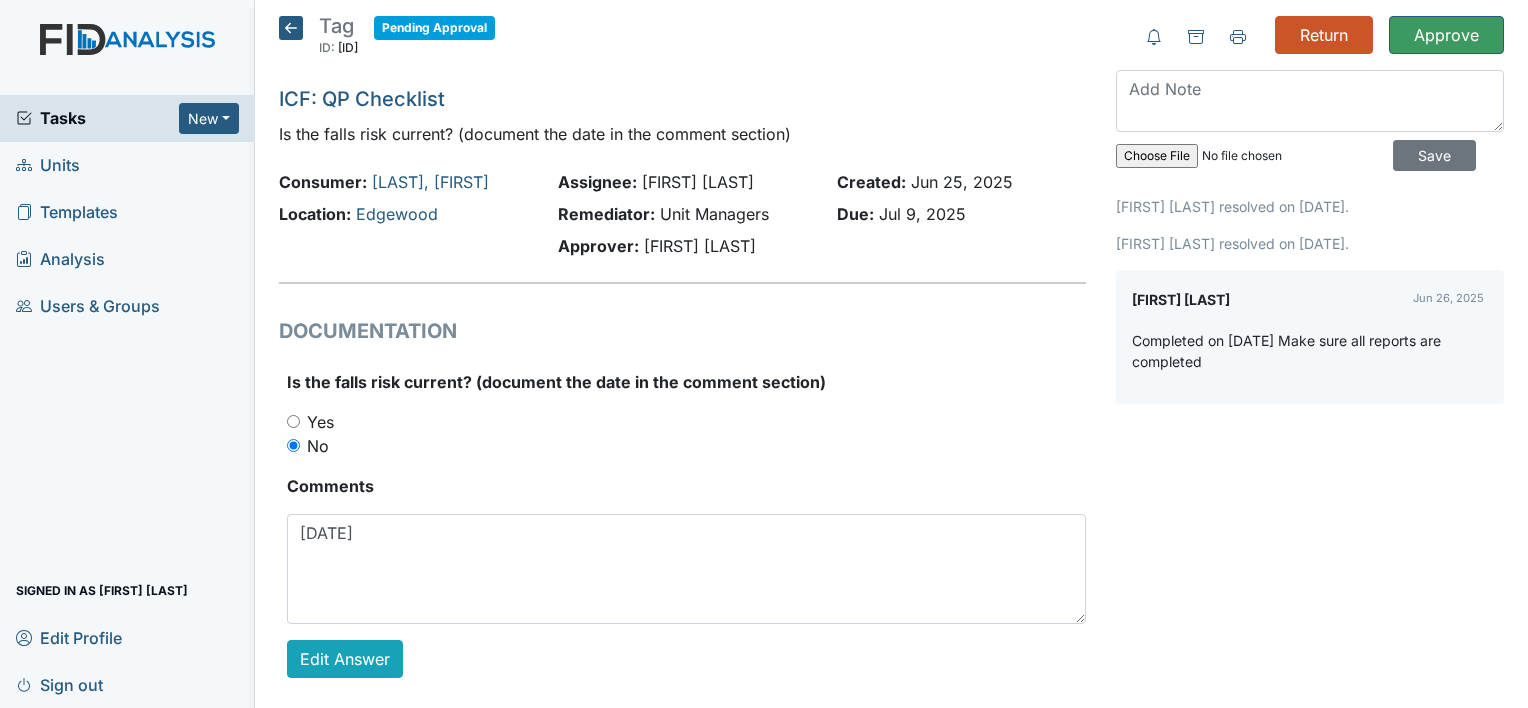 scroll, scrollTop: 0, scrollLeft: 0, axis: both 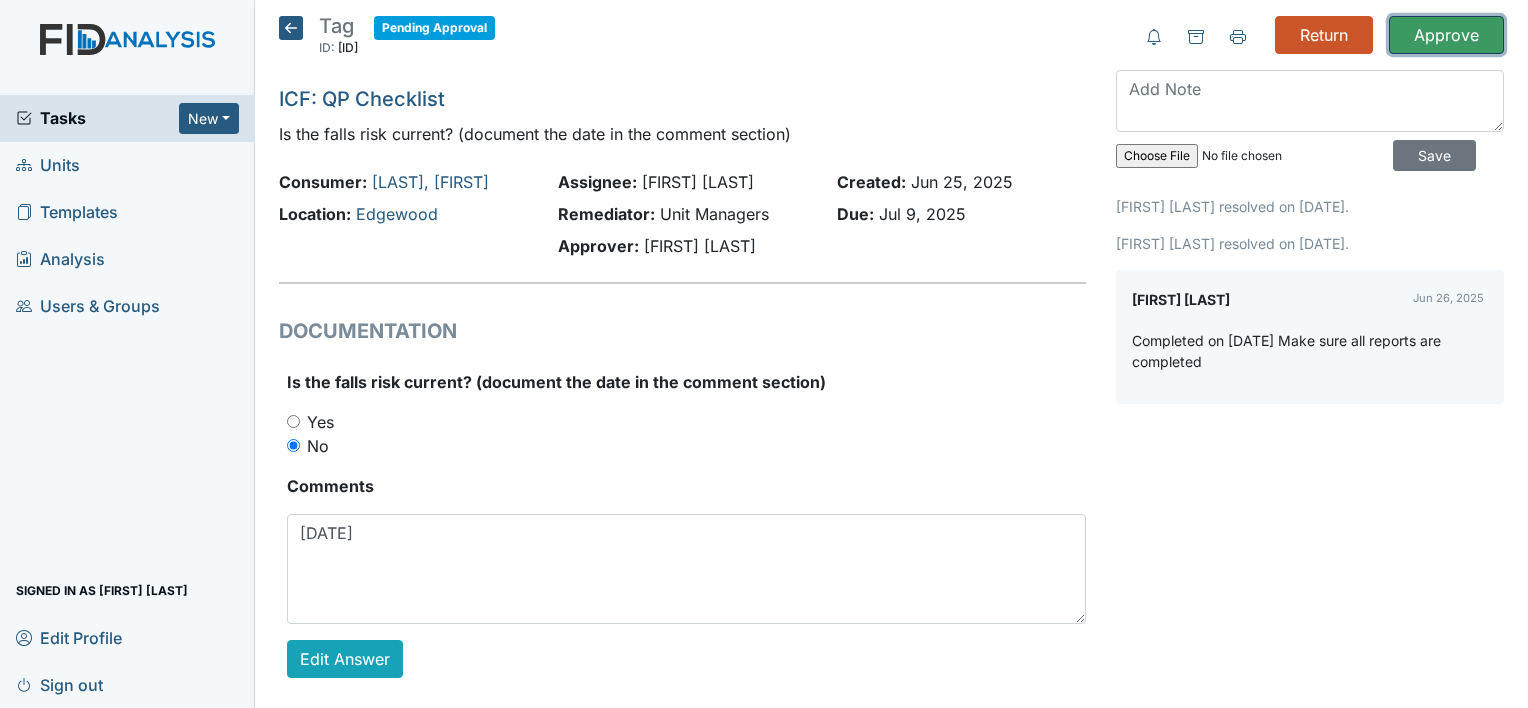 click on "Approve" at bounding box center (1446, 35) 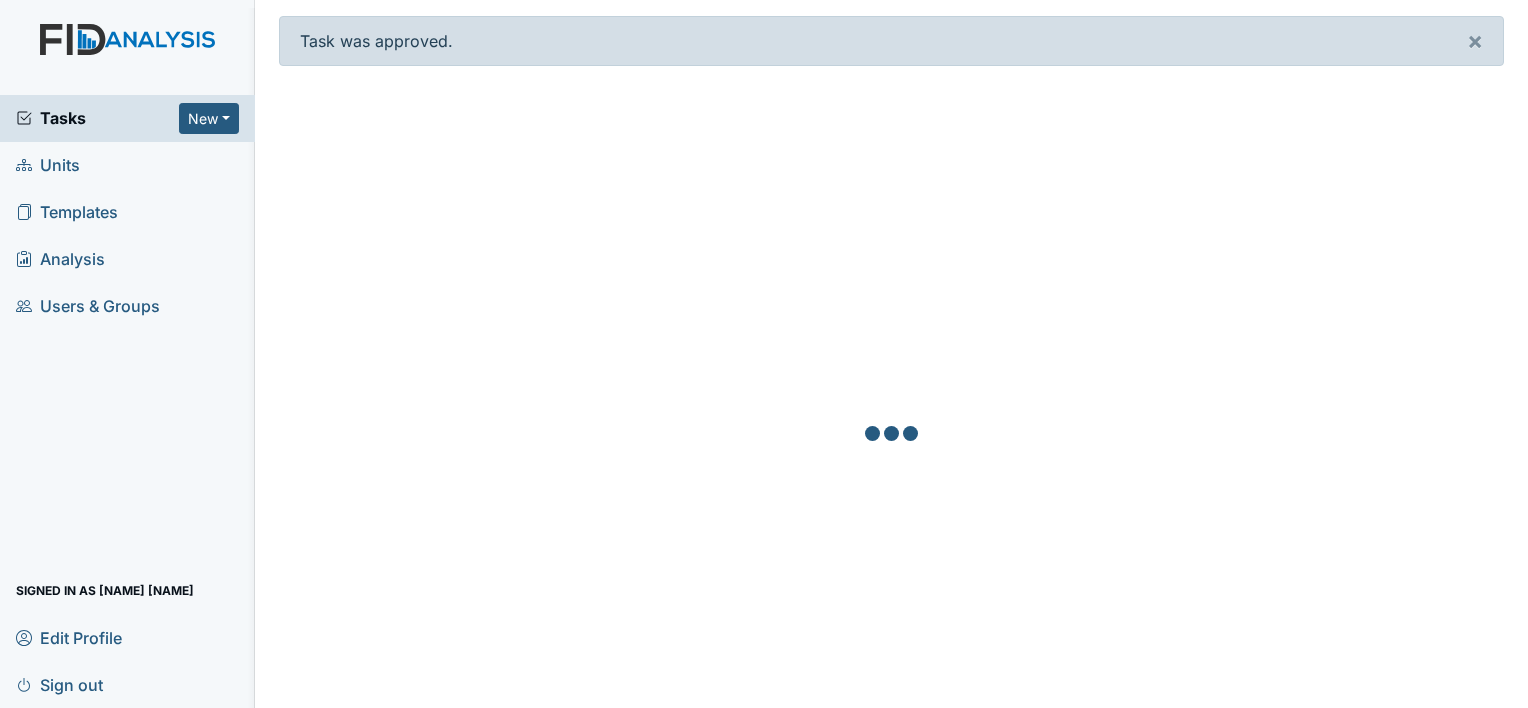 scroll, scrollTop: 0, scrollLeft: 0, axis: both 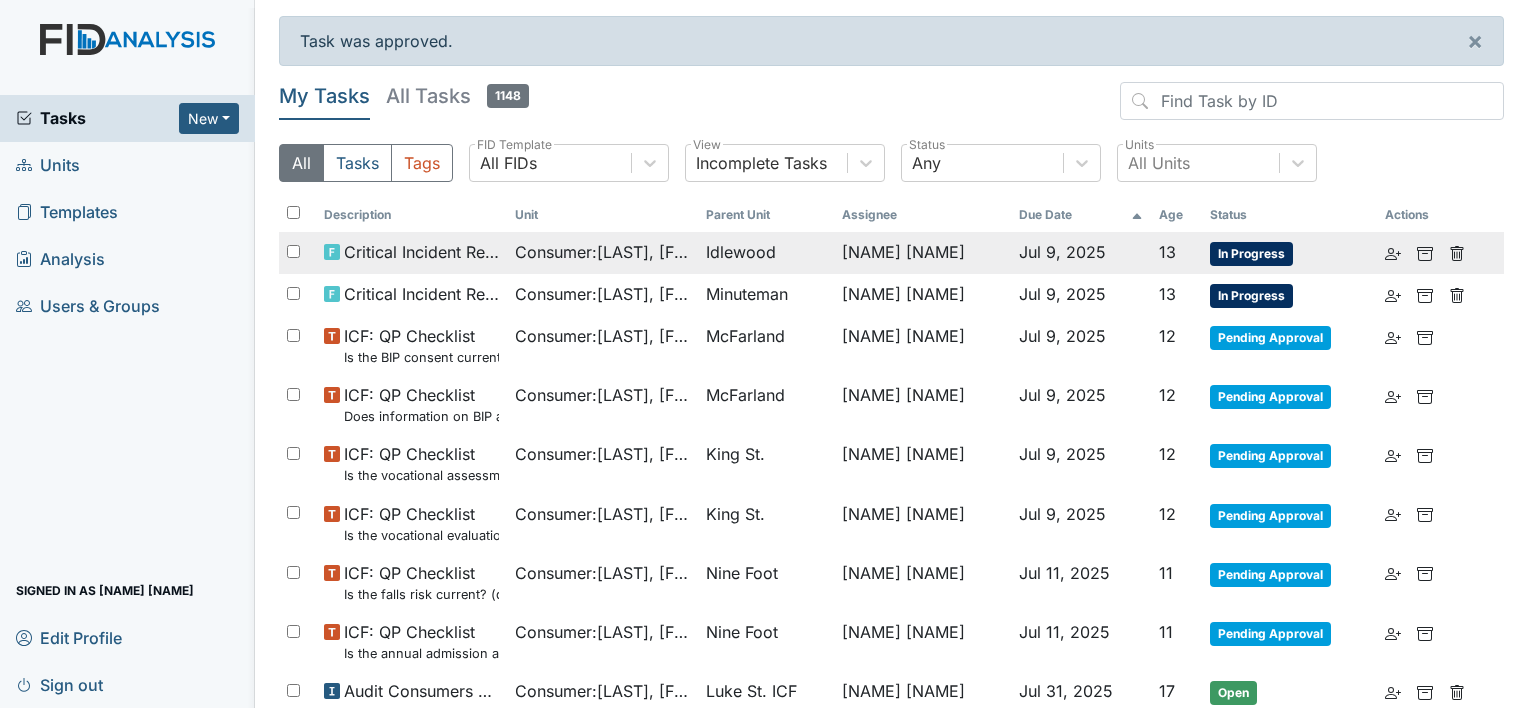 click on "Consumer : [NAME] [NAME]" at bounding box center [602, 252] 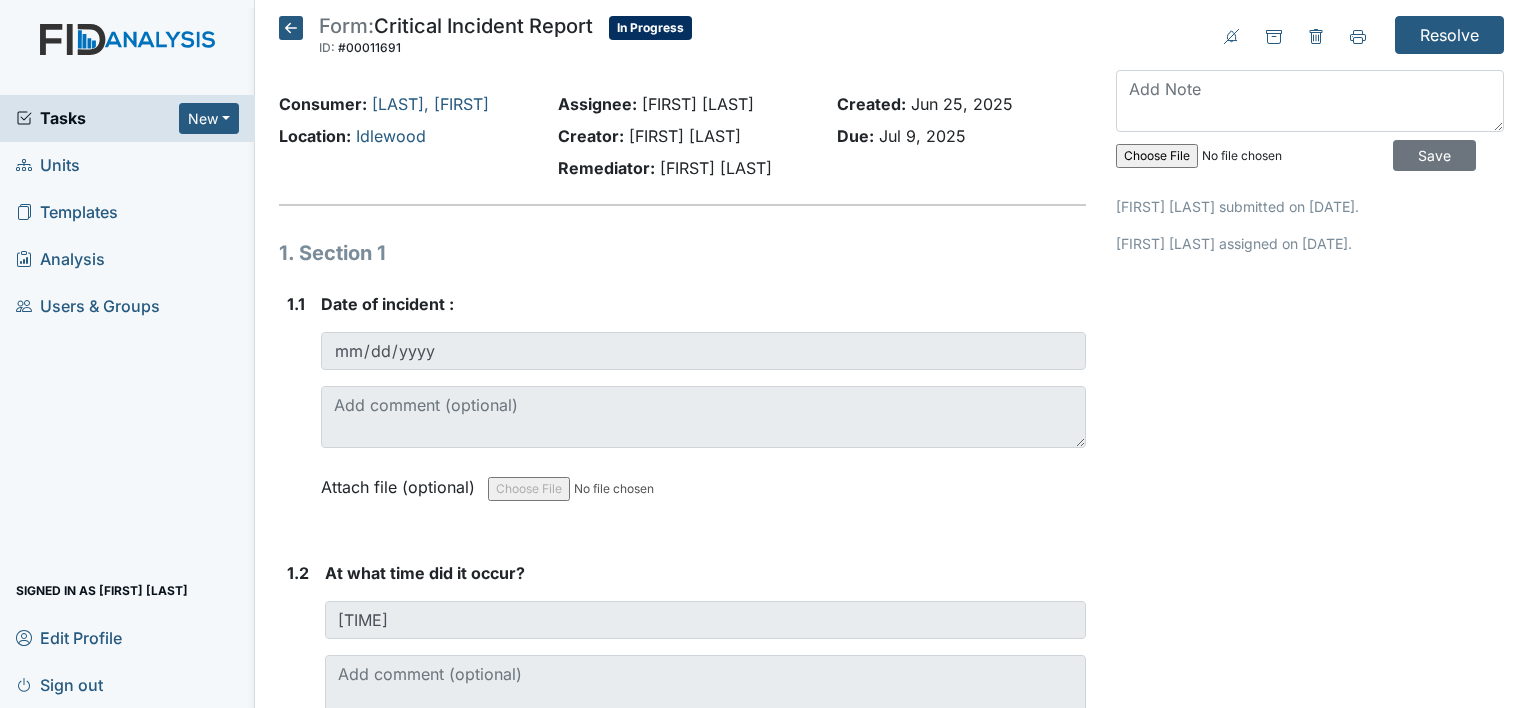 scroll, scrollTop: 0, scrollLeft: 0, axis: both 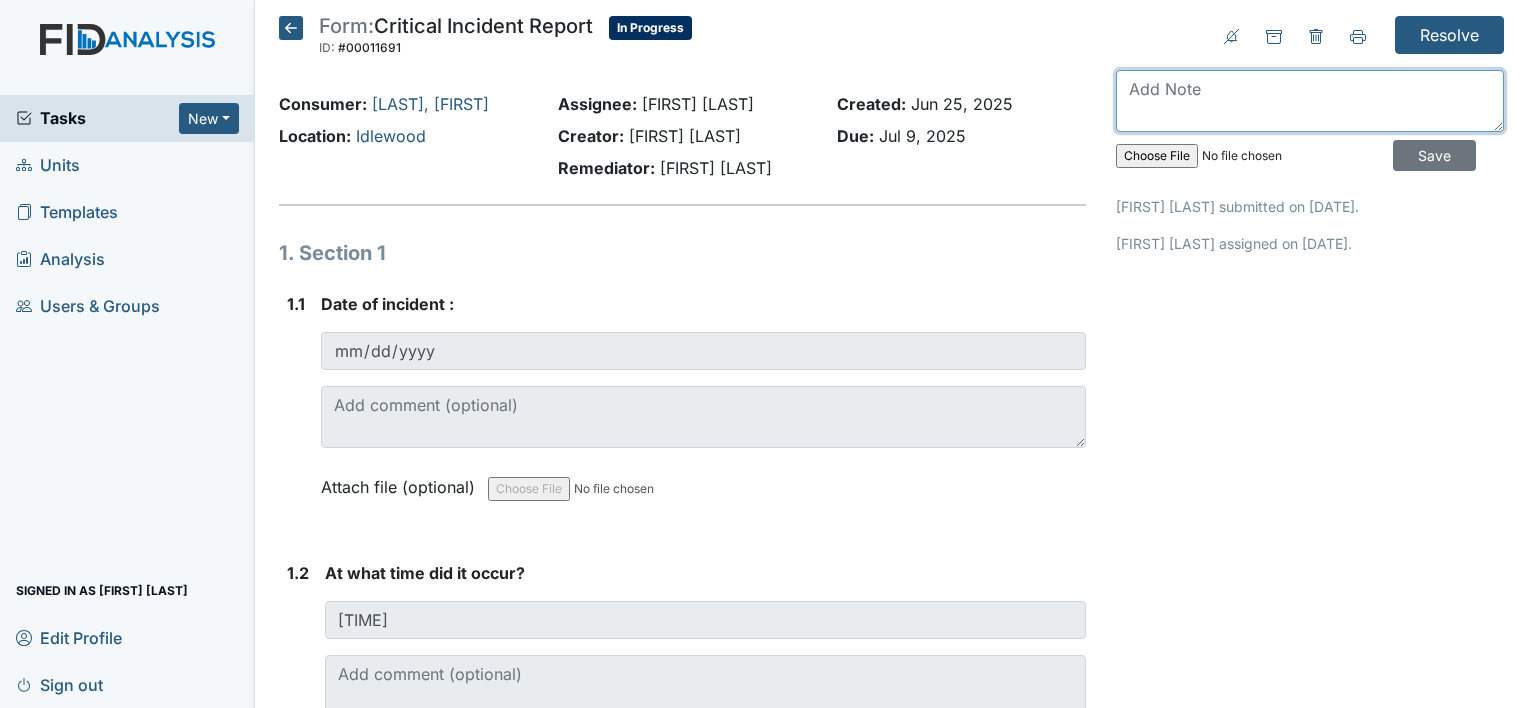 click at bounding box center [1310, 101] 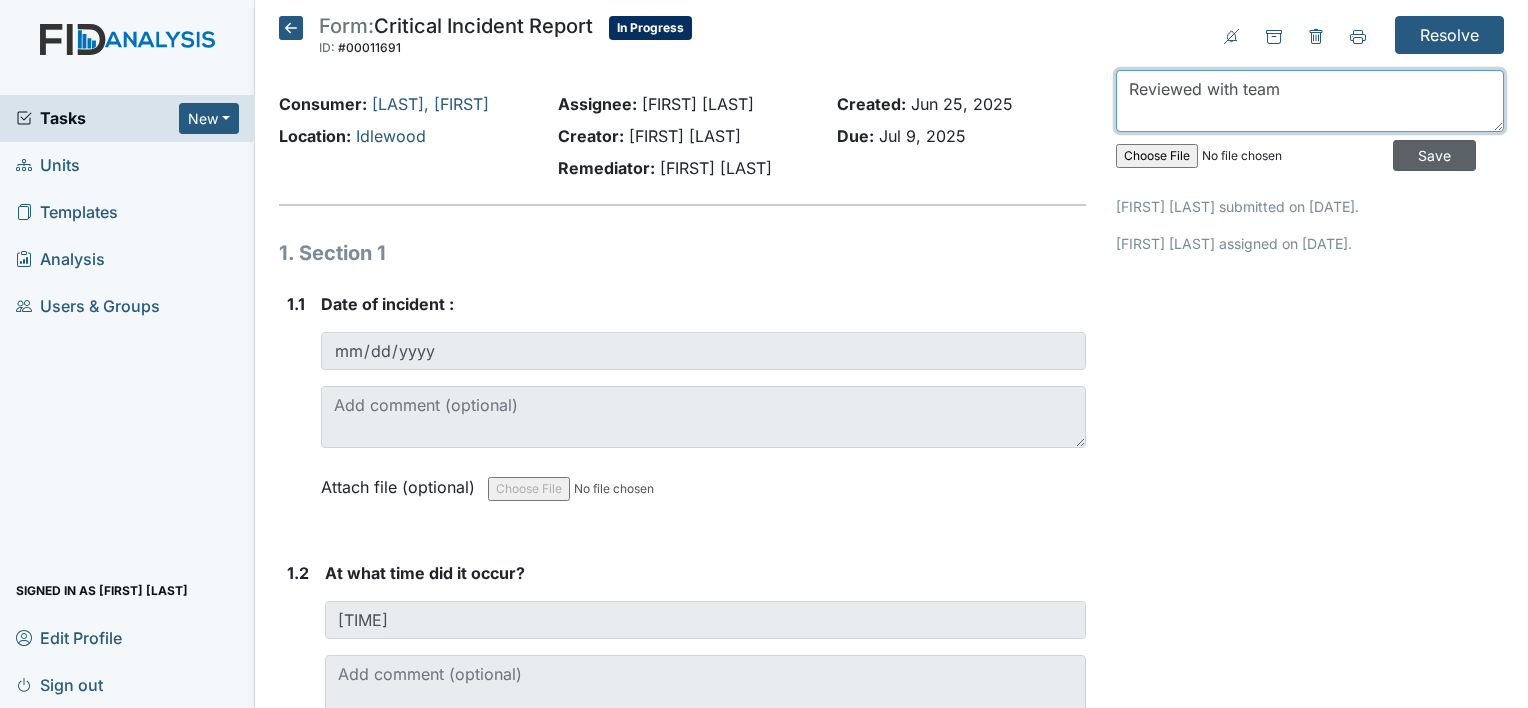 type on "Reviewed with team" 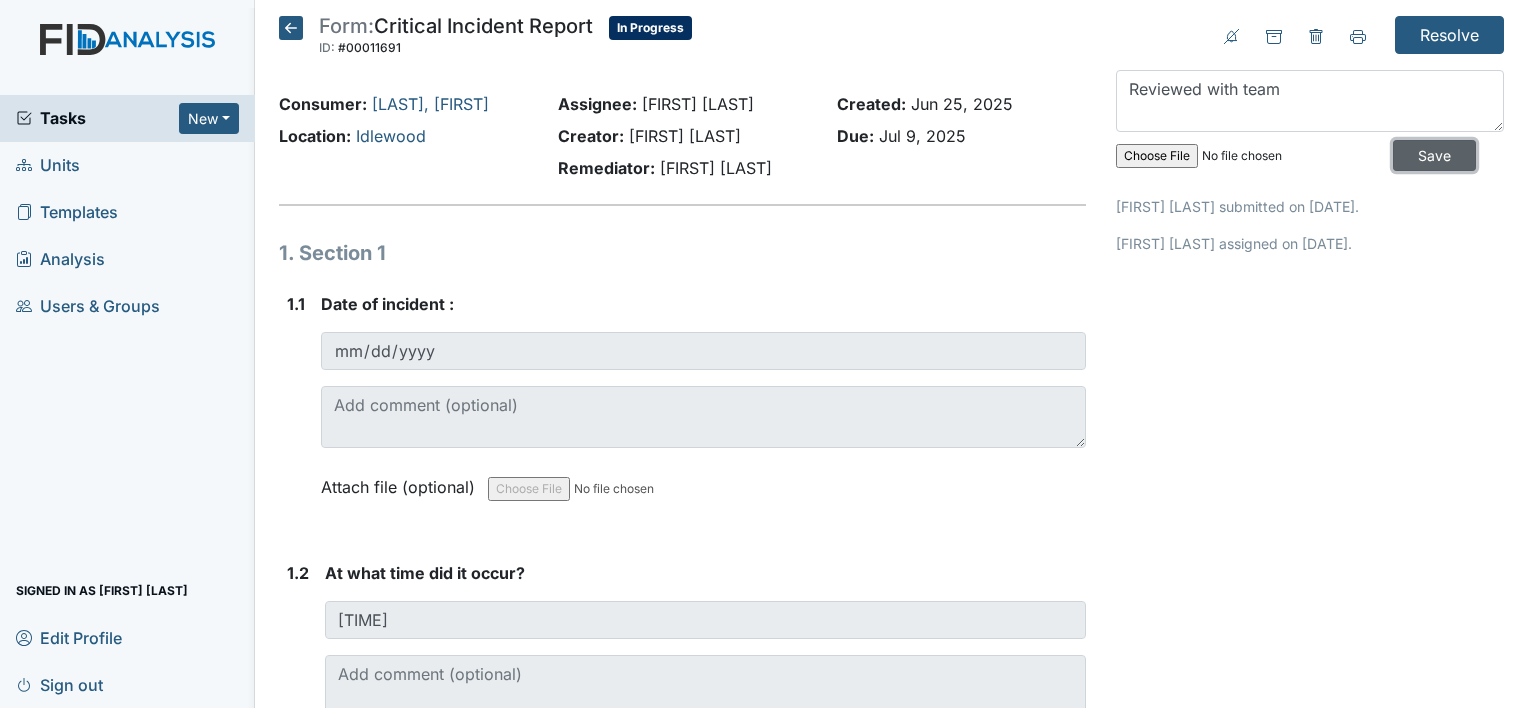 drag, startPoint x: 1435, startPoint y: 153, endPoint x: 1439, endPoint y: 60, distance: 93.08598 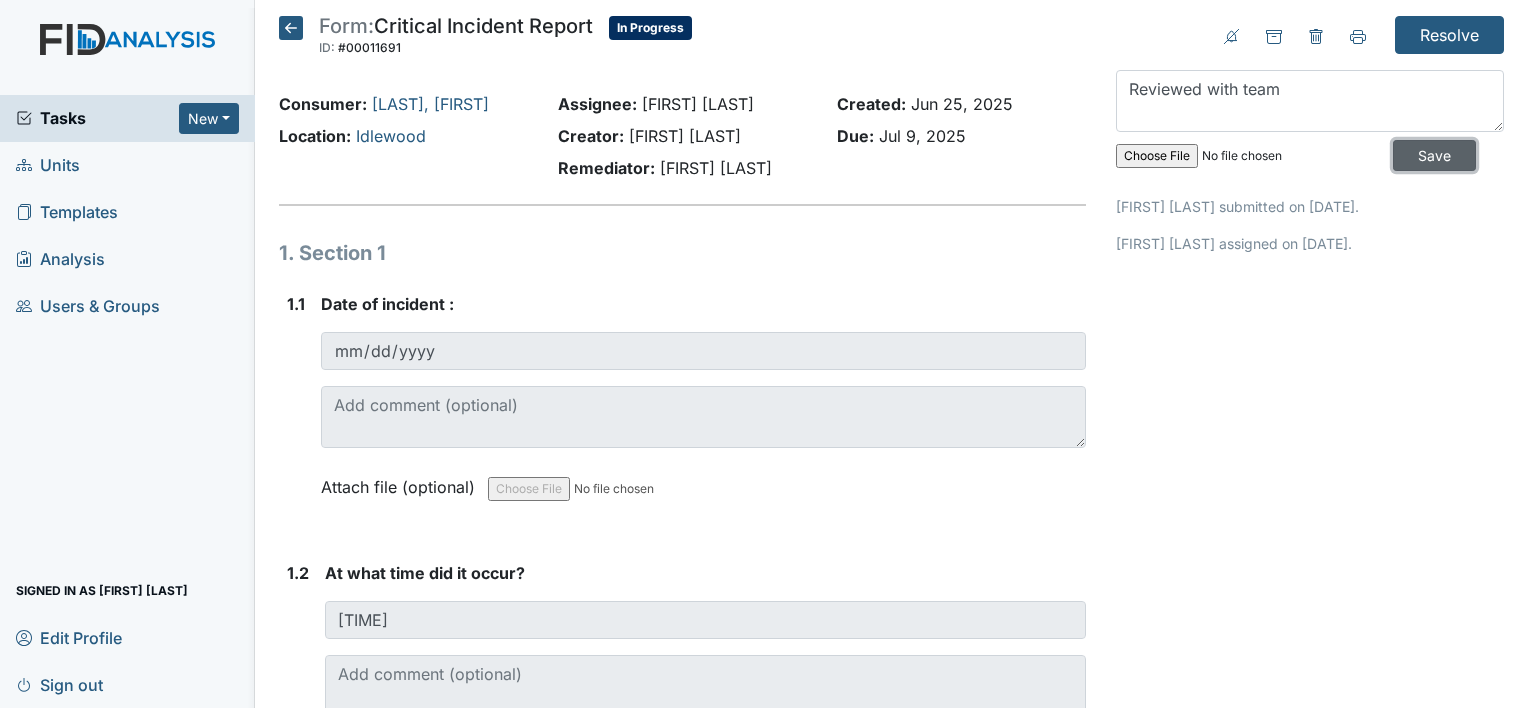 click on "Save" at bounding box center (1434, 155) 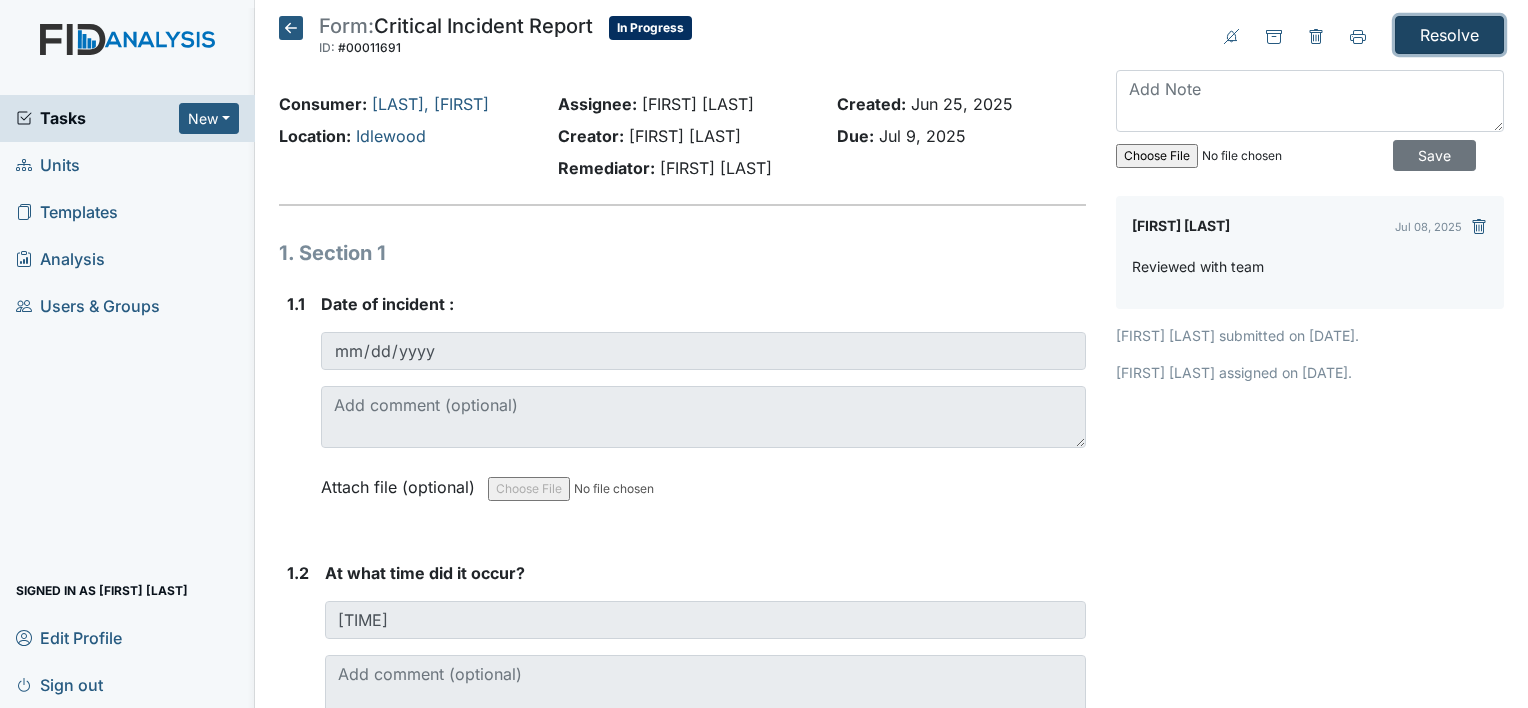 click on "Resolve" at bounding box center [1449, 35] 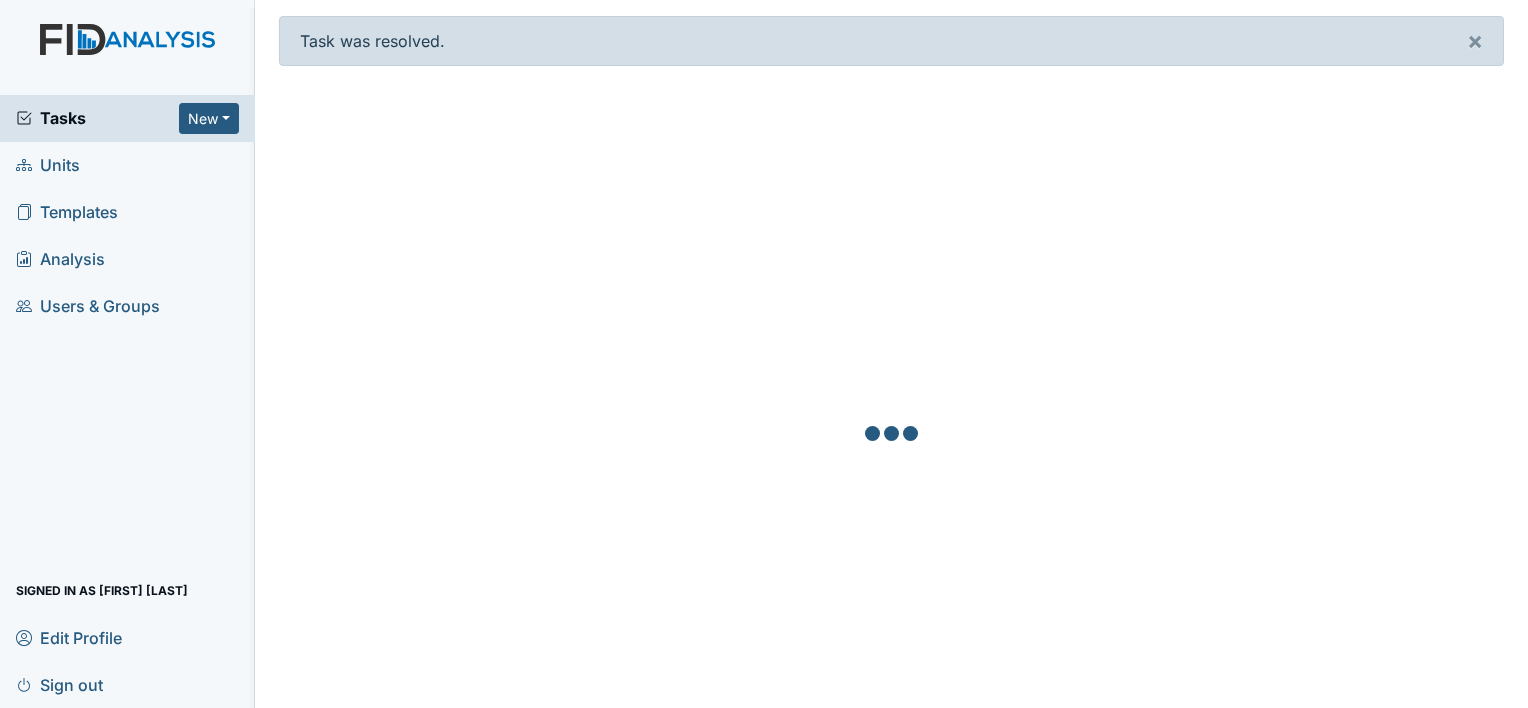 scroll, scrollTop: 0, scrollLeft: 0, axis: both 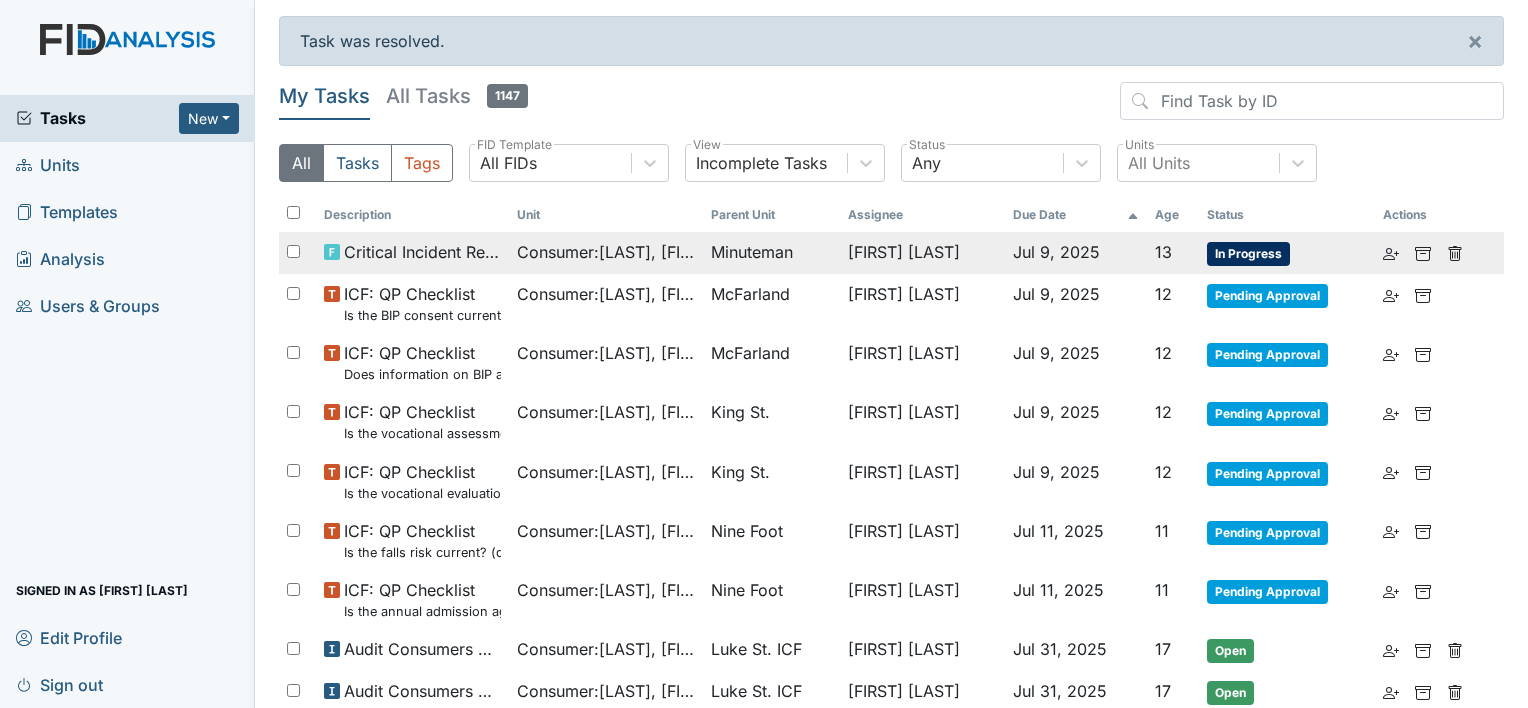 click on "Critical Incident Report" at bounding box center (422, 252) 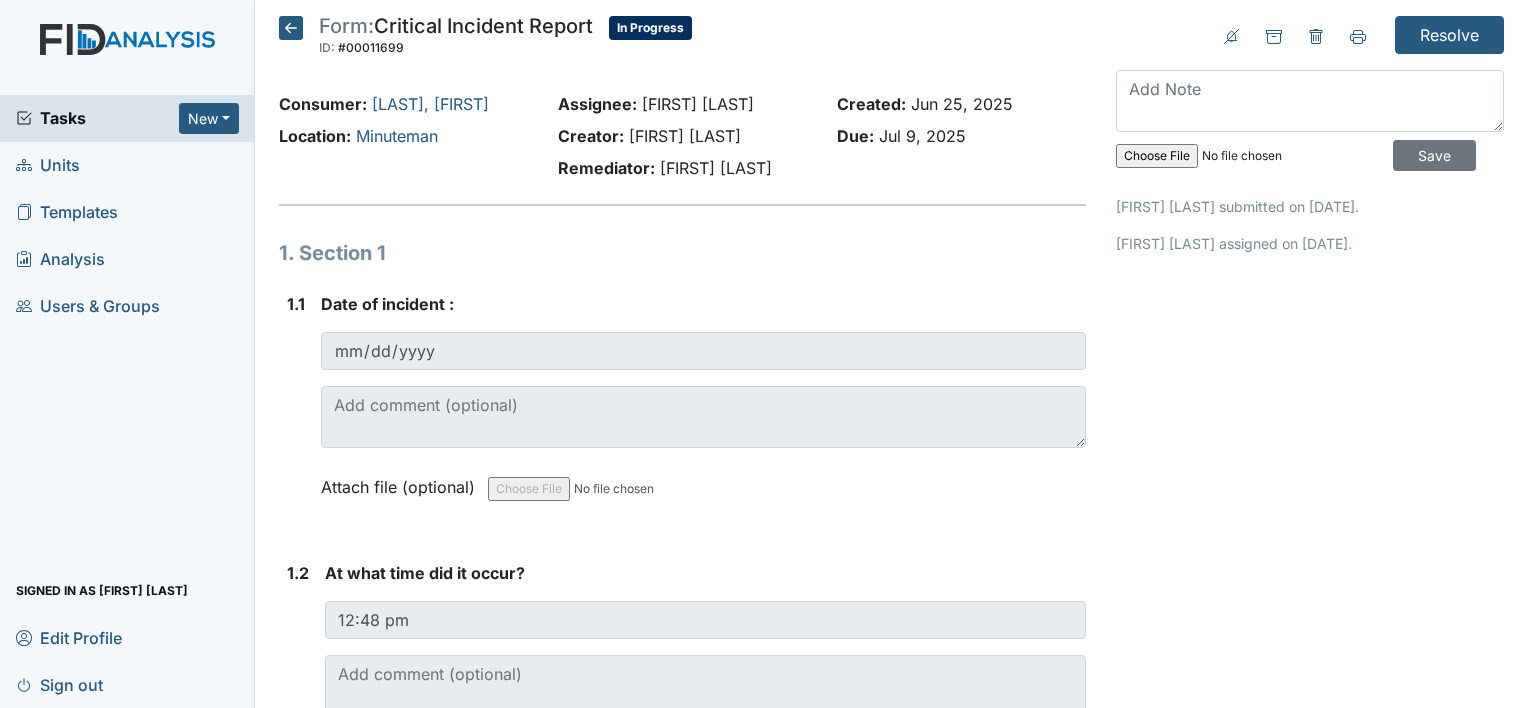 scroll, scrollTop: 0, scrollLeft: 0, axis: both 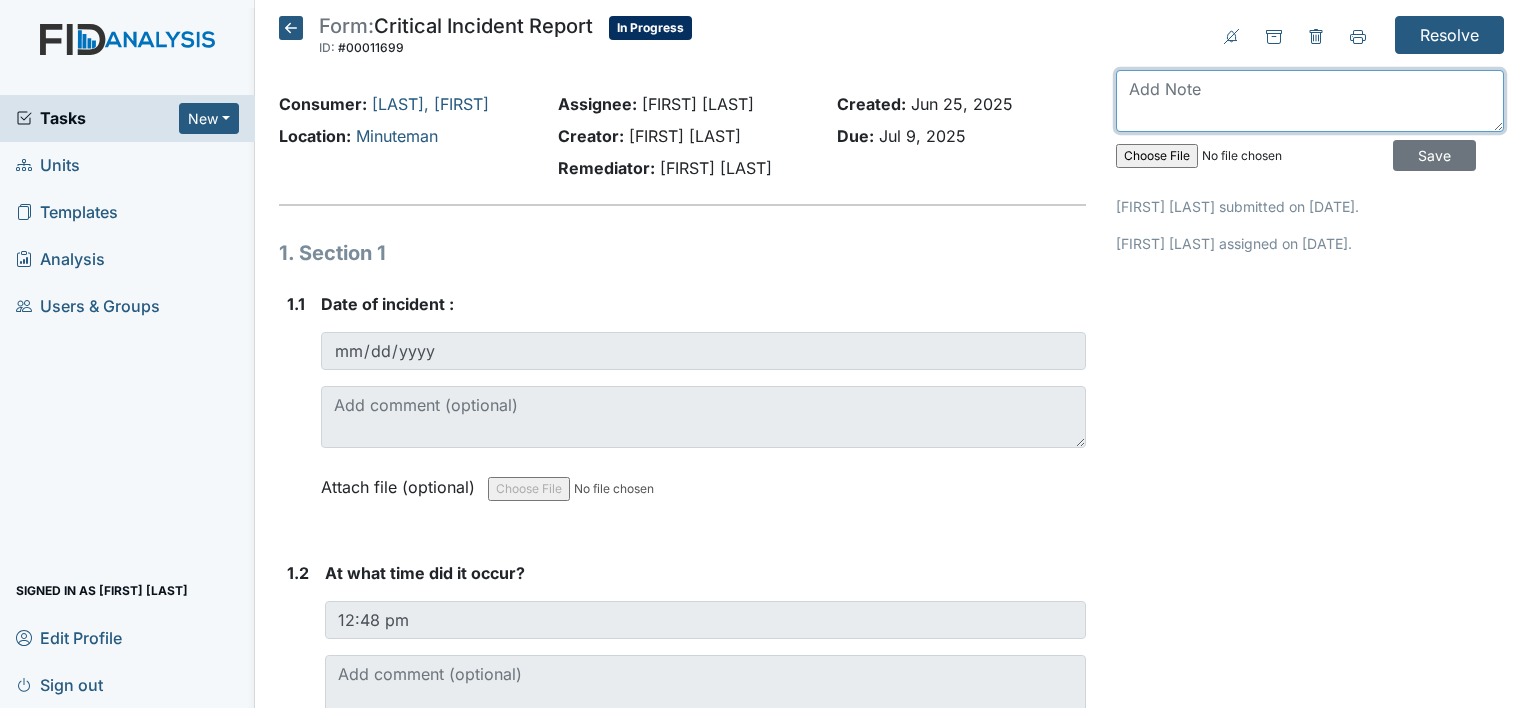 click at bounding box center [1310, 101] 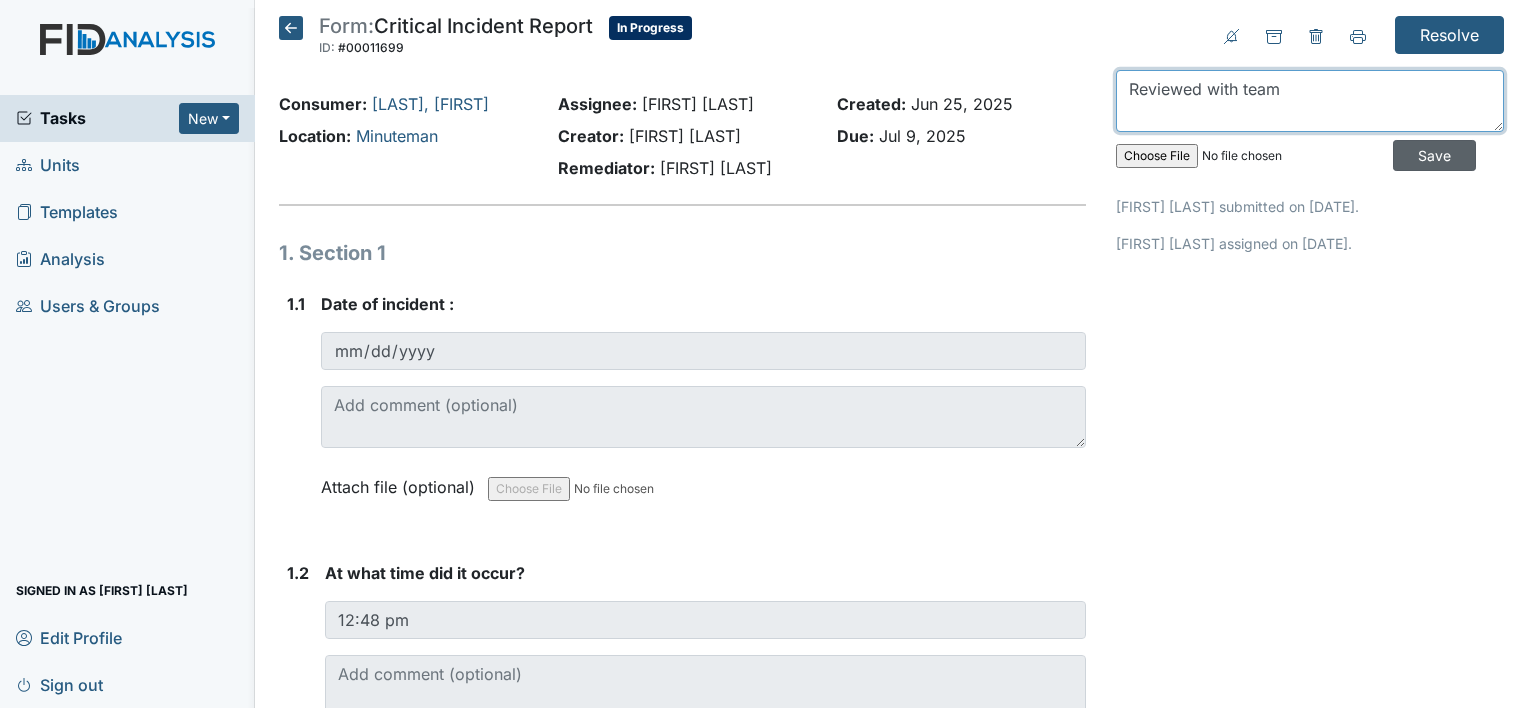 type on "Reviewed with team" 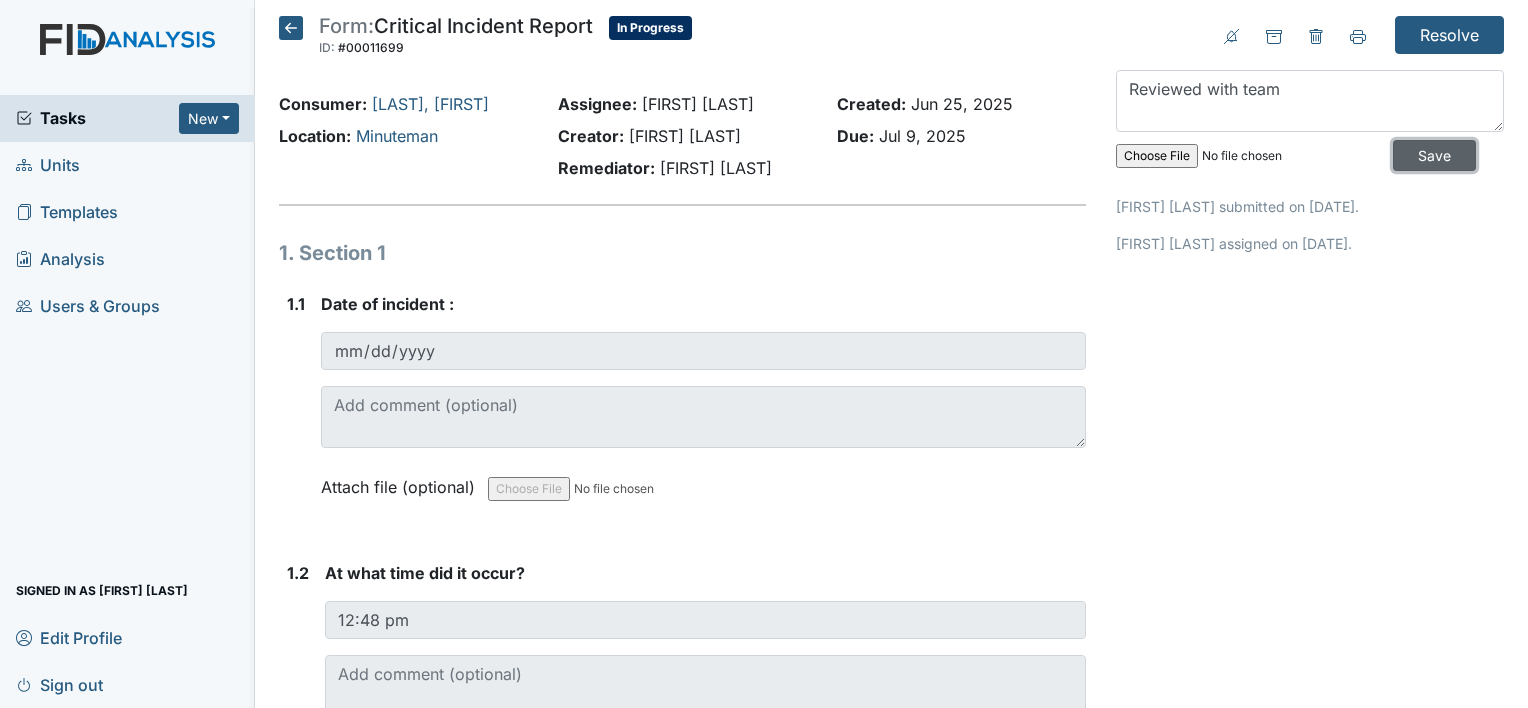 click on "Save" at bounding box center [1434, 155] 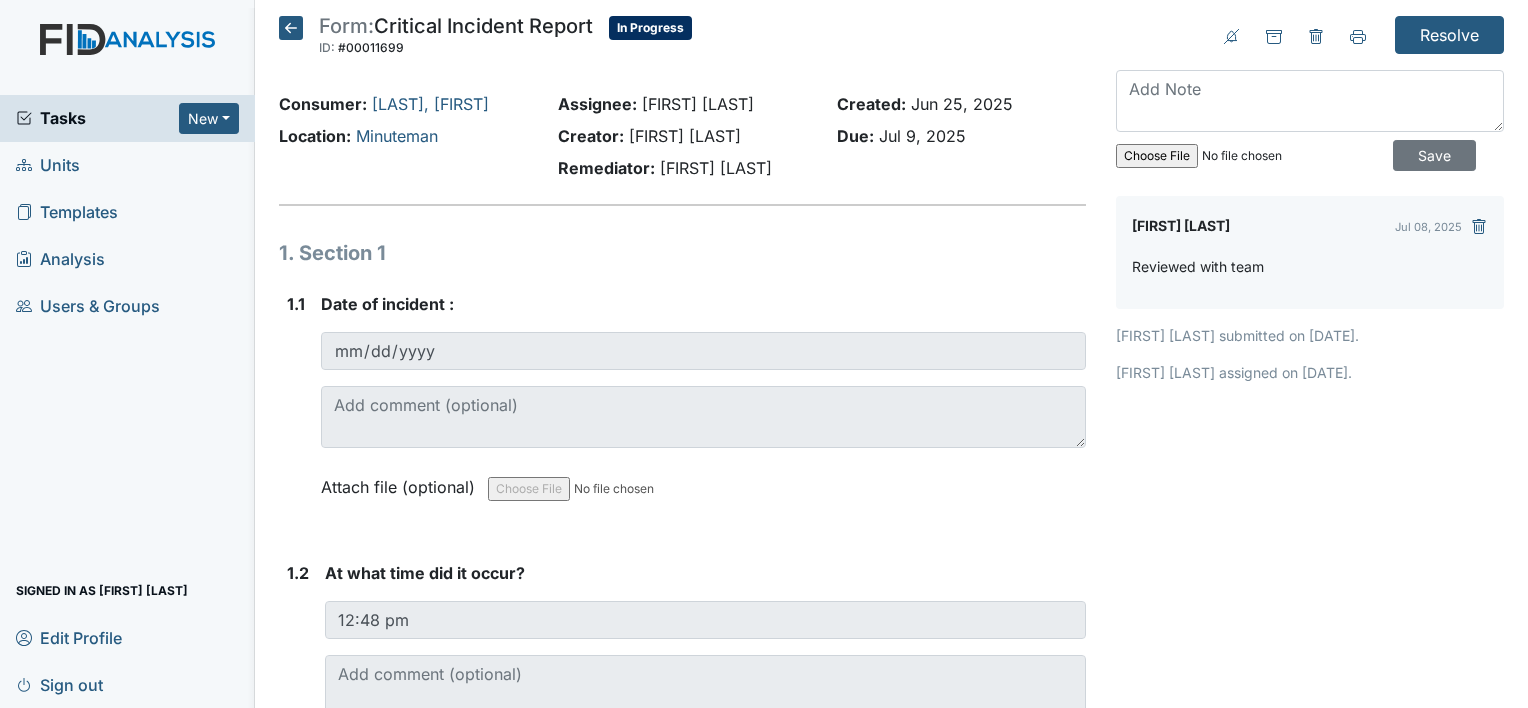 click on "Form:
Critical Incident Report
ID:
#00011699
In Progress
Autosaving...
Consumer:
Brakers, Annie
Location:
Minuteman
Assignee:
Brittney Dunn
Creator:
Kiarra McCoy
Remediator:
Brittney Dunn
Created:
Jun 25, 2025
Due:
Jul 9, 2025
1. Section 1
1.1
Date of incident :
2025-05-03
Attach file (optional)
You can upload .pdf, .txt, .jpg, .jpeg, .png, .csv, .xls, or .doc files under 100MB.
1.2
At what time did it occur?
12:48 pm
This field is required.
Attach file (optional)
You can upload .pdf, .txt, .jpg, .jpeg, .png, .csv, .xls, or .doc files under 100MB.
1.3
At what time was it reported?
12:48 pm
This field is required.
Attach file (optional)
1.4
What shift did the incident occur?" at bounding box center (891, 354) 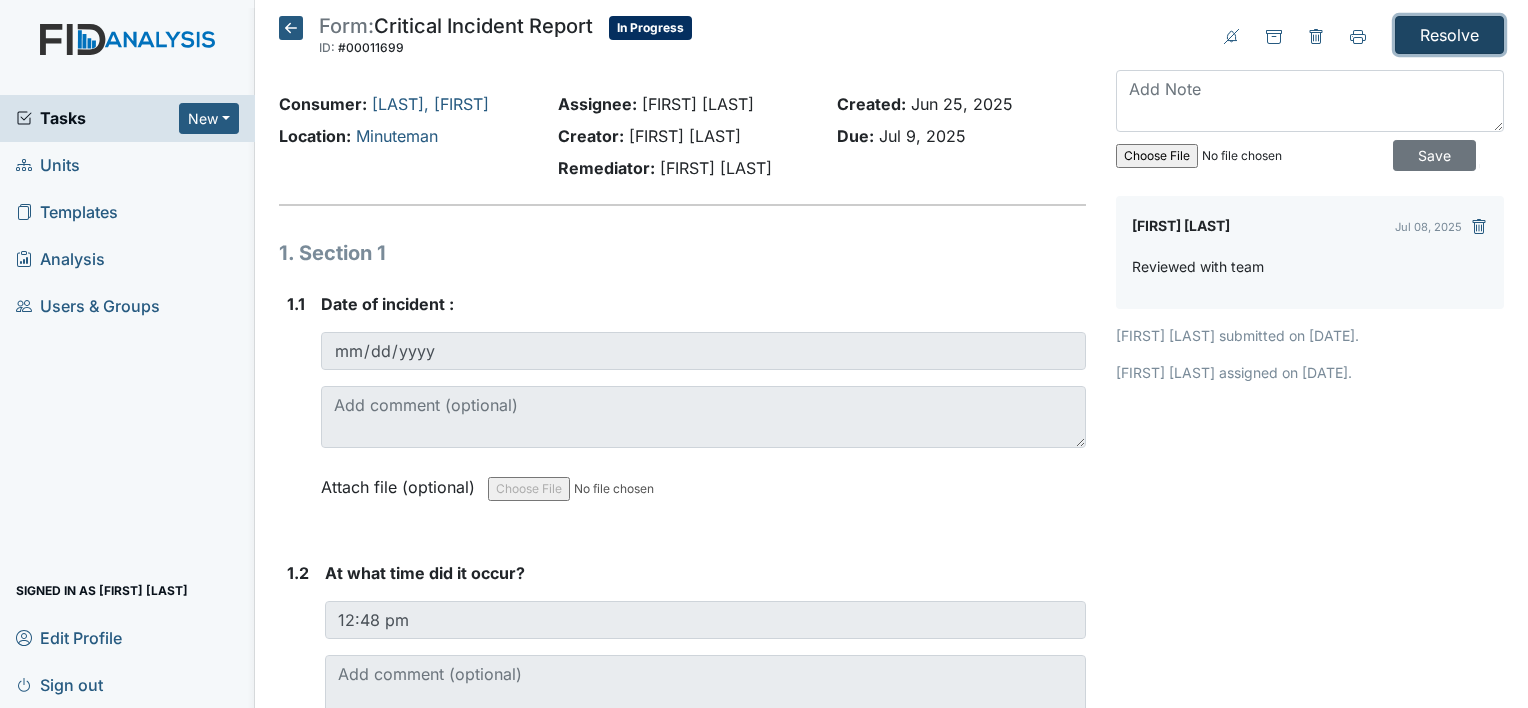 click on "Resolve" at bounding box center [1449, 35] 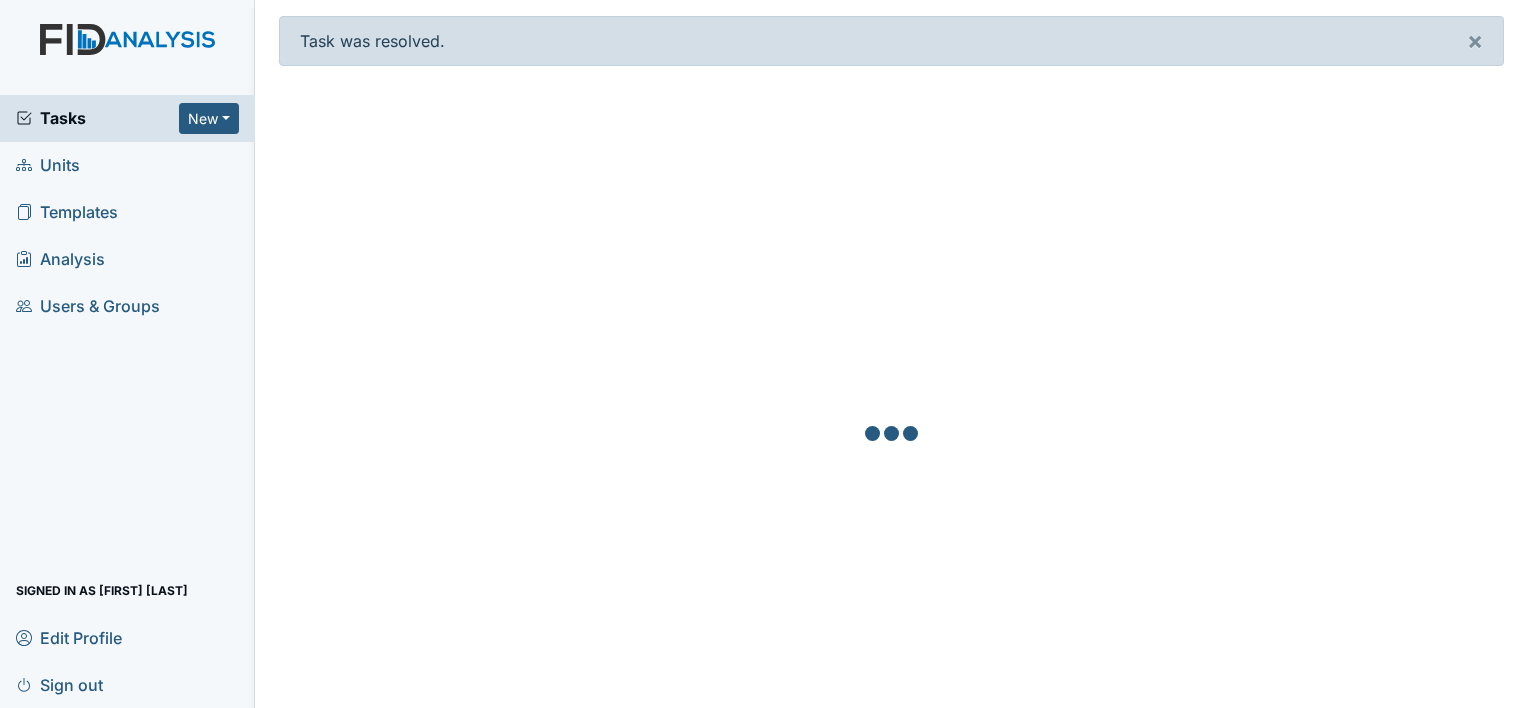 scroll, scrollTop: 0, scrollLeft: 0, axis: both 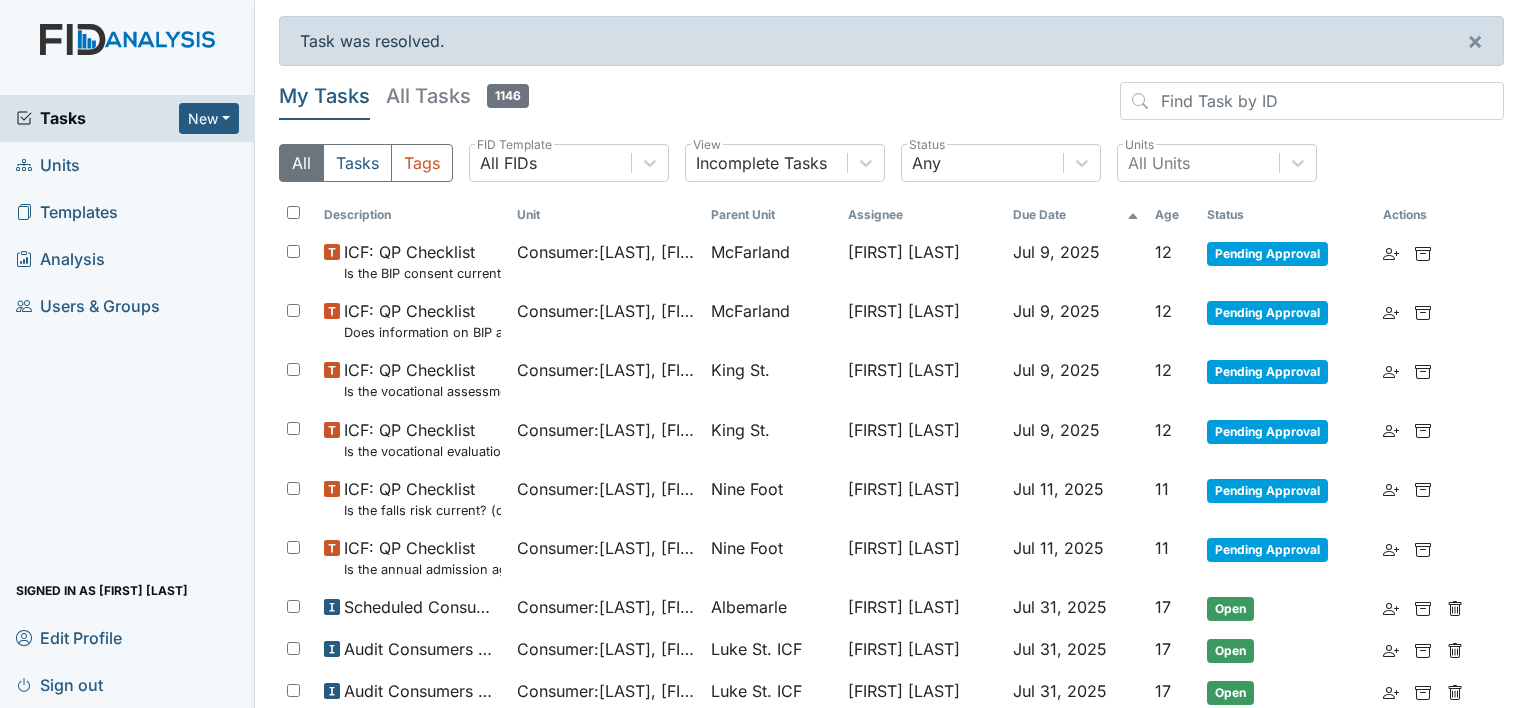 click on "Unit" at bounding box center (605, 215) 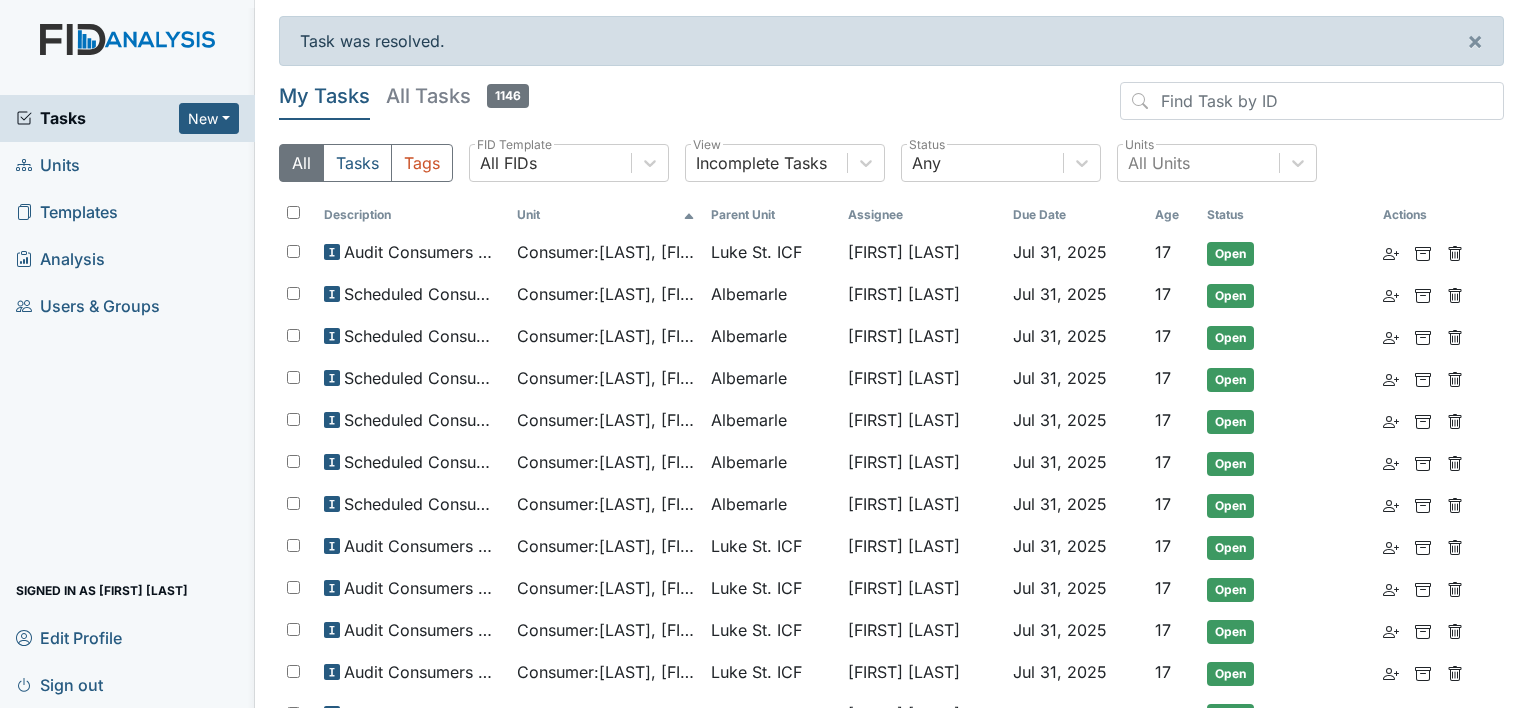 click on "Unit" at bounding box center [605, 215] 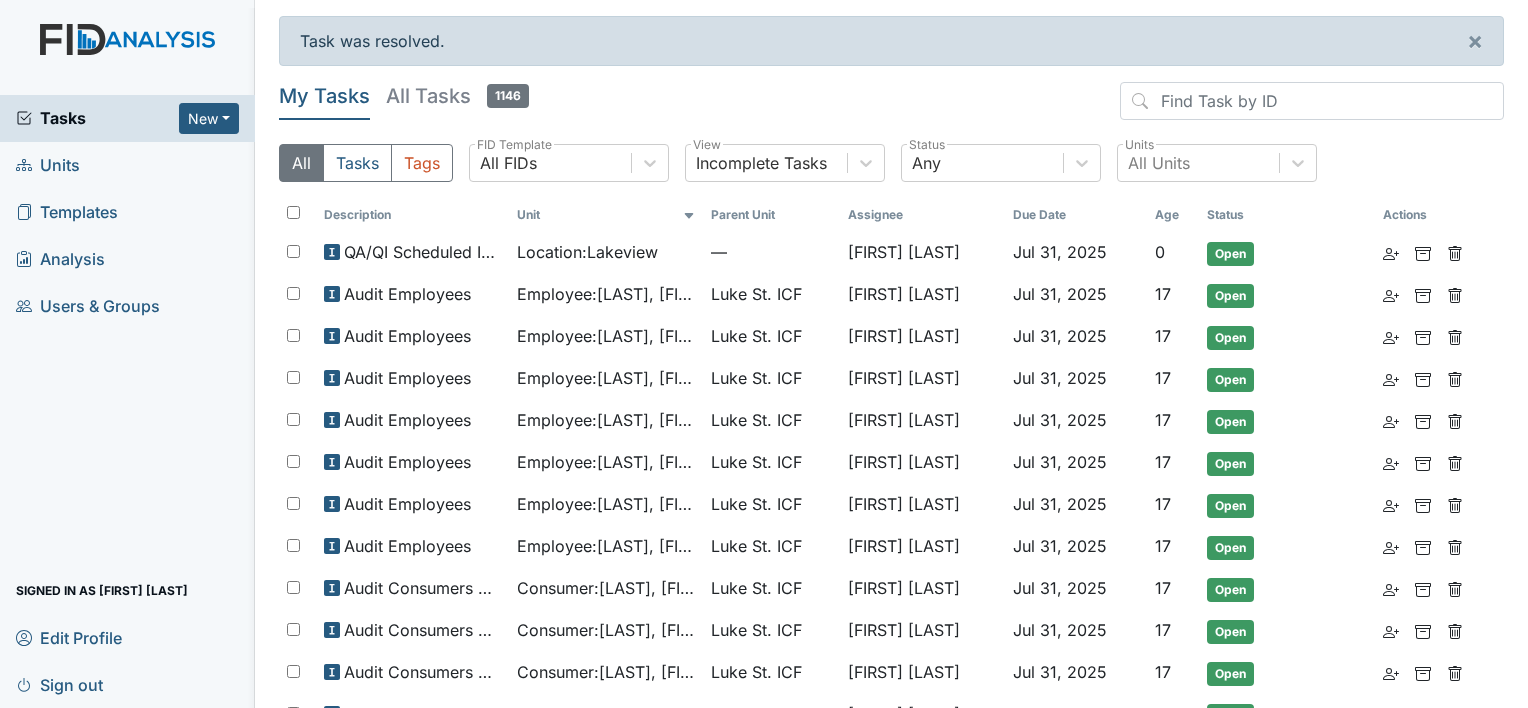 click on "Due Date" at bounding box center [1076, 215] 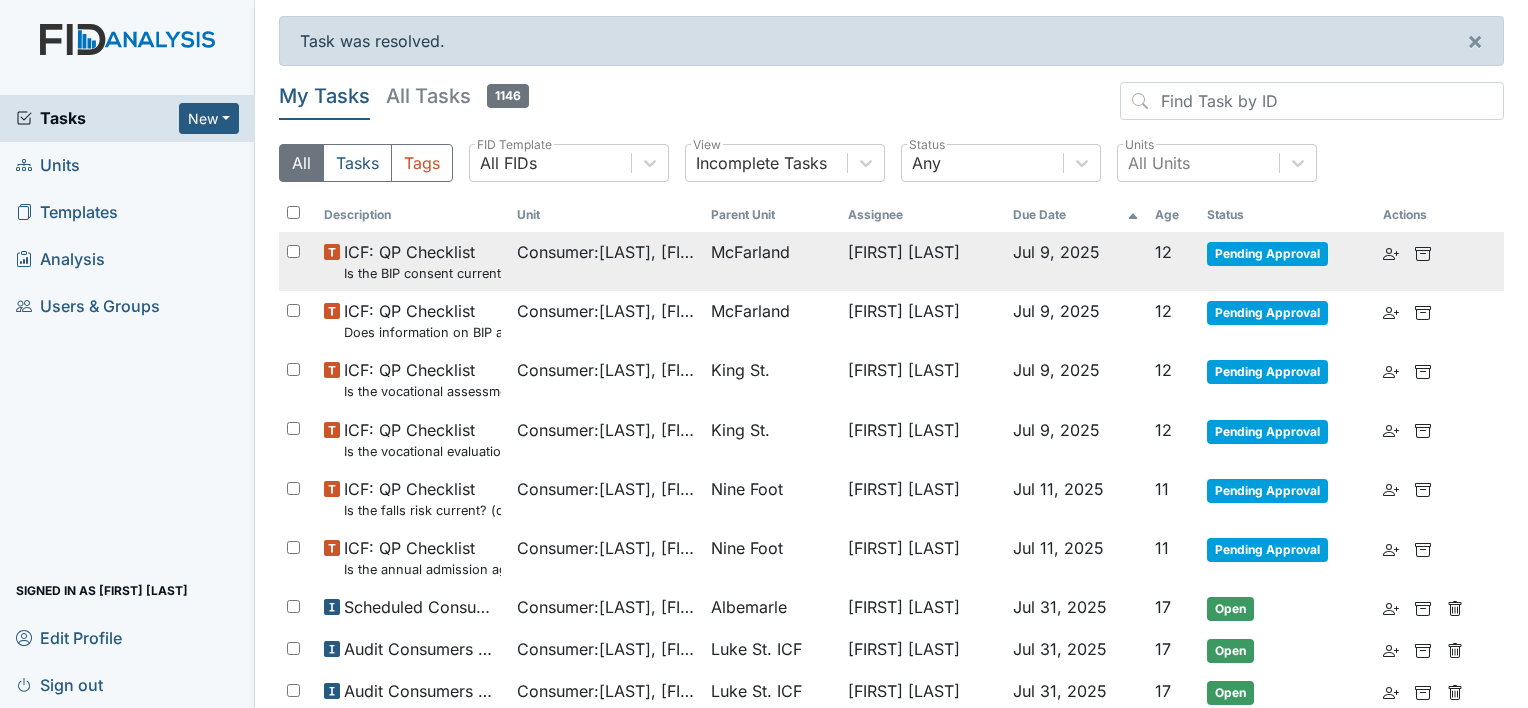 click on "Consumer :  Vaughn, David" at bounding box center (605, 252) 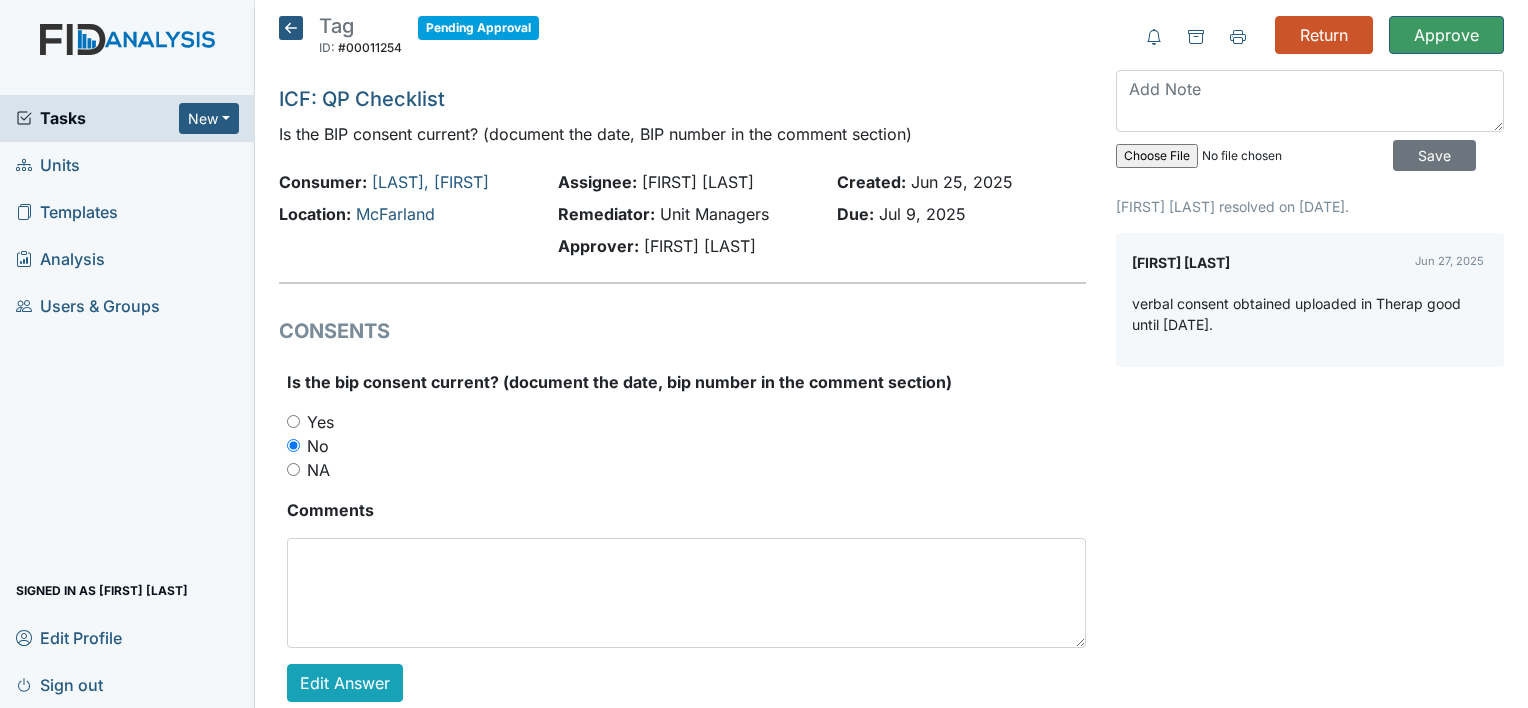 scroll, scrollTop: 0, scrollLeft: 0, axis: both 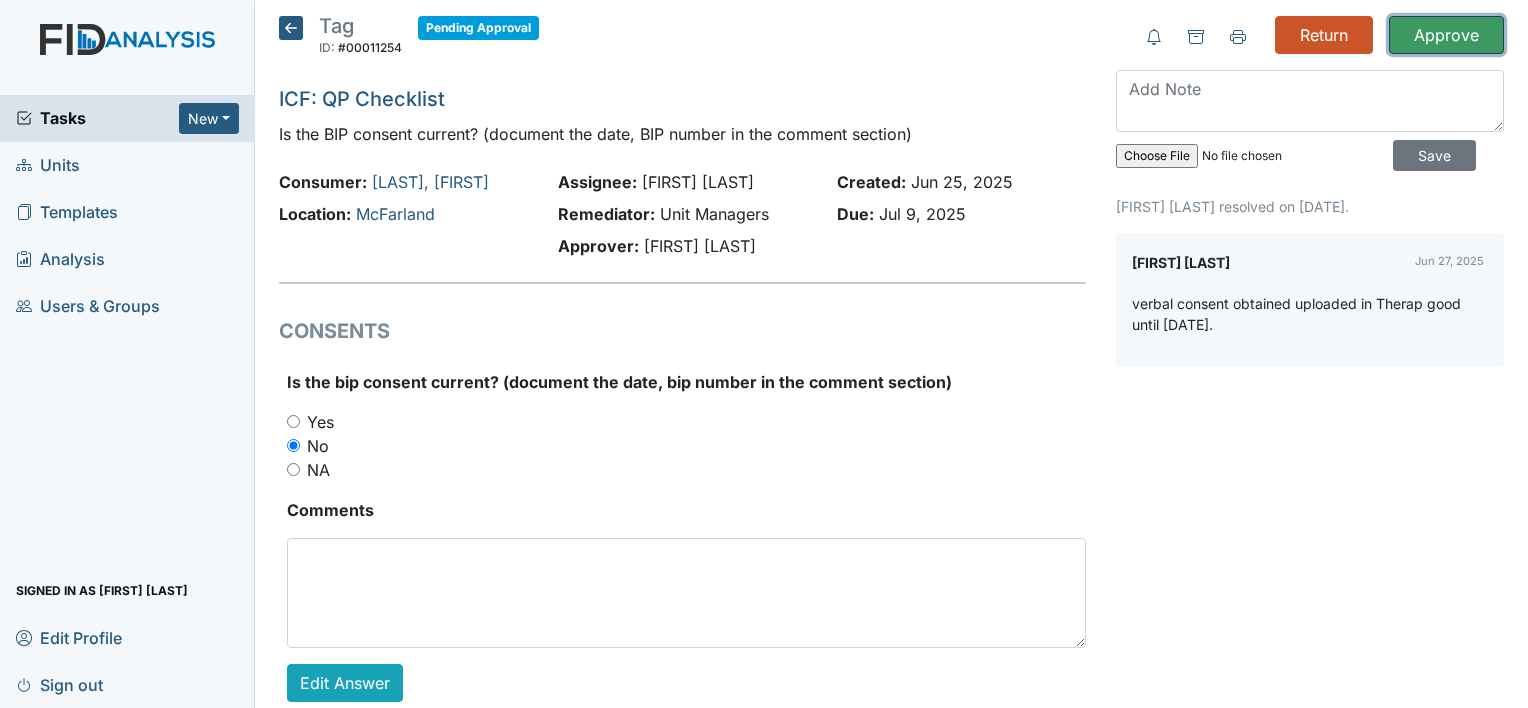 click on "Approve" at bounding box center [1446, 35] 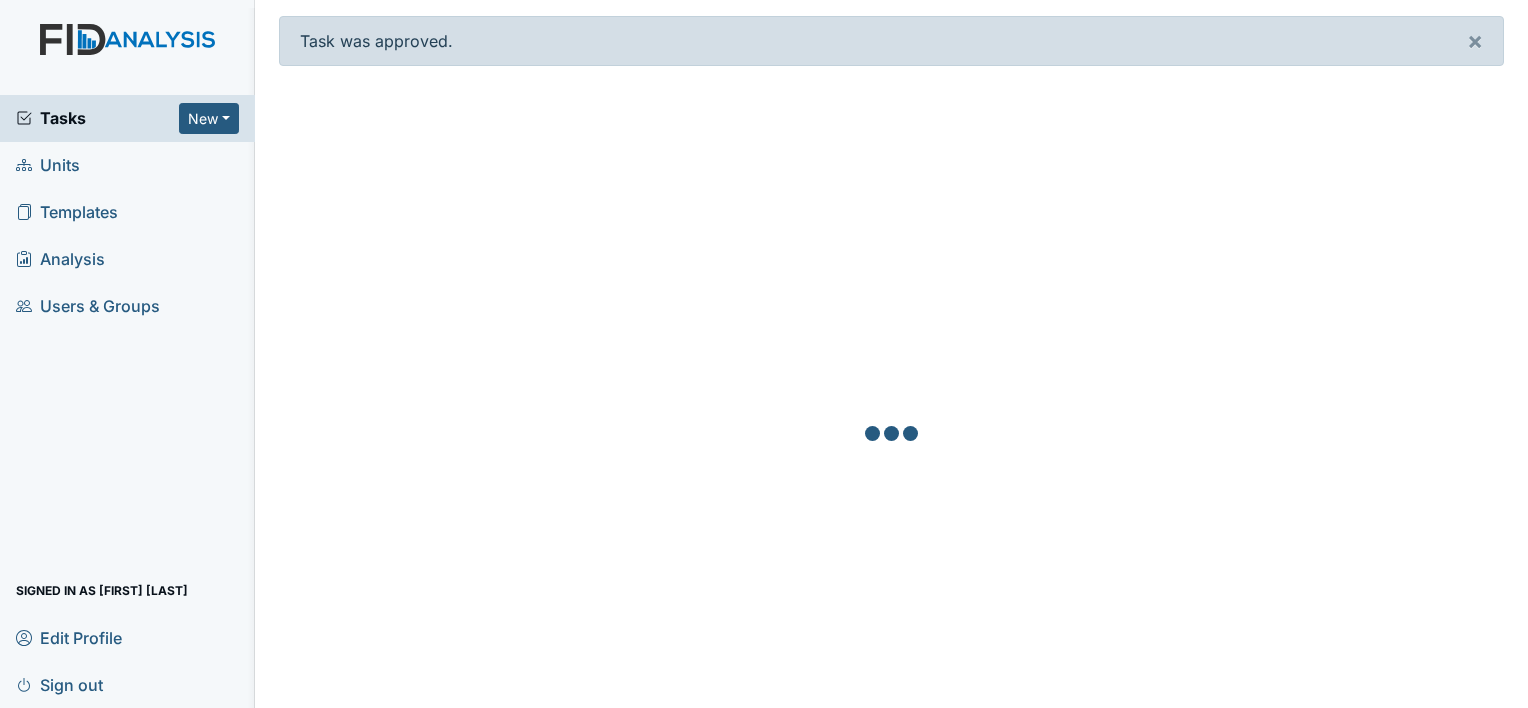 scroll, scrollTop: 0, scrollLeft: 0, axis: both 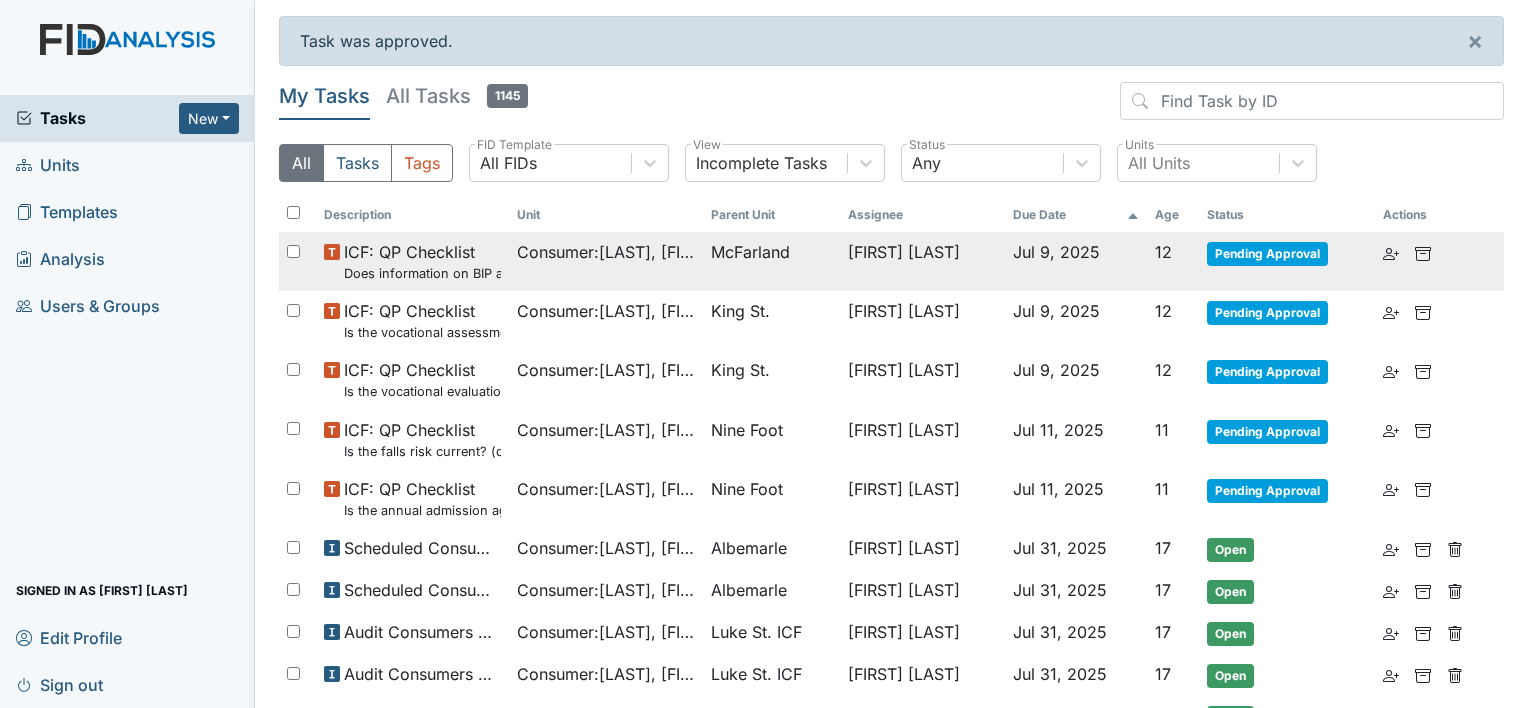 click on "Consumer :  [LAST], [FIRST]" at bounding box center (605, 261) 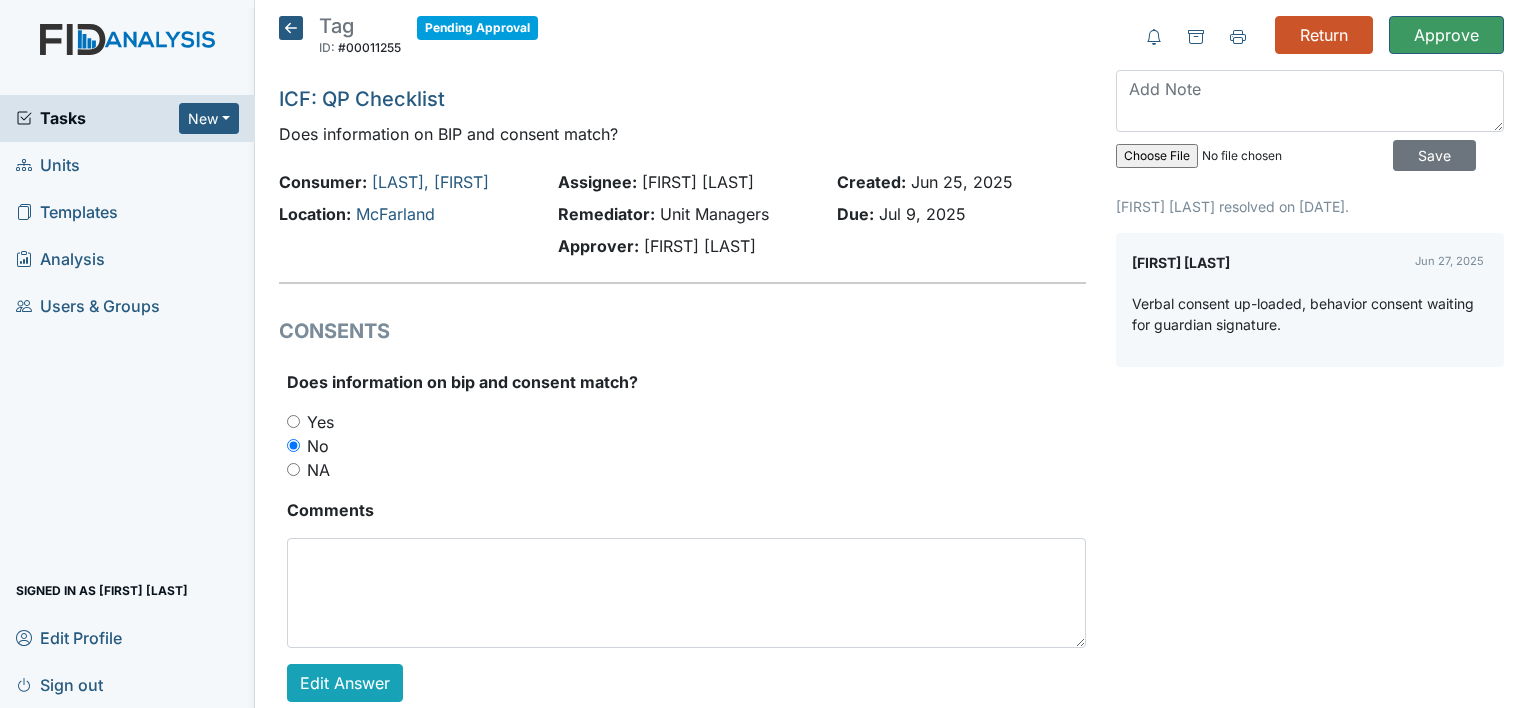 scroll, scrollTop: 0, scrollLeft: 0, axis: both 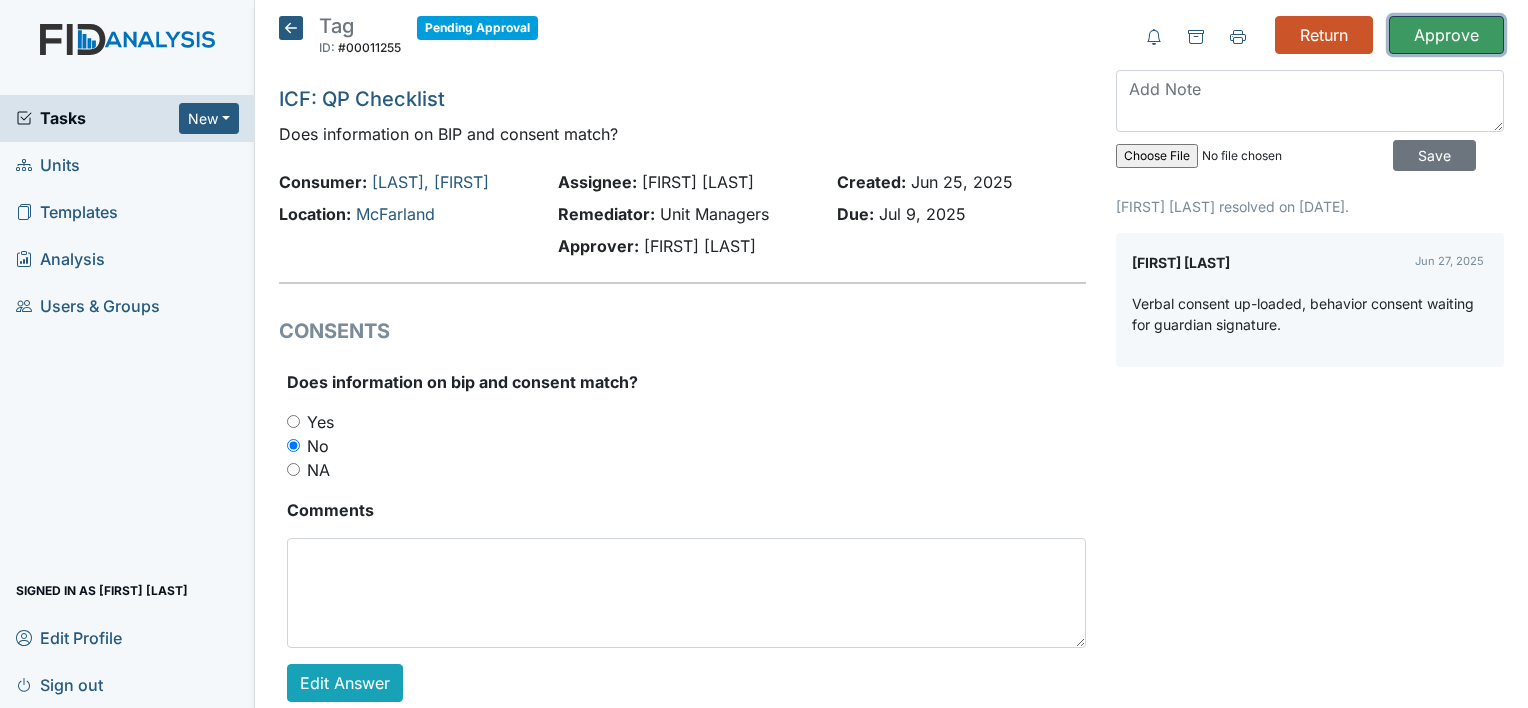 click on "Approve" at bounding box center [1446, 35] 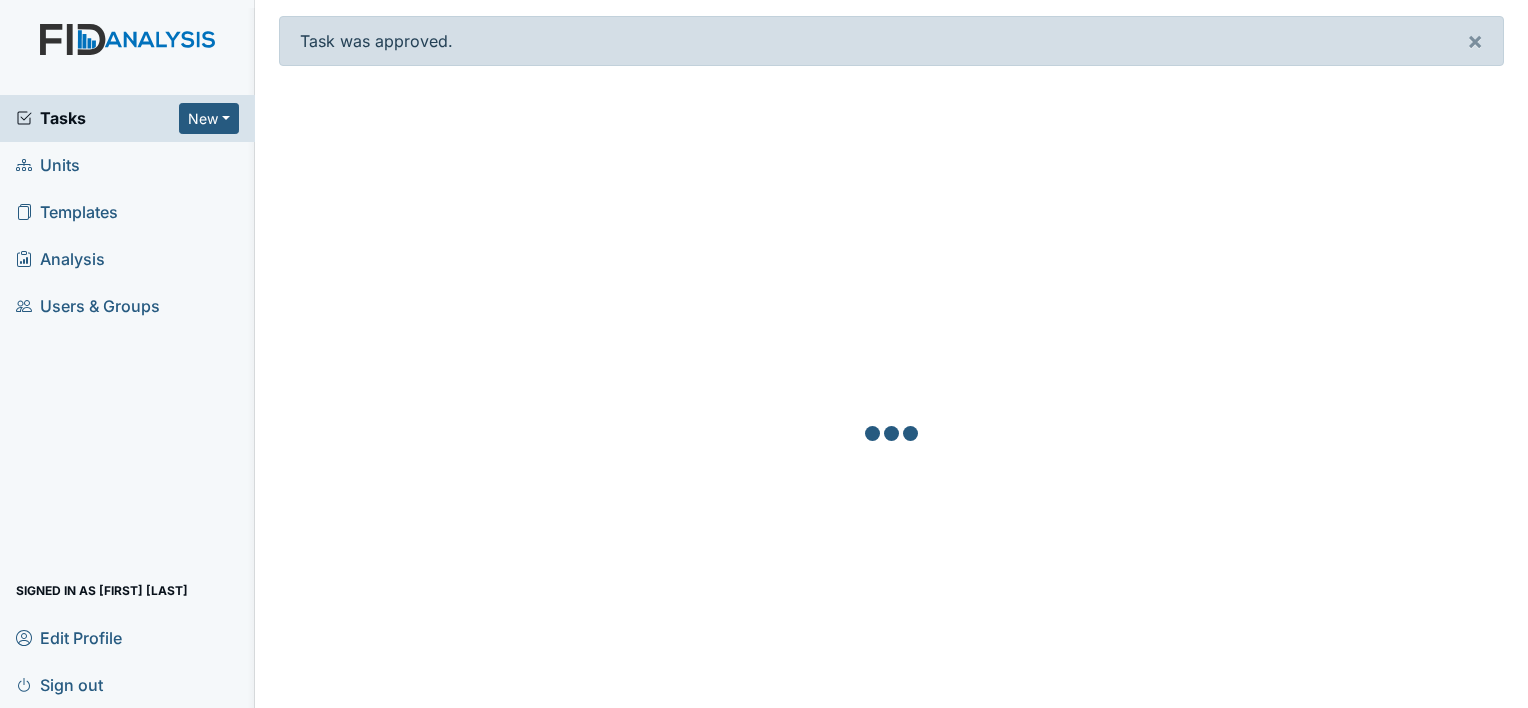 scroll, scrollTop: 0, scrollLeft: 0, axis: both 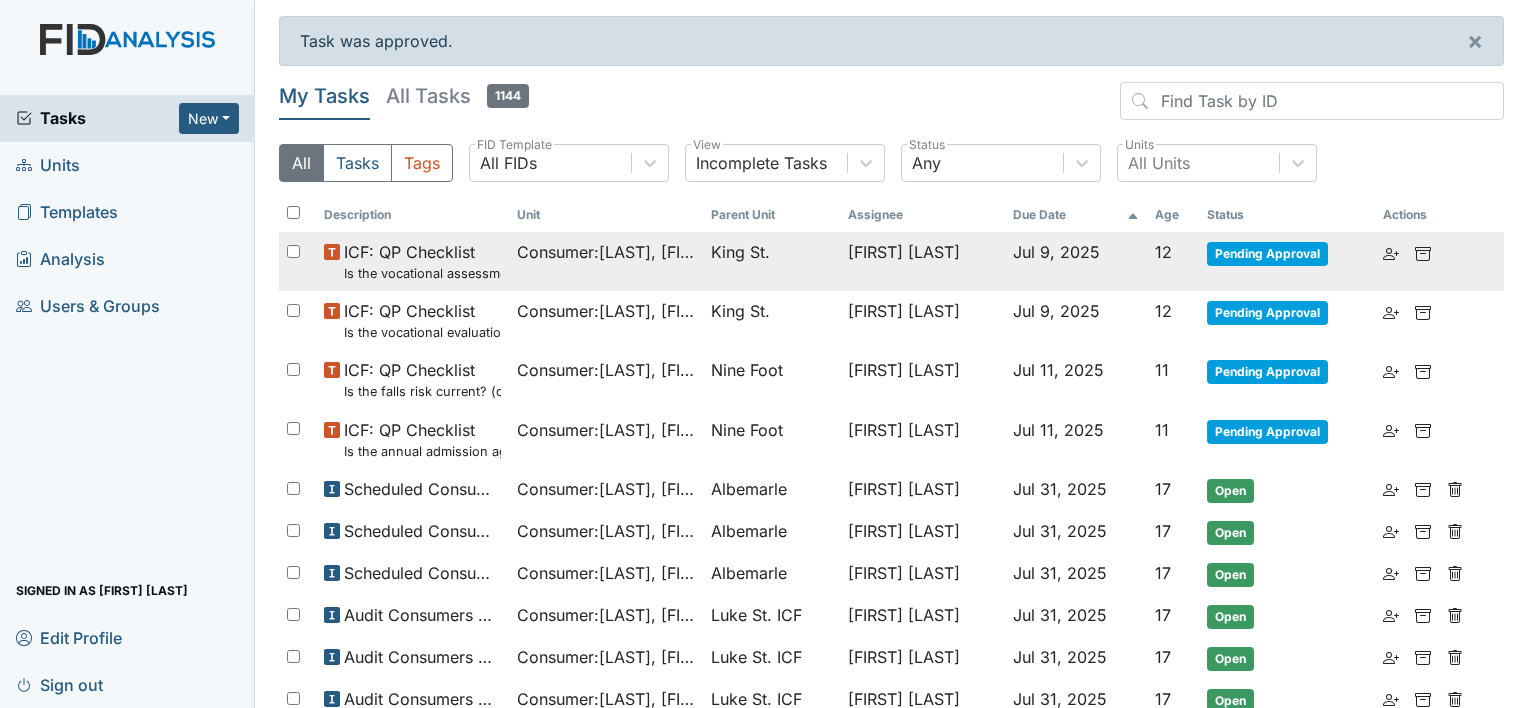 click on "Consumer :  [LAST], [FIRST]" at bounding box center [605, 261] 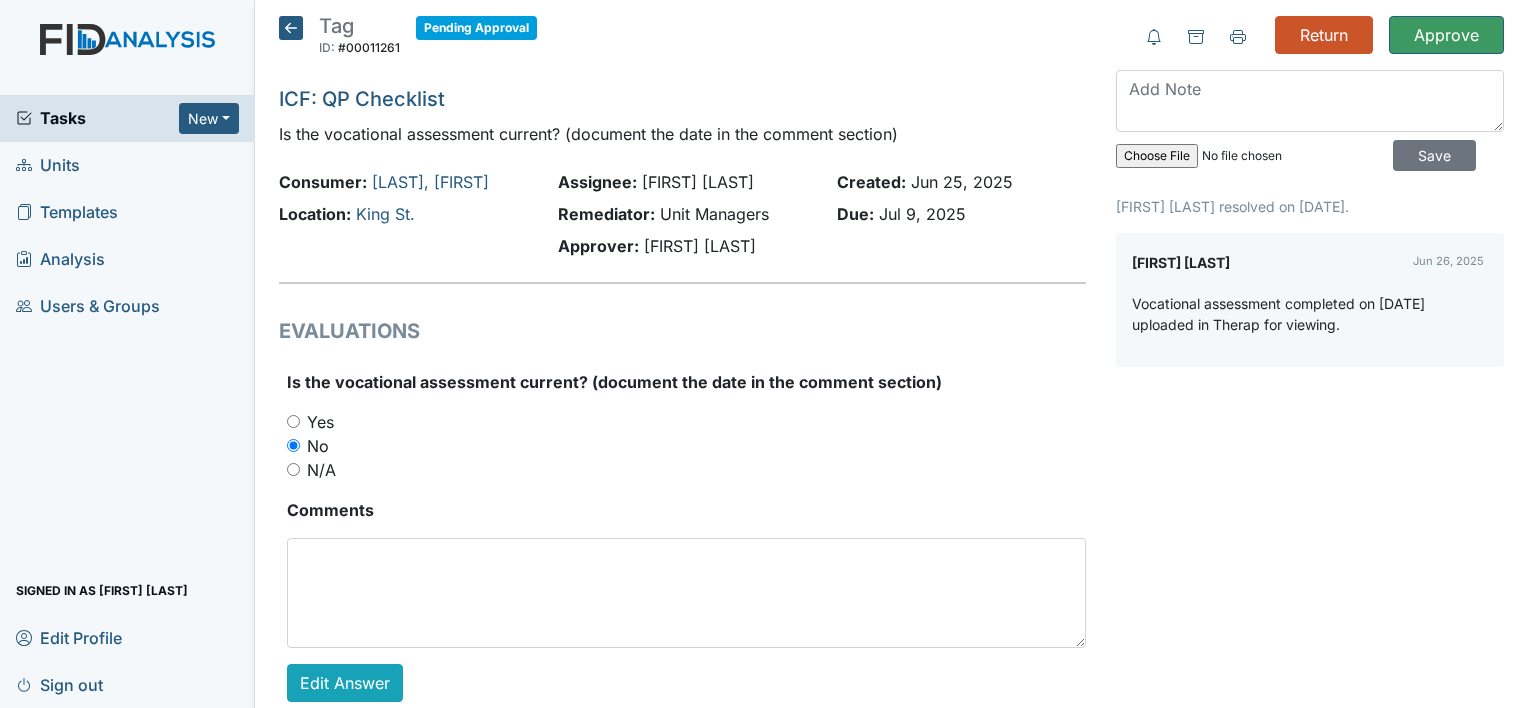 scroll, scrollTop: 0, scrollLeft: 0, axis: both 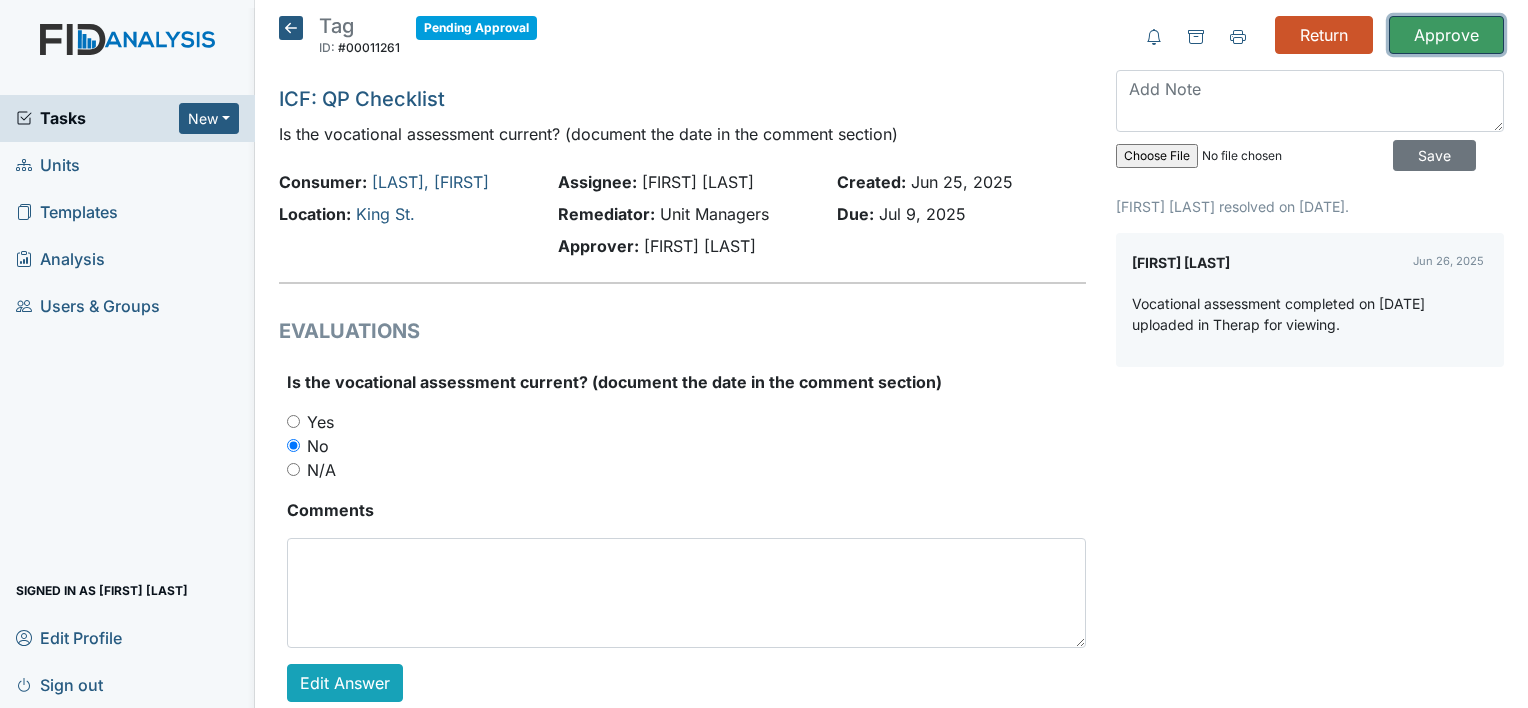 click on "Approve" at bounding box center (1446, 35) 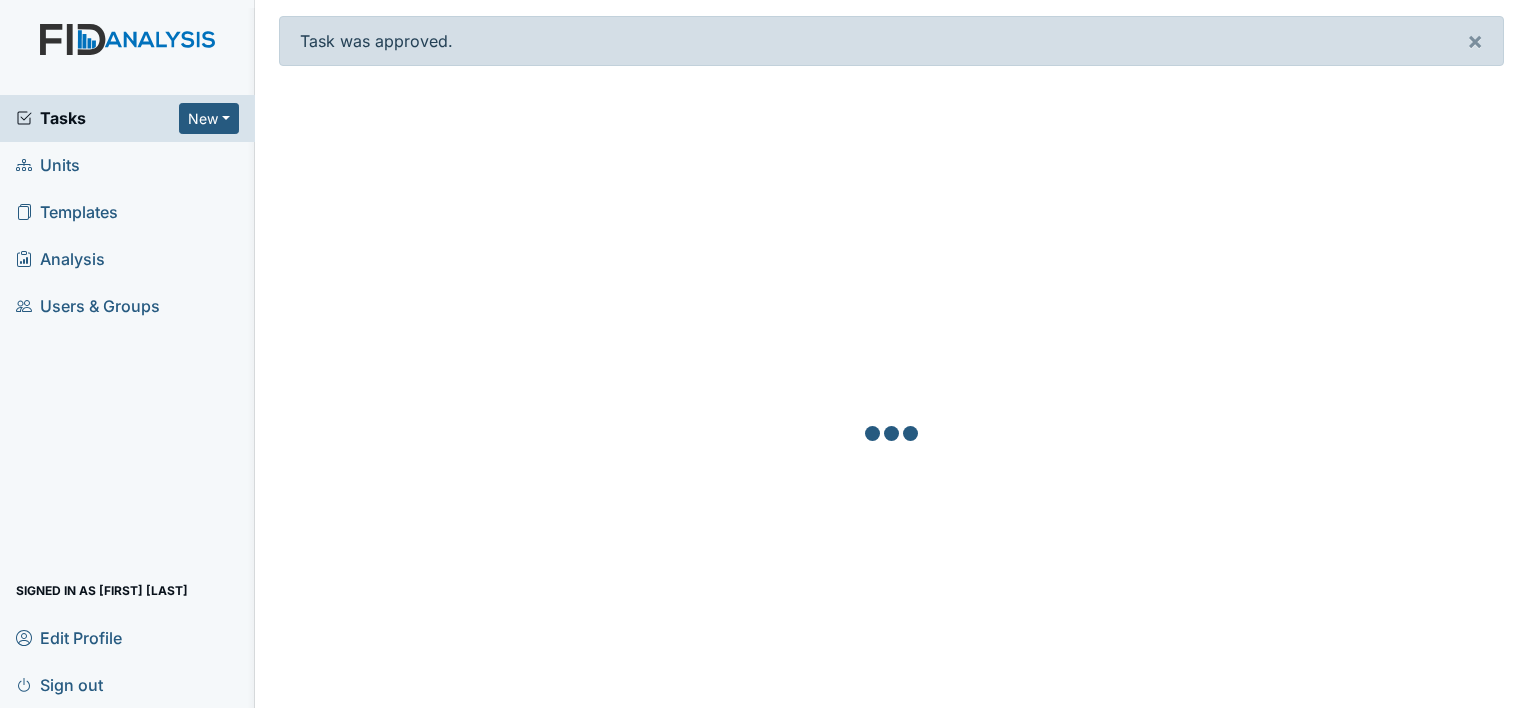 scroll, scrollTop: 0, scrollLeft: 0, axis: both 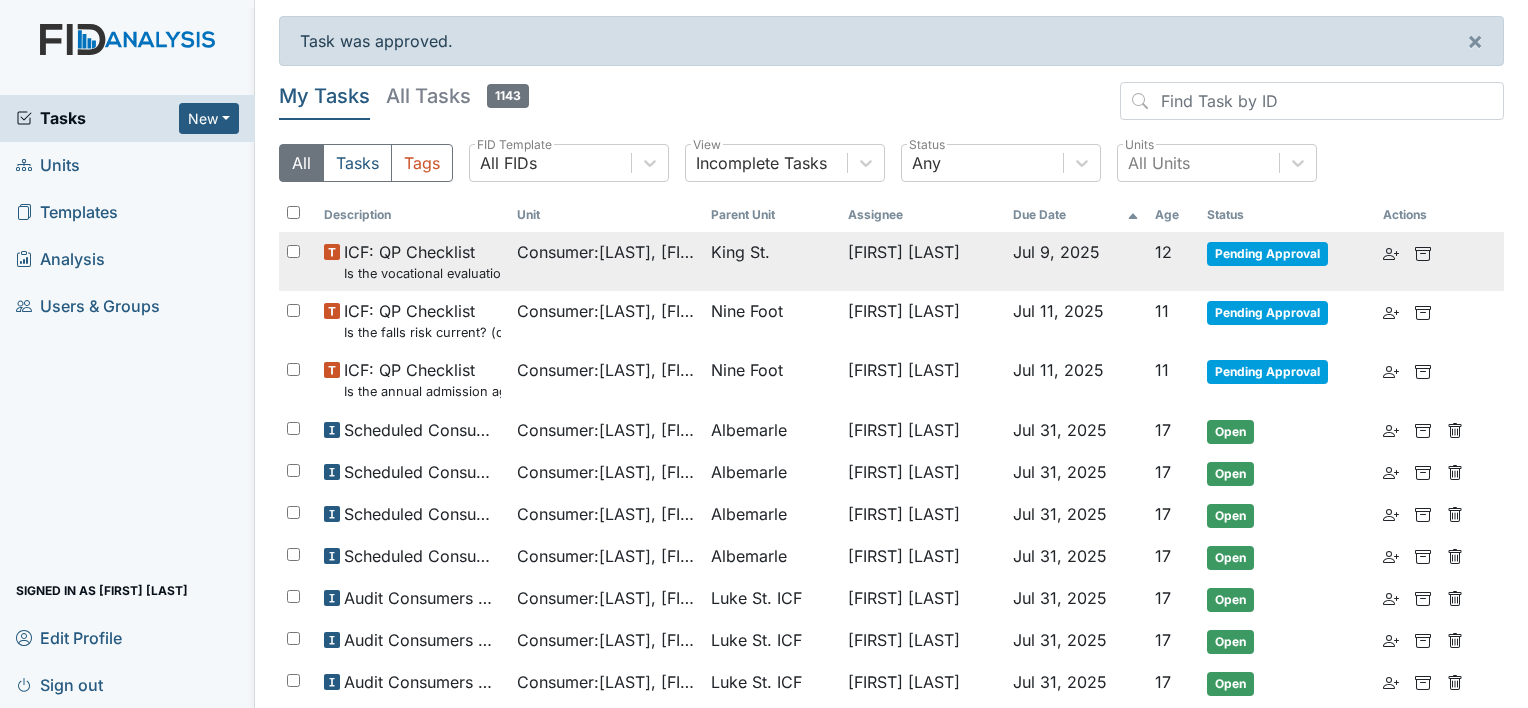 drag, startPoint x: 681, startPoint y: 284, endPoint x: 700, endPoint y: 270, distance: 23.600847 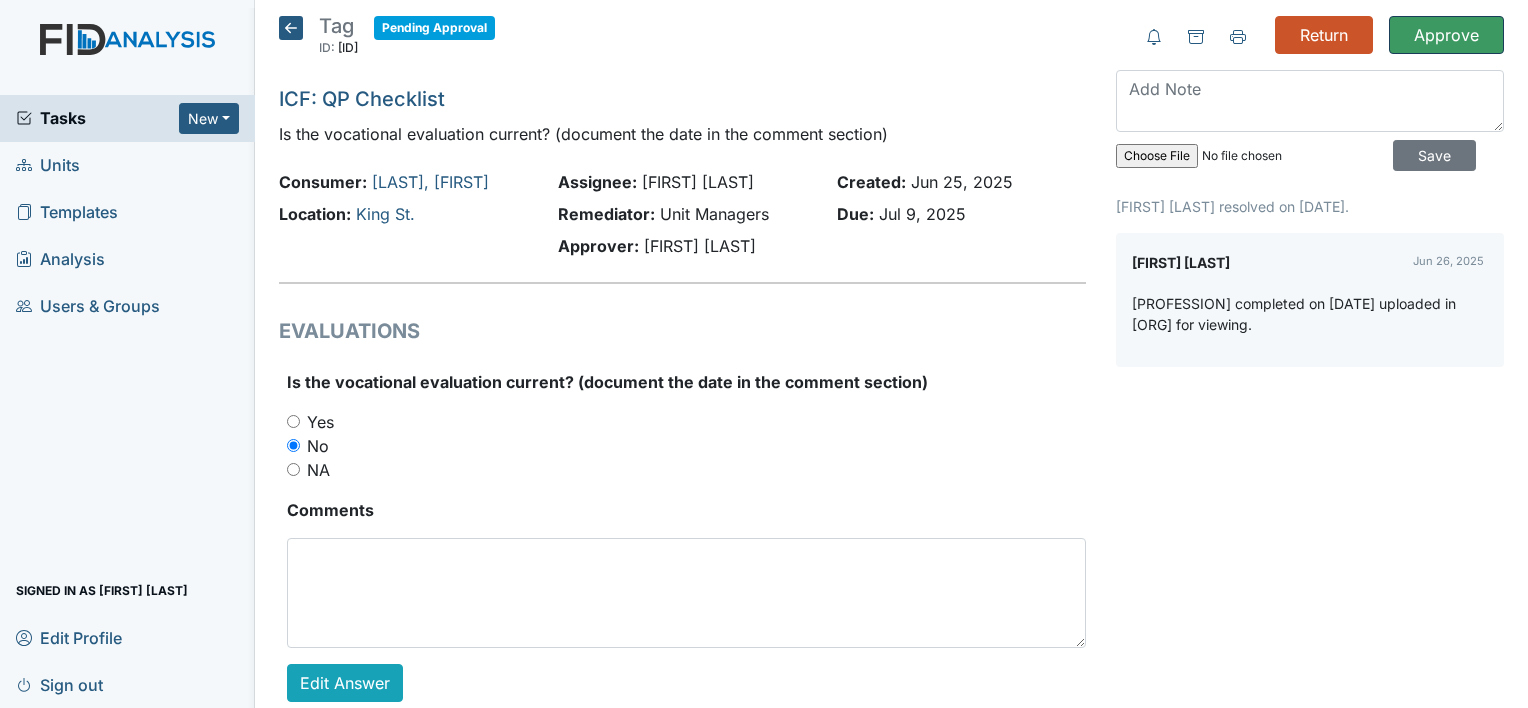 scroll, scrollTop: 0, scrollLeft: 0, axis: both 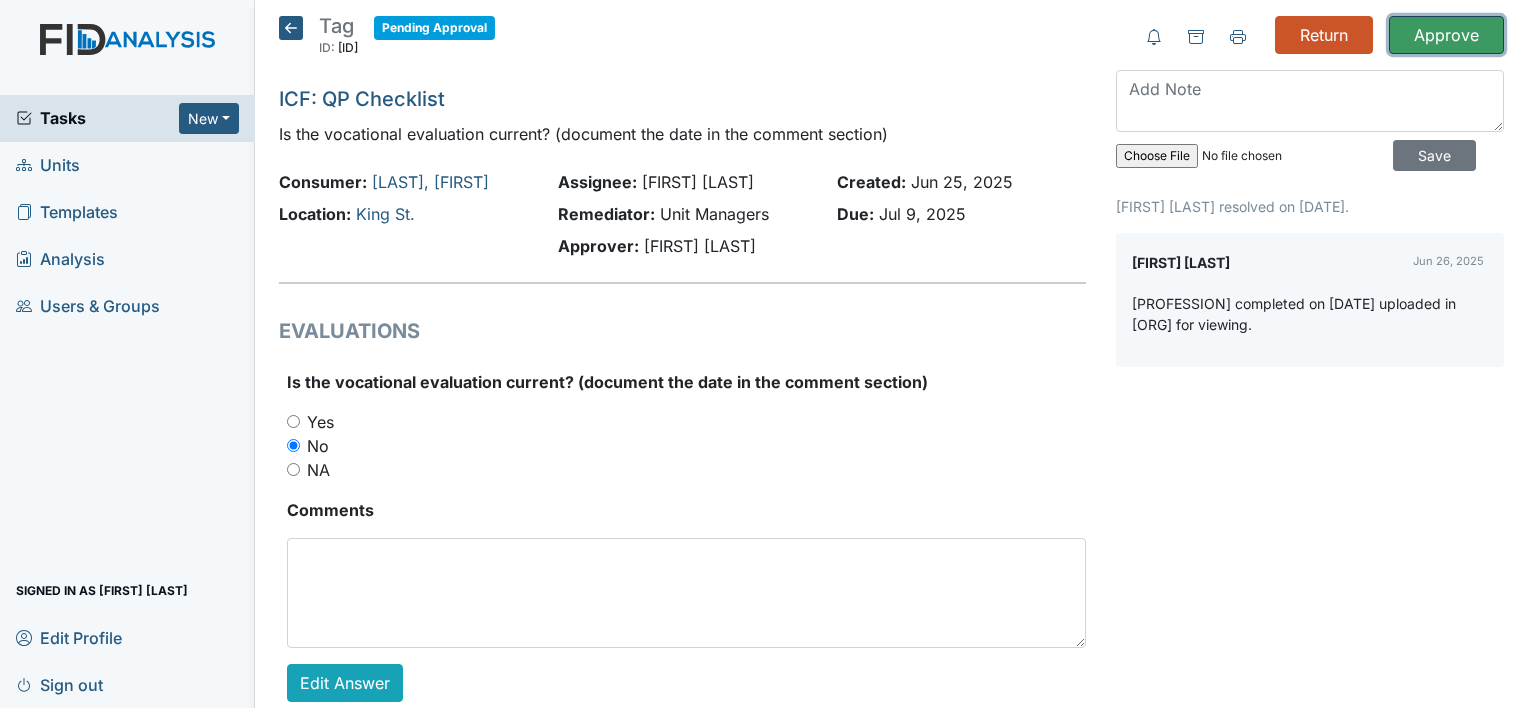 click on "Approve" at bounding box center [1446, 35] 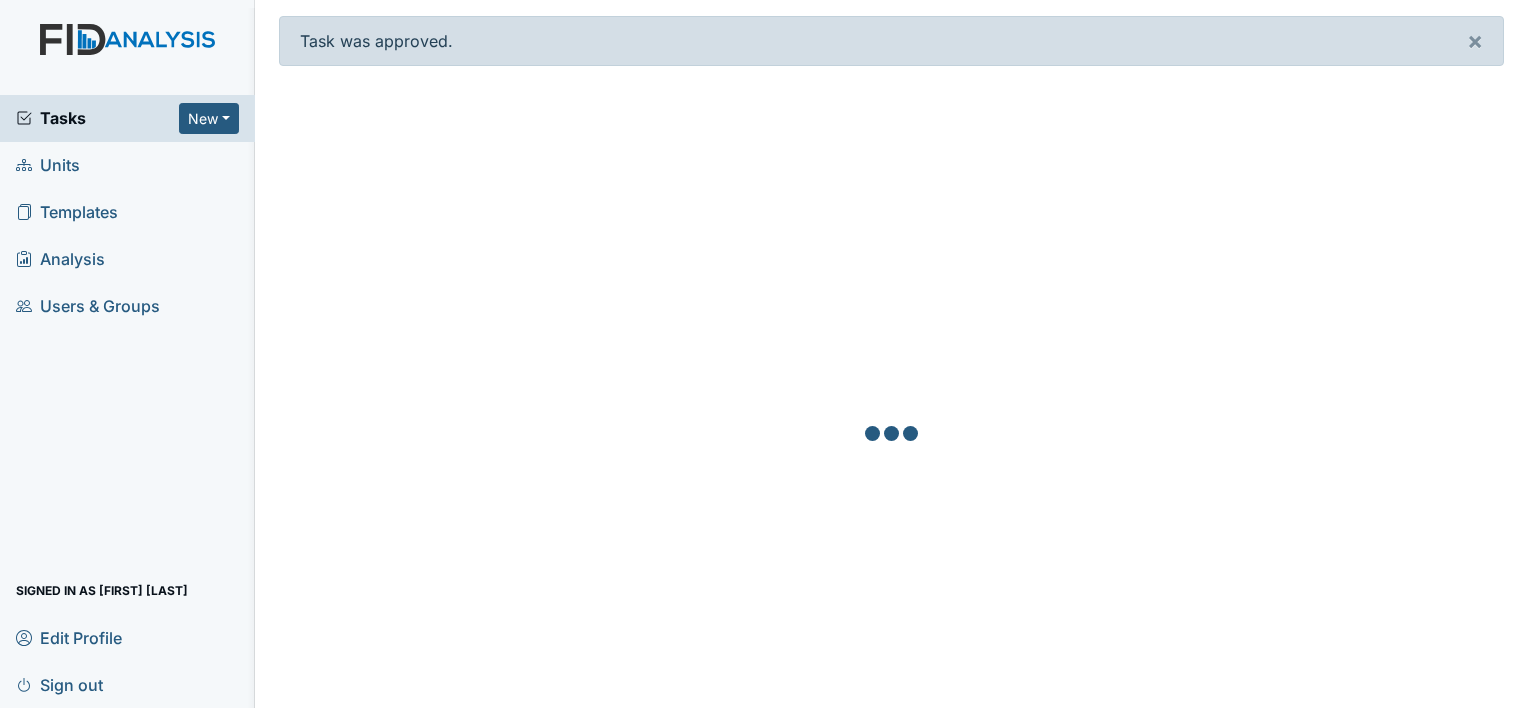 scroll, scrollTop: 0, scrollLeft: 0, axis: both 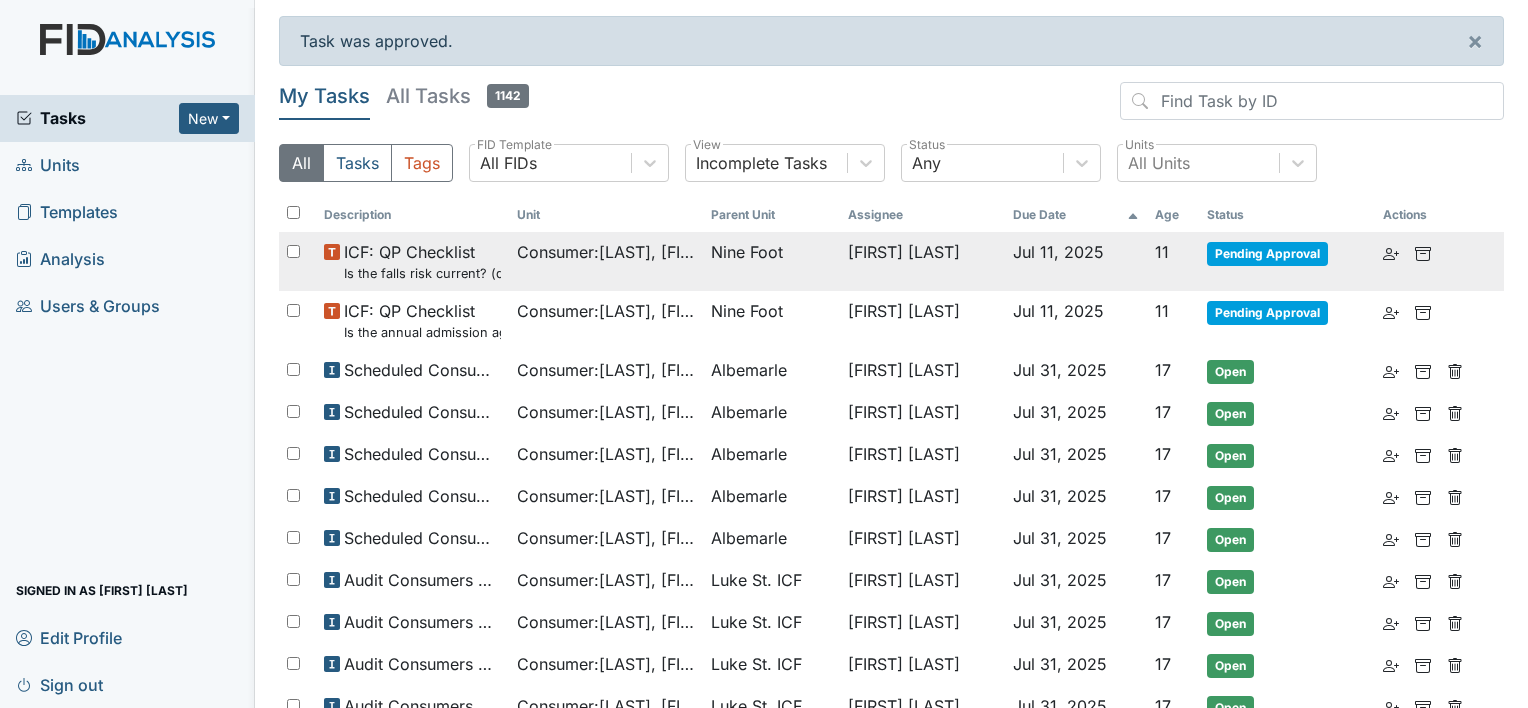 click on "Consumer :  Gillen, Helen" at bounding box center (605, 261) 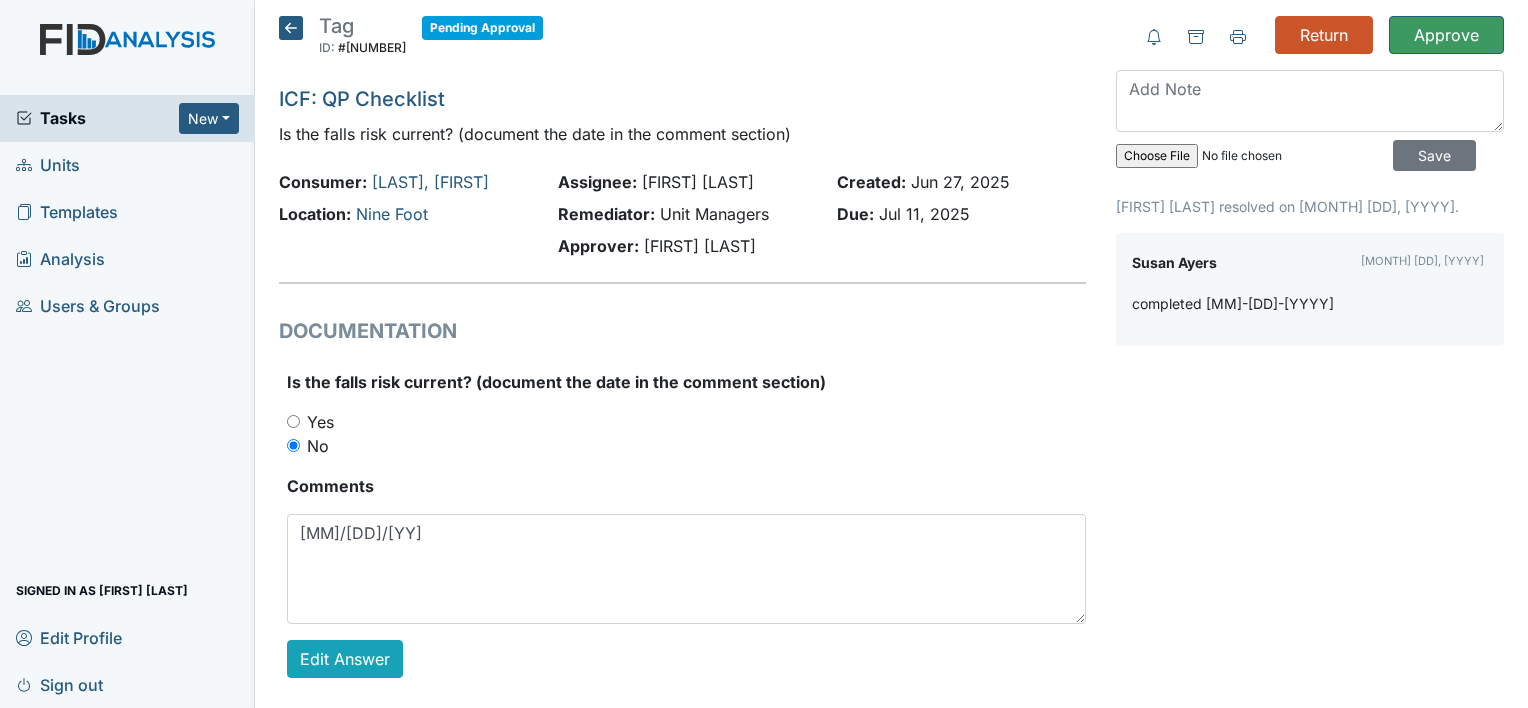 scroll, scrollTop: 0, scrollLeft: 0, axis: both 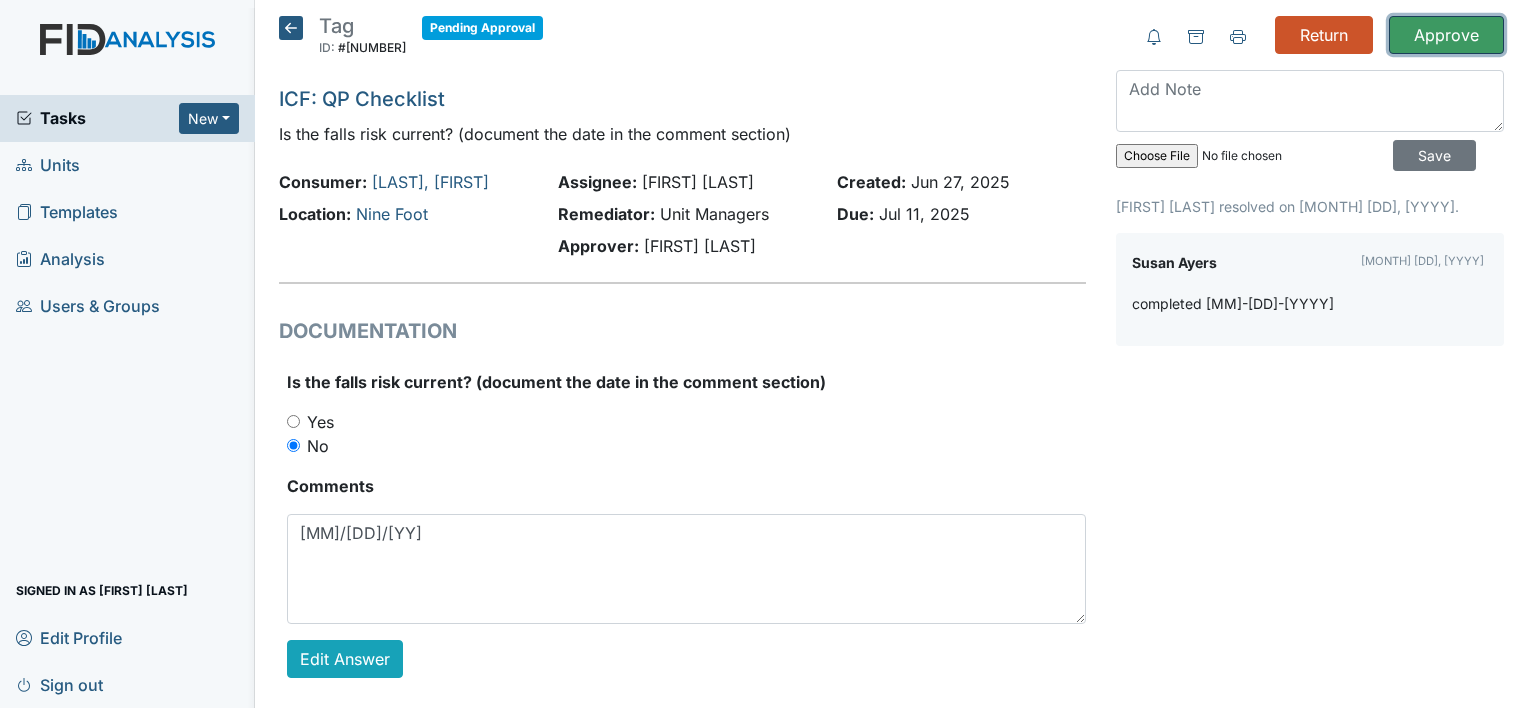 click on "Approve" at bounding box center [1446, 35] 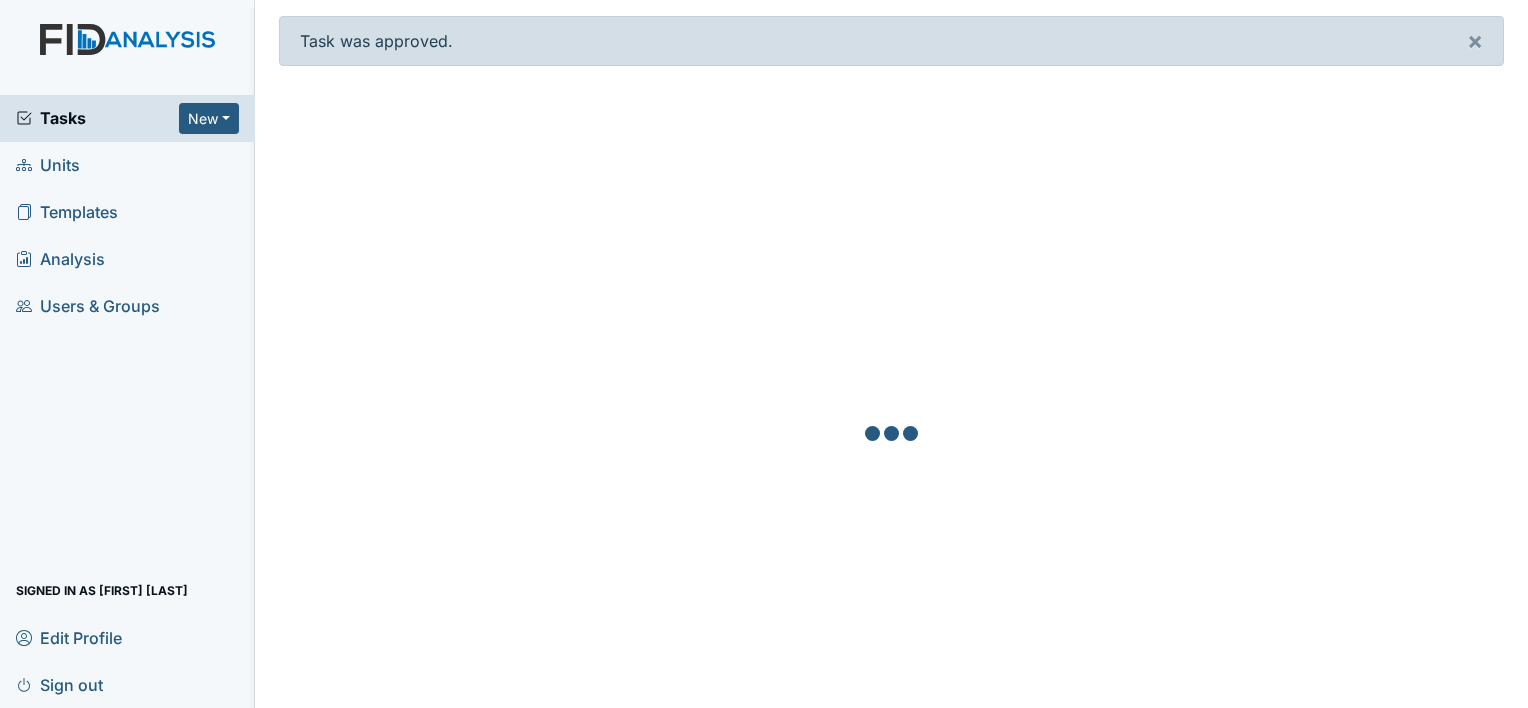scroll, scrollTop: 0, scrollLeft: 0, axis: both 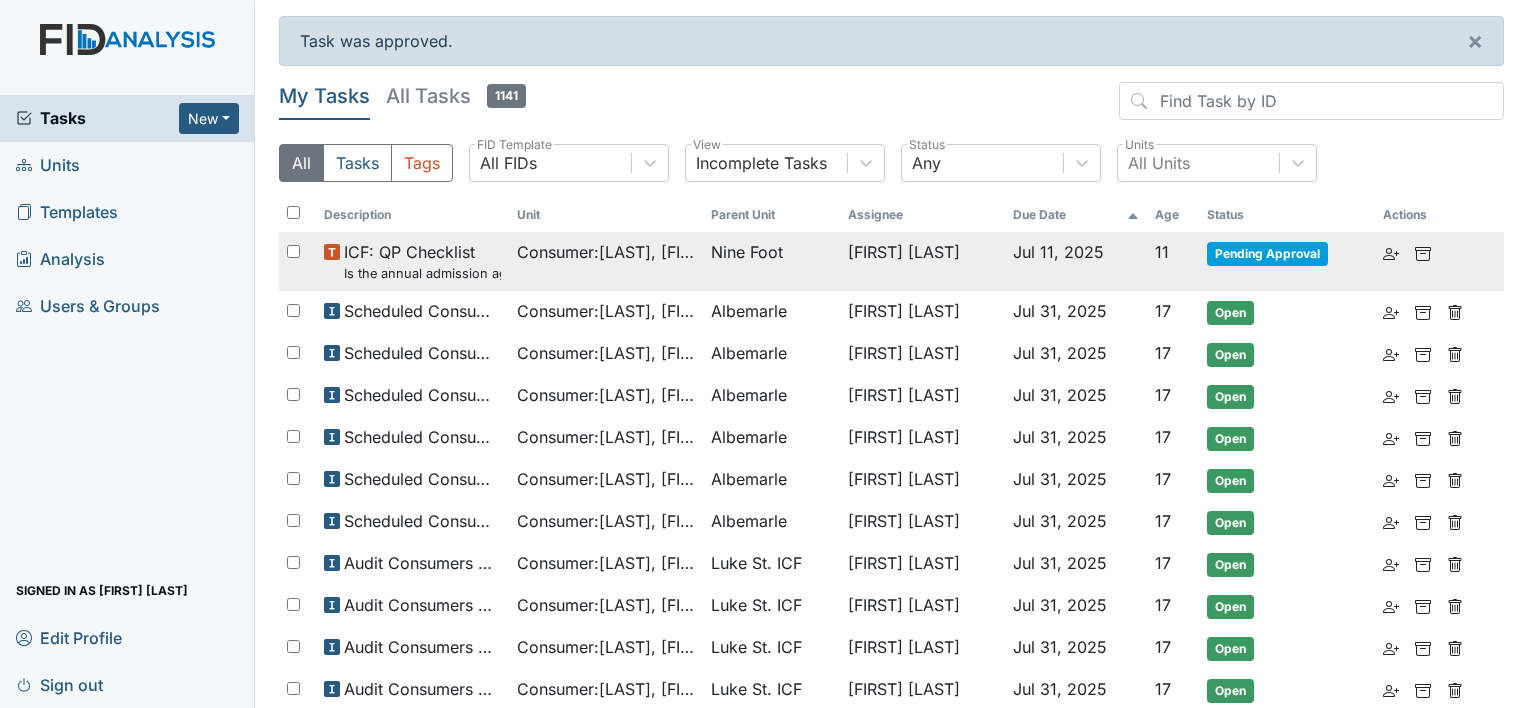 click on "Nine Foot" at bounding box center [747, 252] 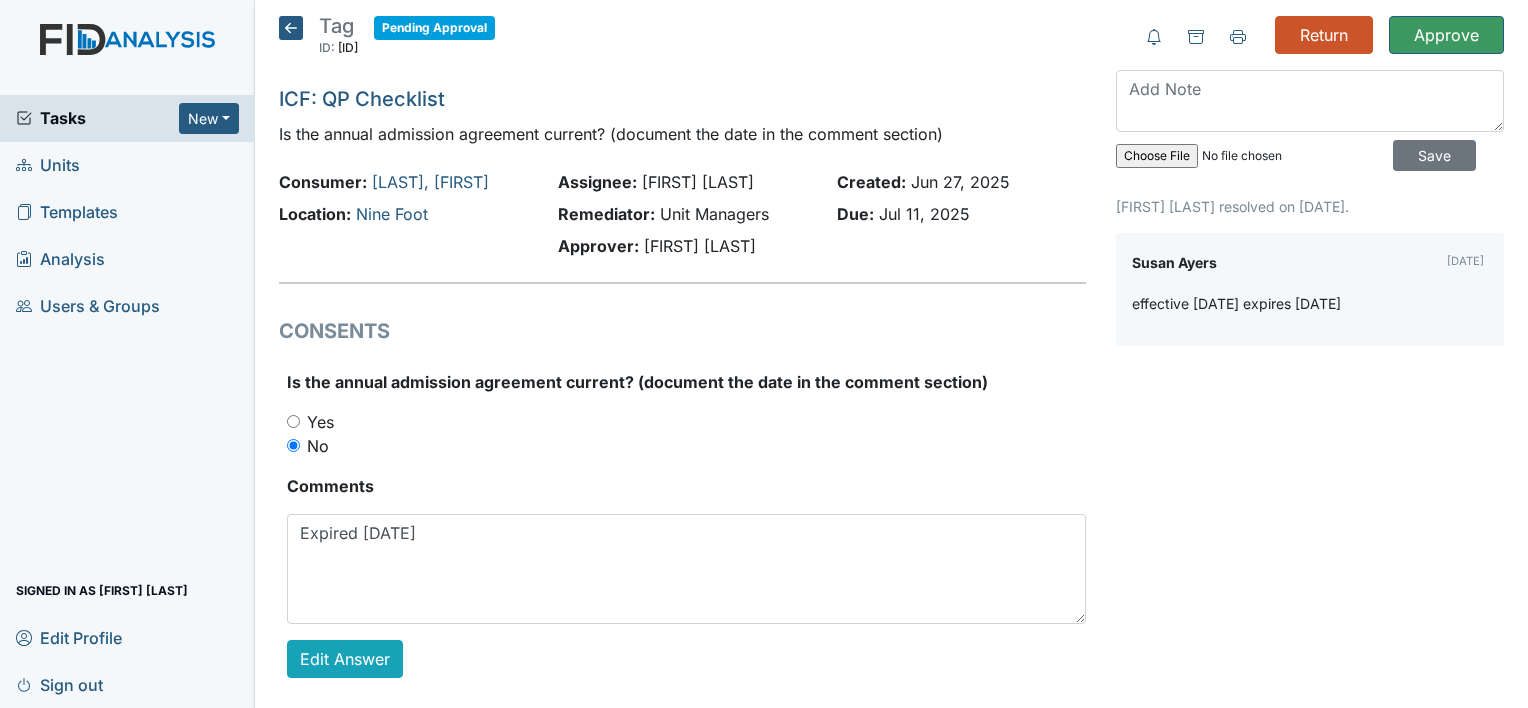scroll, scrollTop: 0, scrollLeft: 0, axis: both 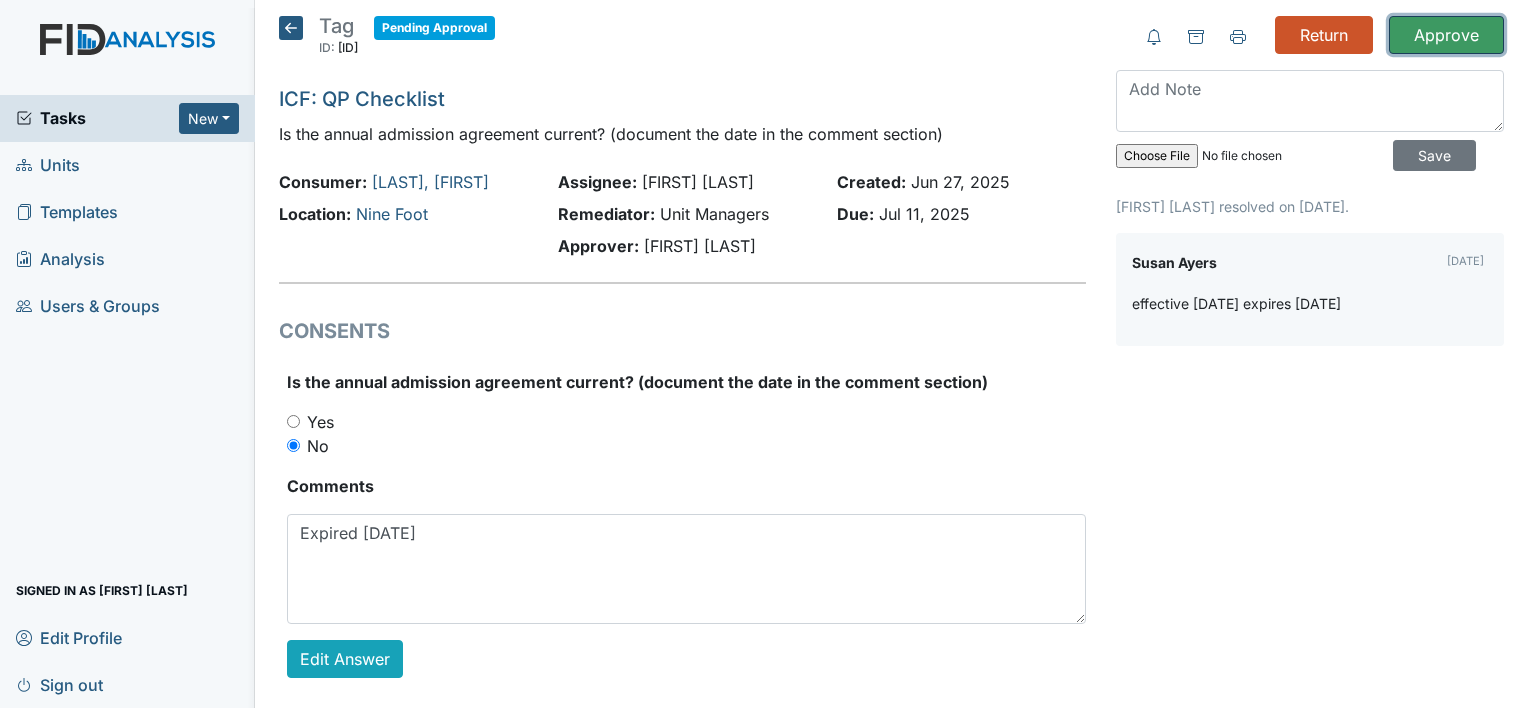 click on "Approve" at bounding box center [1446, 35] 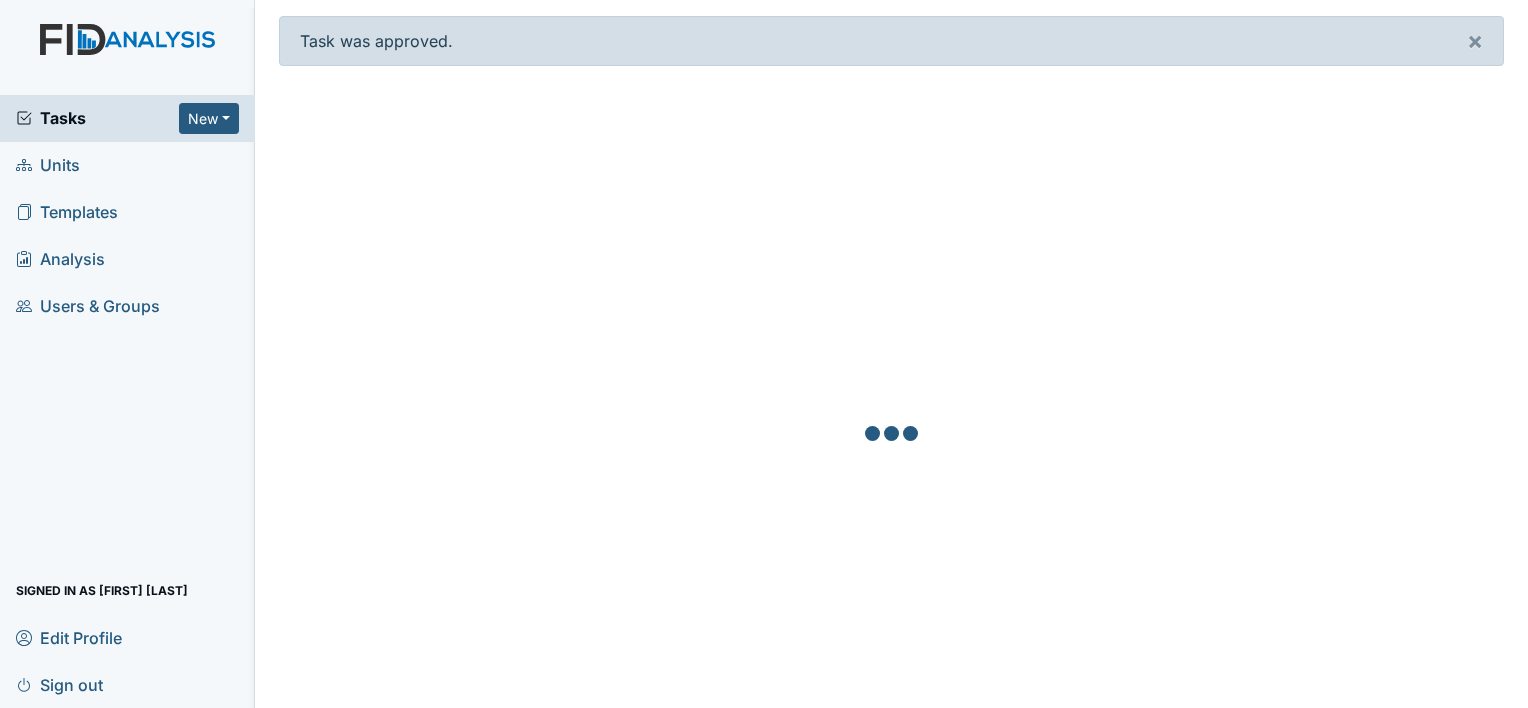 scroll, scrollTop: 0, scrollLeft: 0, axis: both 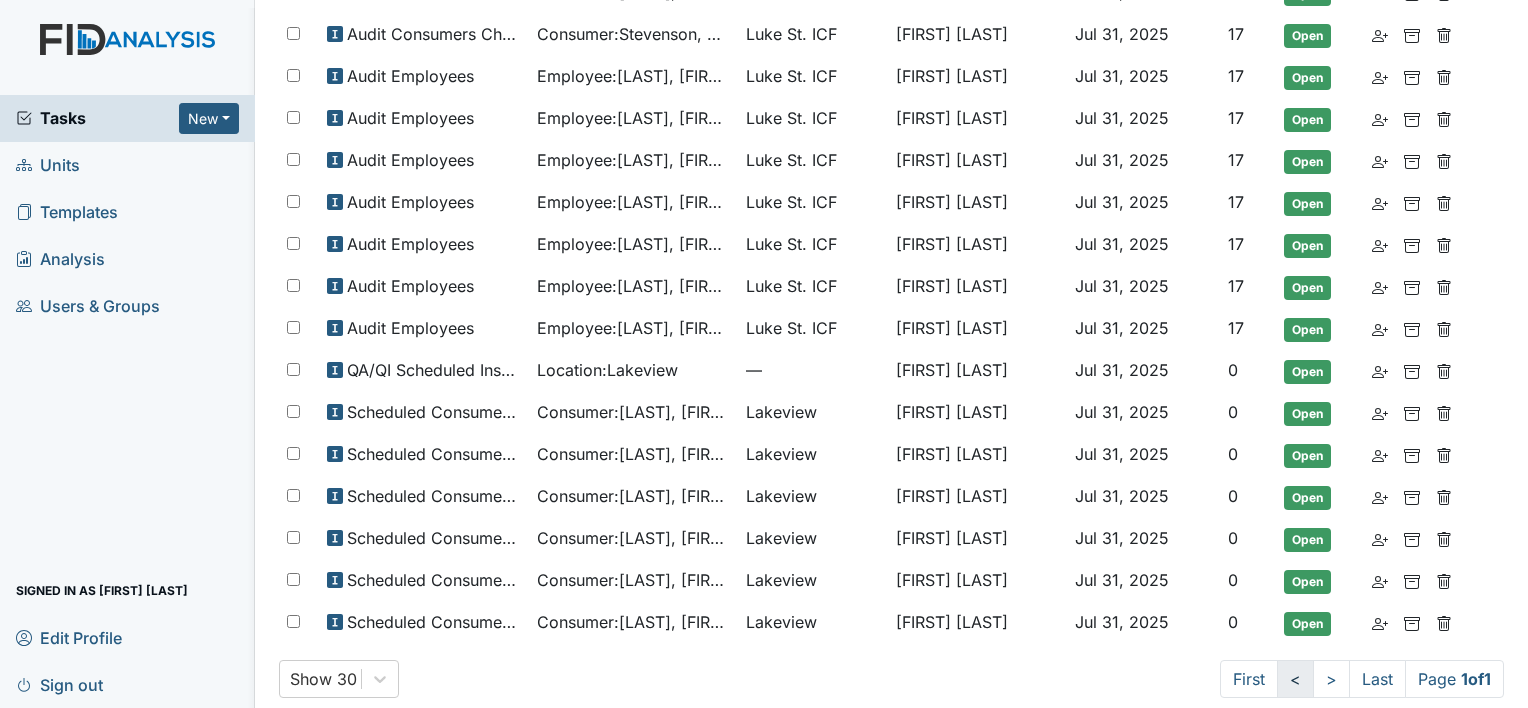 click on "<" at bounding box center (1249, 679) 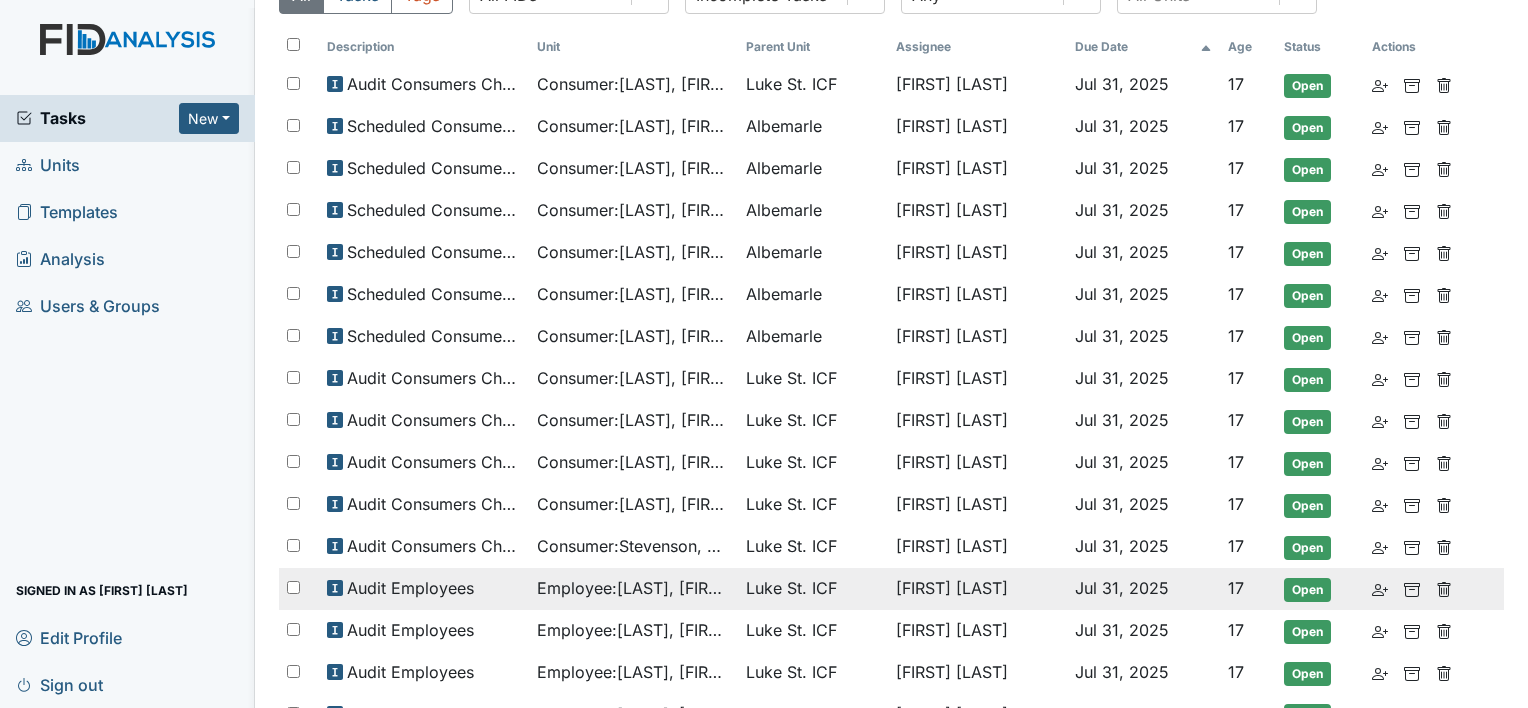 scroll, scrollTop: 0, scrollLeft: 0, axis: both 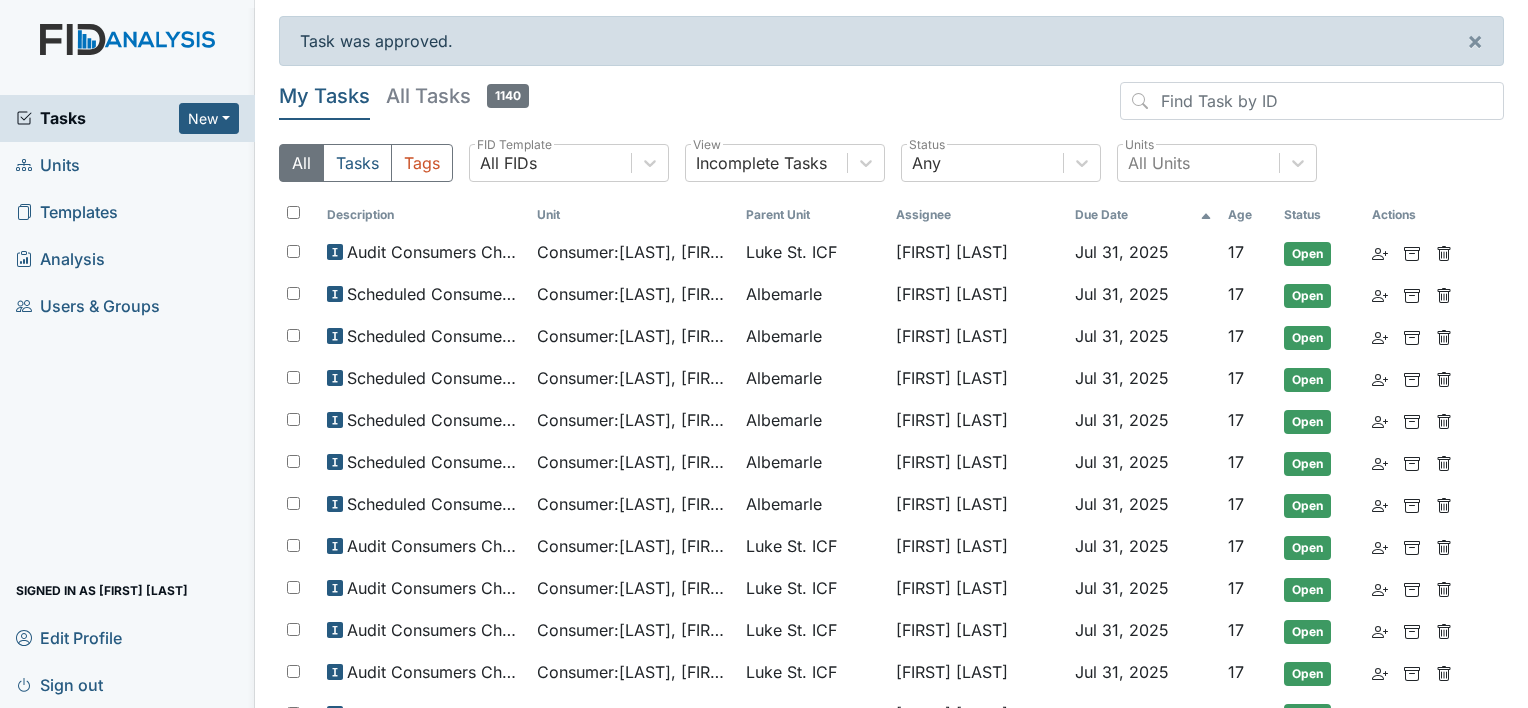 click on "Units" at bounding box center [48, 165] 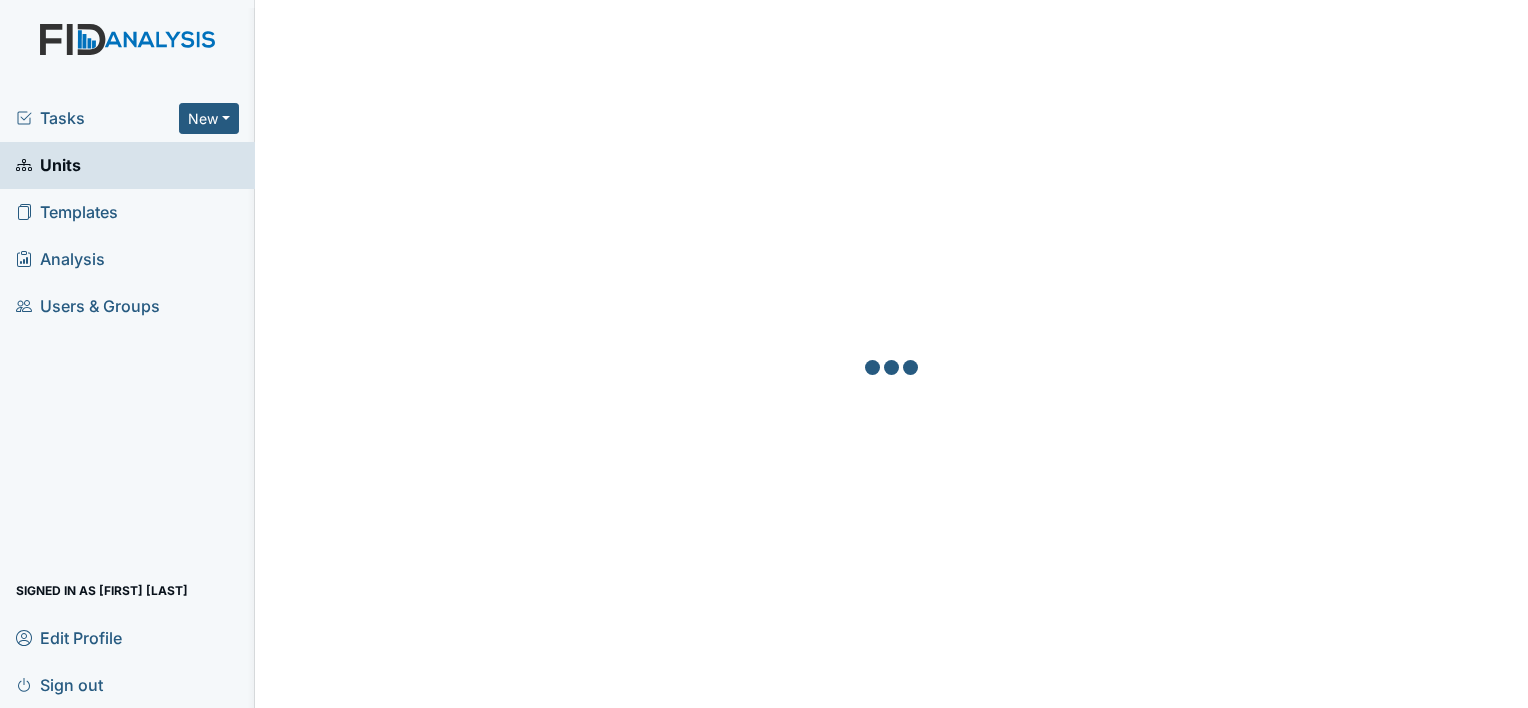scroll, scrollTop: 0, scrollLeft: 0, axis: both 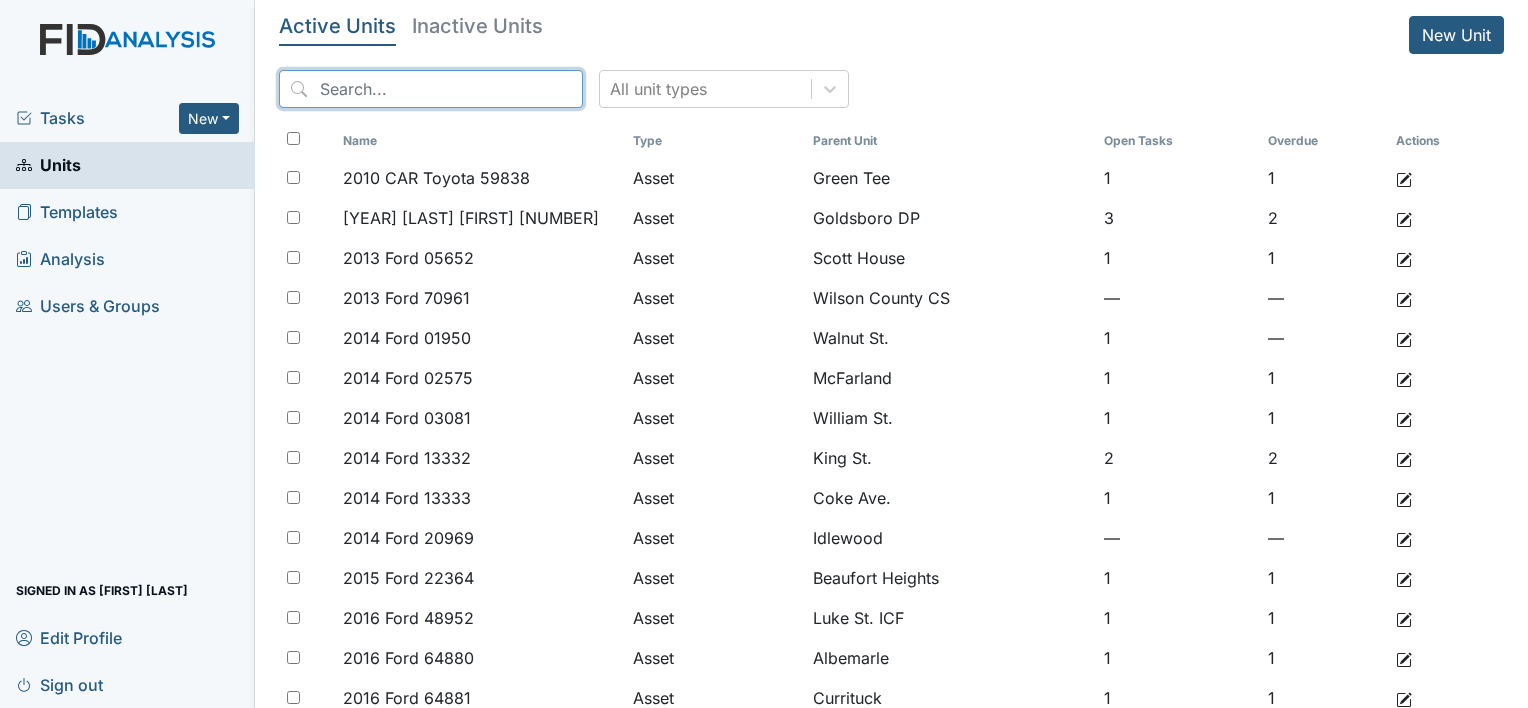 click at bounding box center [431, 89] 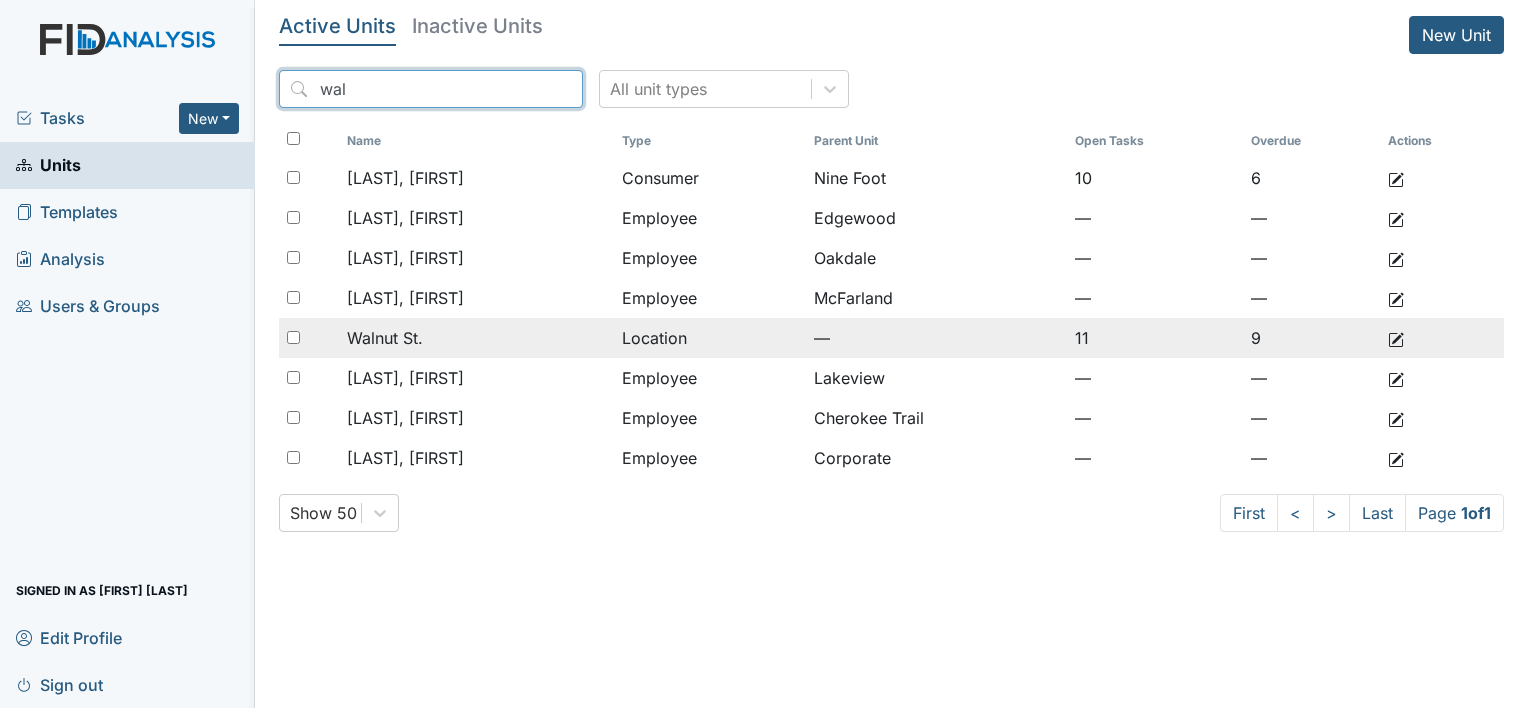 type on "wal" 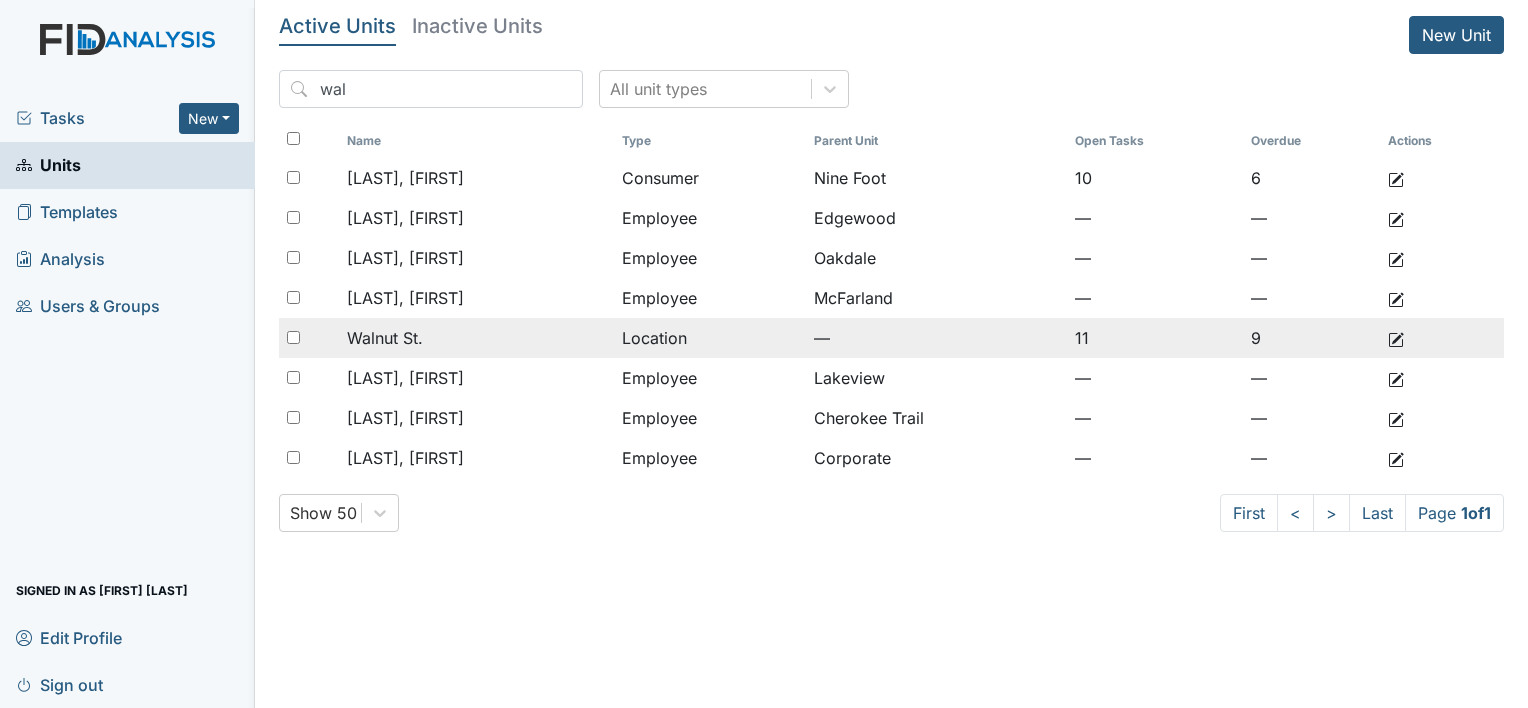 click on "Walnut St." at bounding box center (476, 178) 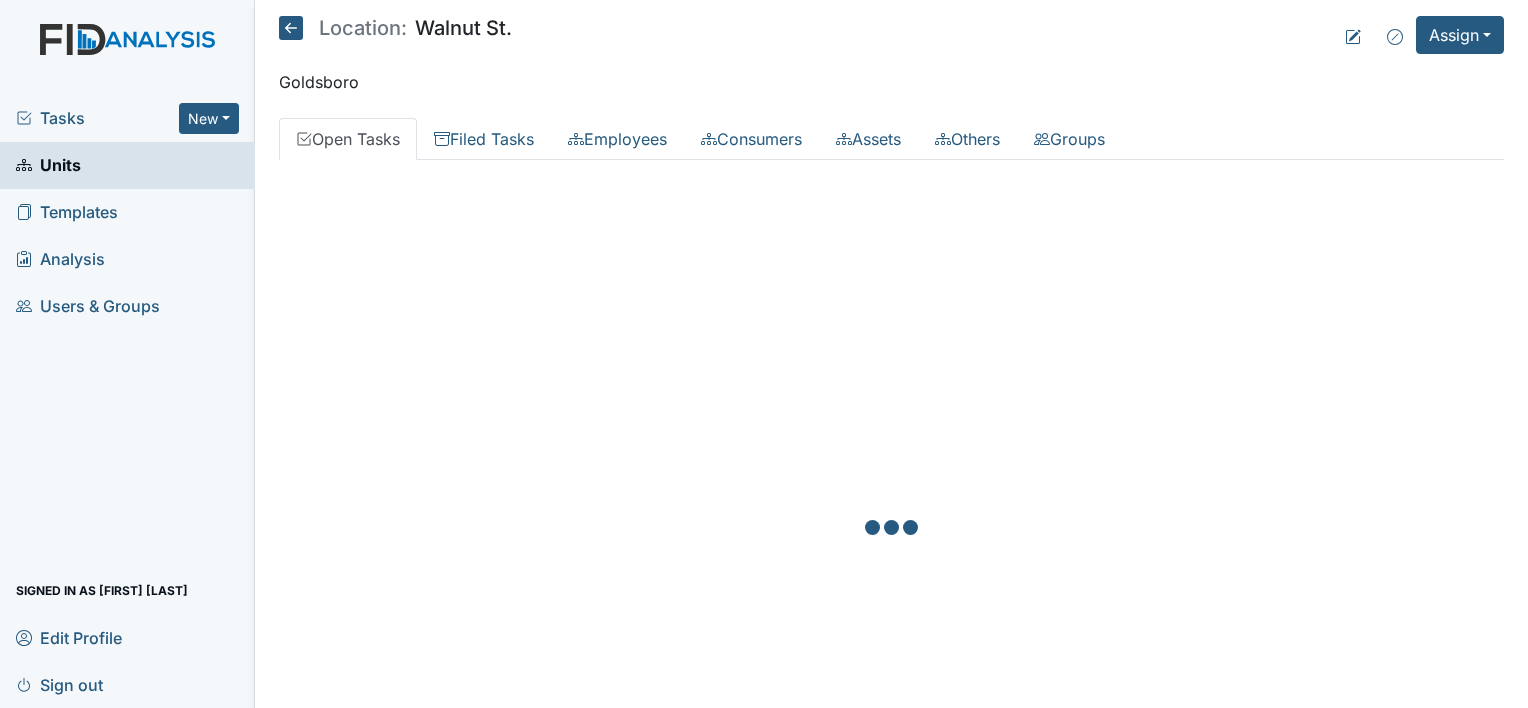 scroll, scrollTop: 0, scrollLeft: 0, axis: both 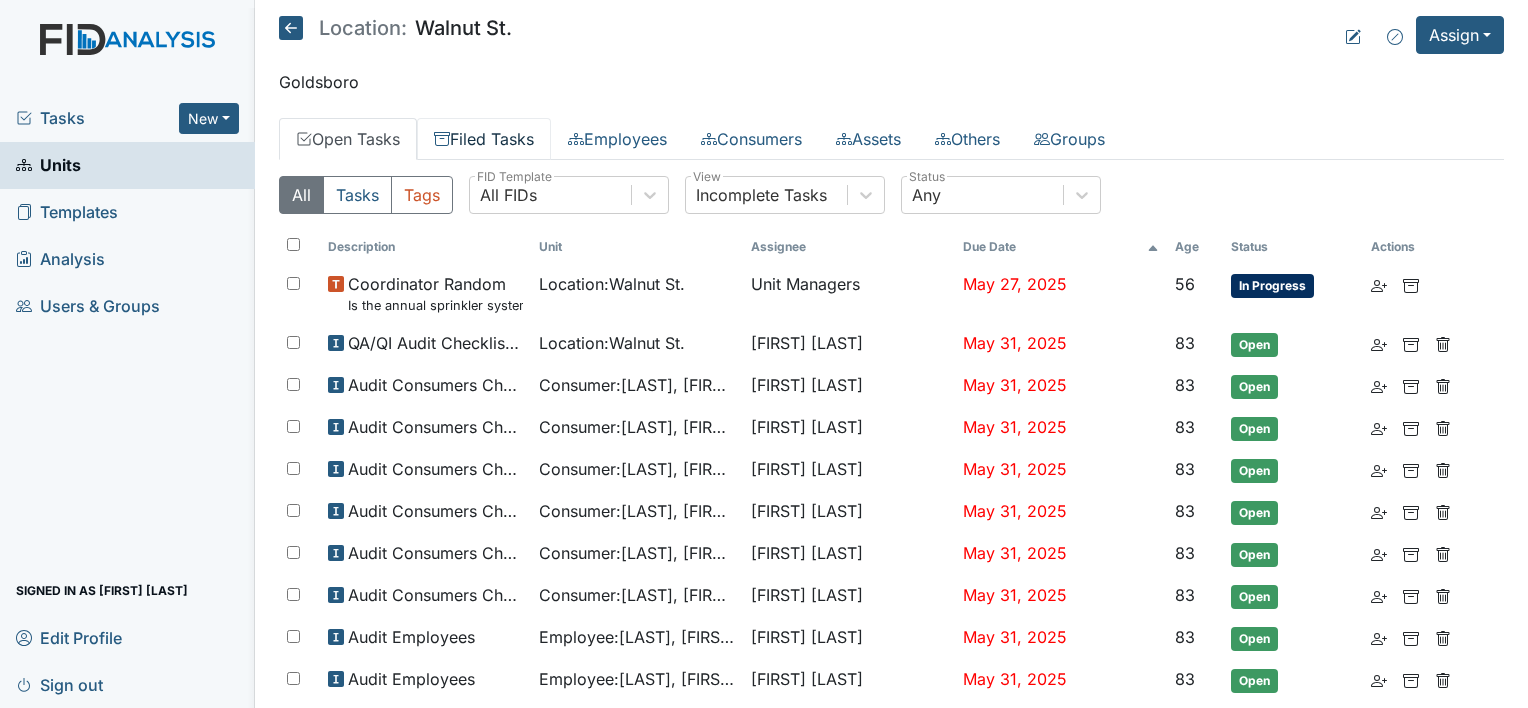 click on "Filed Tasks" at bounding box center [484, 139] 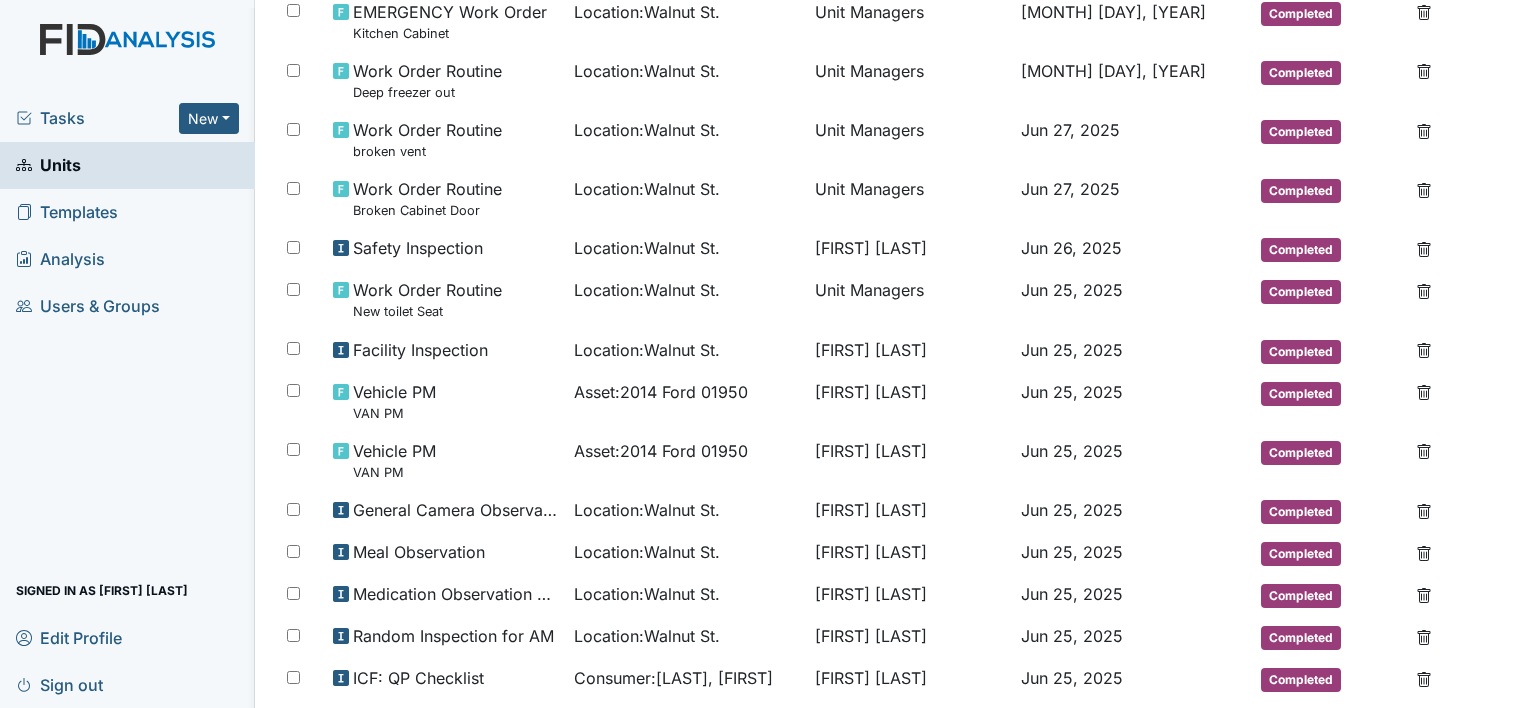 scroll, scrollTop: 0, scrollLeft: 0, axis: both 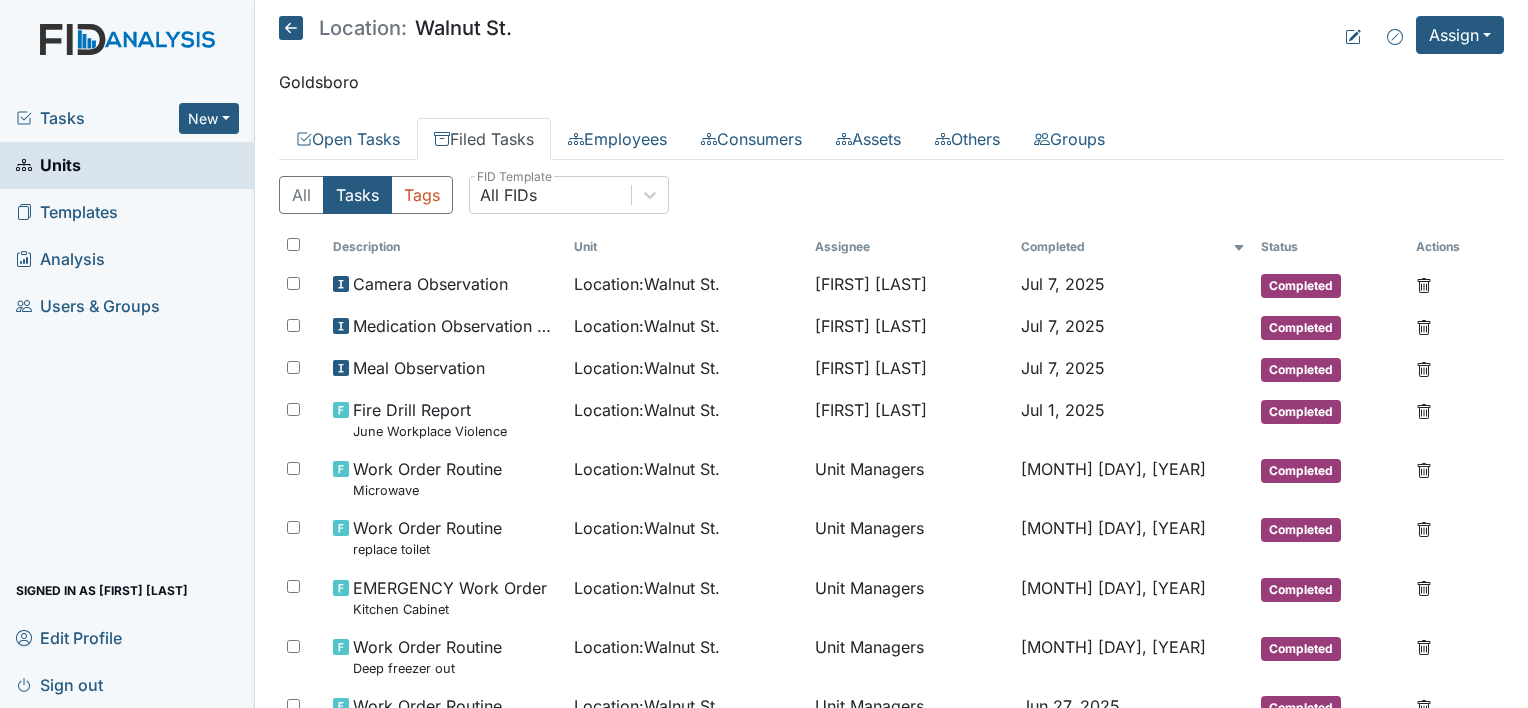 click at bounding box center [291, 28] 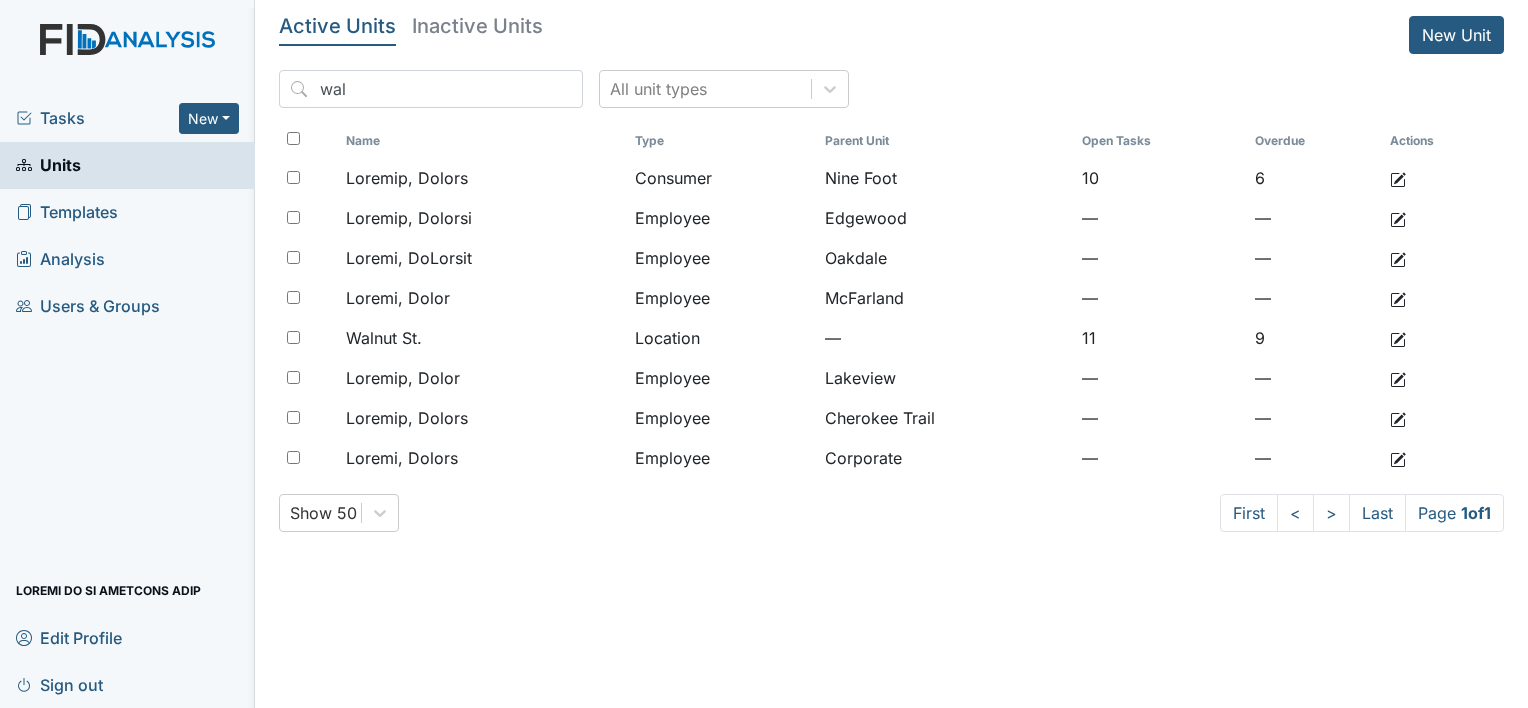 scroll, scrollTop: 0, scrollLeft: 0, axis: both 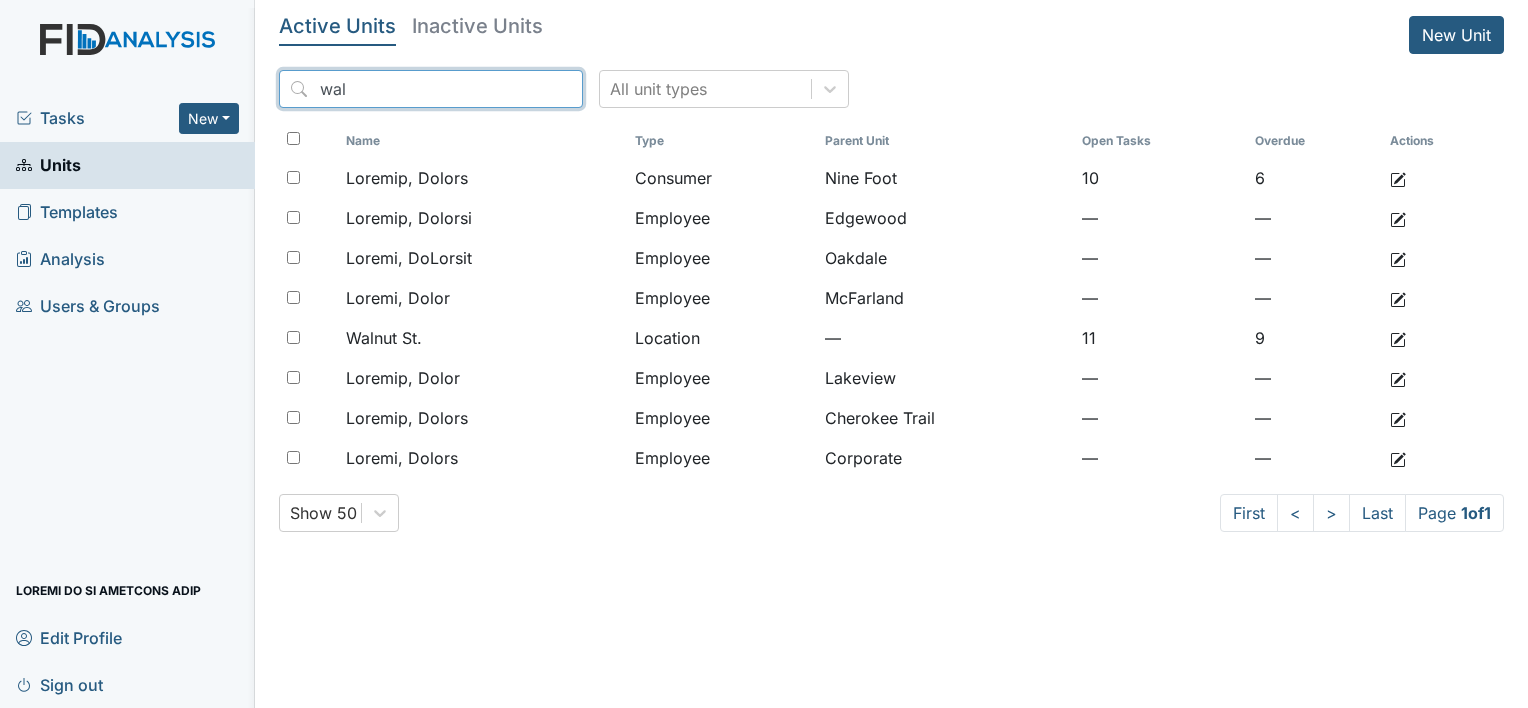 drag, startPoint x: 398, startPoint y: 96, endPoint x: 239, endPoint y: 103, distance: 159.154 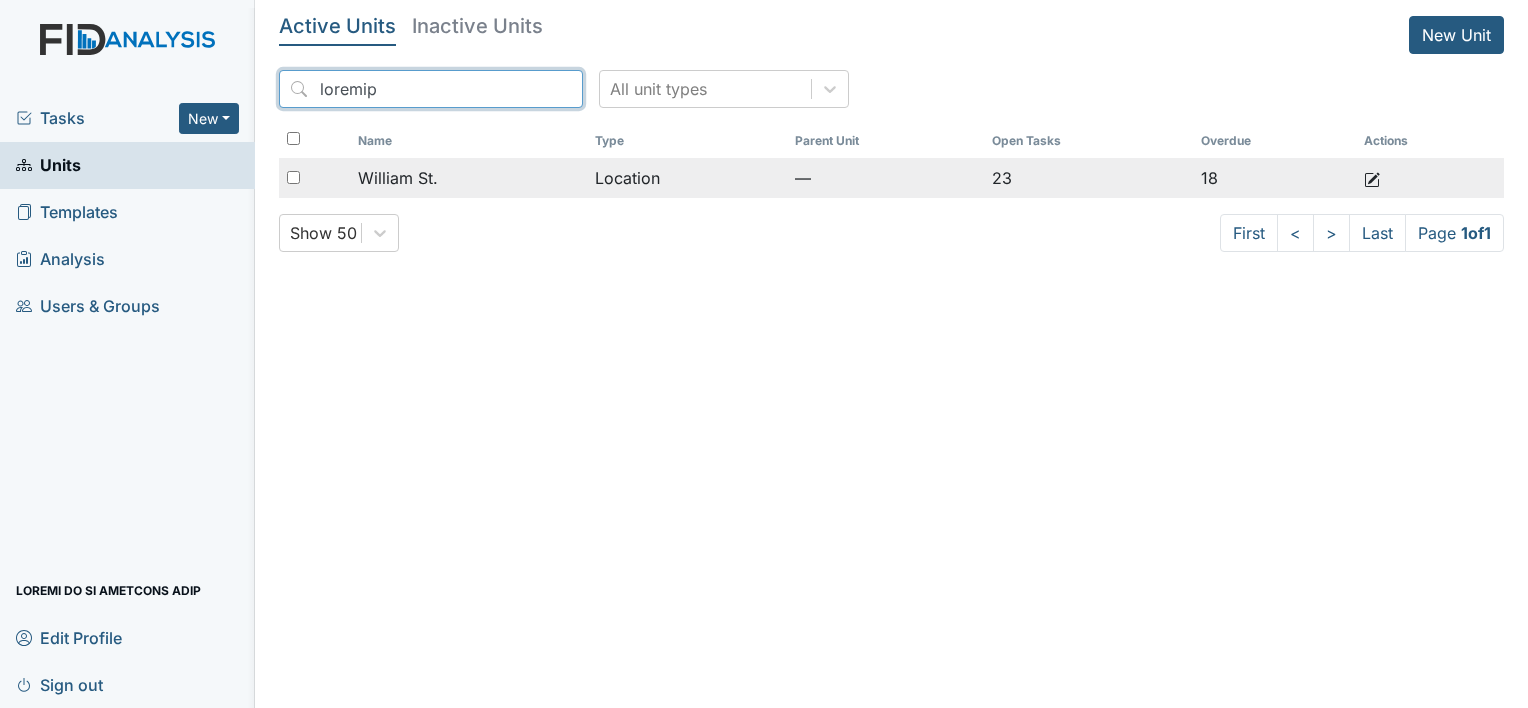 type on "william" 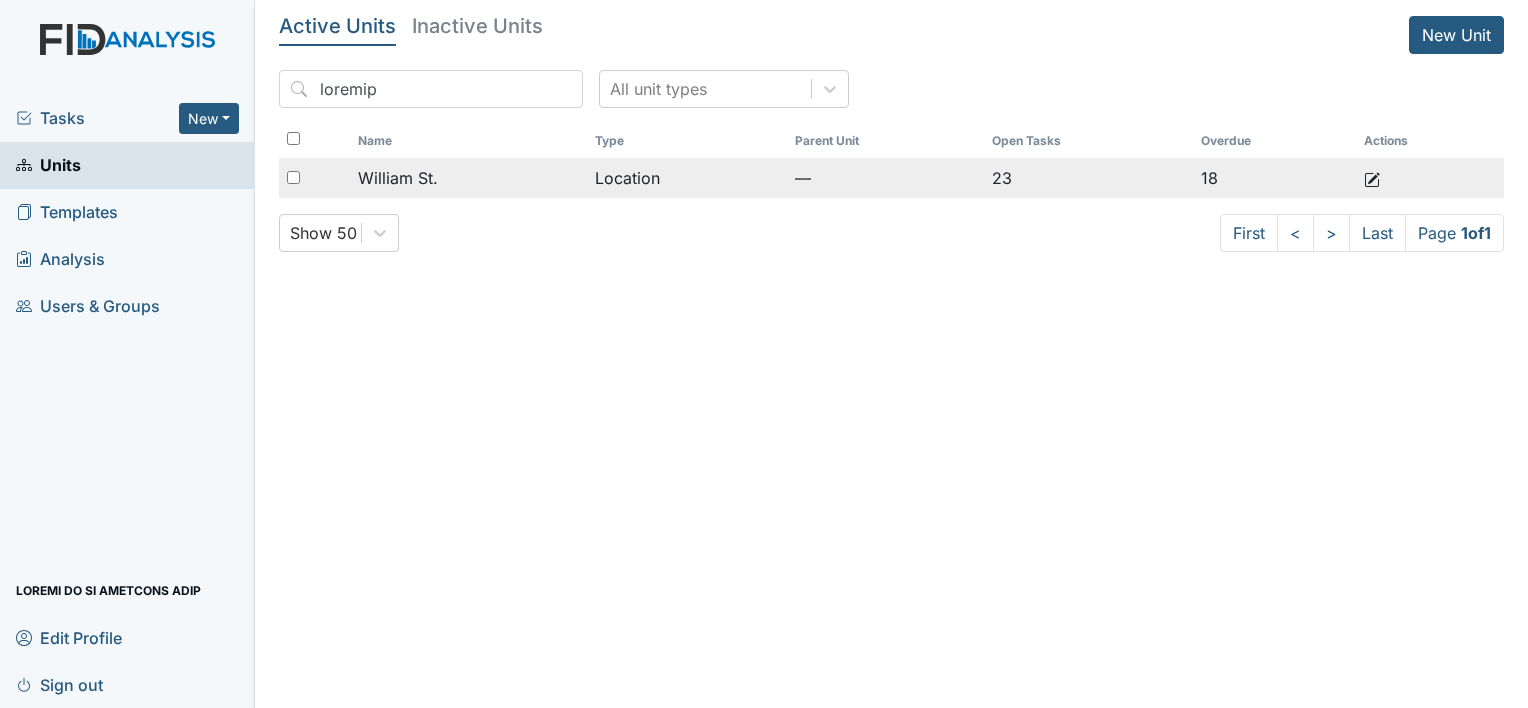 click on "William St." at bounding box center [468, 178] 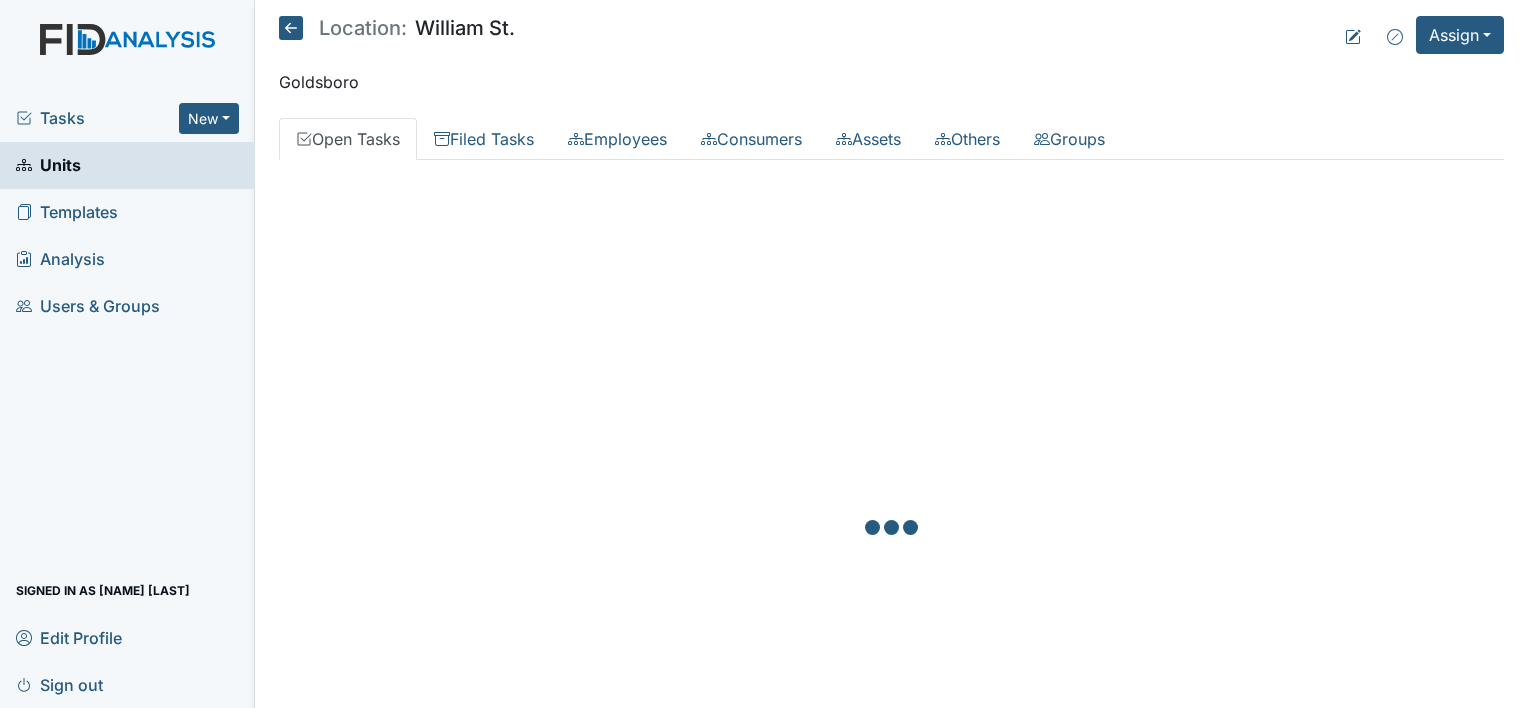 scroll, scrollTop: 0, scrollLeft: 0, axis: both 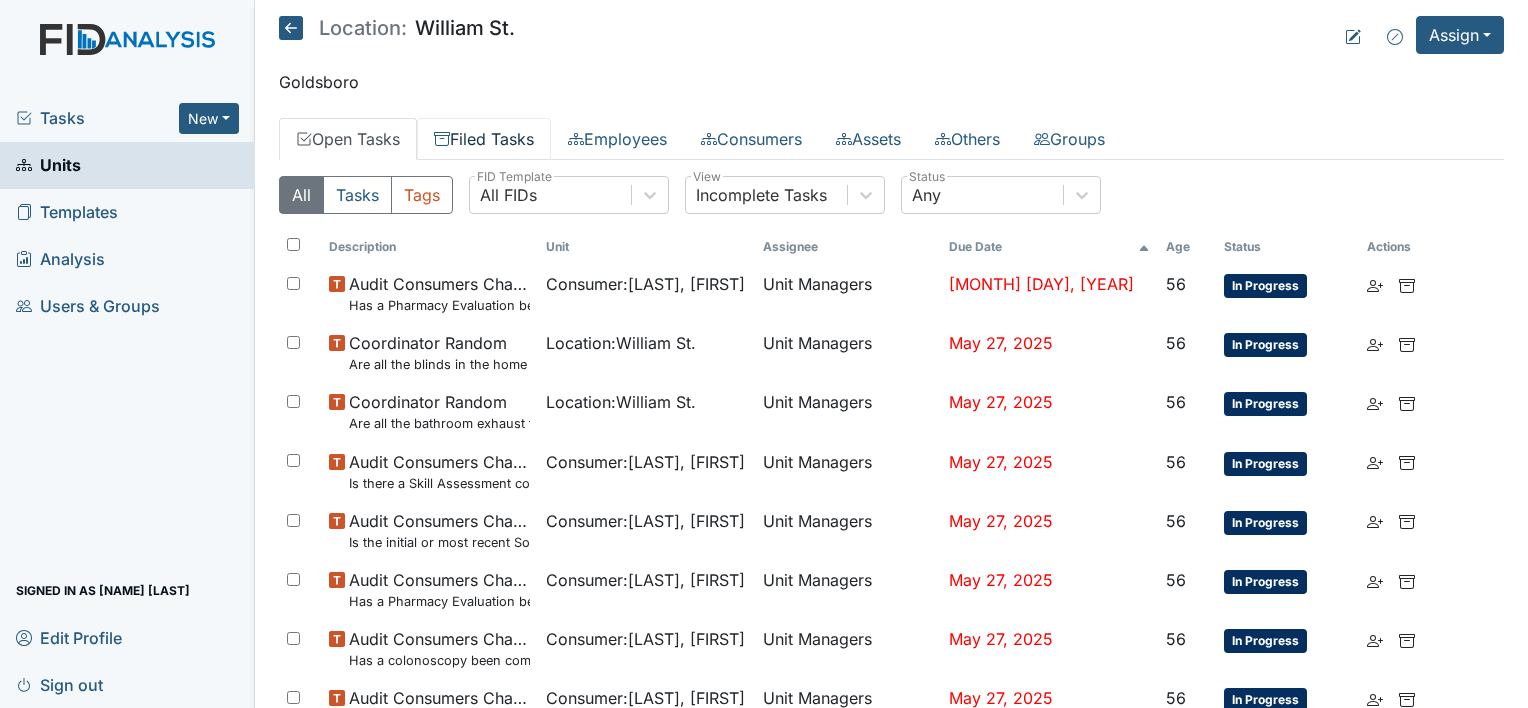 click on "Filed Tasks" at bounding box center [484, 139] 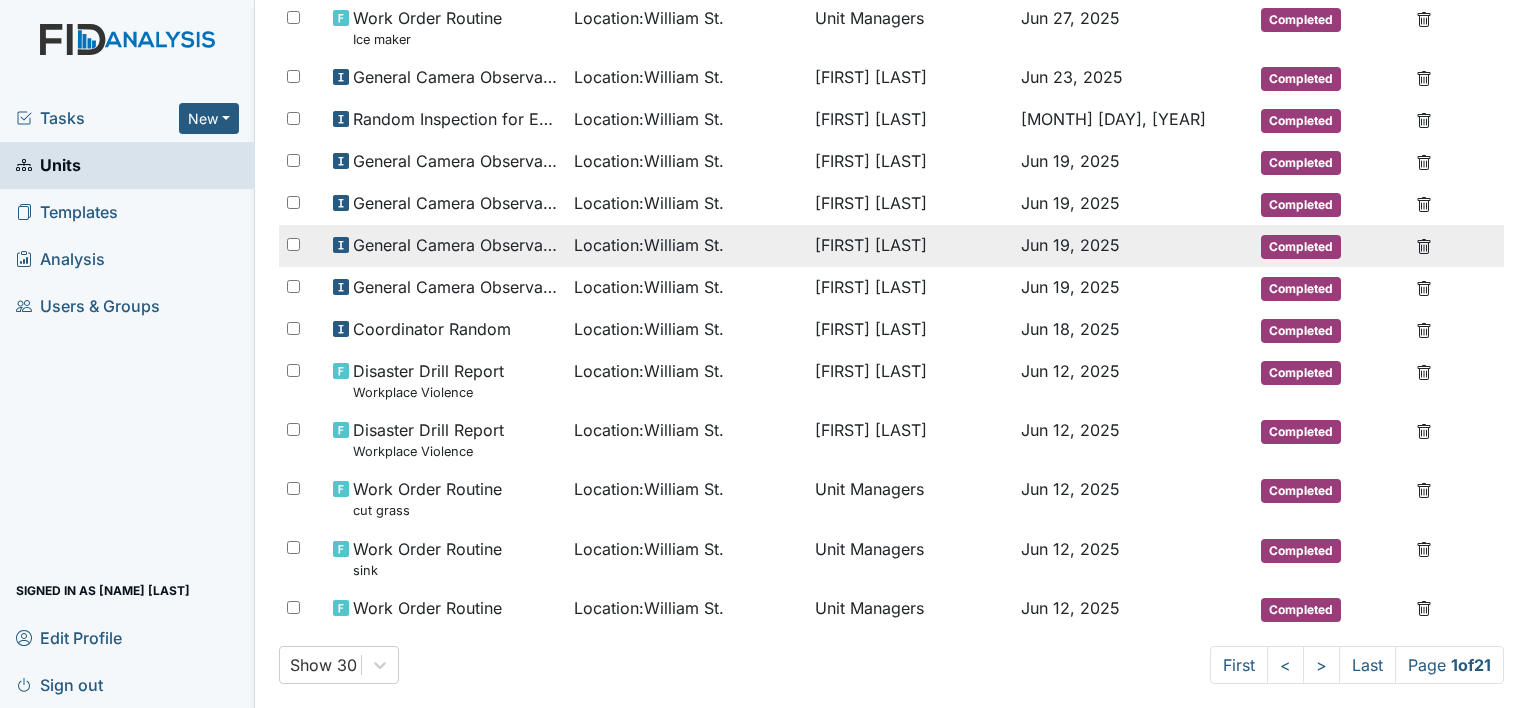 scroll, scrollTop: 1163, scrollLeft: 0, axis: vertical 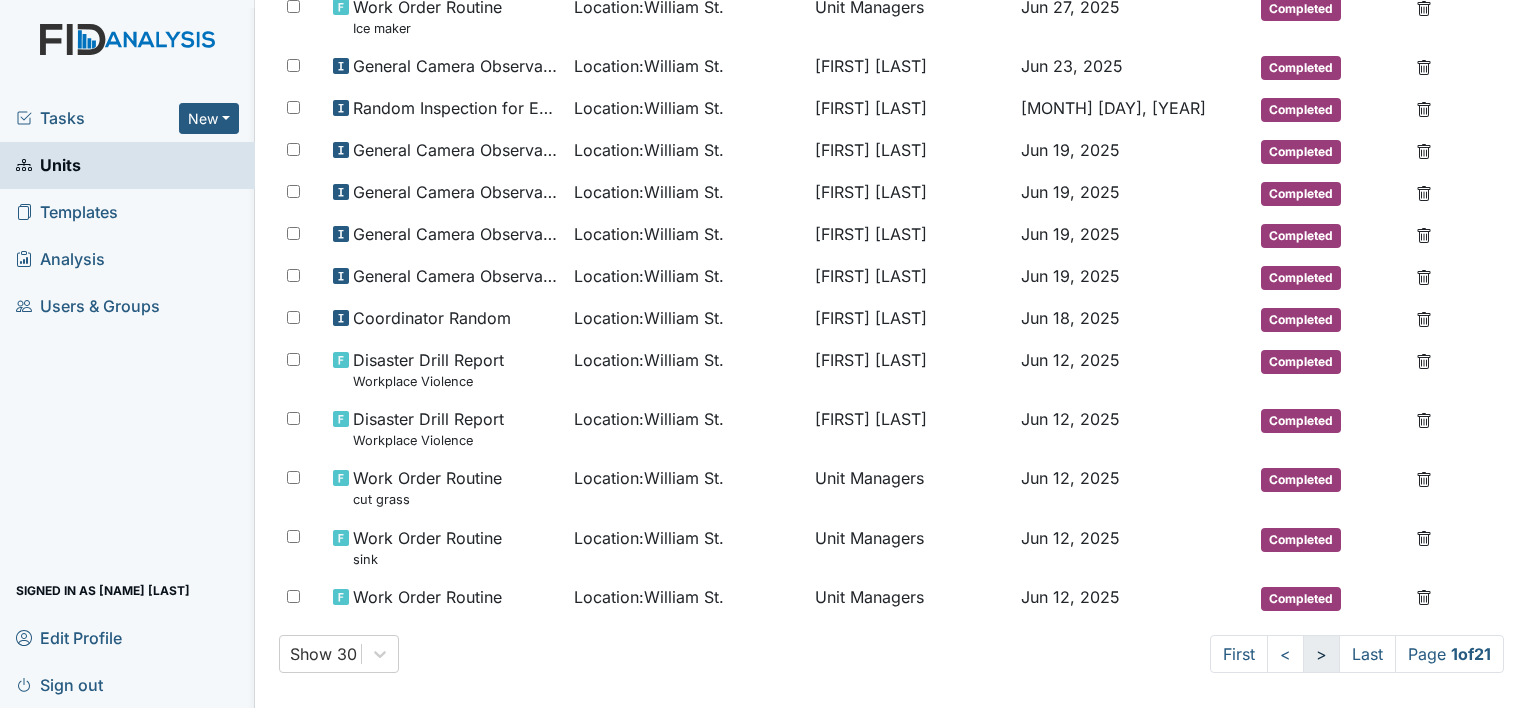 click on ">" at bounding box center [1239, 654] 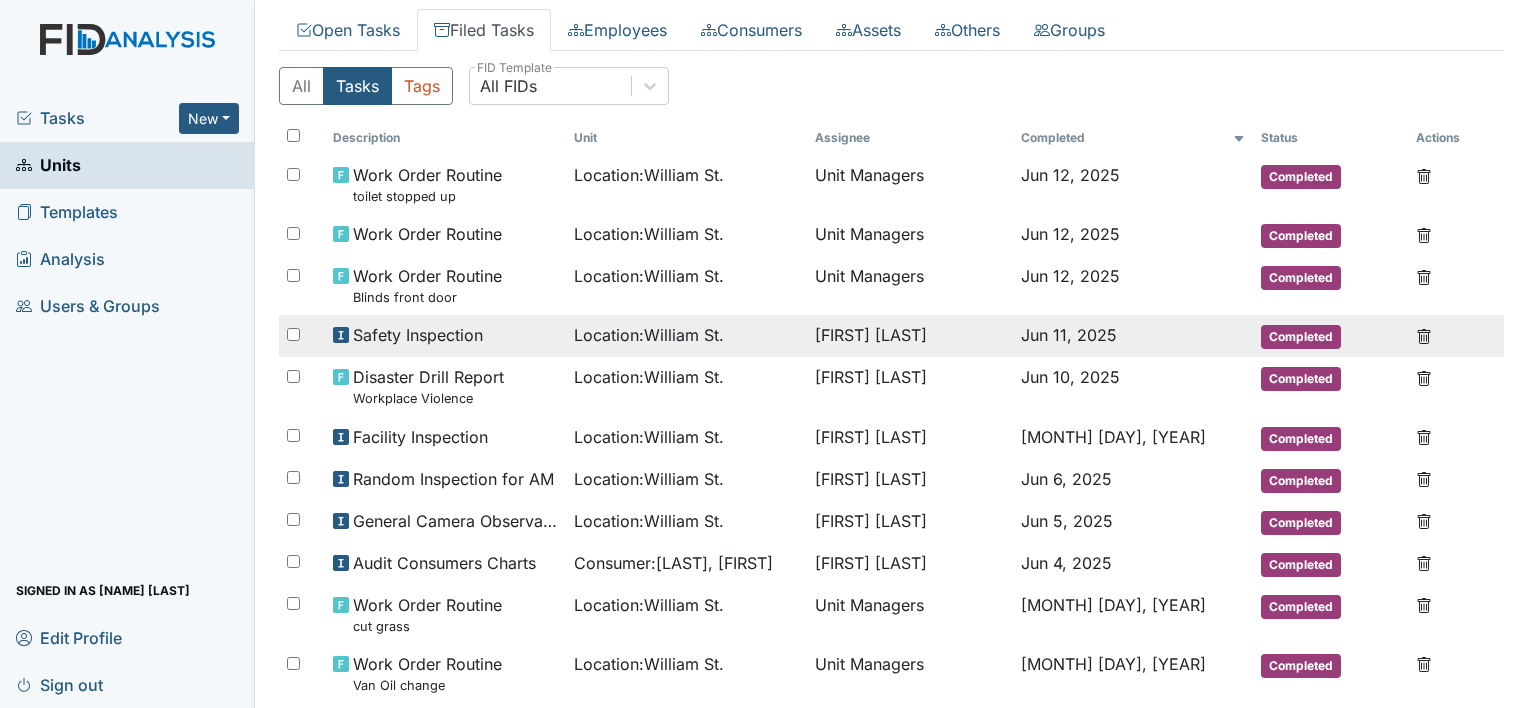 scroll, scrollTop: 0, scrollLeft: 0, axis: both 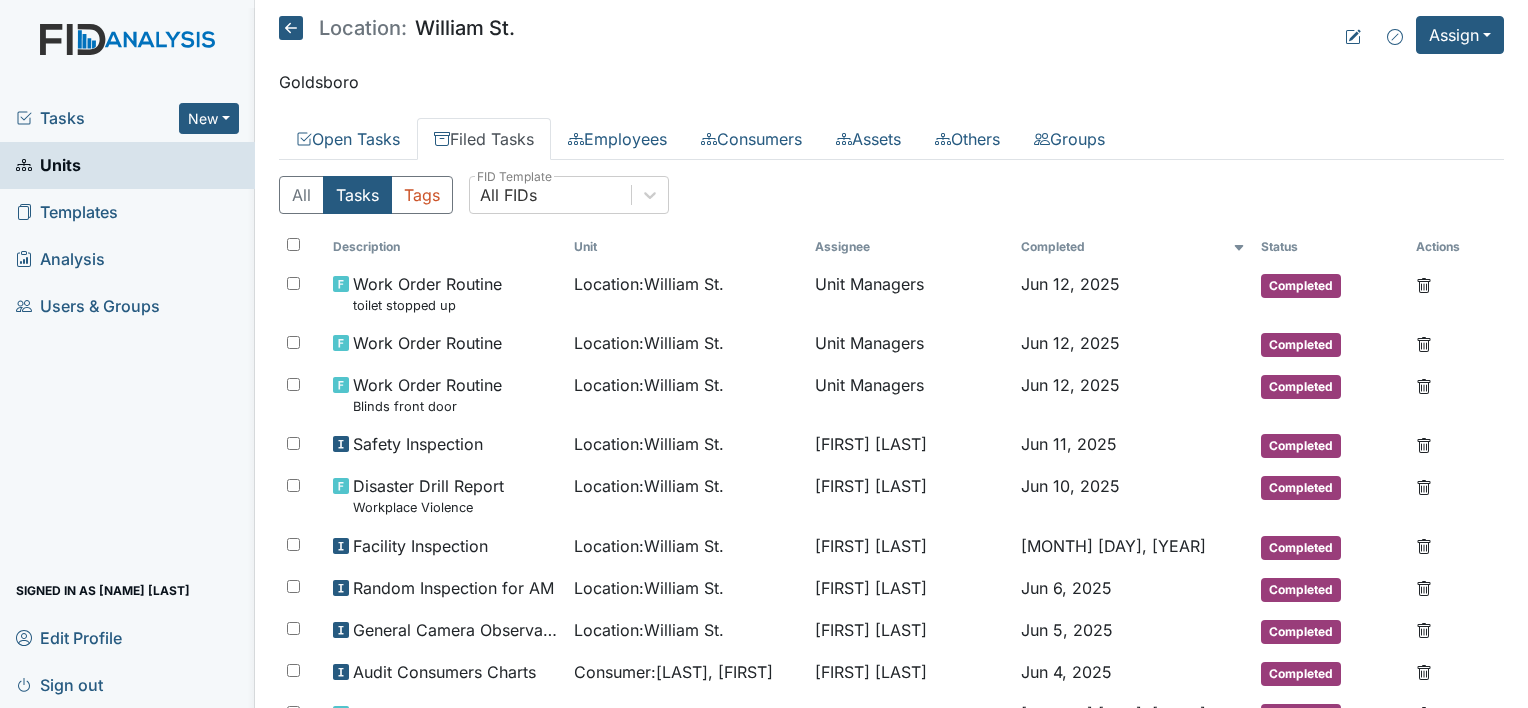 click at bounding box center (291, 28) 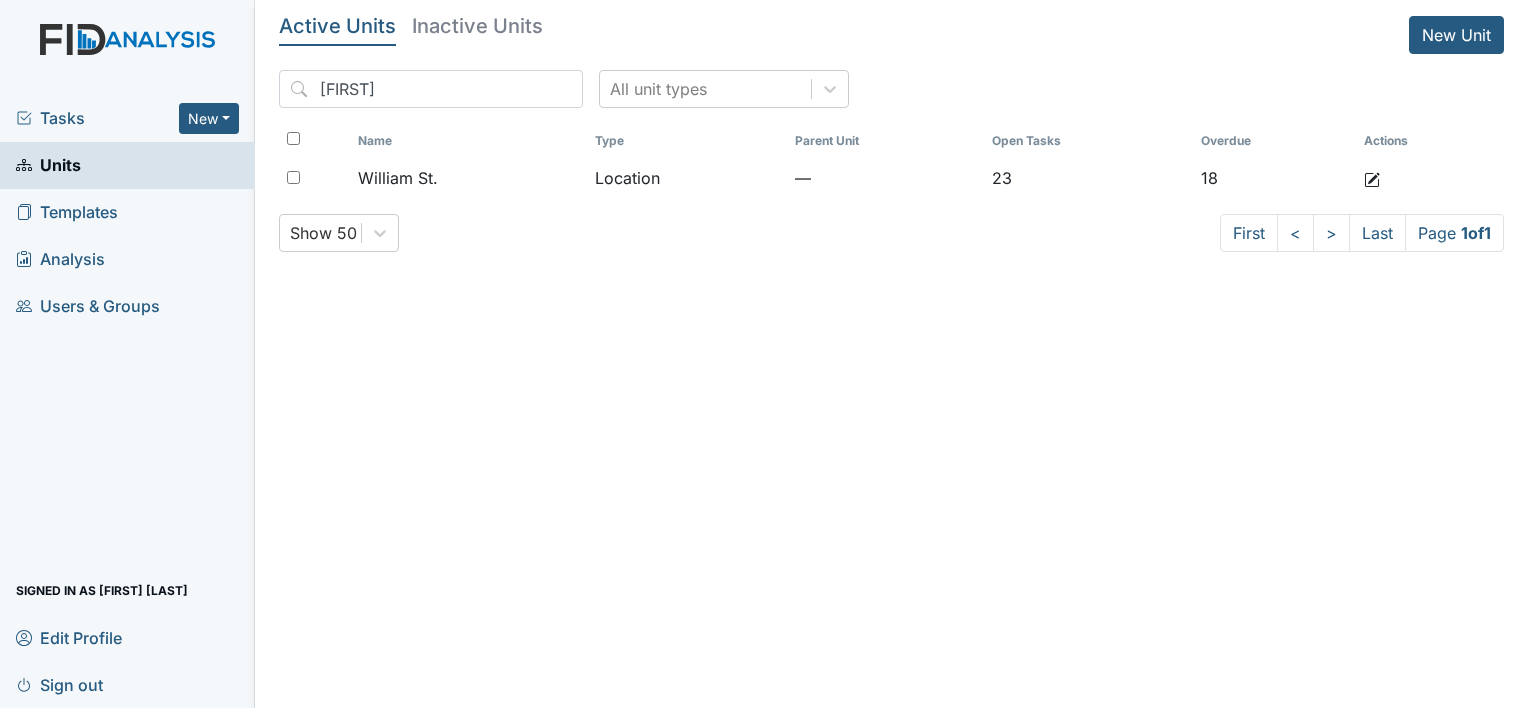 scroll, scrollTop: 0, scrollLeft: 0, axis: both 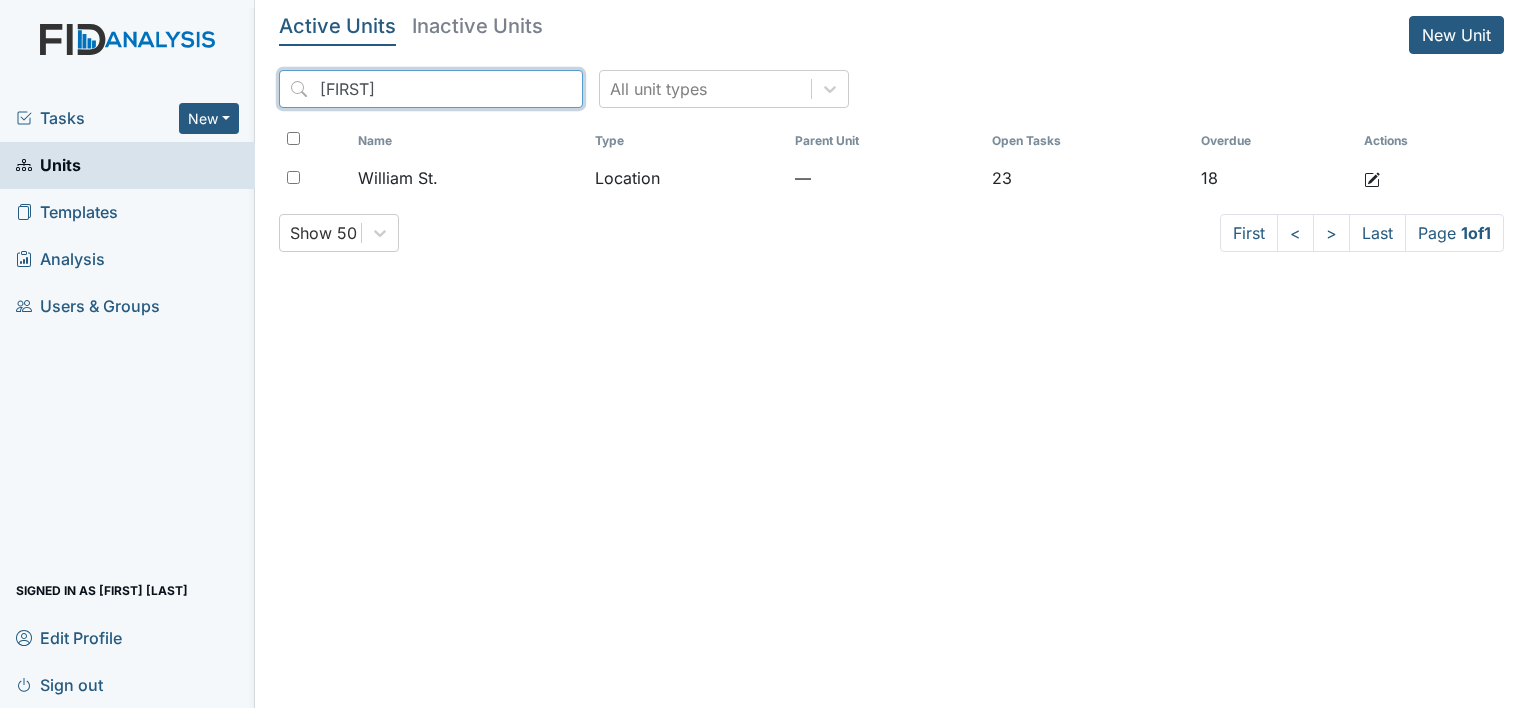 drag, startPoint x: 476, startPoint y: 84, endPoint x: 258, endPoint y: 99, distance: 218.51544 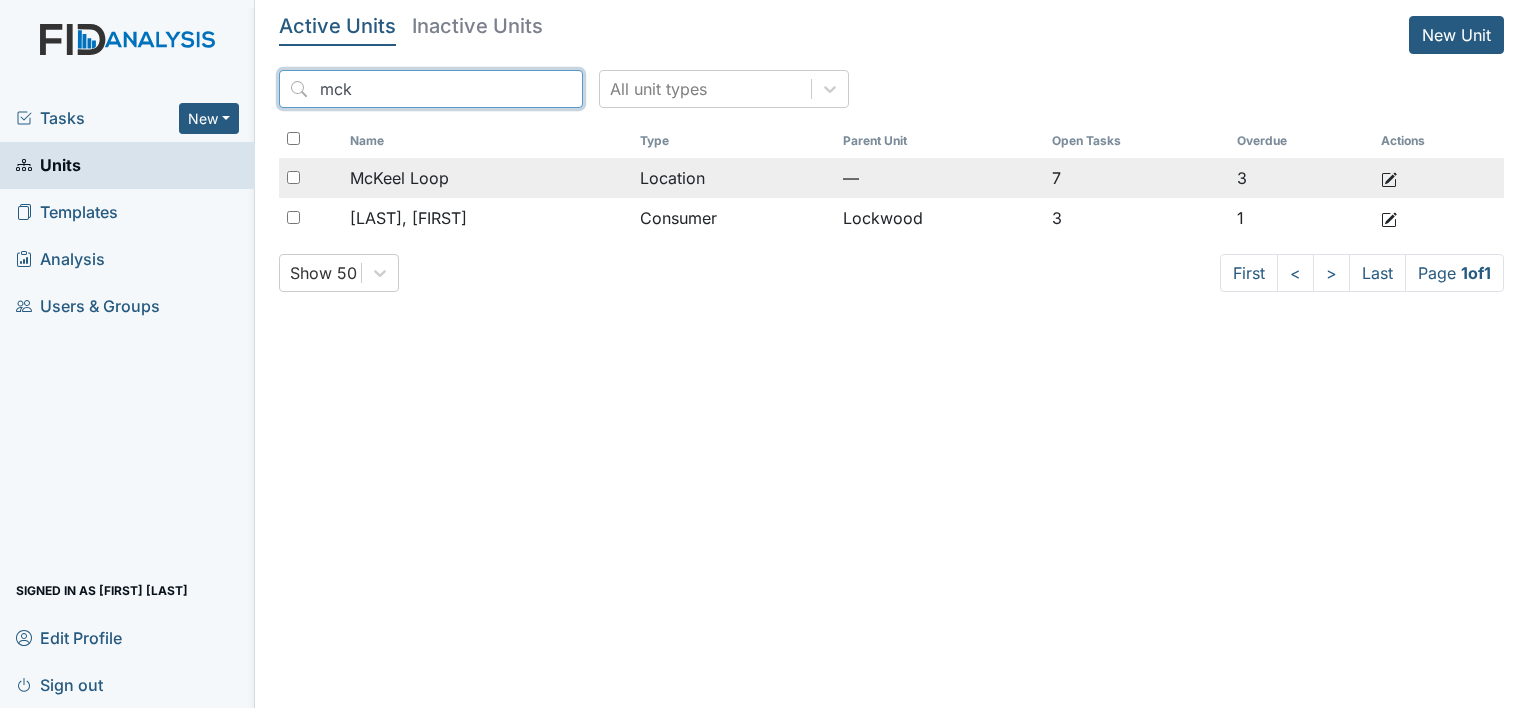 type on "mck" 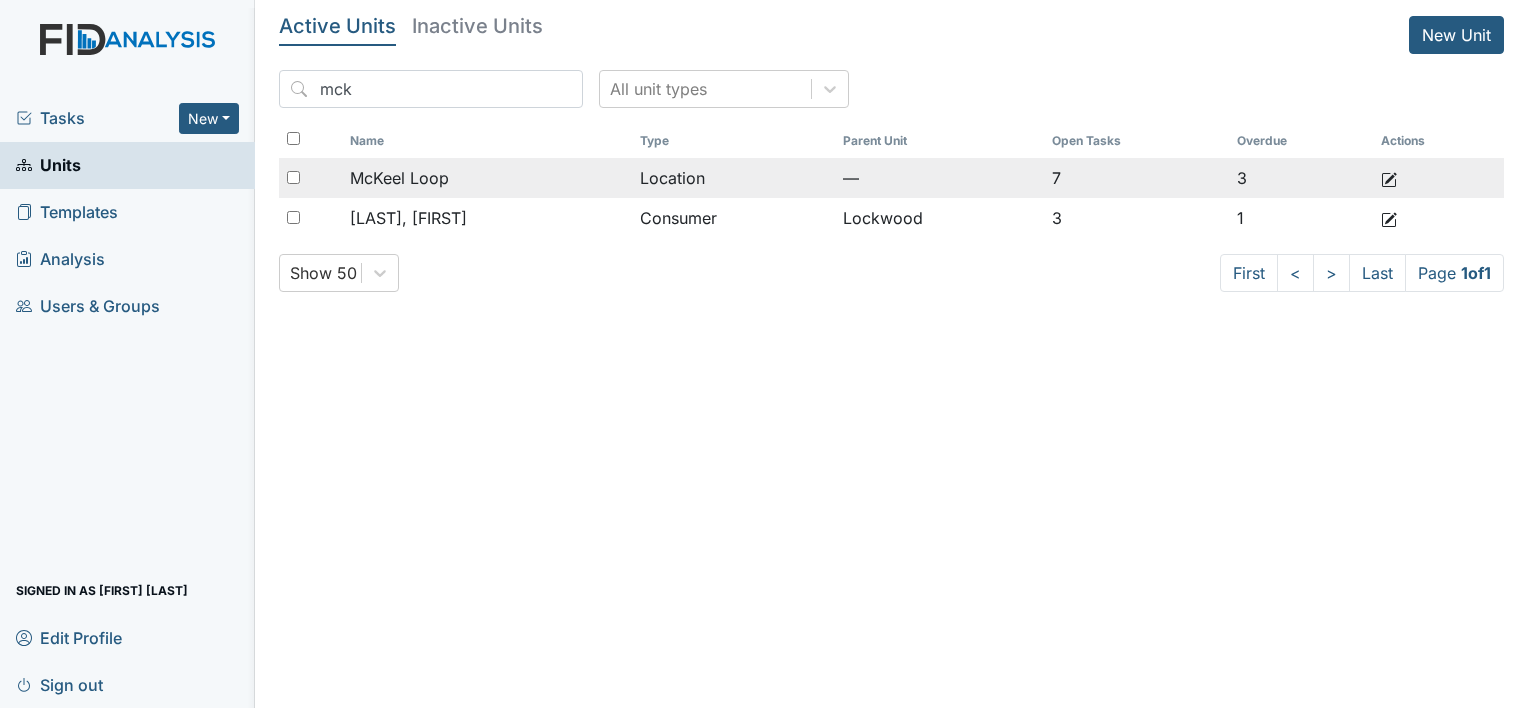 click on "McKeel Loop" at bounding box center [487, 178] 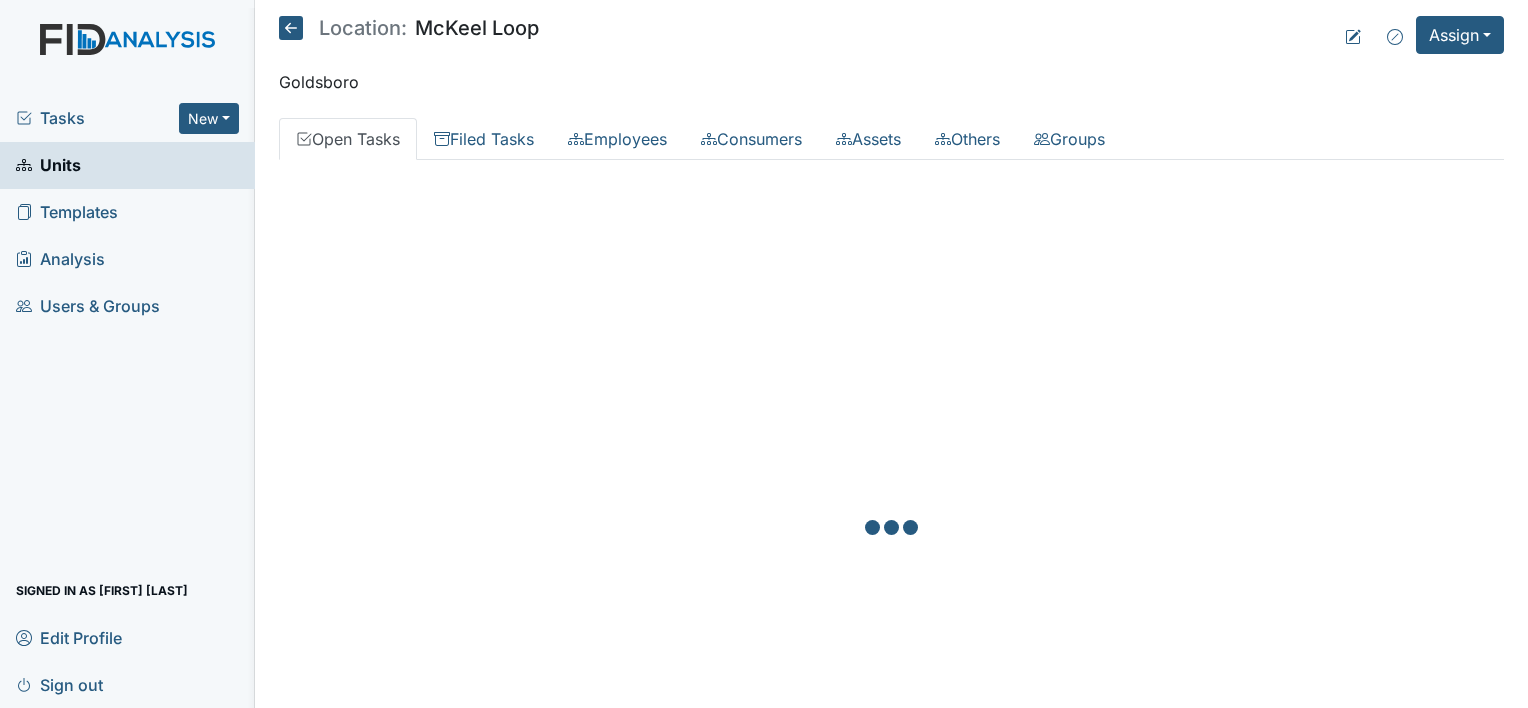 scroll, scrollTop: 0, scrollLeft: 0, axis: both 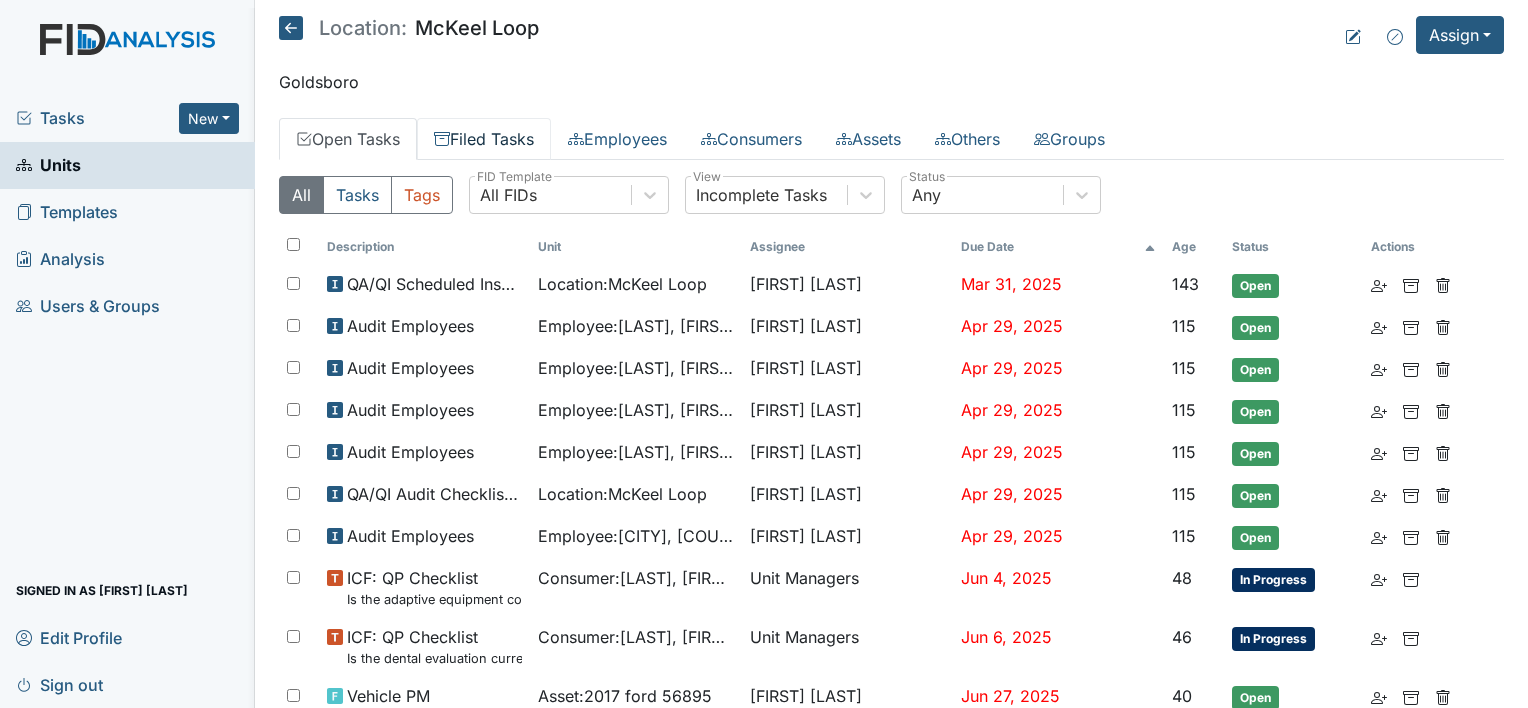 click on "Filed Tasks" at bounding box center (484, 139) 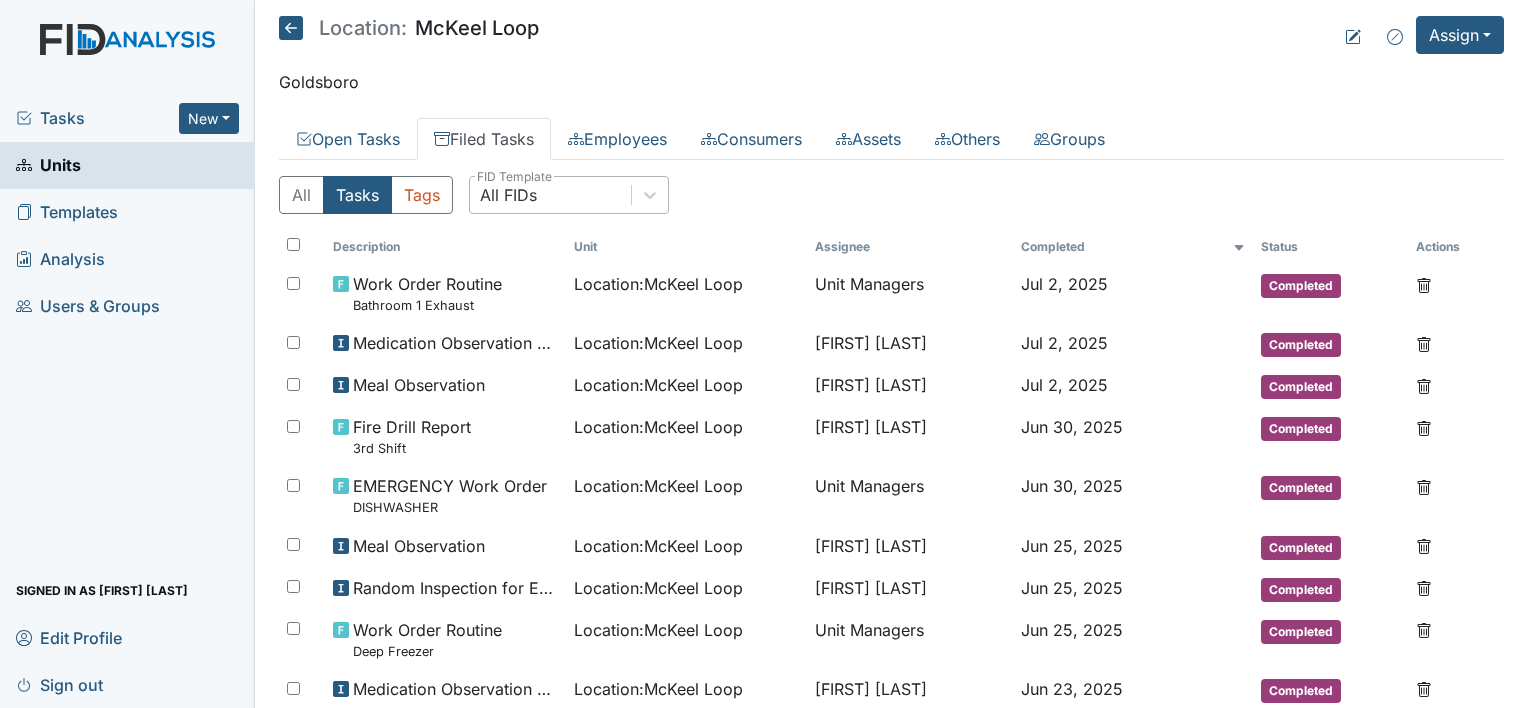 click on "All FIDs" at bounding box center (550, 195) 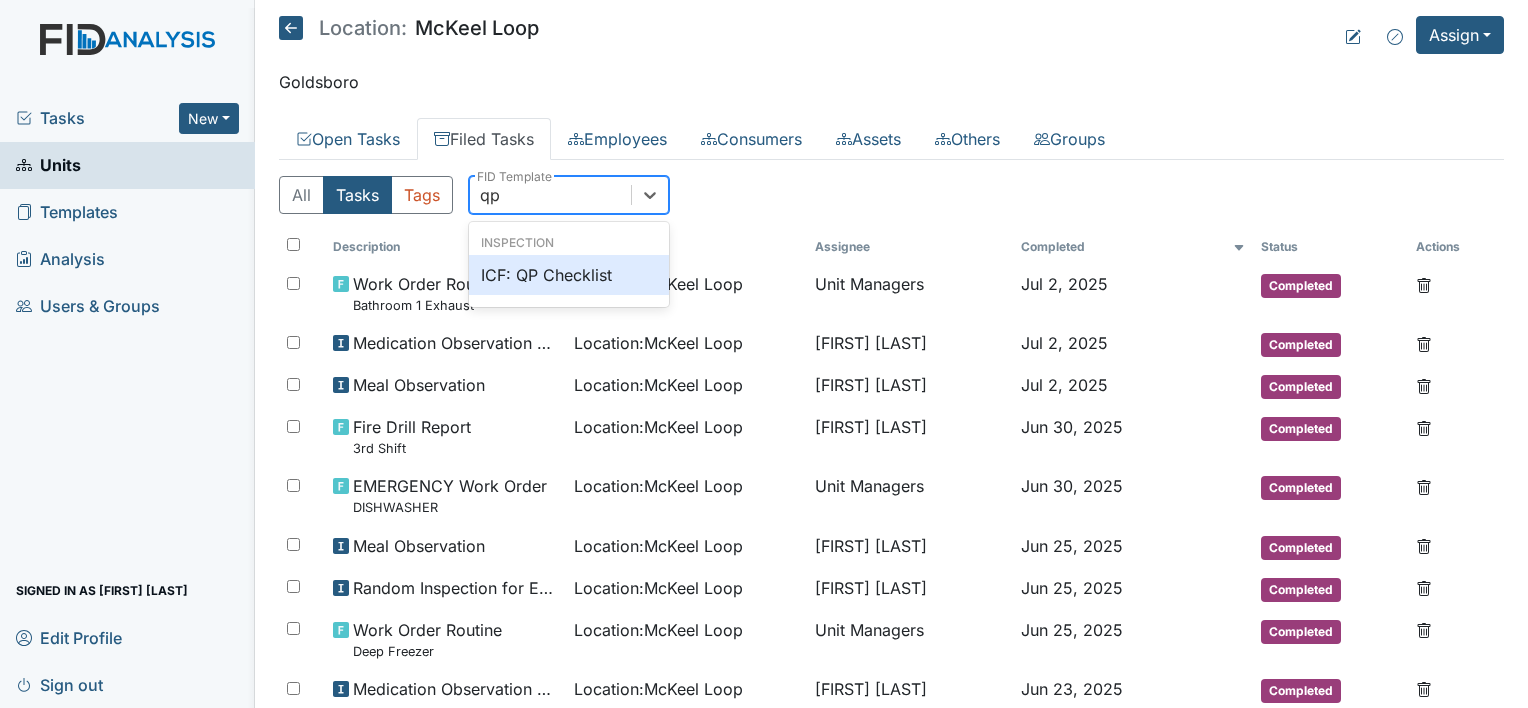 click on "ICF: QP Checklist" at bounding box center (569, 275) 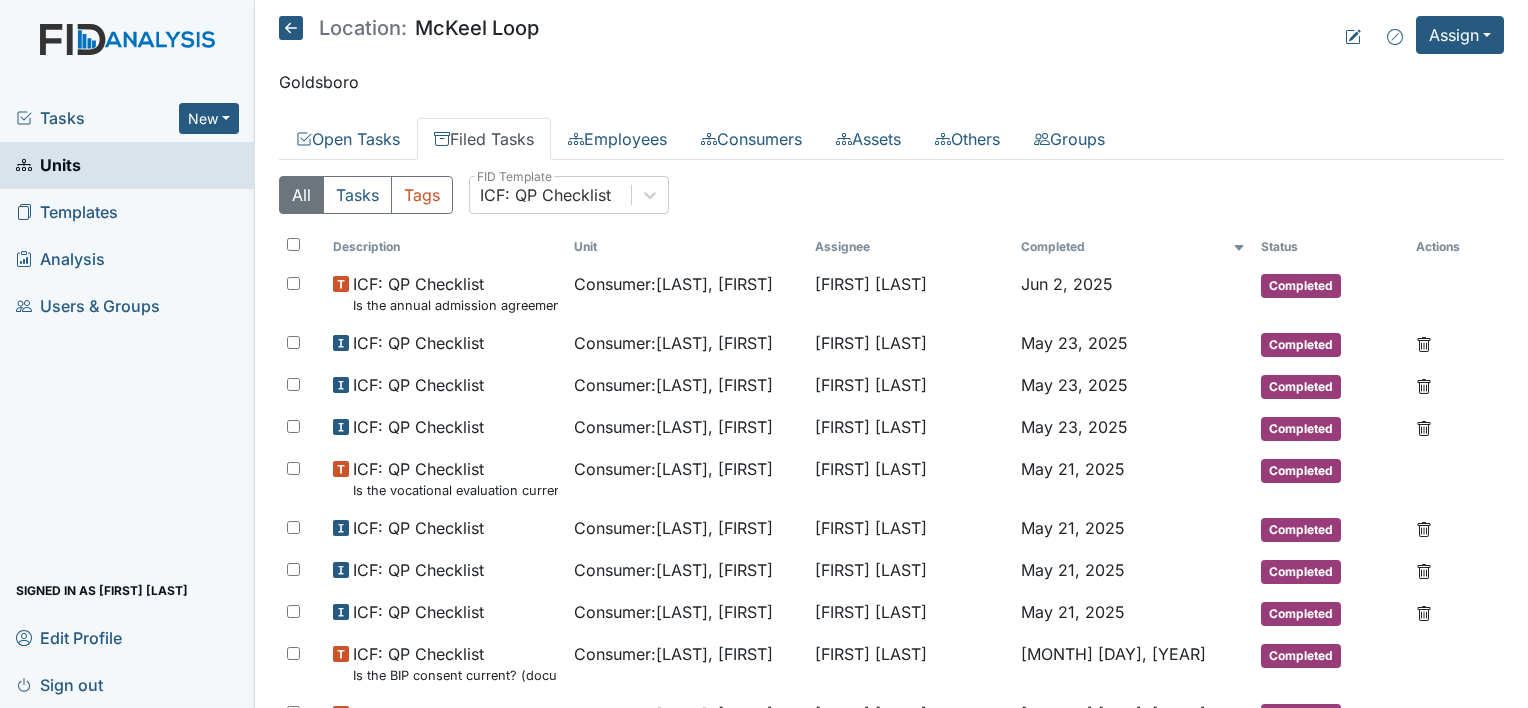 click at bounding box center [291, 28] 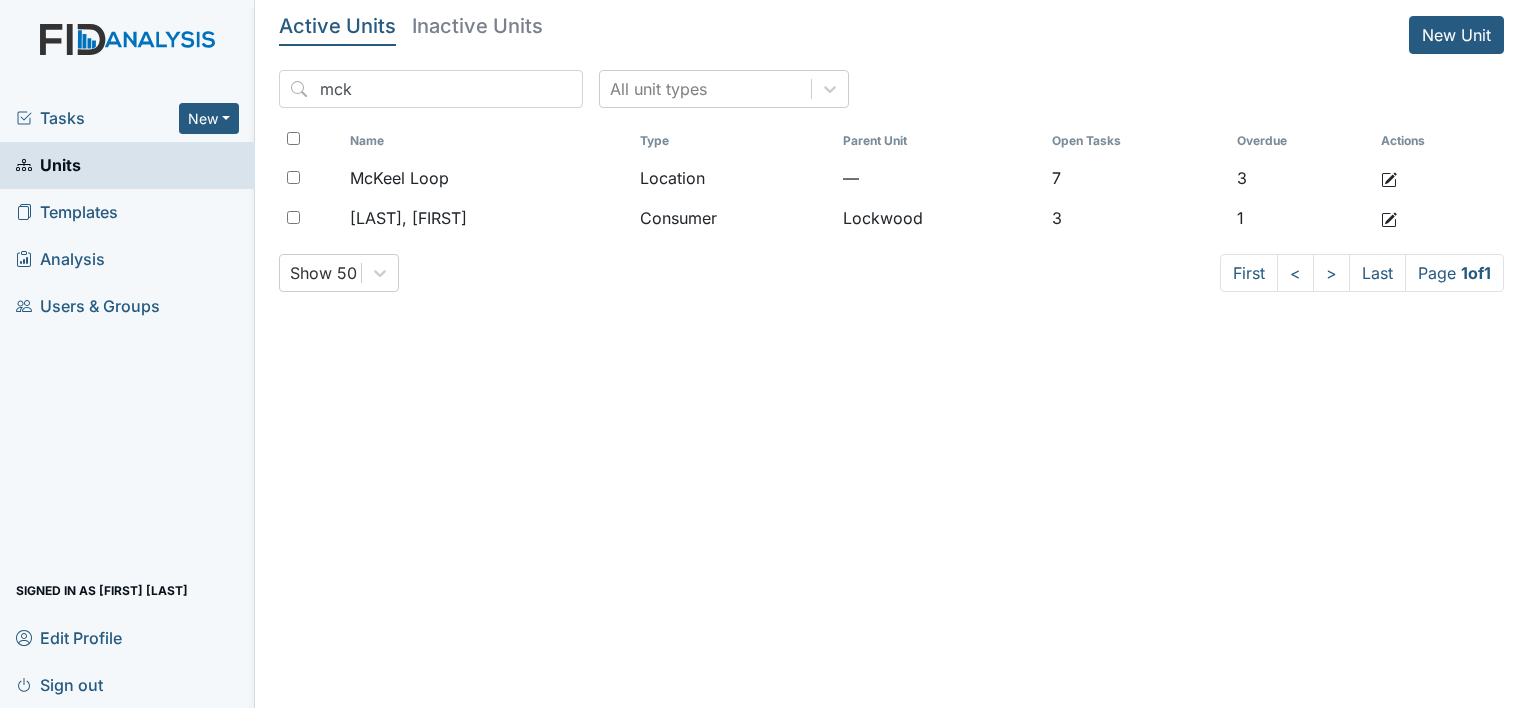 scroll, scrollTop: 0, scrollLeft: 0, axis: both 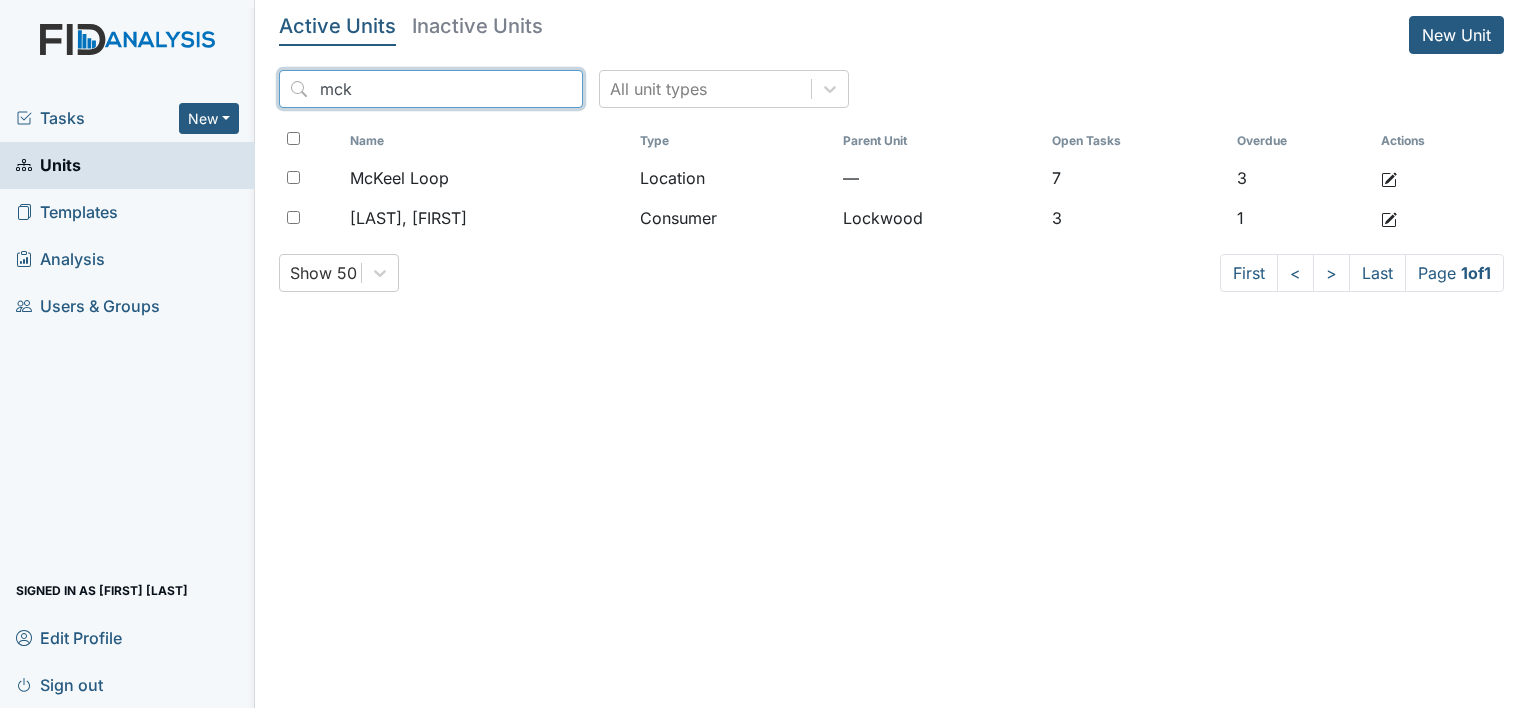 drag, startPoint x: 435, startPoint y: 94, endPoint x: 240, endPoint y: 105, distance: 195.31001 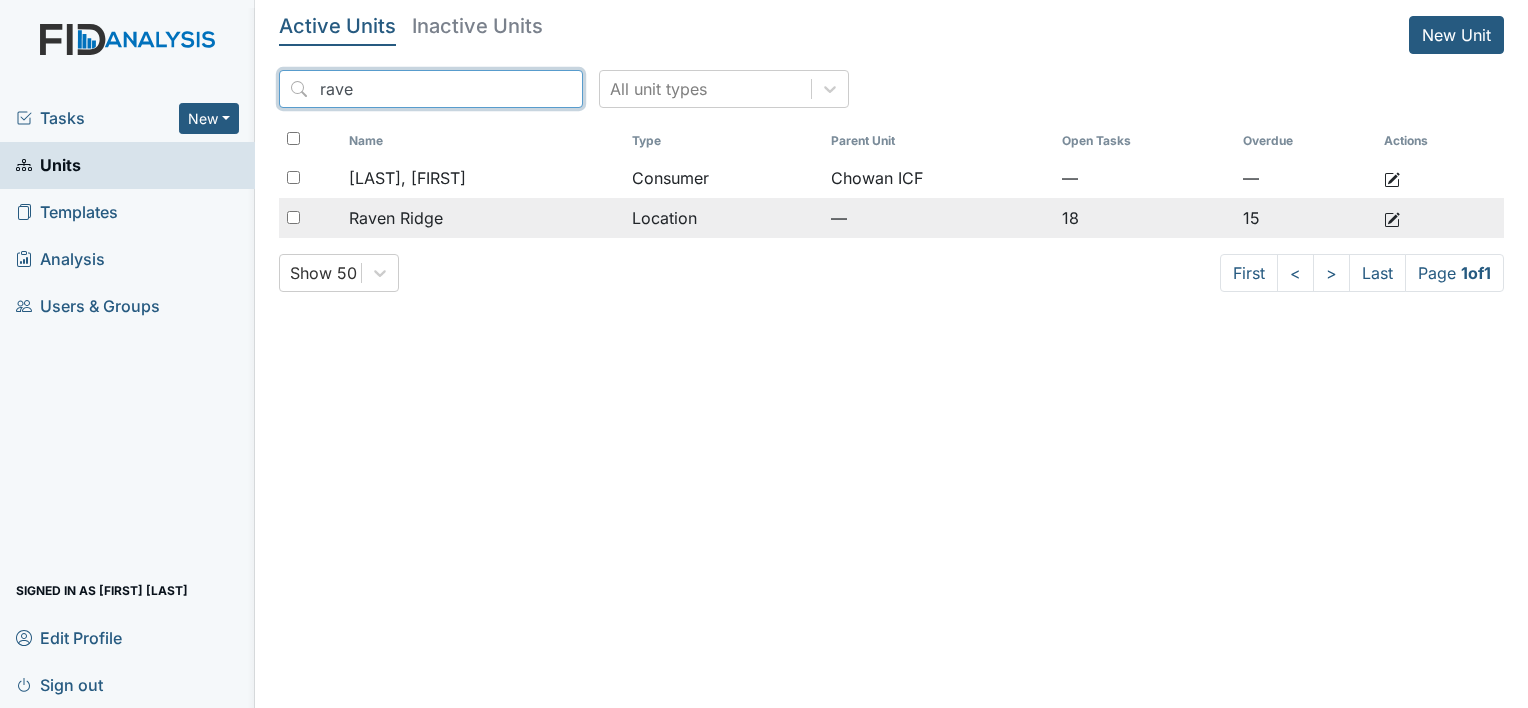 type on "rave" 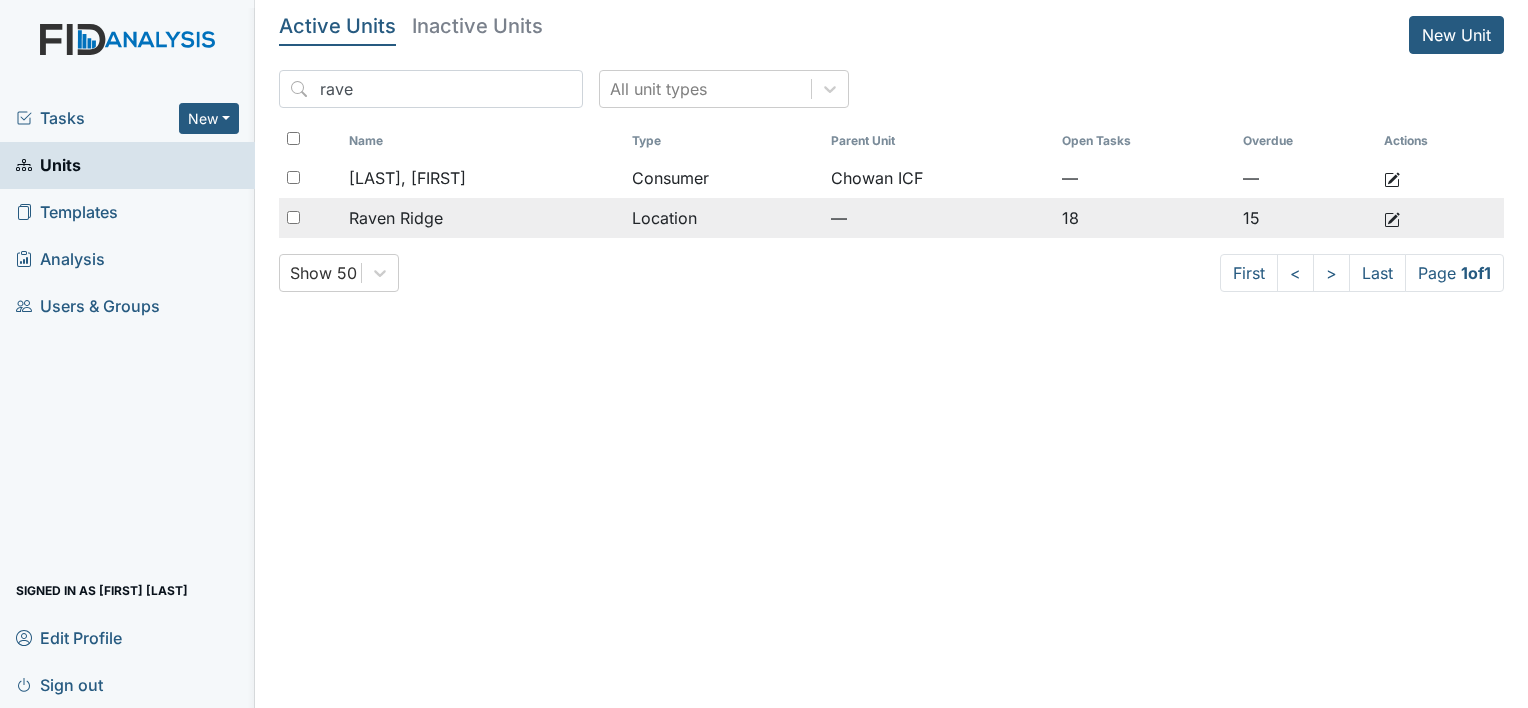 click on "Raven Ridge" at bounding box center (407, 178) 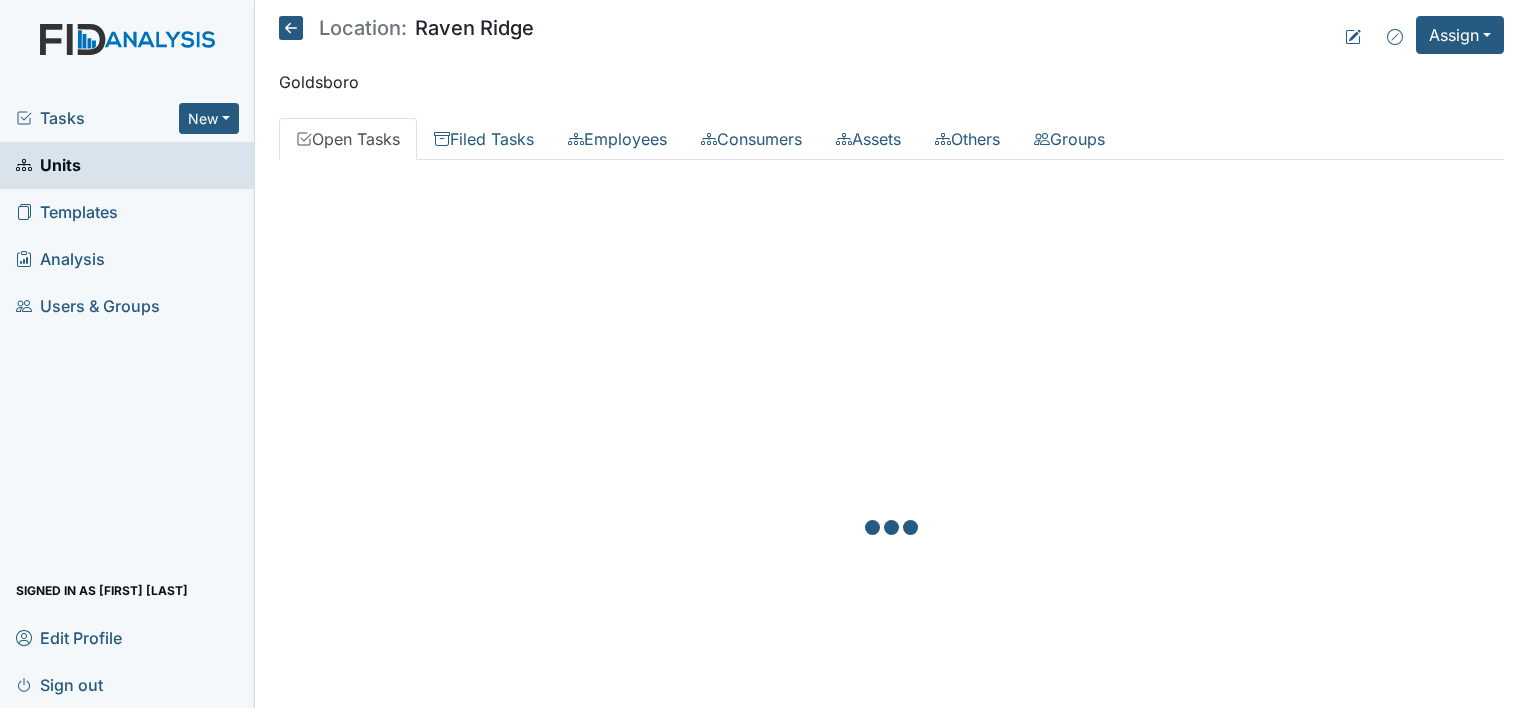 scroll, scrollTop: 0, scrollLeft: 0, axis: both 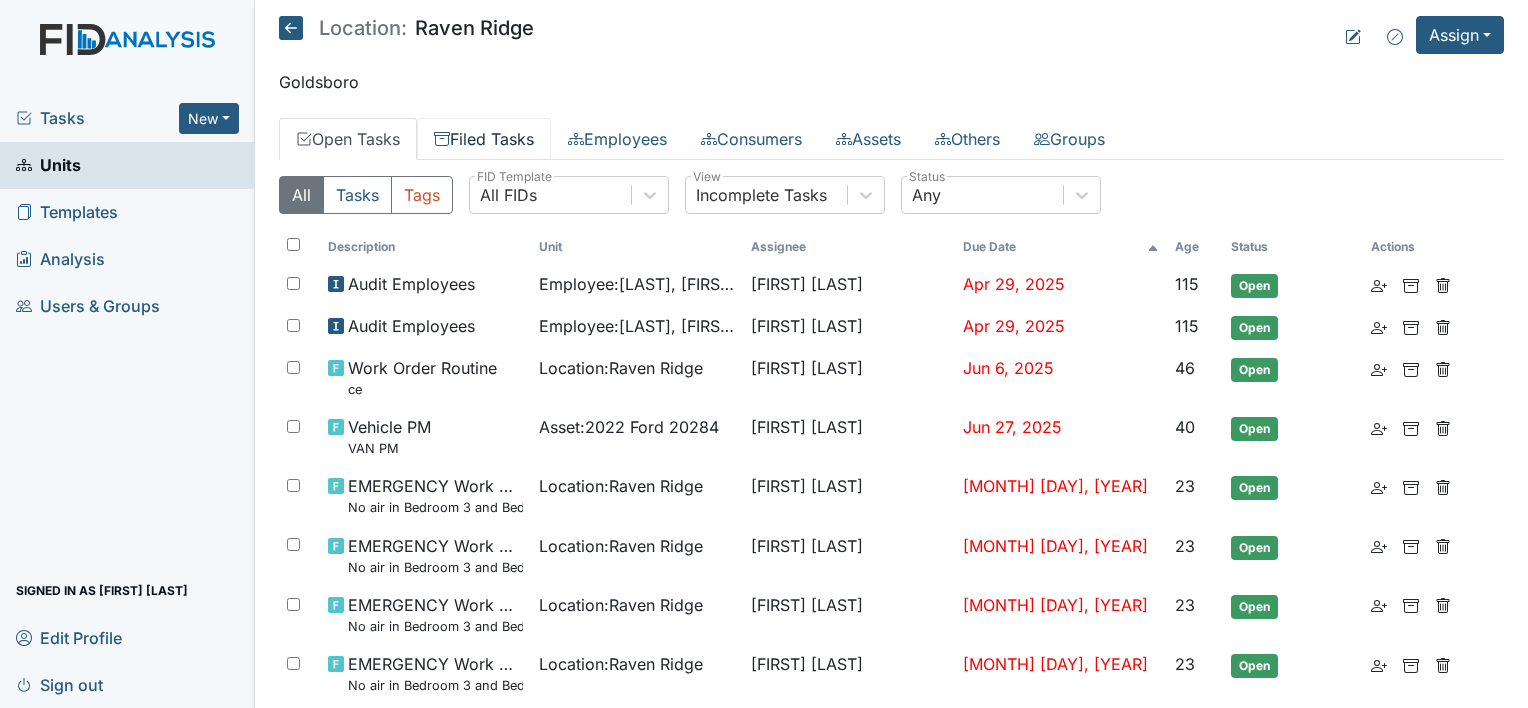 click on "Filed Tasks" at bounding box center (484, 139) 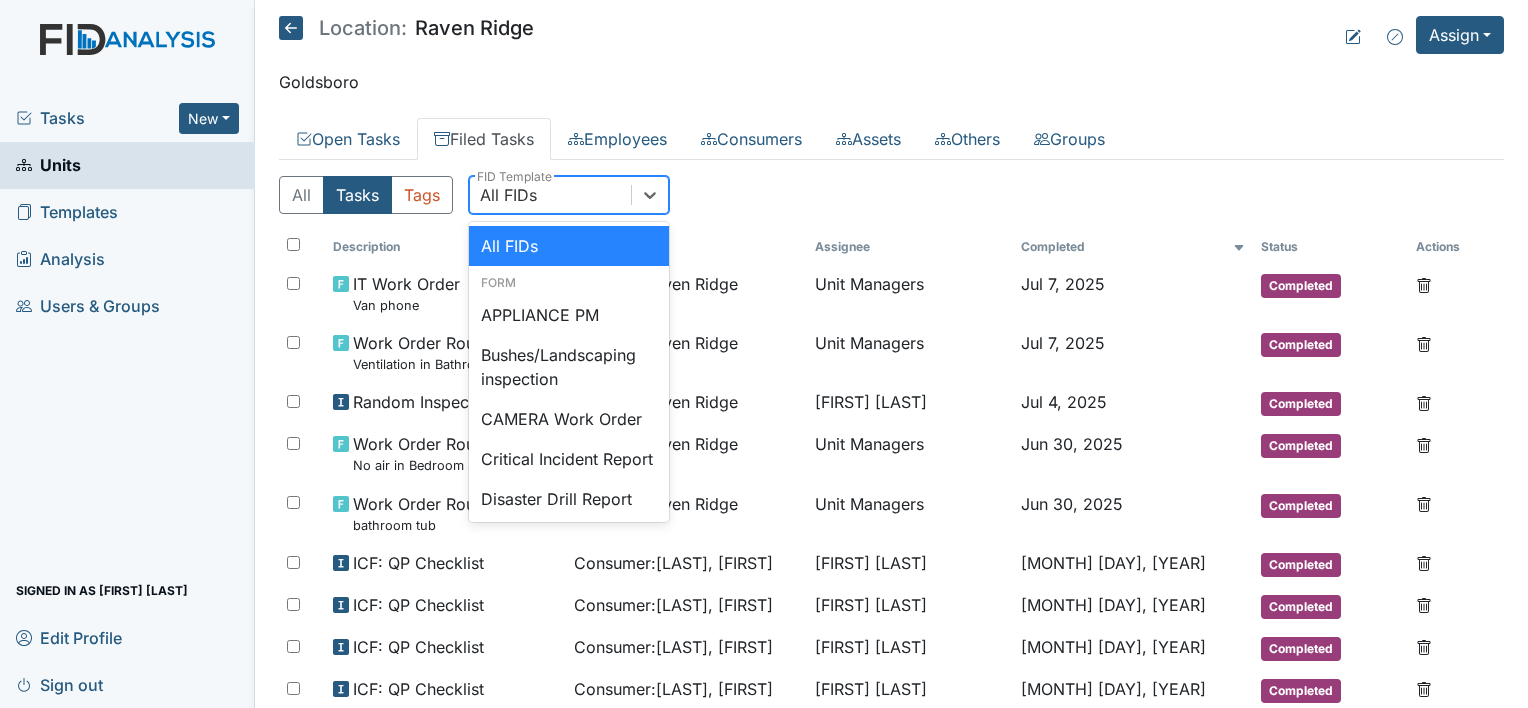click on "All FIDs" at bounding box center [508, 195] 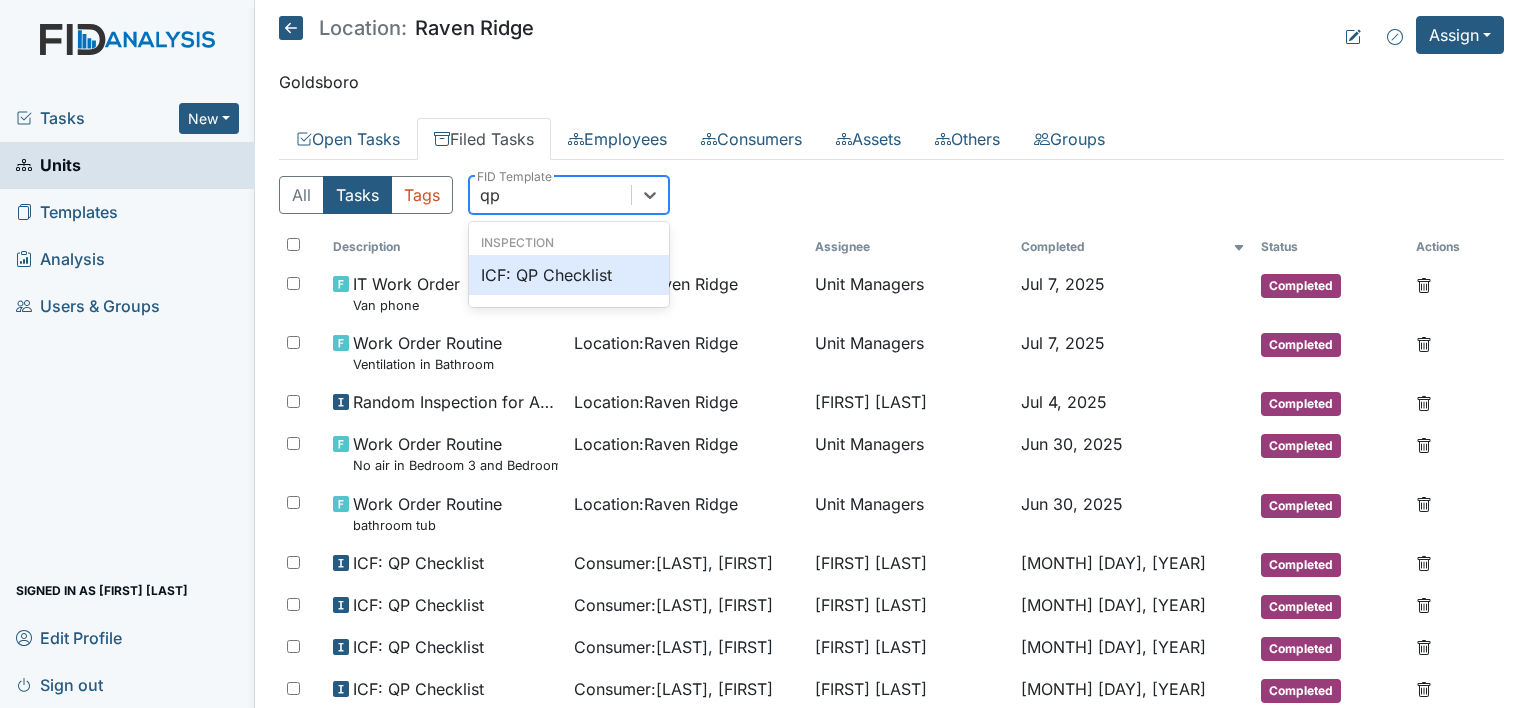 click on "ICF: QP Checklist" at bounding box center (569, 275) 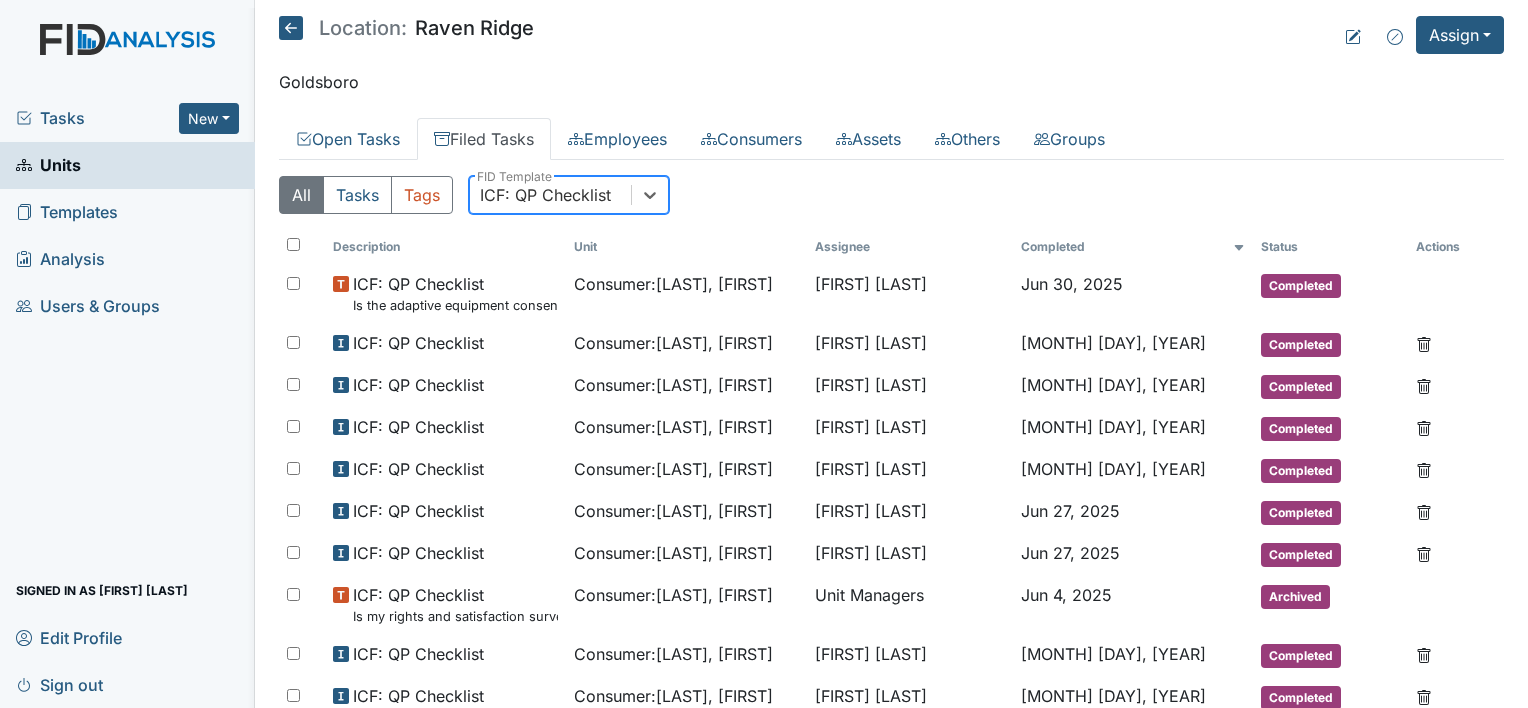 click at bounding box center (291, 28) 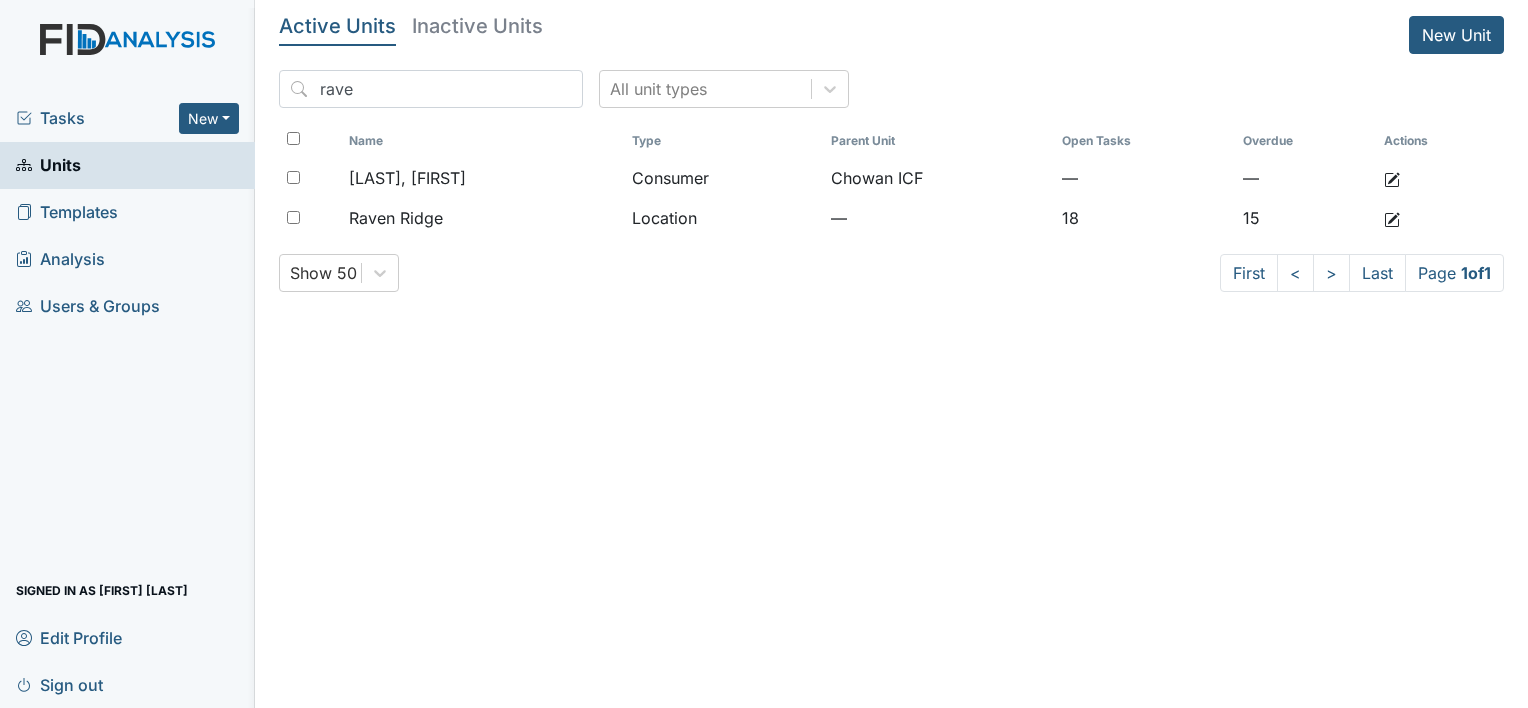 scroll, scrollTop: 0, scrollLeft: 0, axis: both 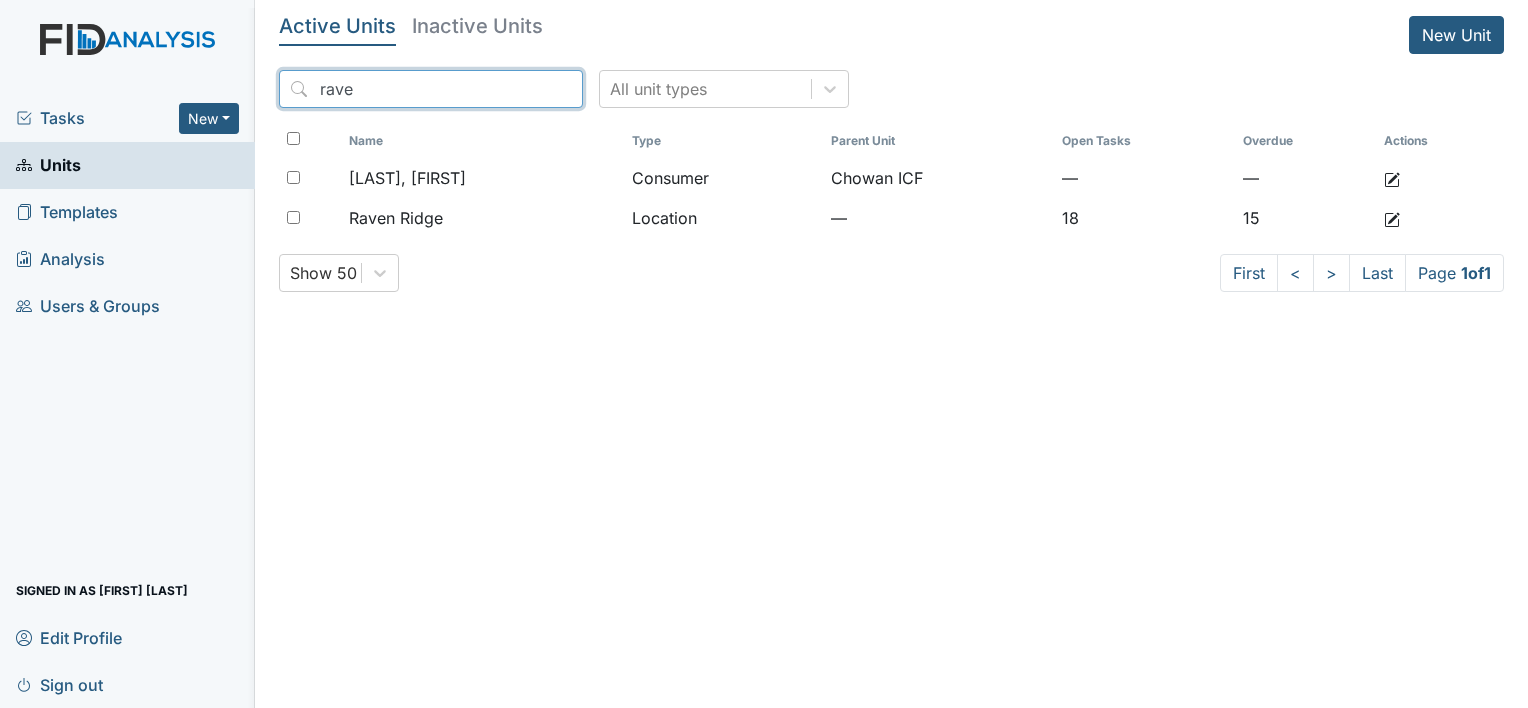 drag, startPoint x: 391, startPoint y: 92, endPoint x: 215, endPoint y: 88, distance: 176.04546 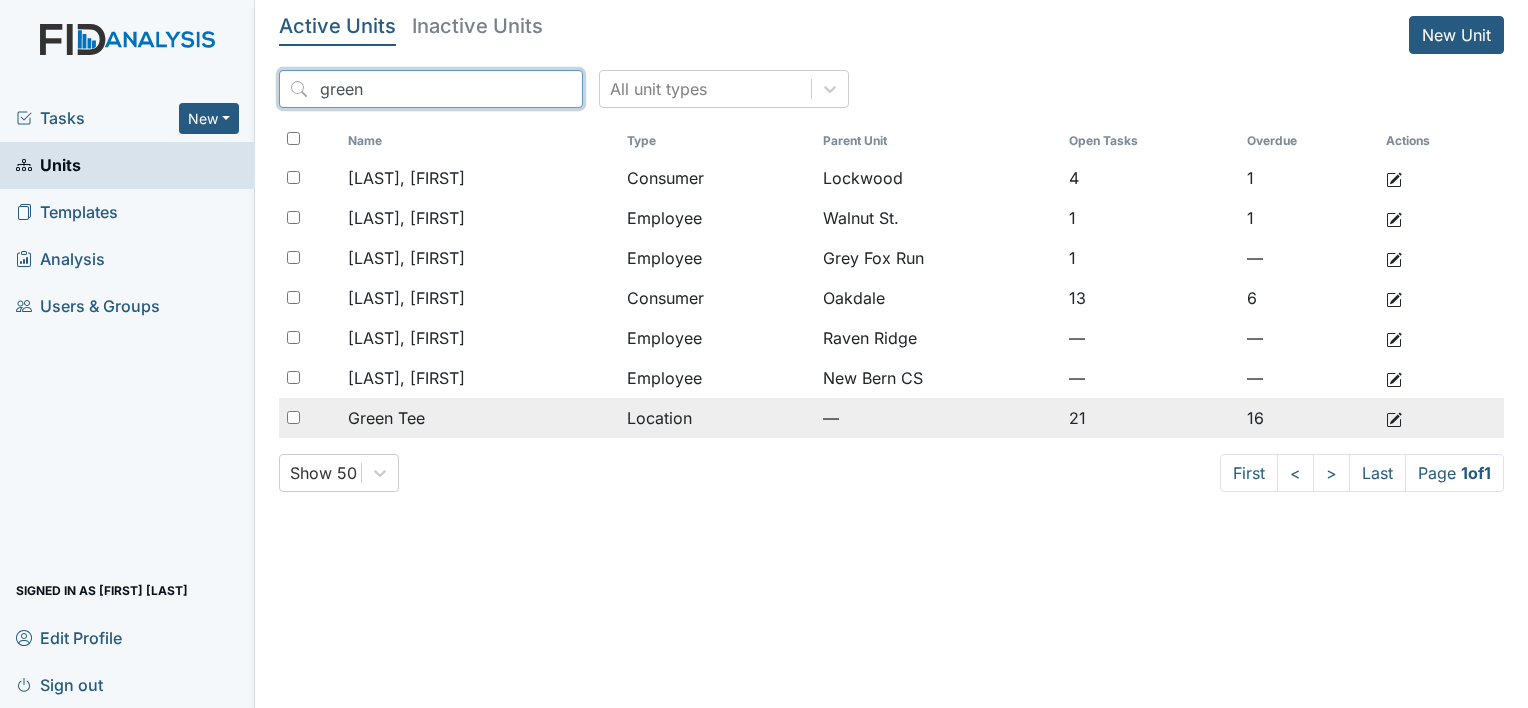 type on "green" 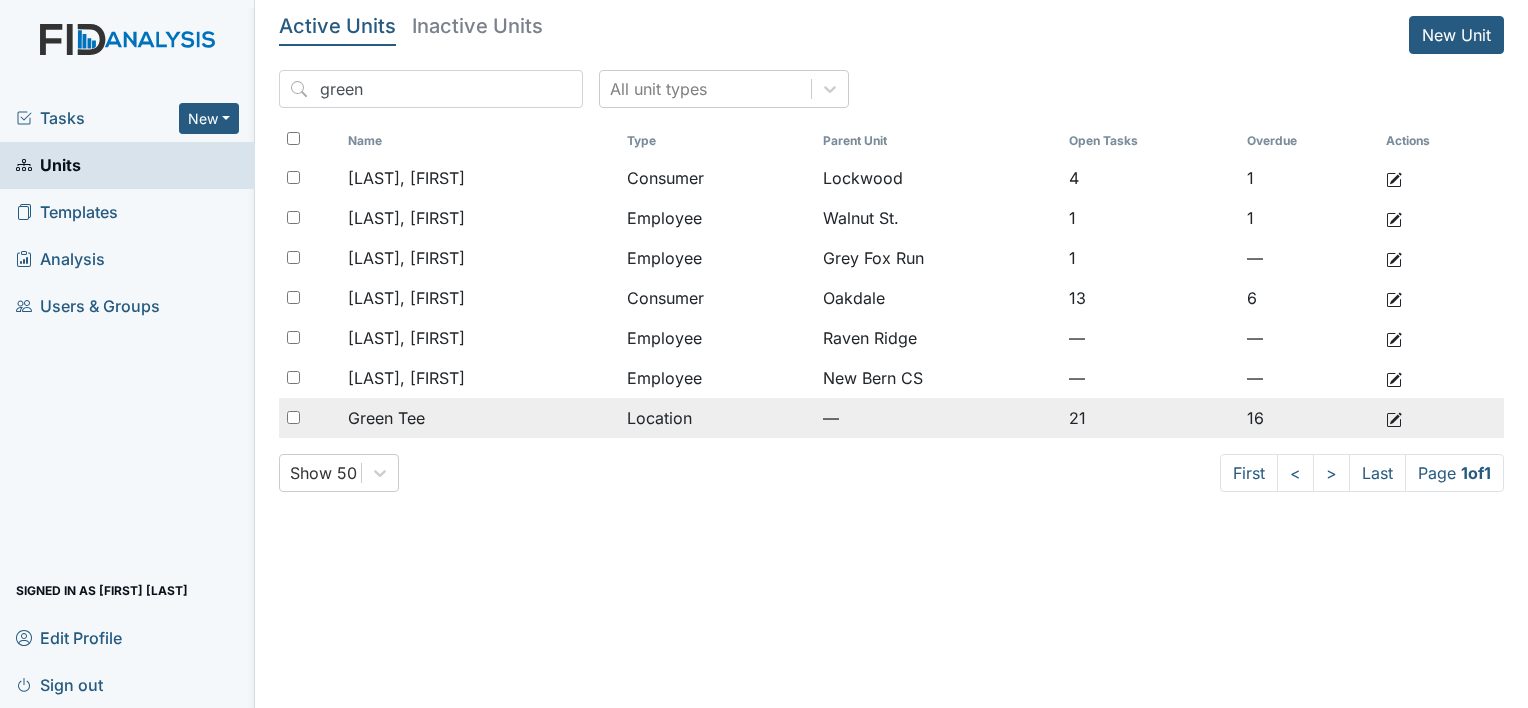 click on "Green Tee" at bounding box center [480, 178] 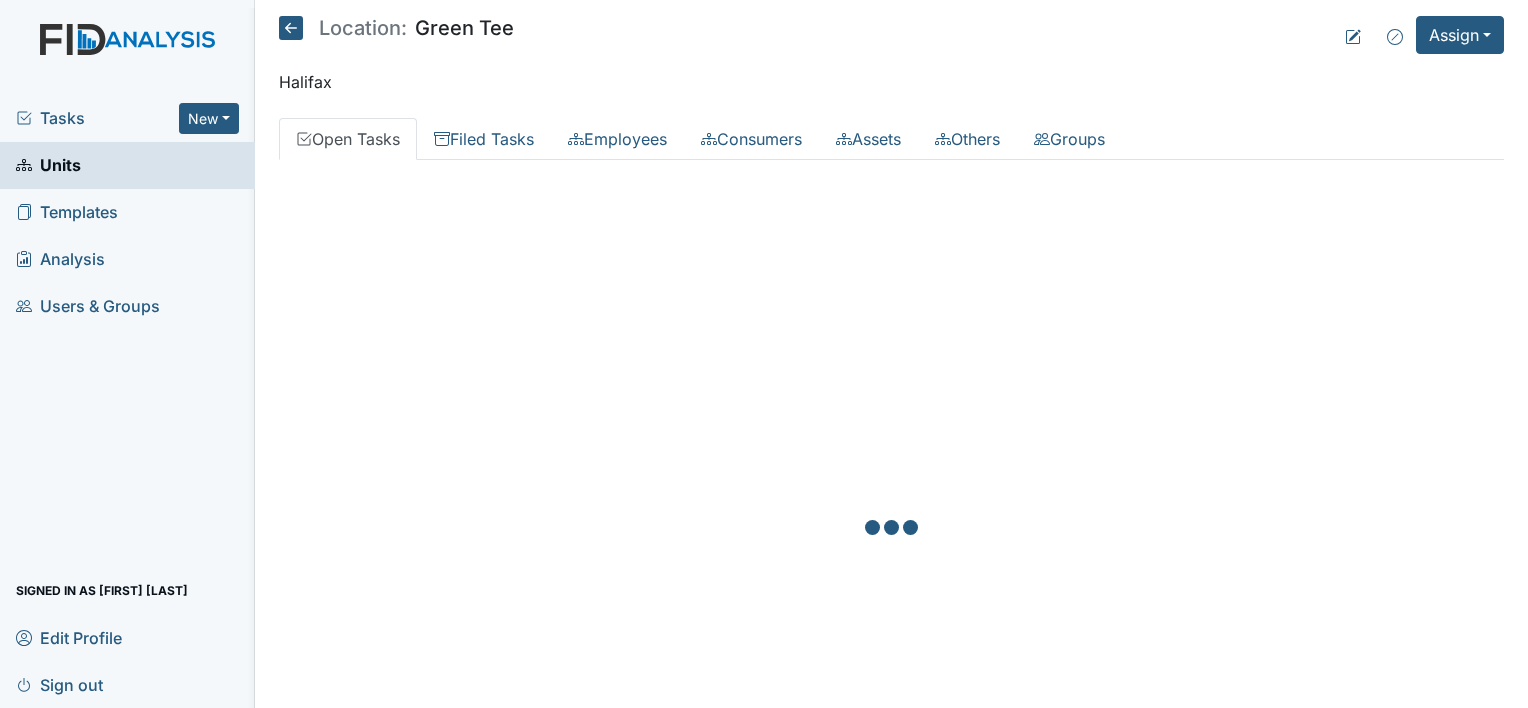 scroll, scrollTop: 0, scrollLeft: 0, axis: both 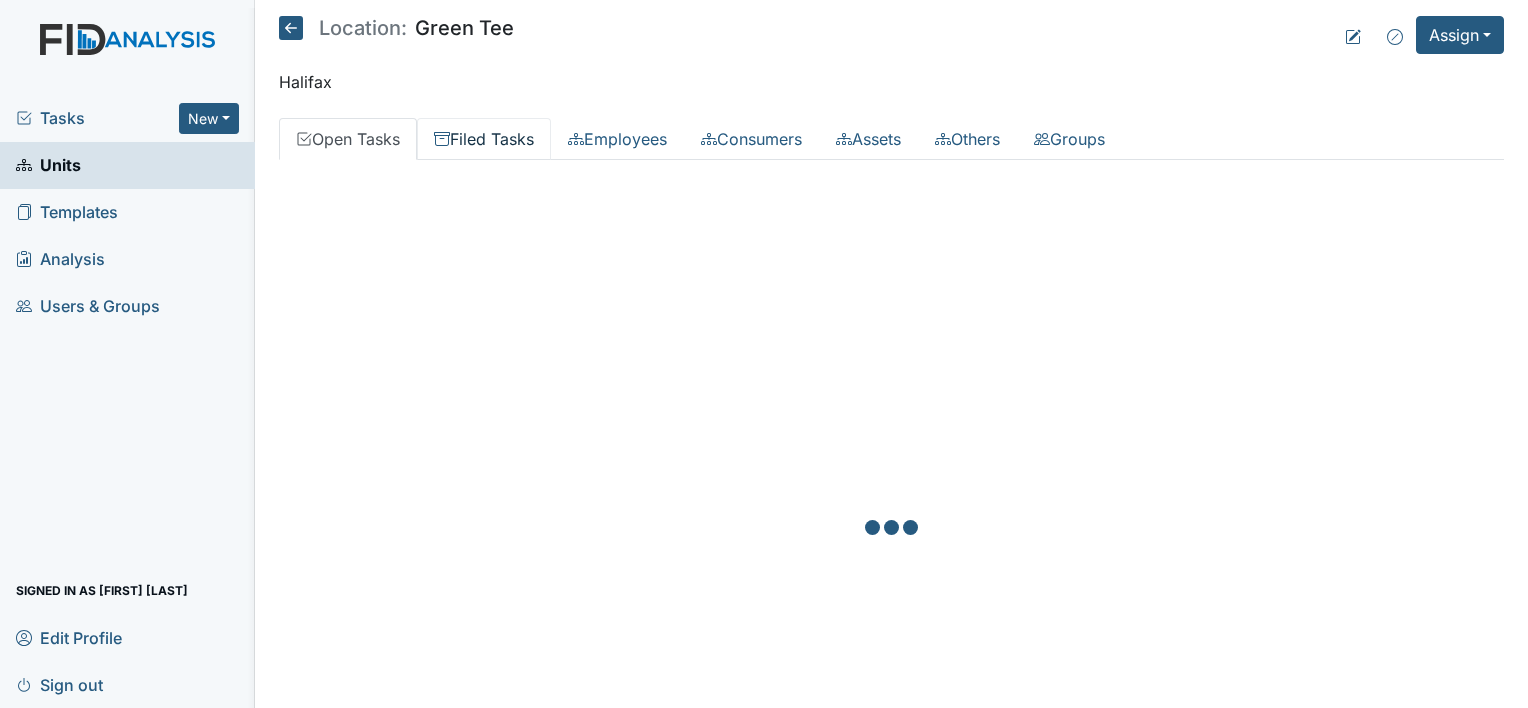 click on "Filed Tasks" at bounding box center (484, 139) 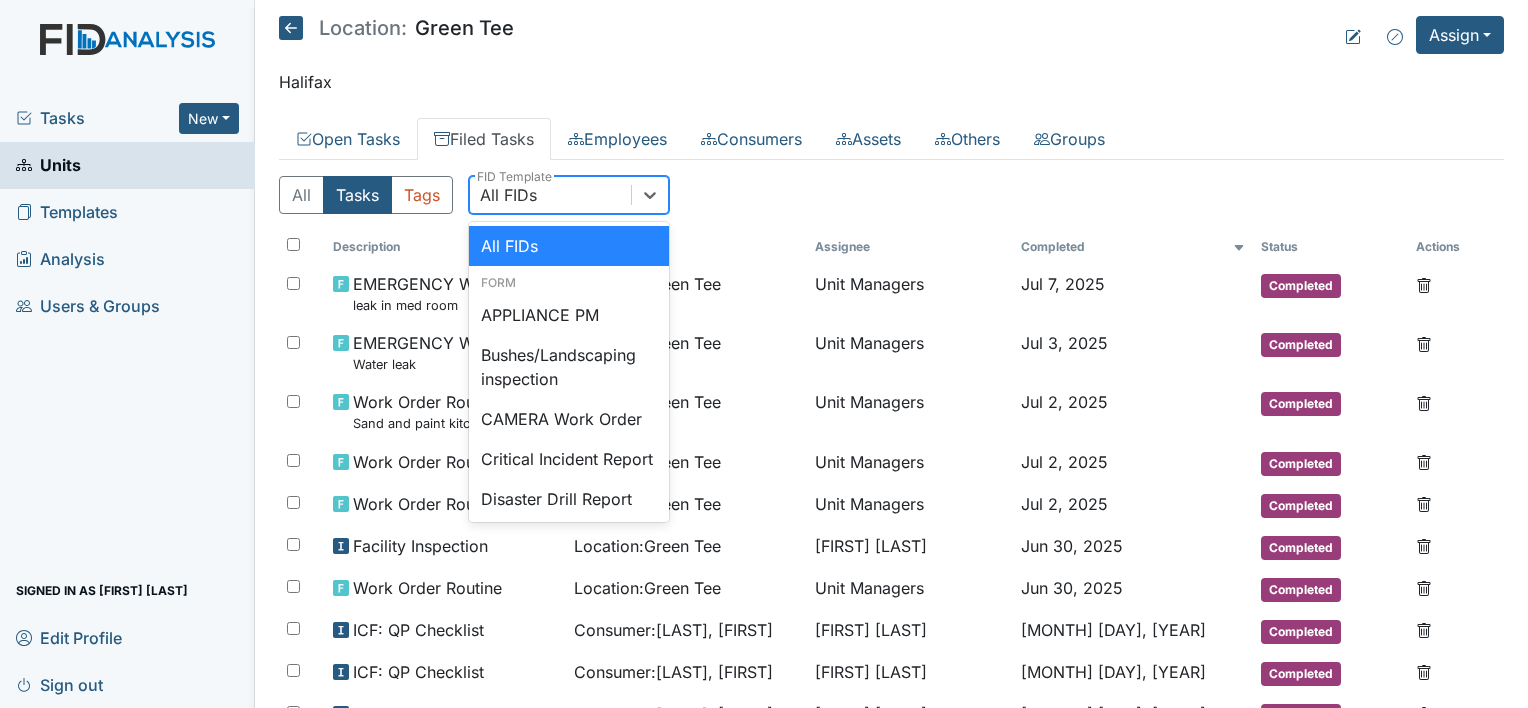 click on "All FIDs" at bounding box center (550, 195) 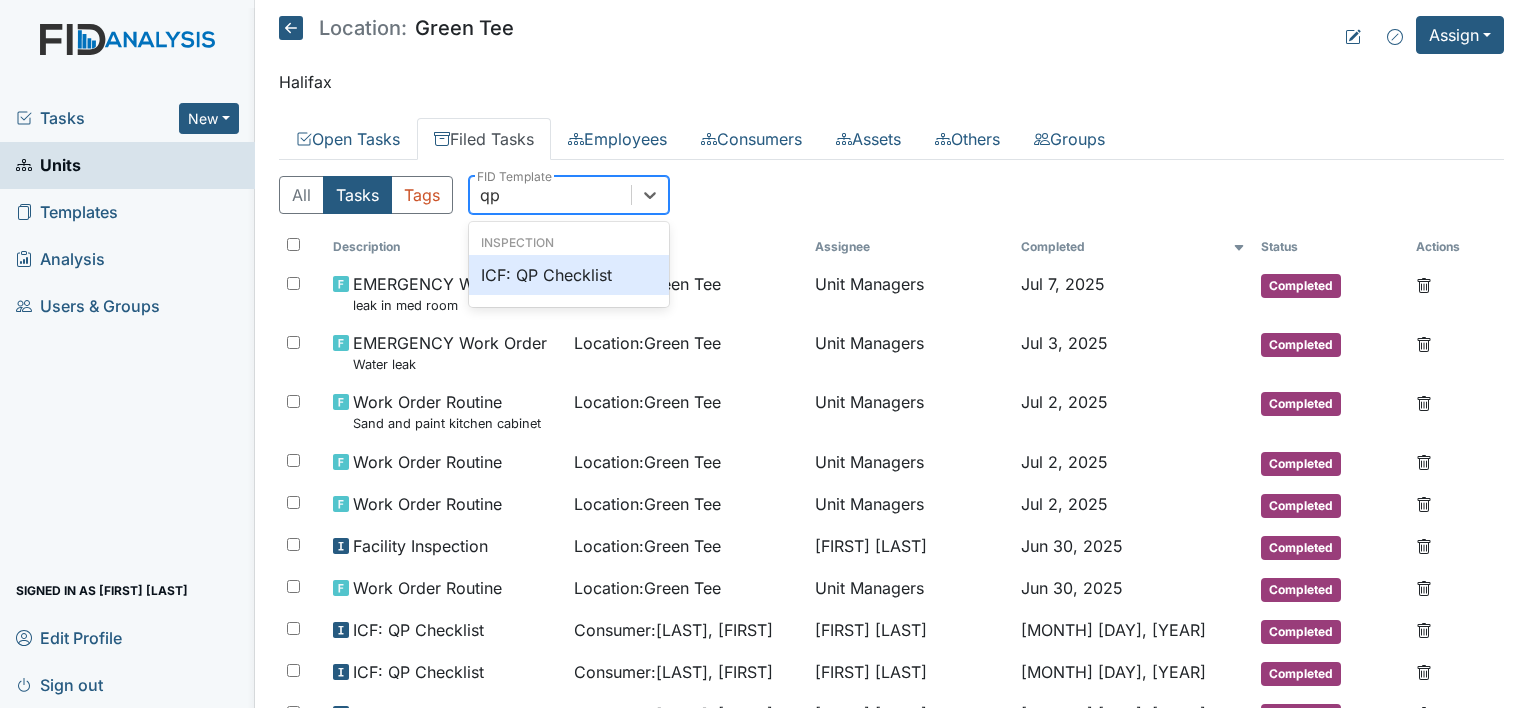 click on "ICF: QP Checklist" at bounding box center (569, 275) 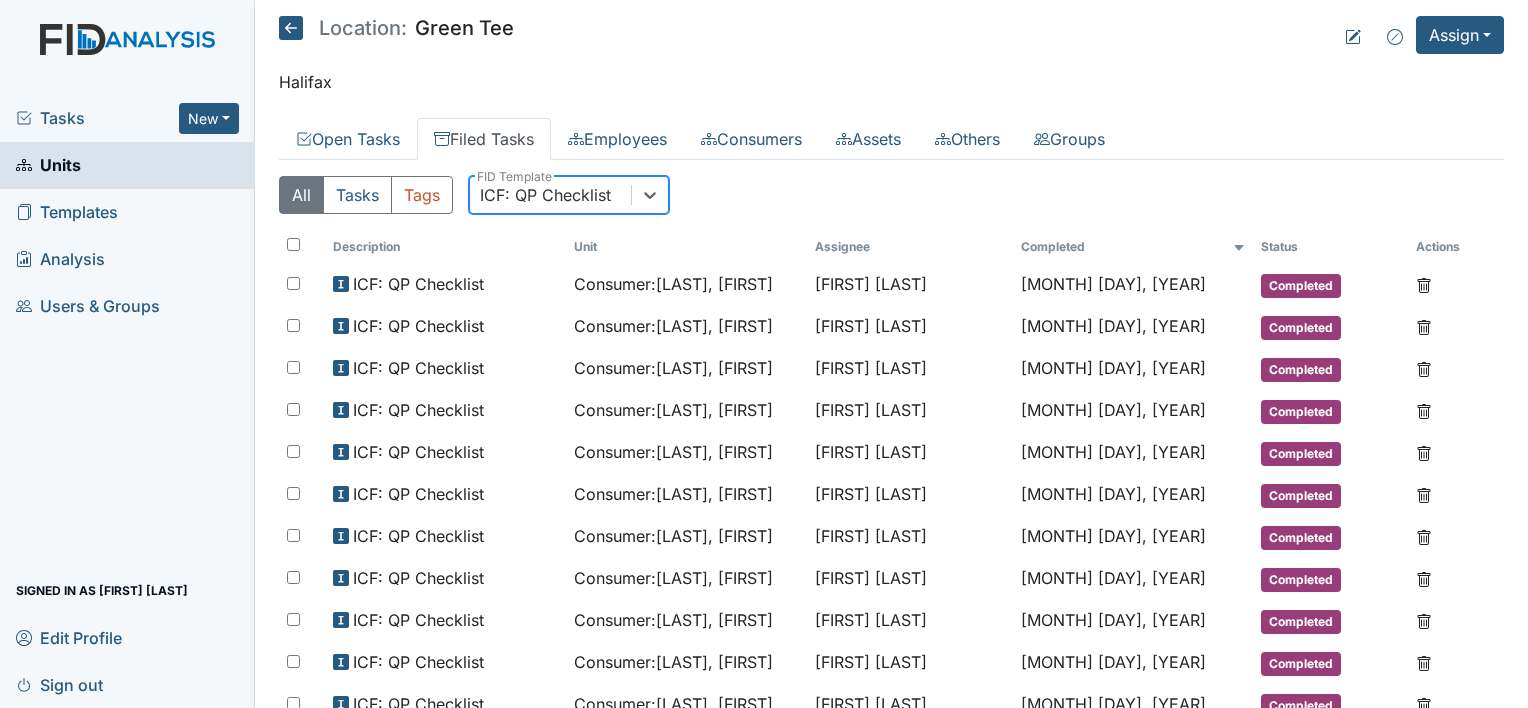 click at bounding box center (291, 28) 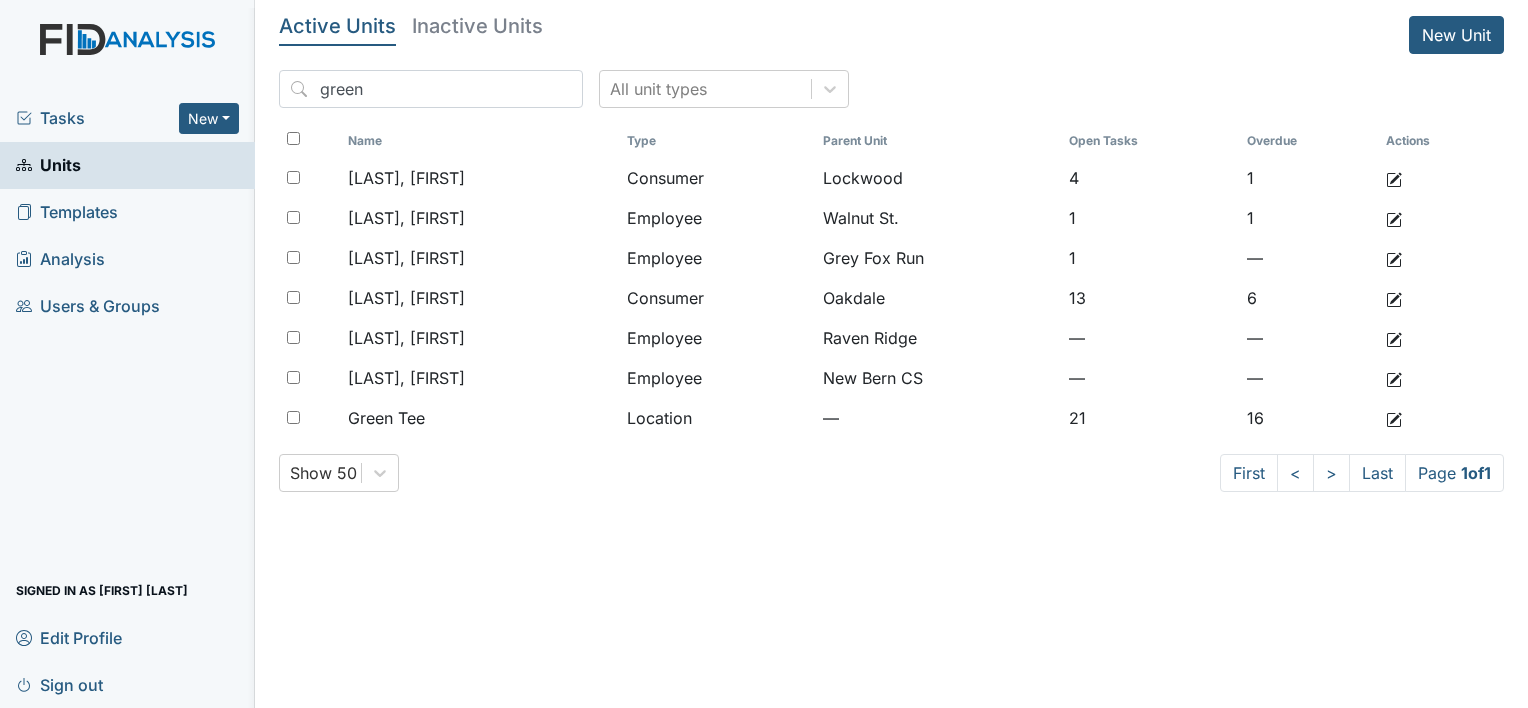scroll, scrollTop: 0, scrollLeft: 0, axis: both 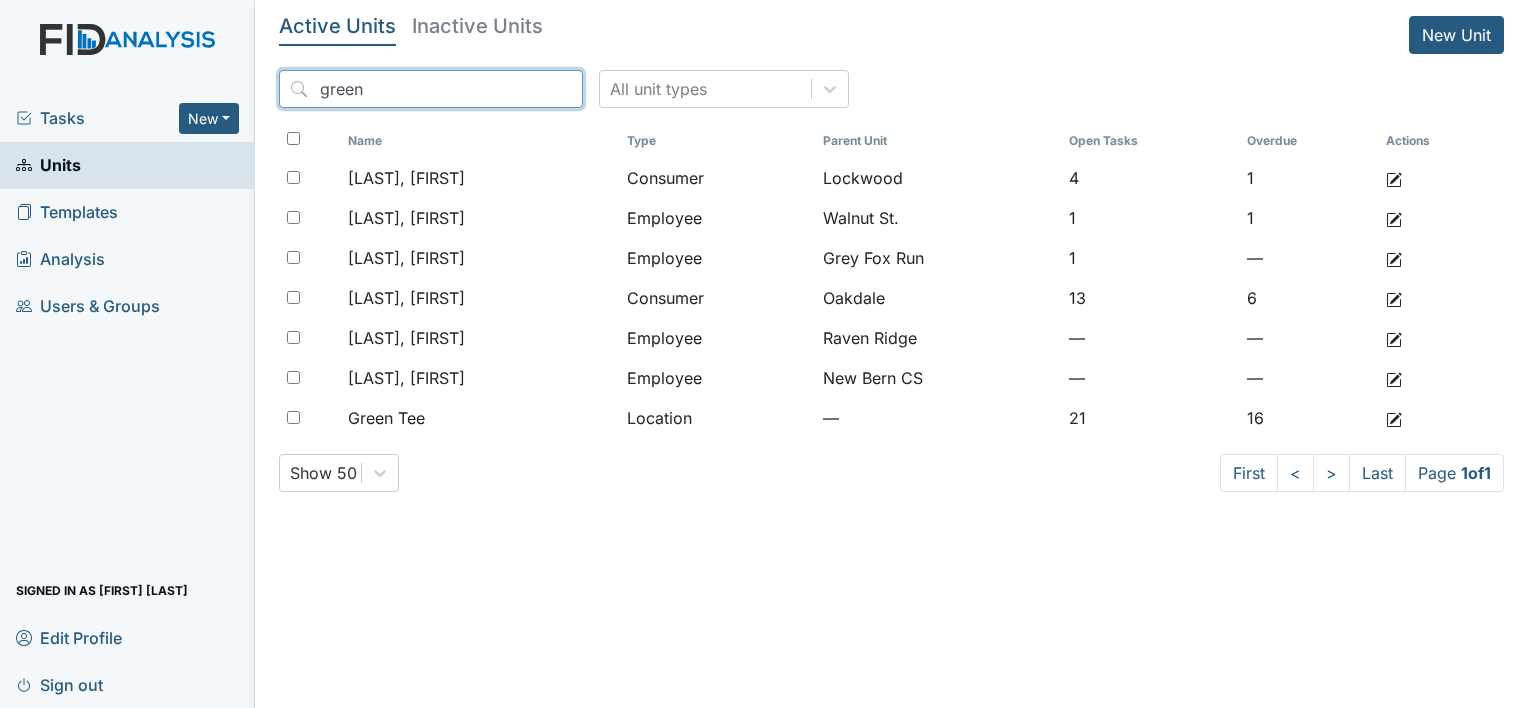 drag, startPoint x: 417, startPoint y: 98, endPoint x: 204, endPoint y: 89, distance: 213.19006 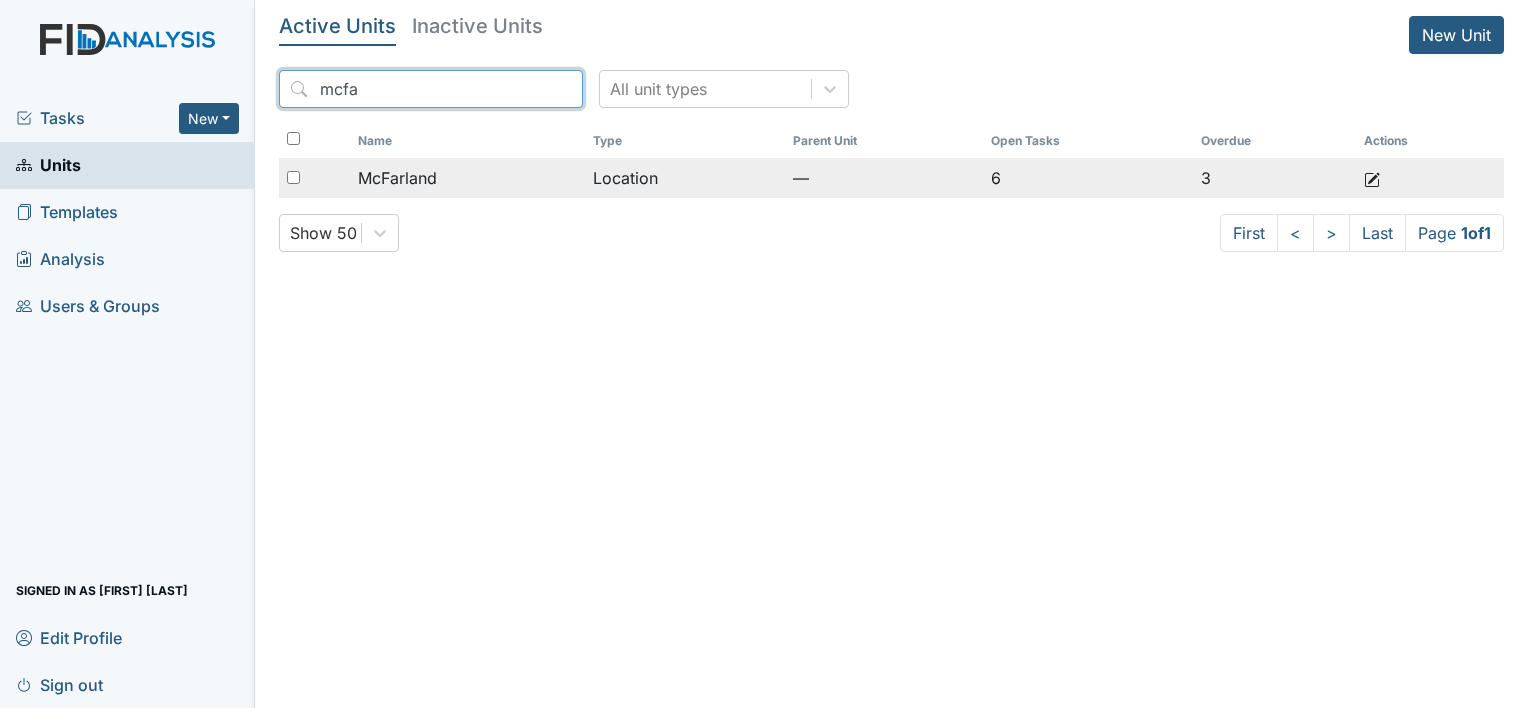 type on "mcfa" 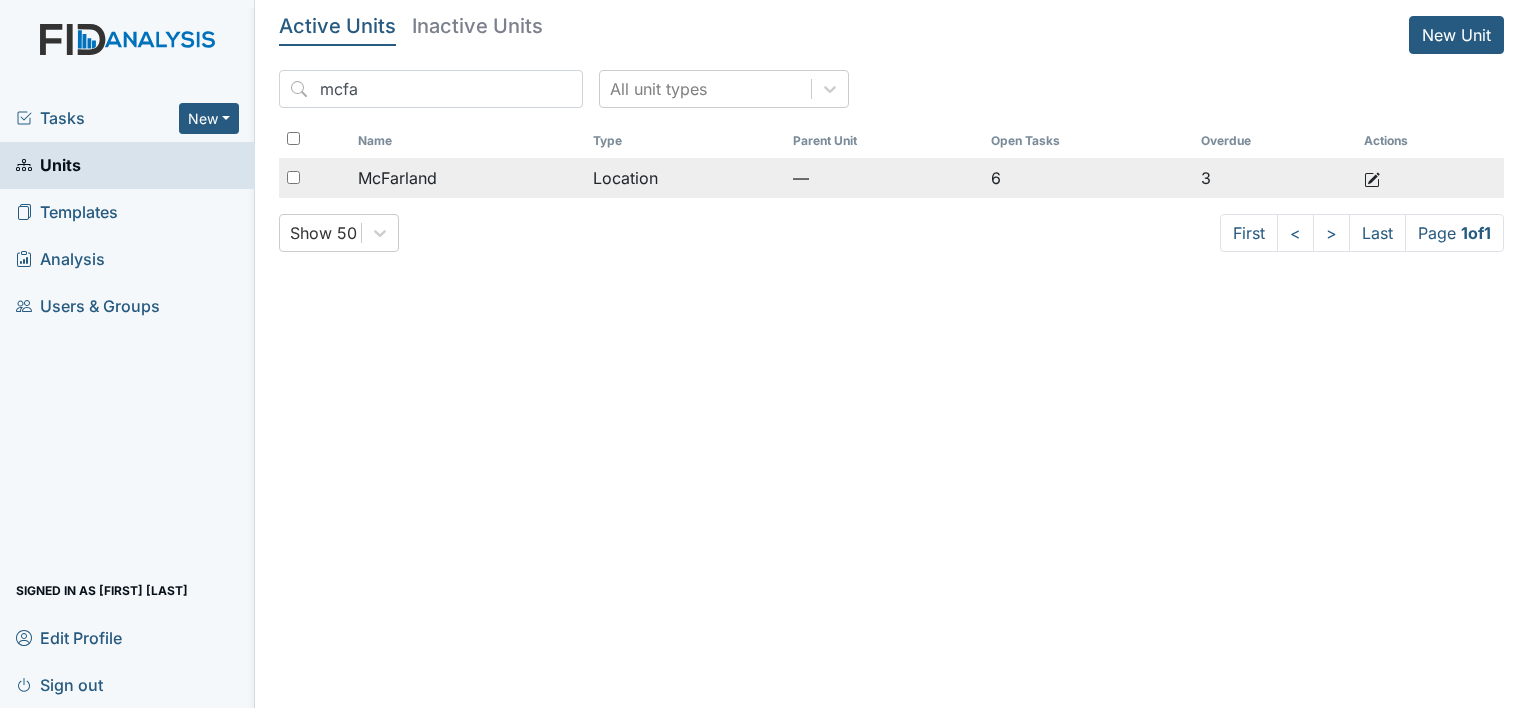 click on "McFarland" at bounding box center [397, 178] 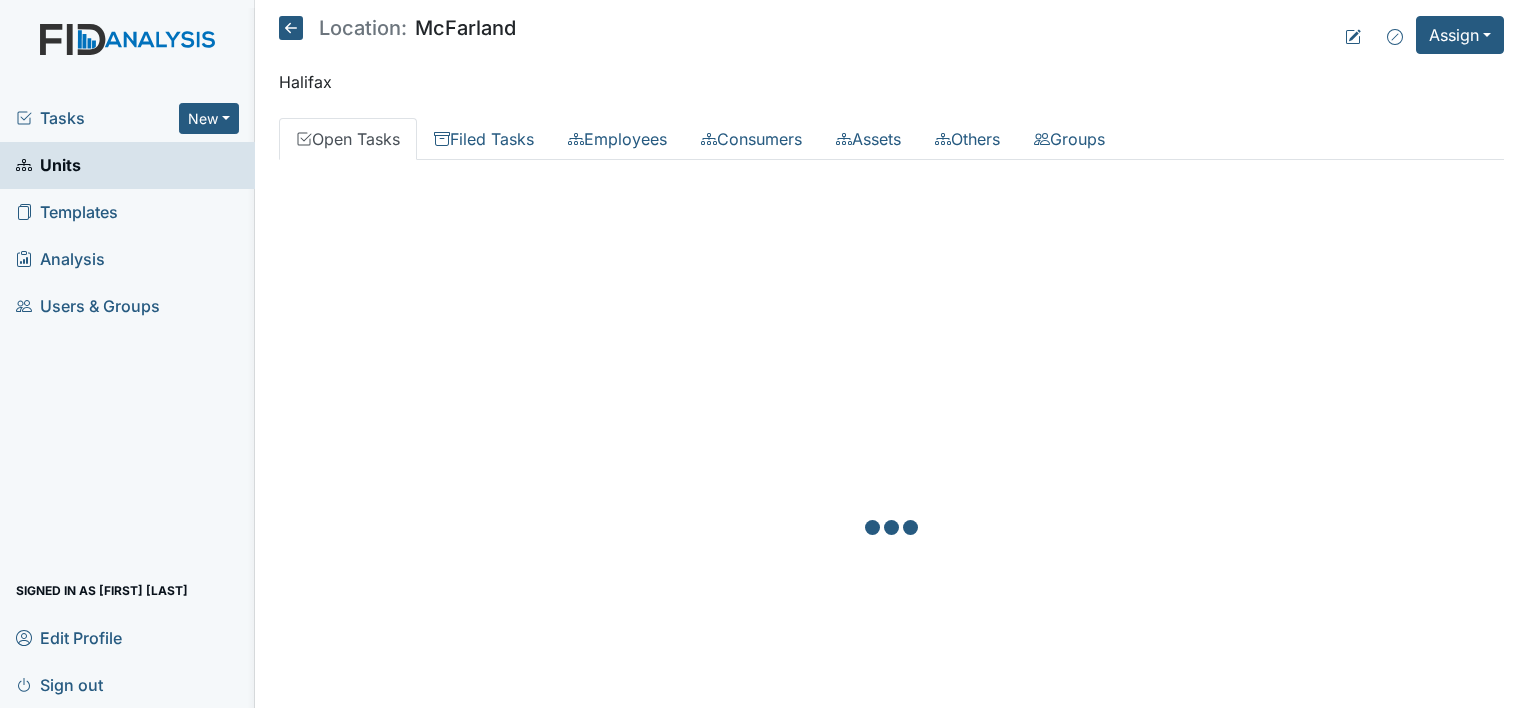 scroll, scrollTop: 0, scrollLeft: 0, axis: both 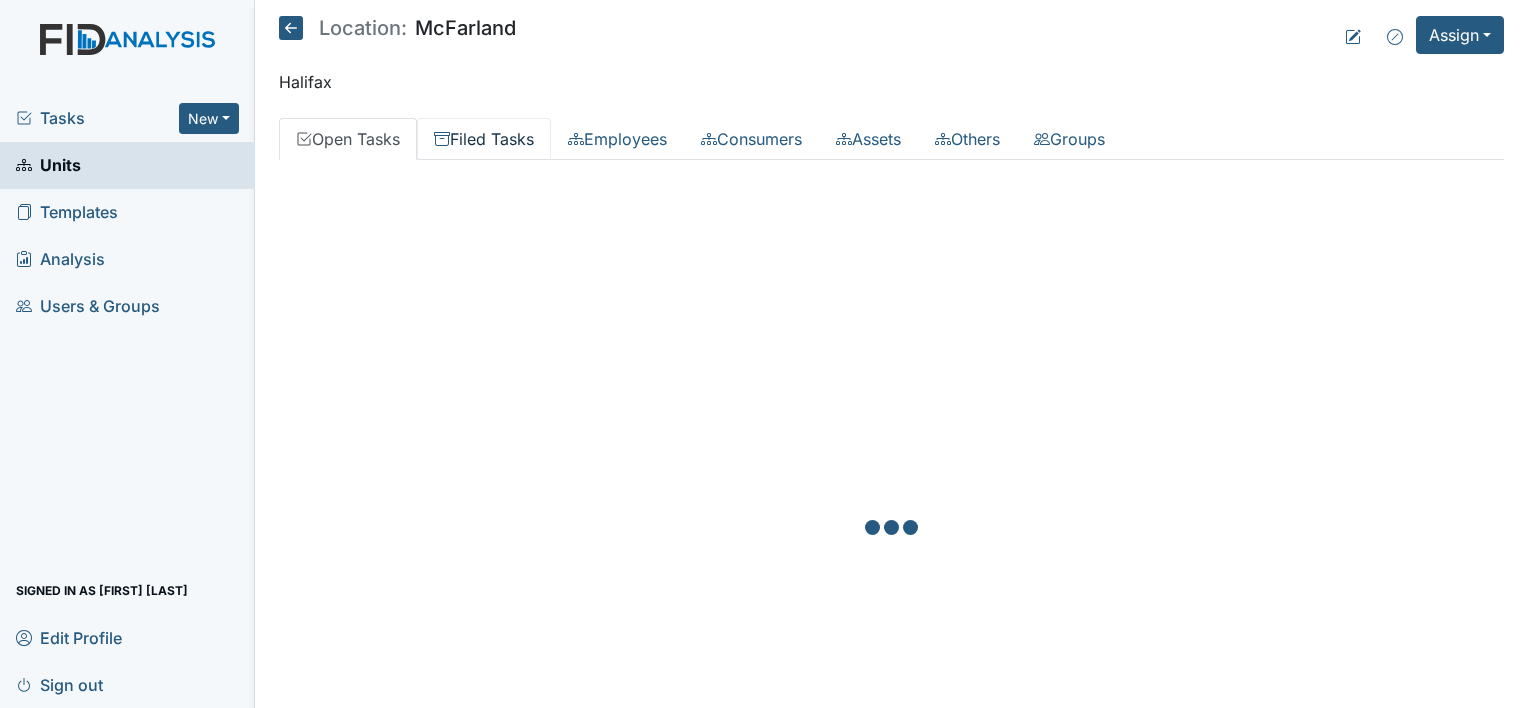 click on "Filed Tasks" at bounding box center (484, 139) 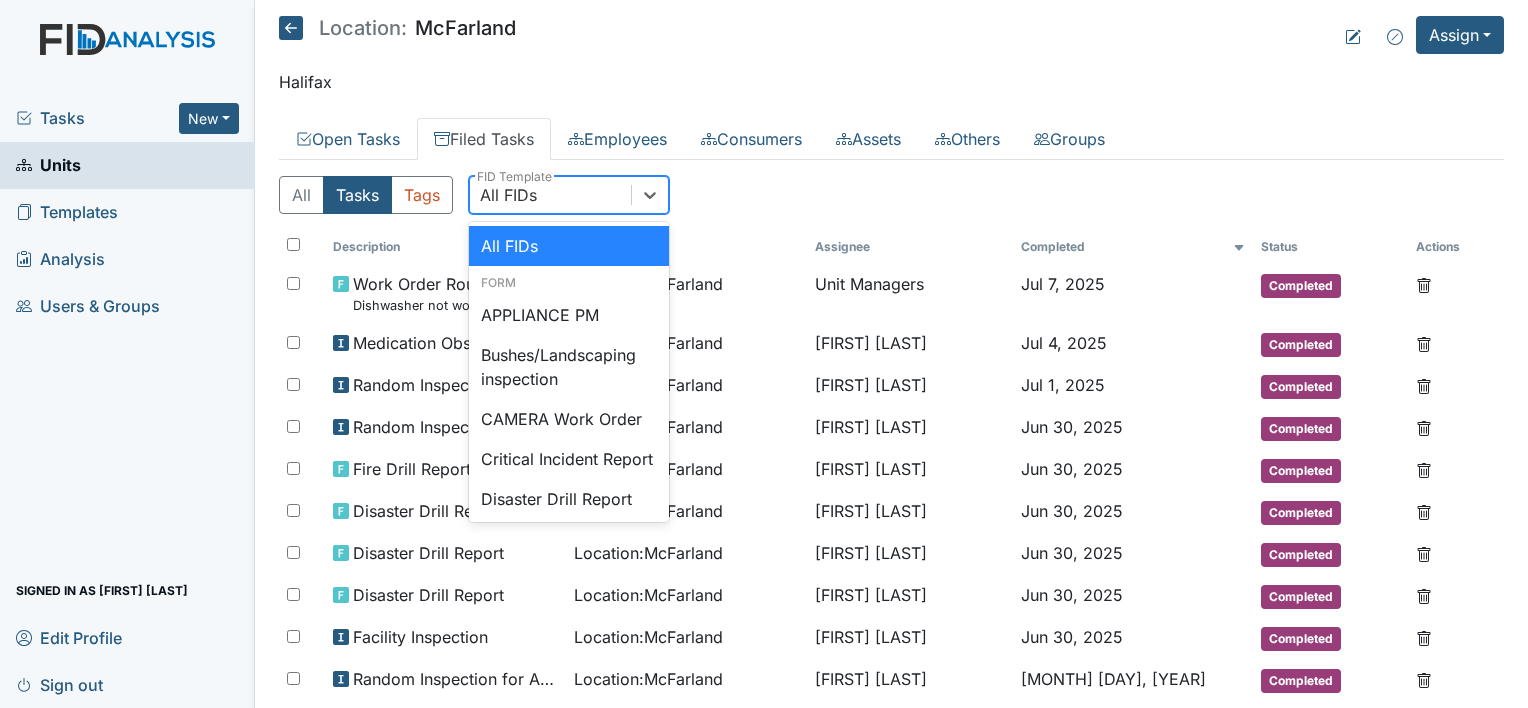 click on "All FIDs" at bounding box center [550, 195] 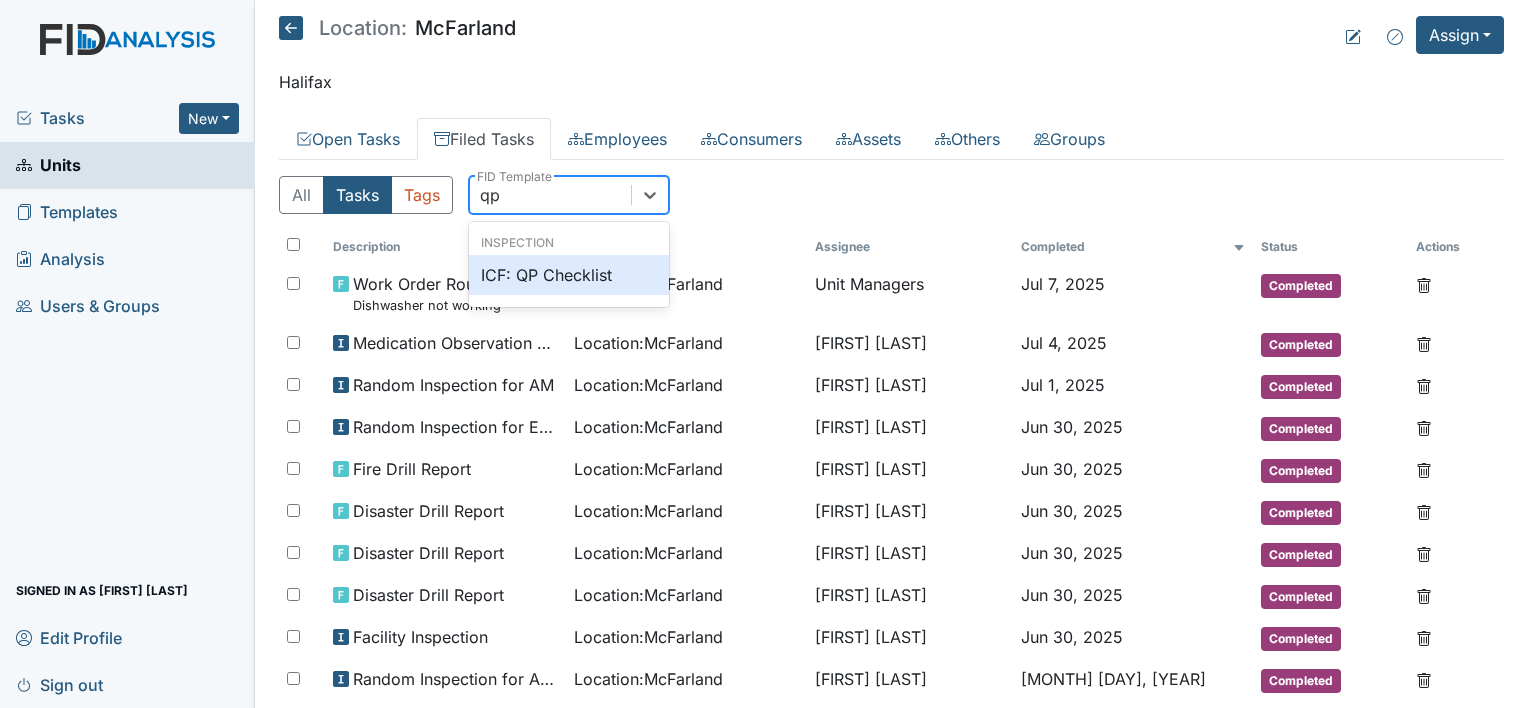 click on "ICF: QP Checklist" at bounding box center [569, 275] 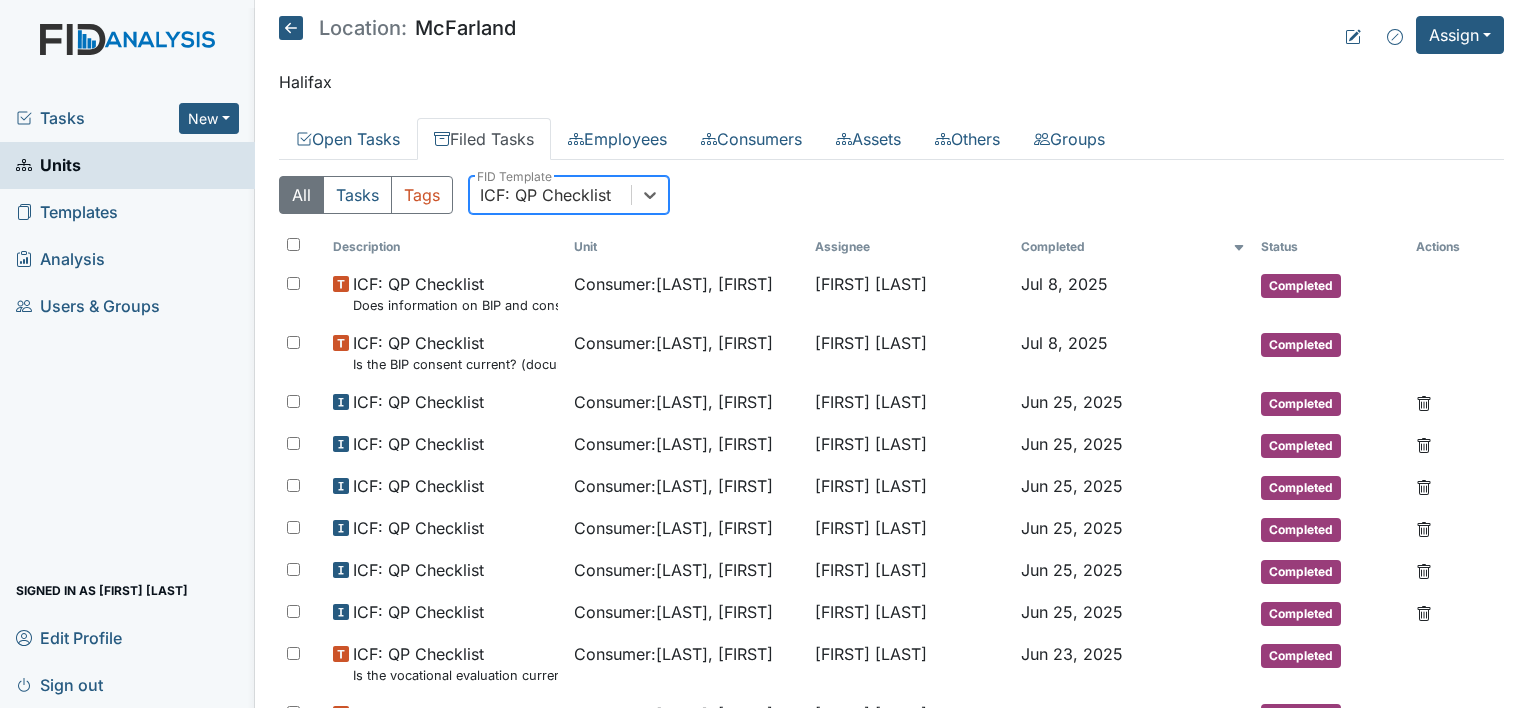 click at bounding box center (291, 28) 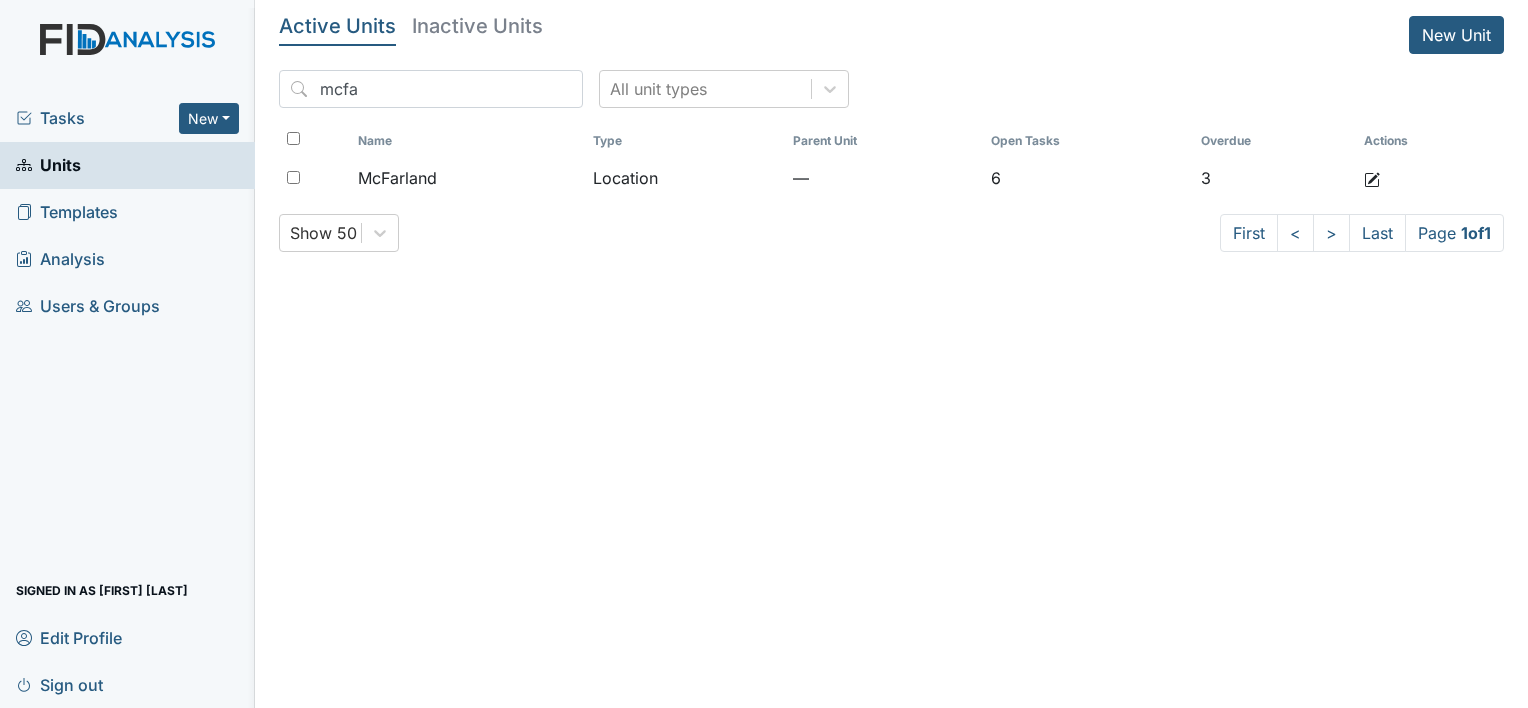 scroll, scrollTop: 0, scrollLeft: 0, axis: both 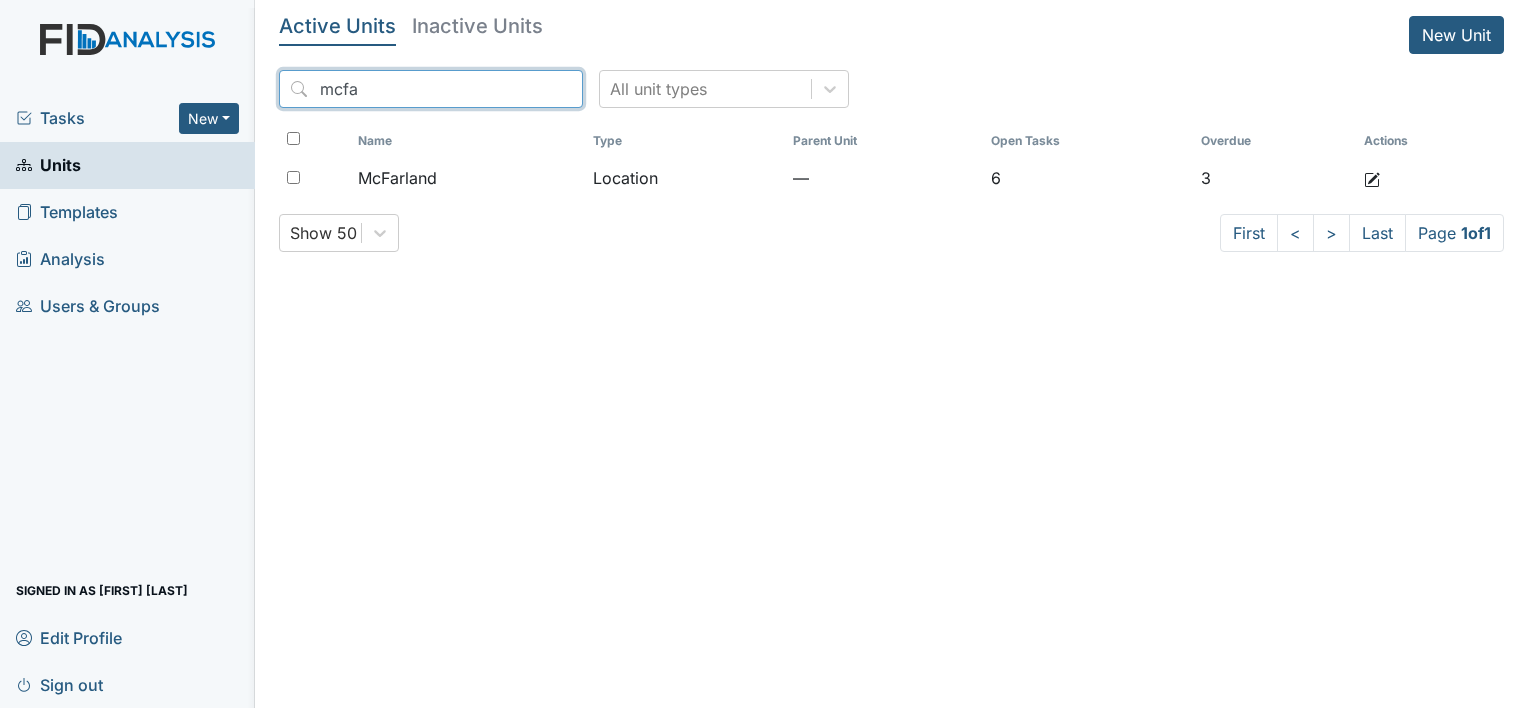 click on "mcfa" at bounding box center [431, 89] 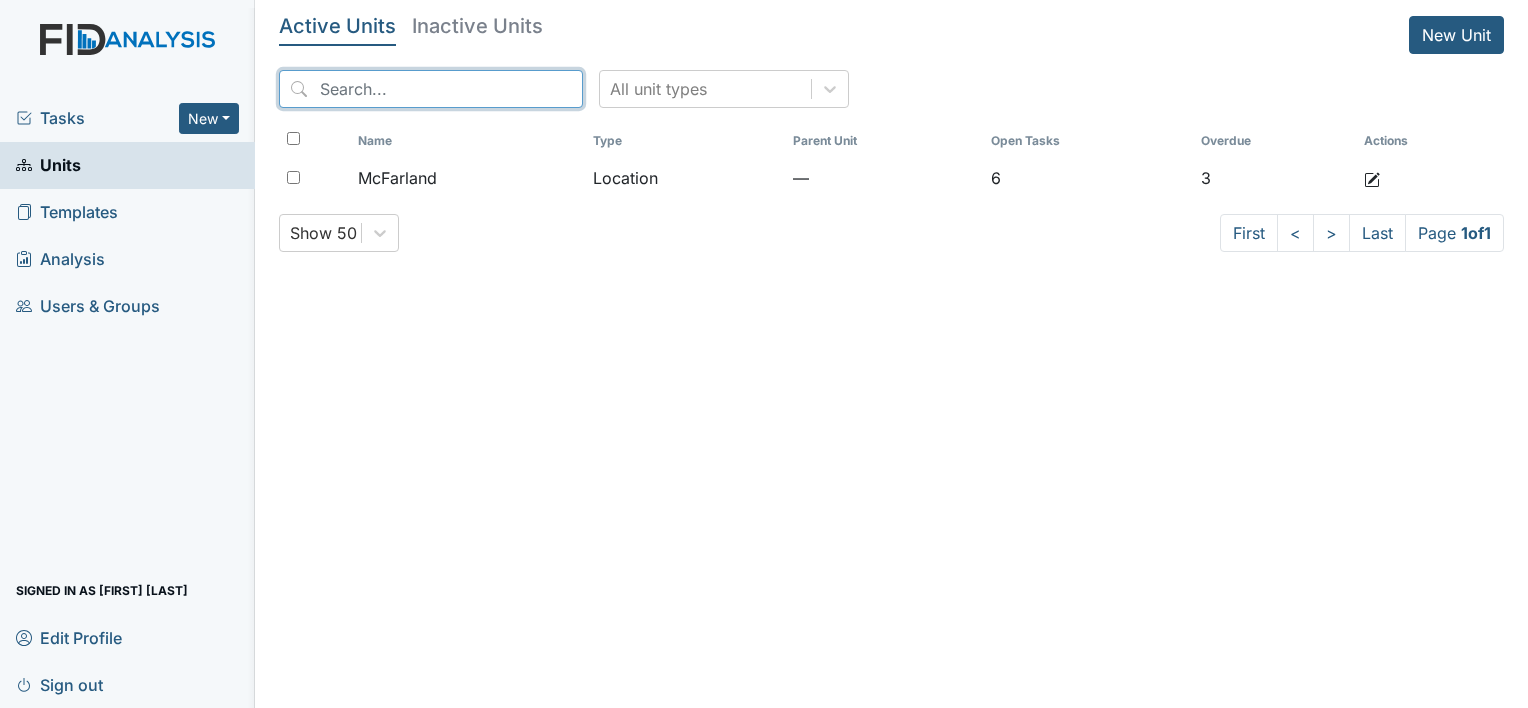 click at bounding box center [431, 89] 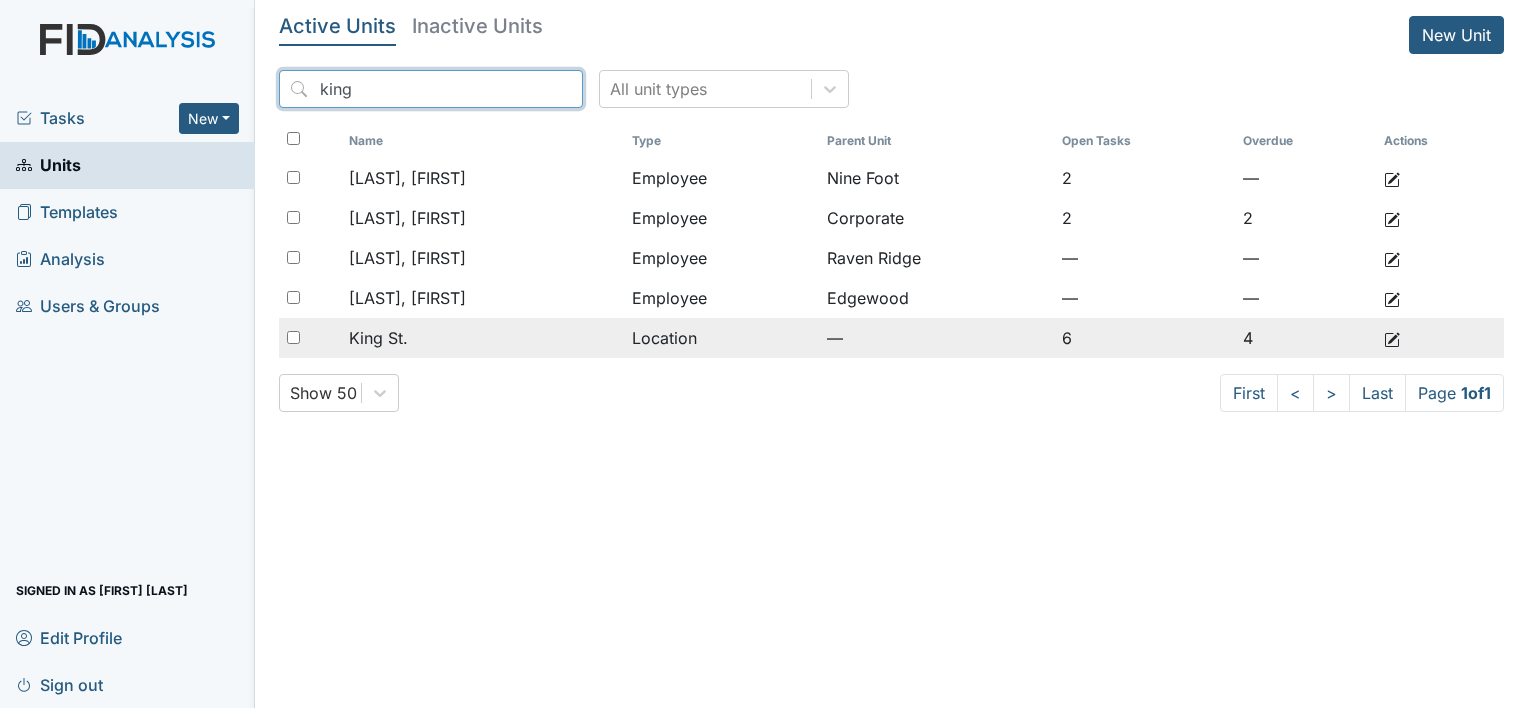 type on "king" 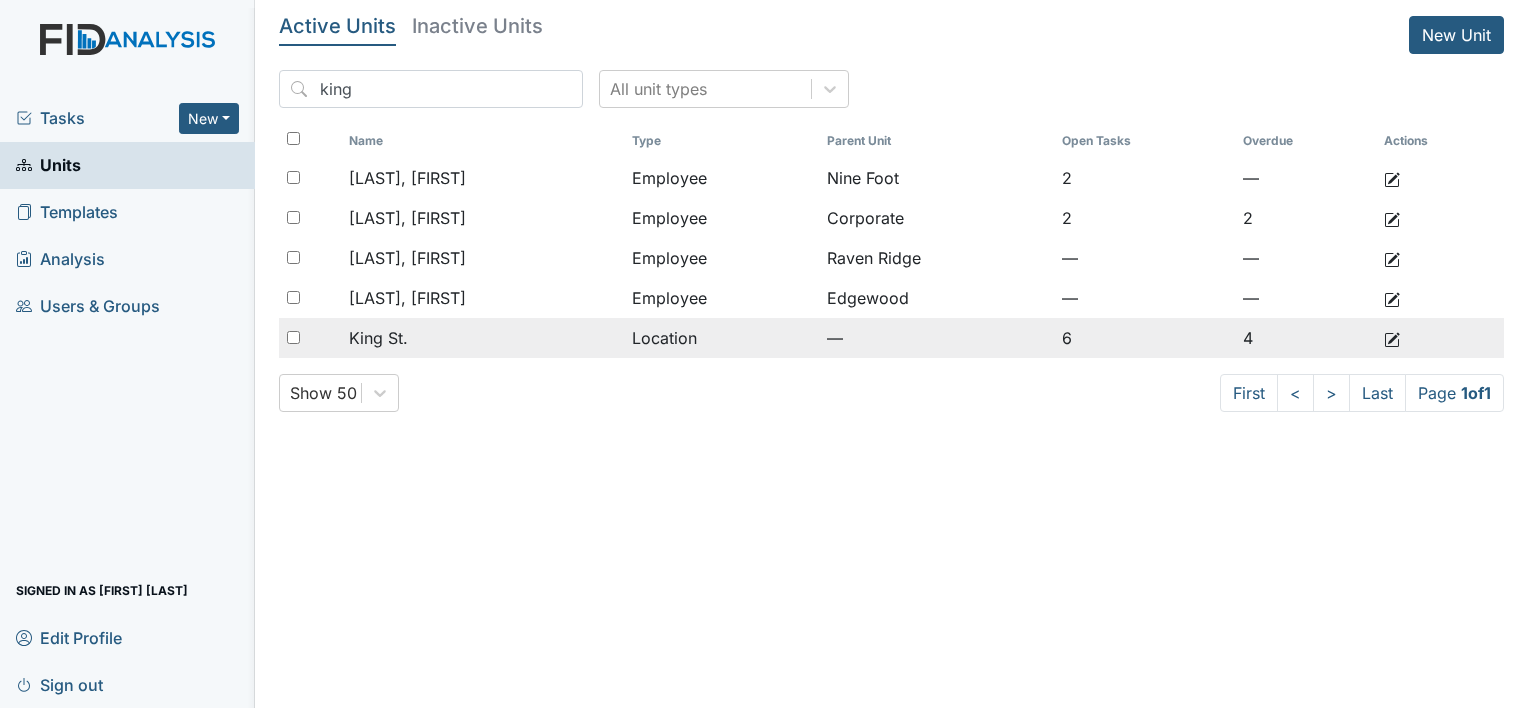 click on "King St." at bounding box center [483, 178] 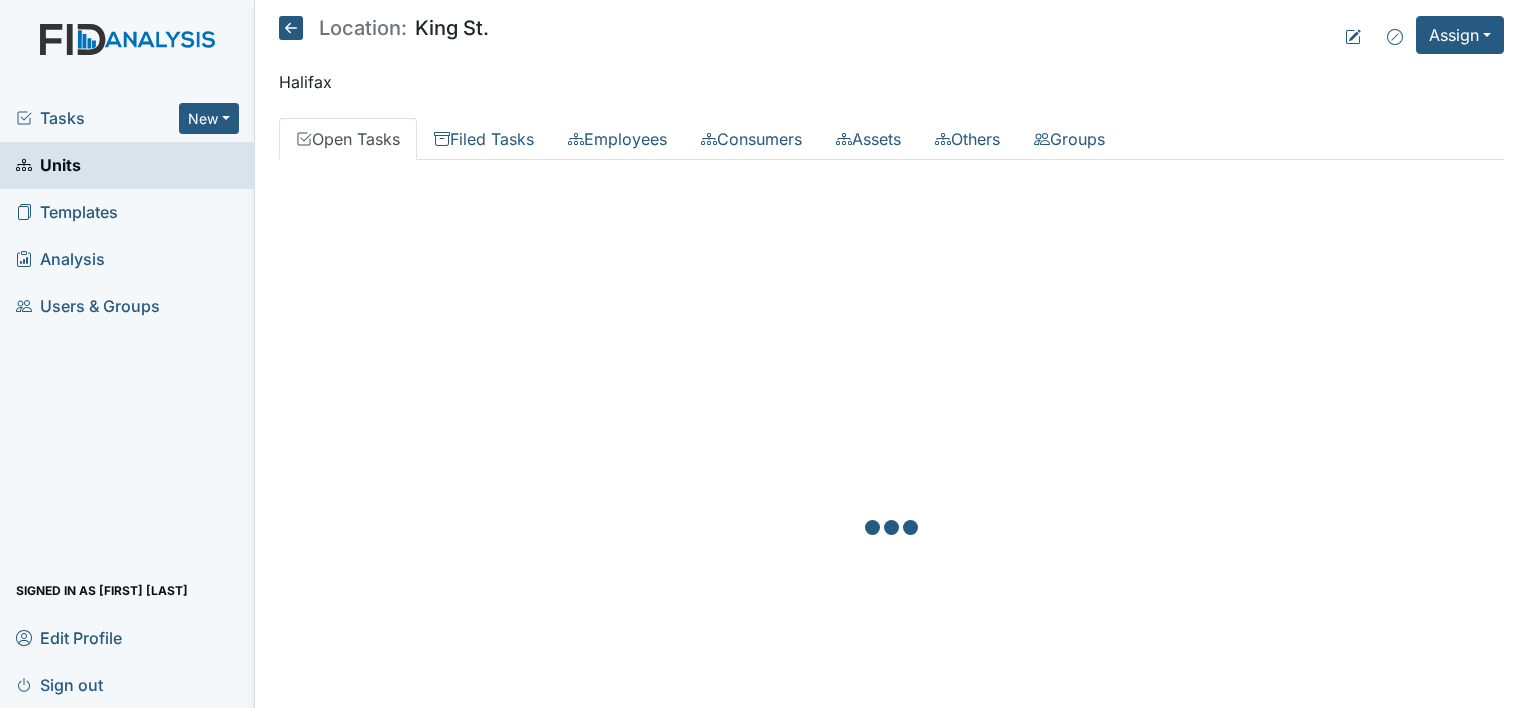 scroll, scrollTop: 0, scrollLeft: 0, axis: both 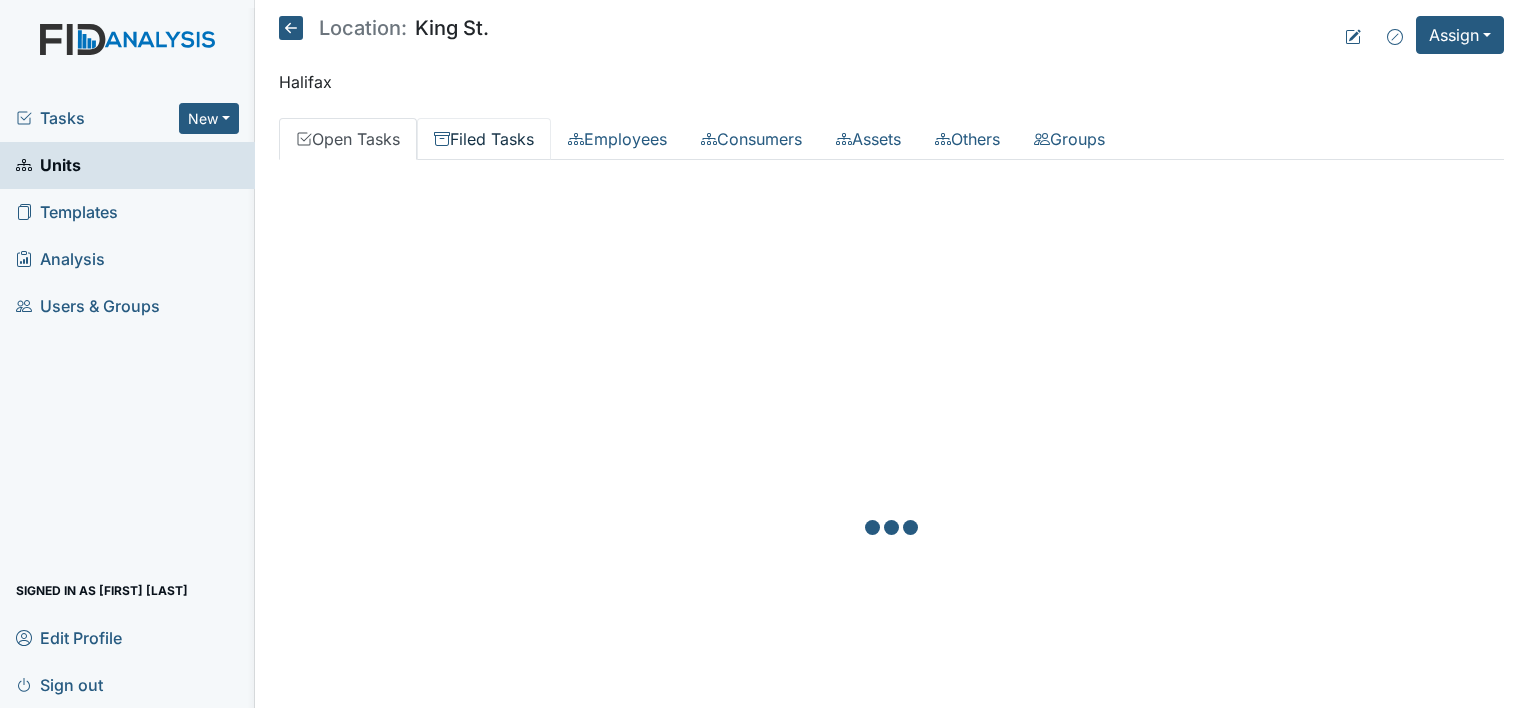 click on "Filed Tasks" at bounding box center (484, 139) 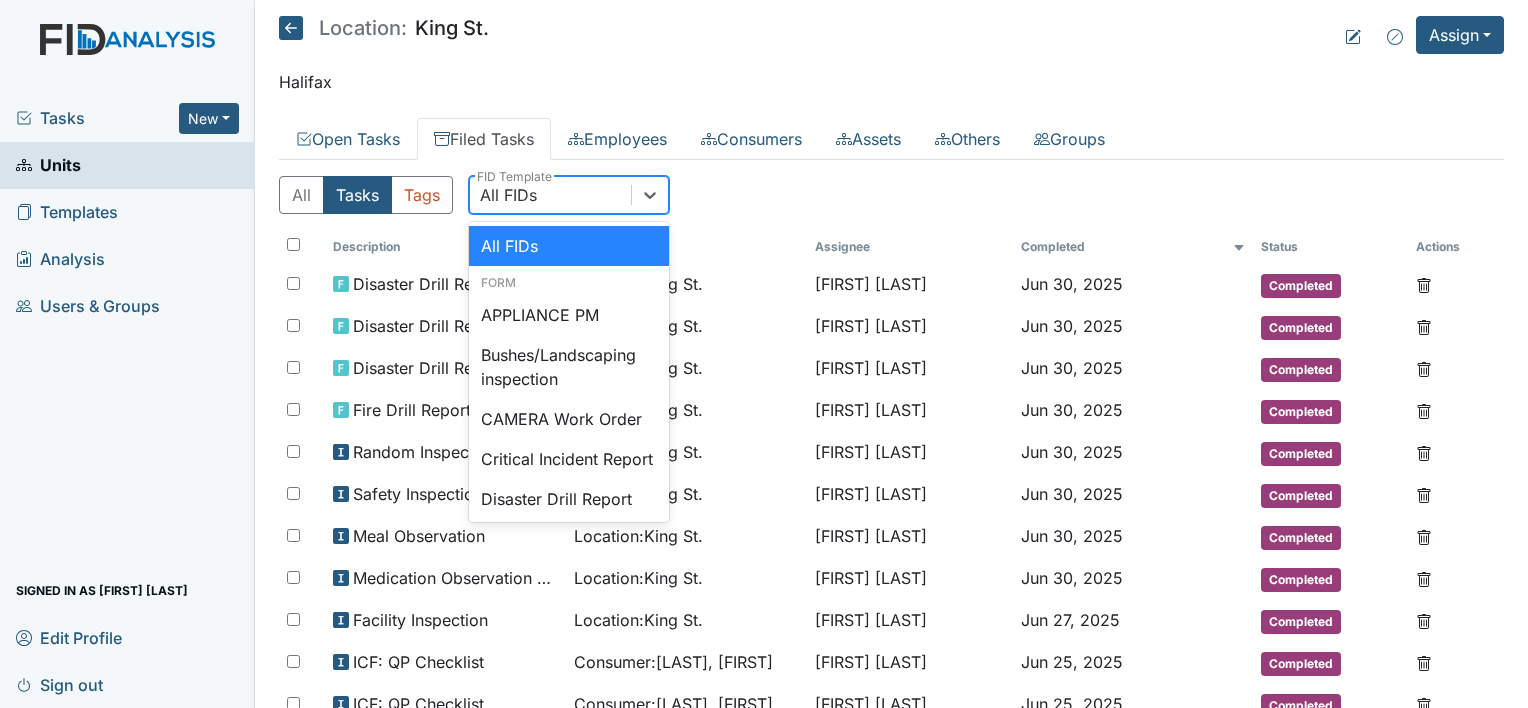 click on "All FIDs" at bounding box center (550, 195) 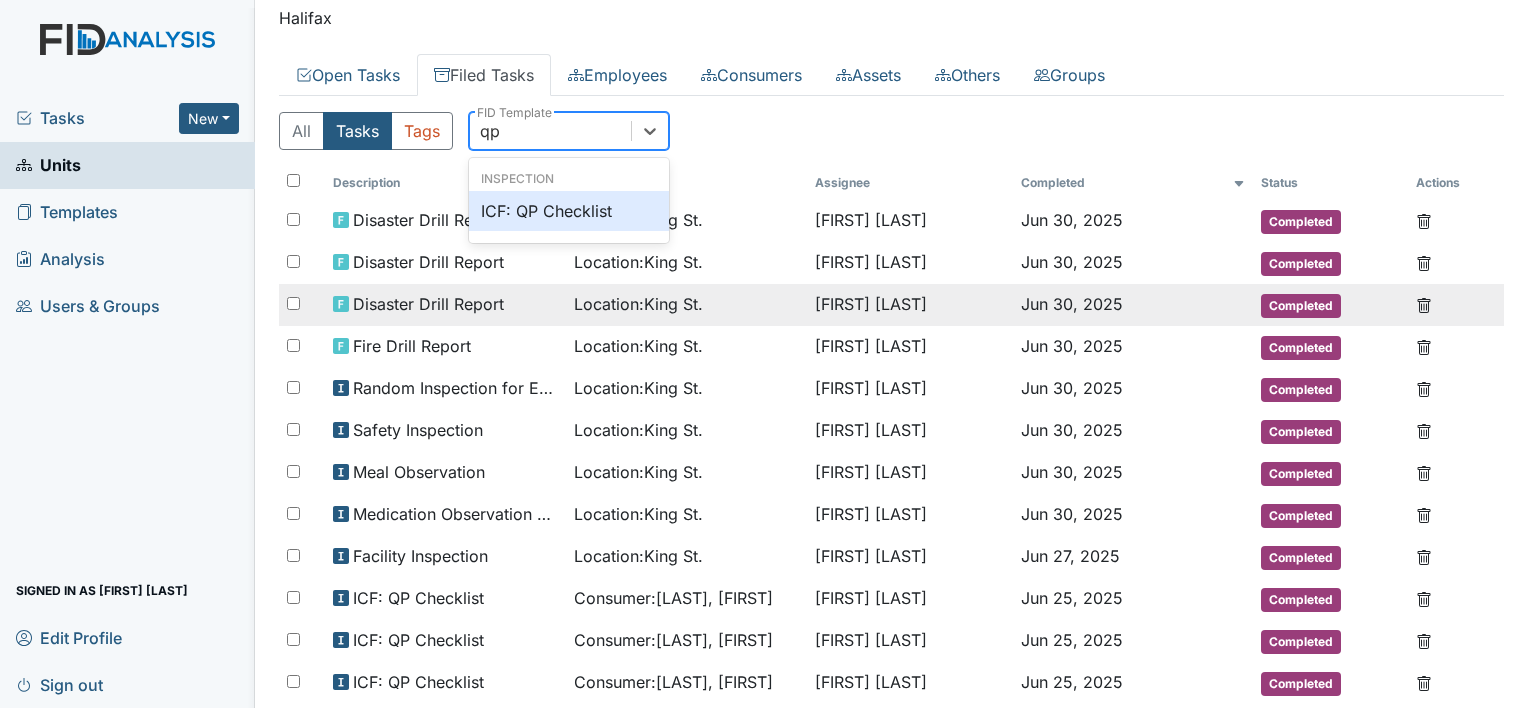 scroll, scrollTop: 100, scrollLeft: 0, axis: vertical 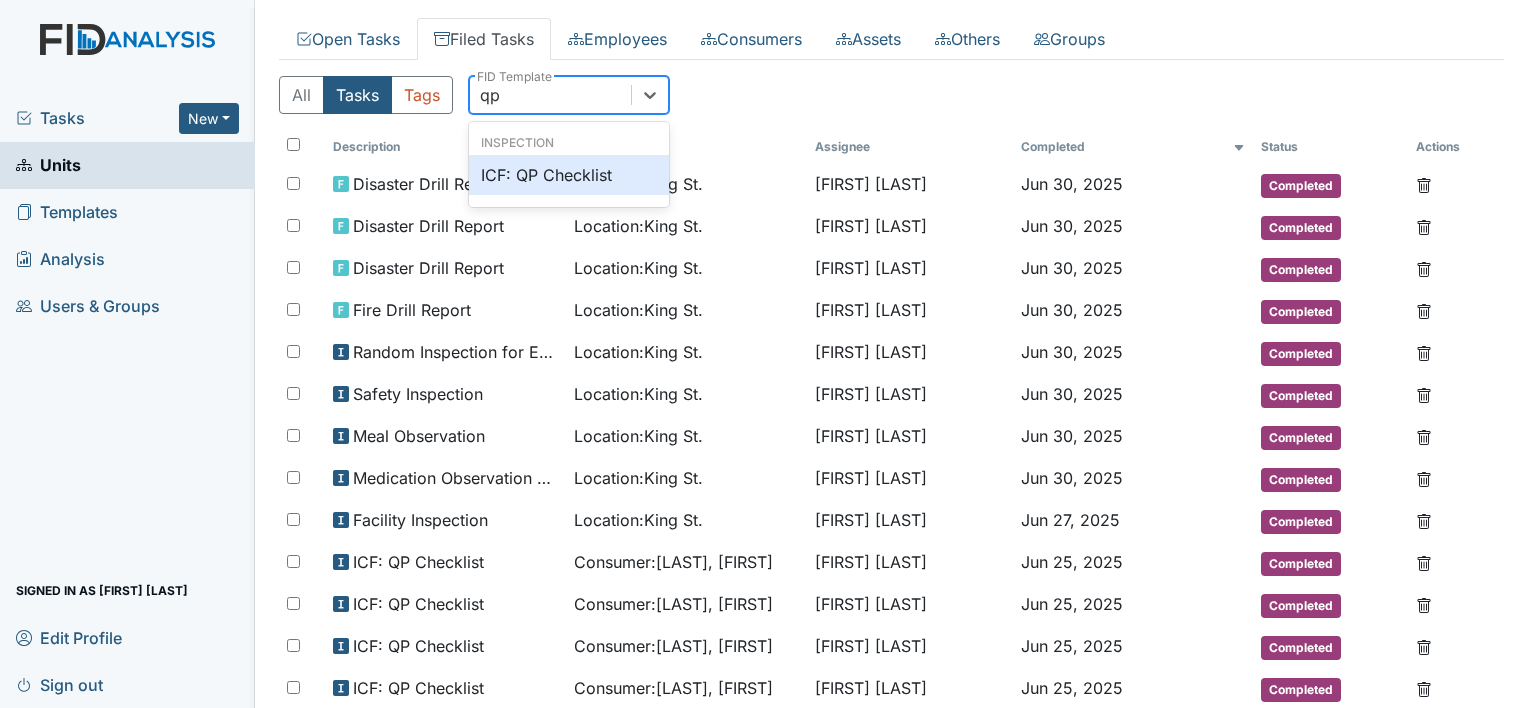 click on "ICF: QP Checklist" at bounding box center (569, 175) 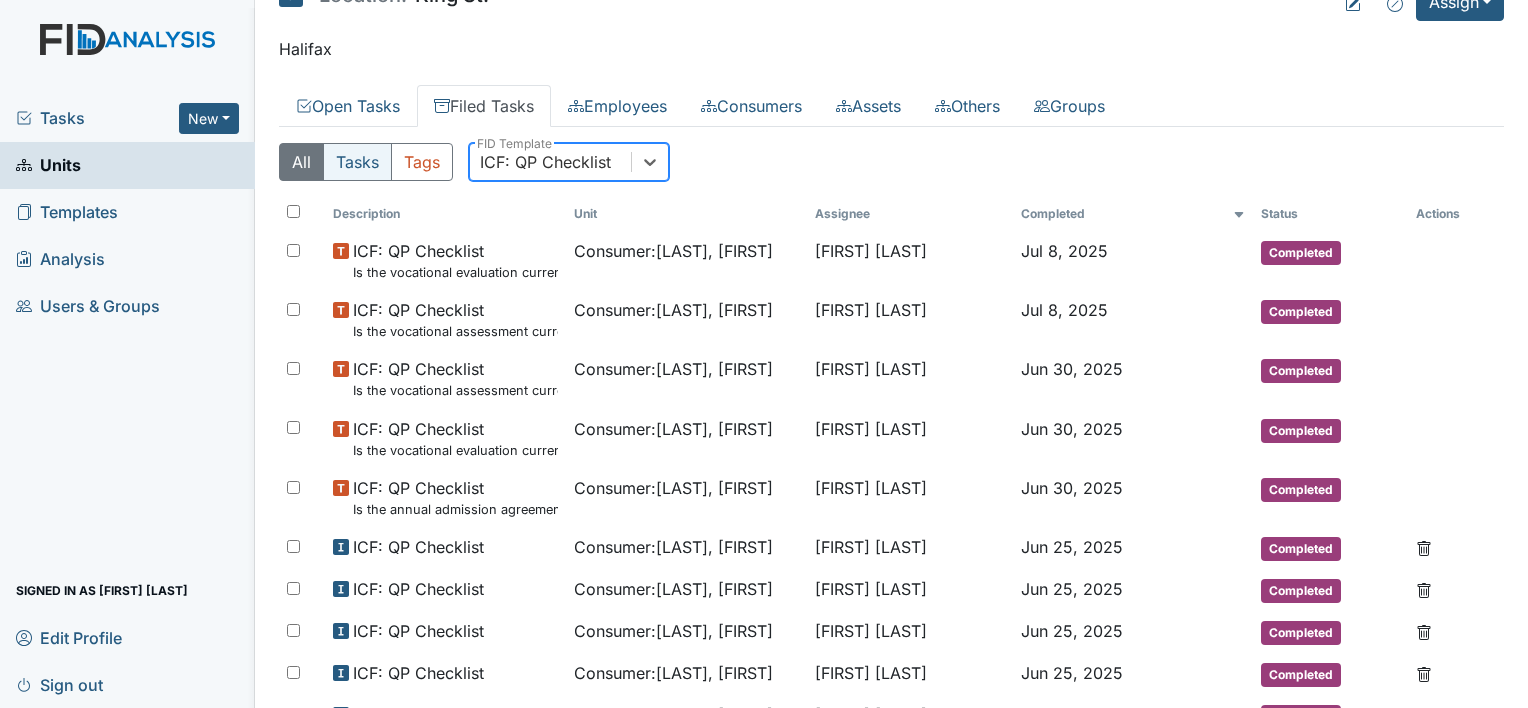scroll, scrollTop: 0, scrollLeft: 0, axis: both 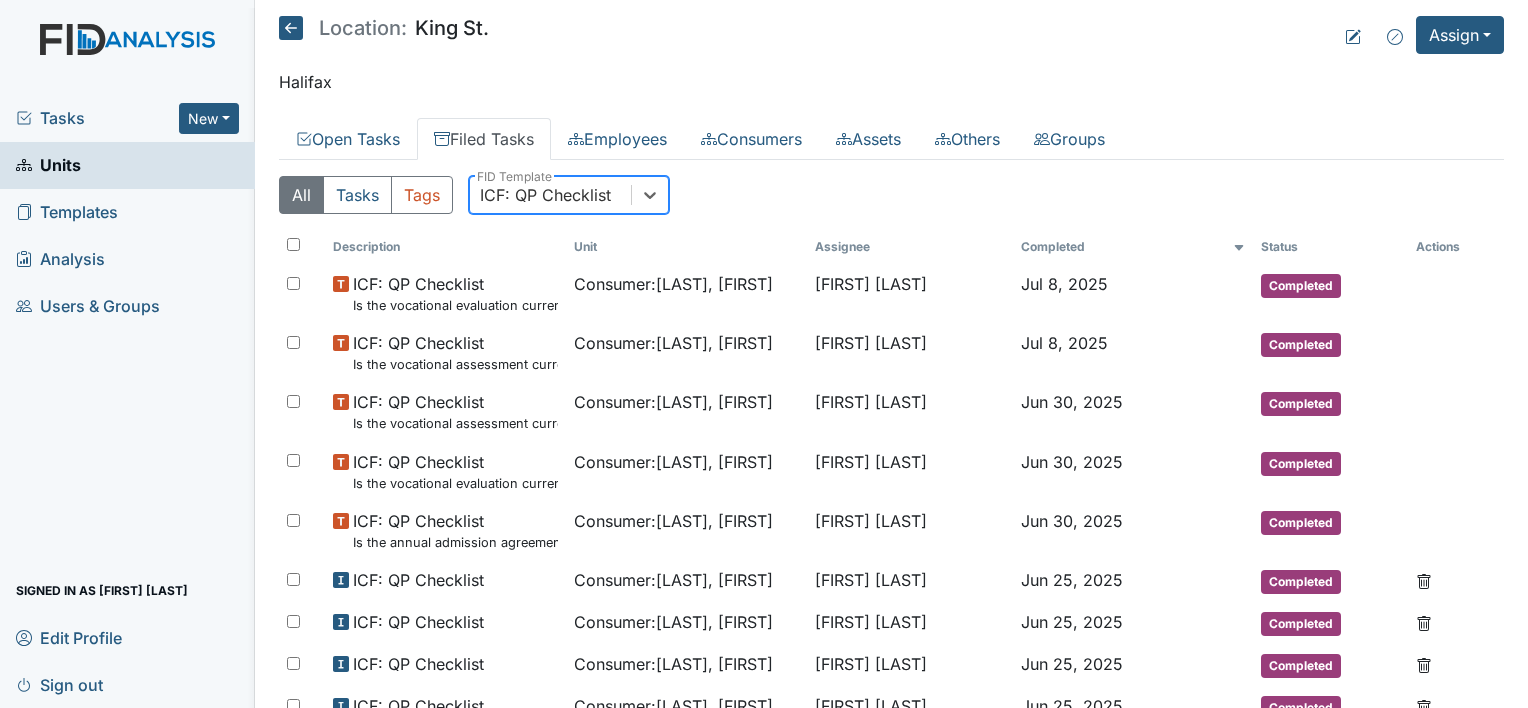 click at bounding box center (291, 28) 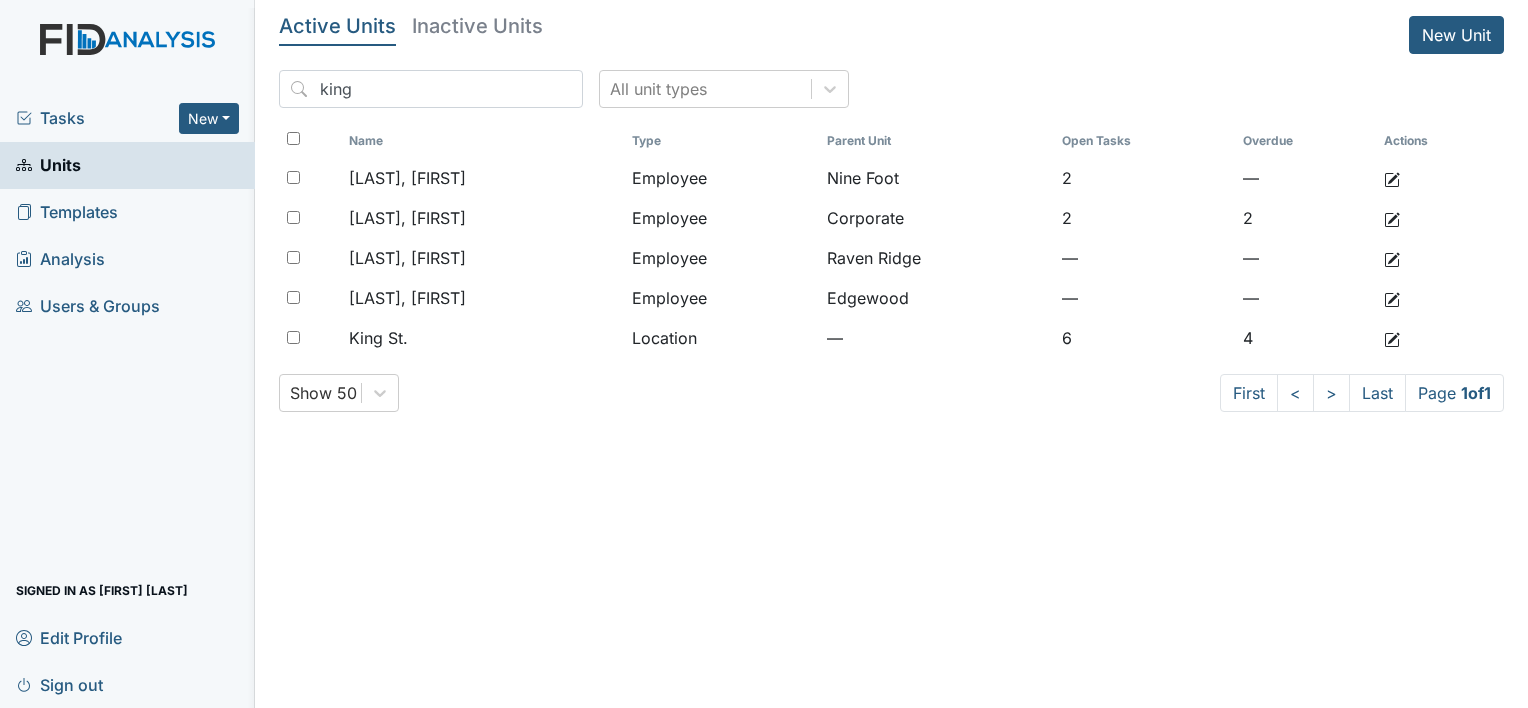 scroll, scrollTop: 0, scrollLeft: 0, axis: both 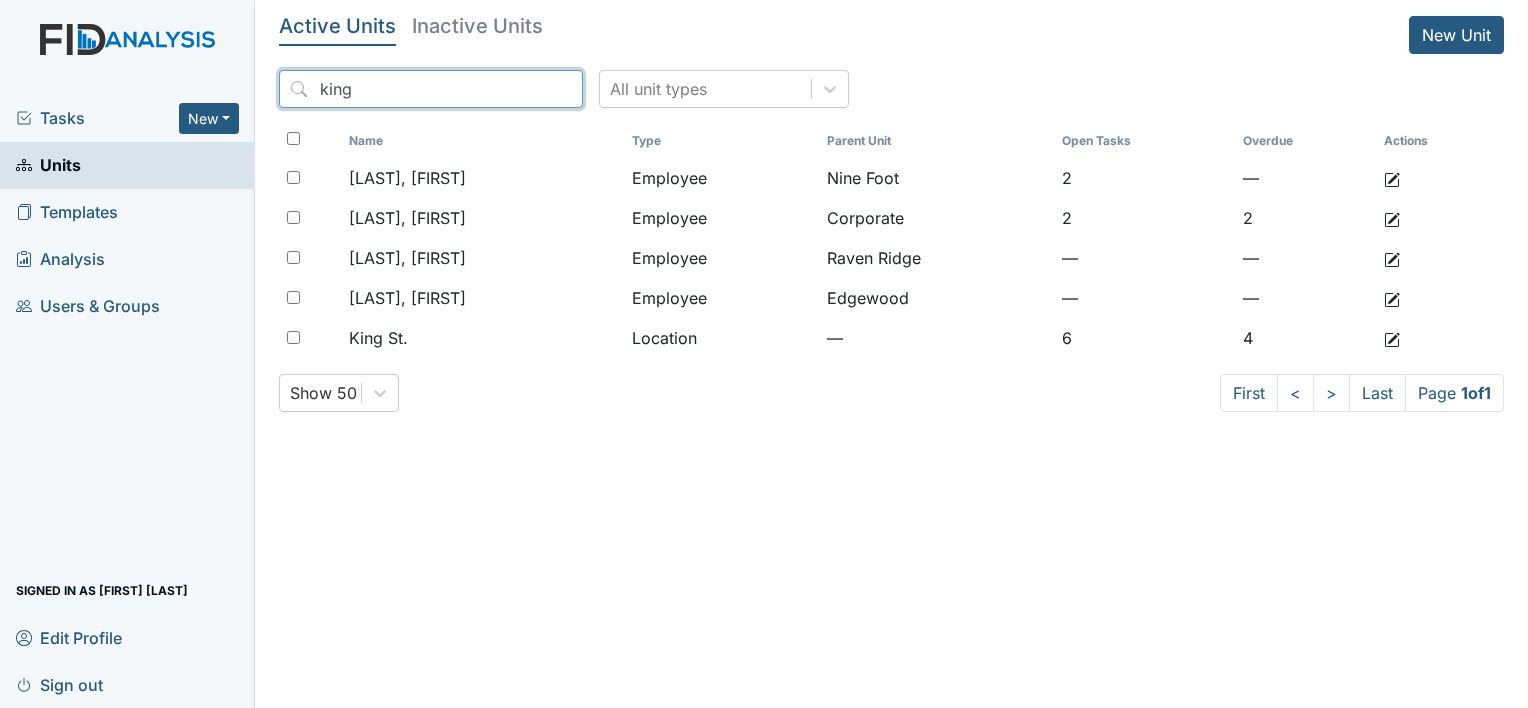 drag, startPoint x: 436, startPoint y: 88, endPoint x: 232, endPoint y: 84, distance: 204.03922 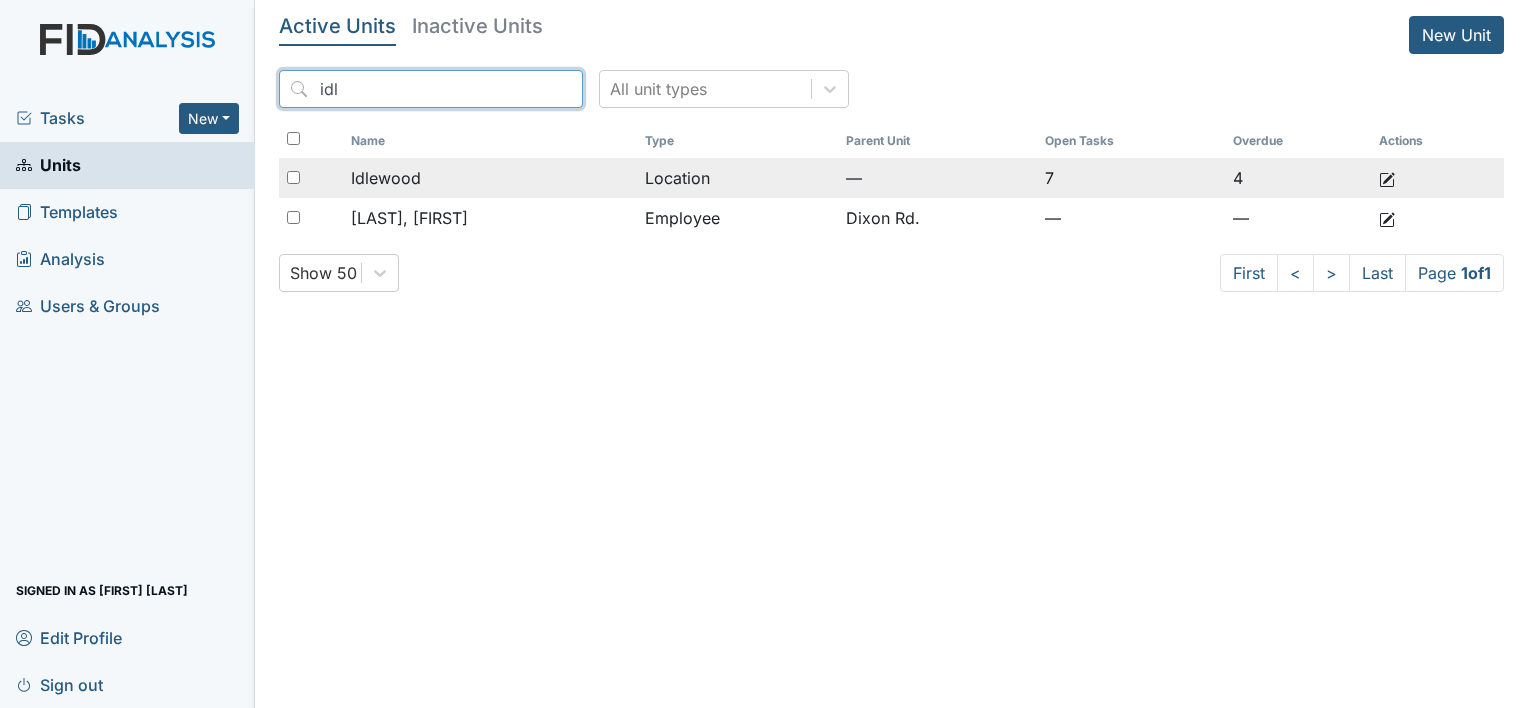 type on "idl" 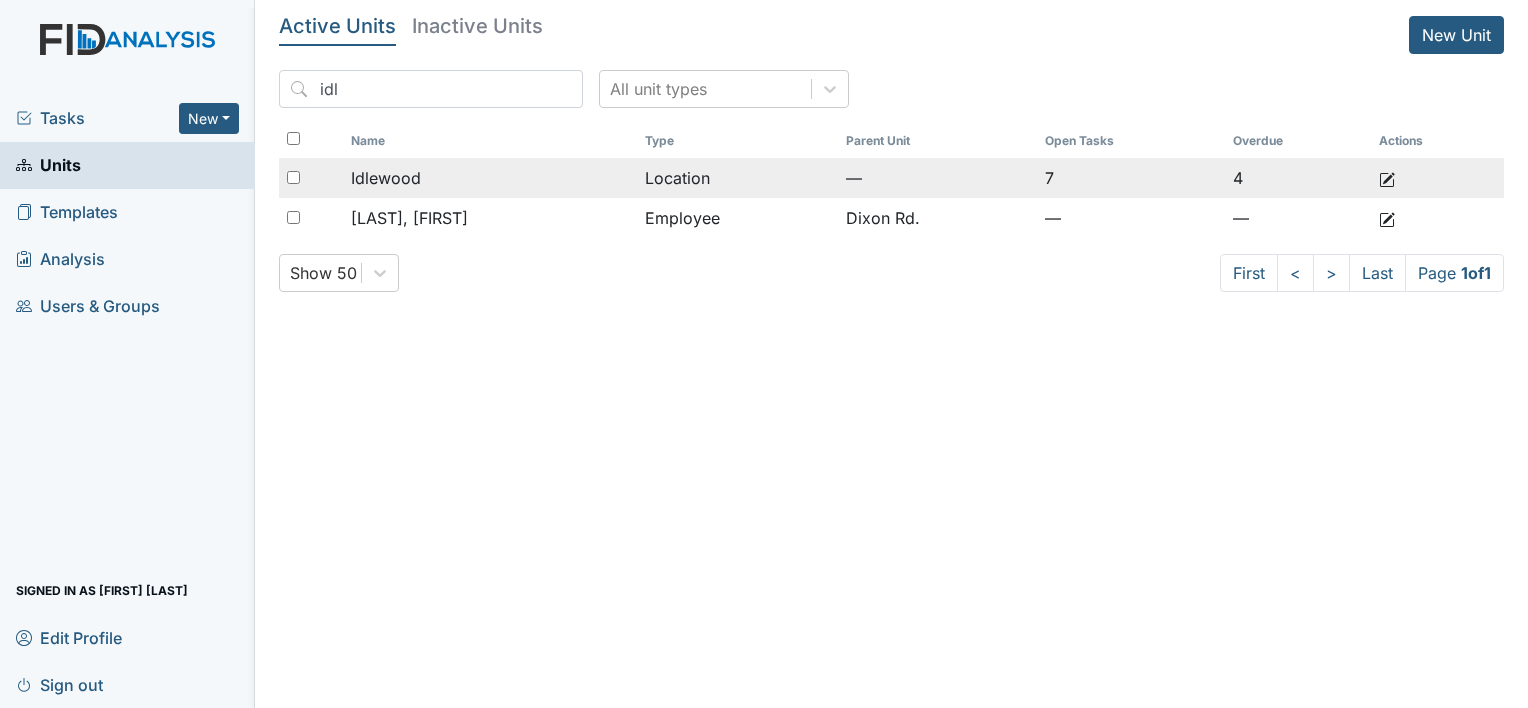 click on "Idlewood" at bounding box center [490, 178] 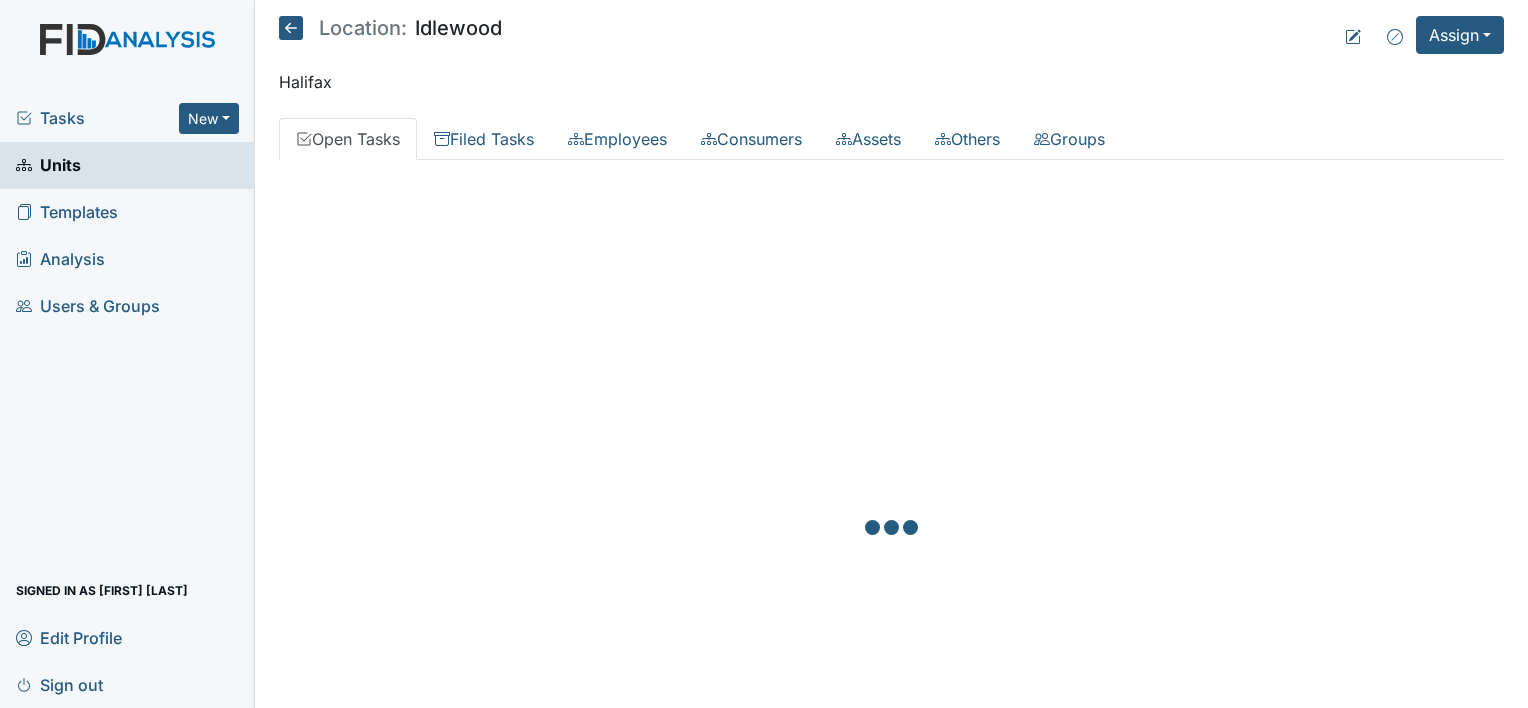 scroll, scrollTop: 0, scrollLeft: 0, axis: both 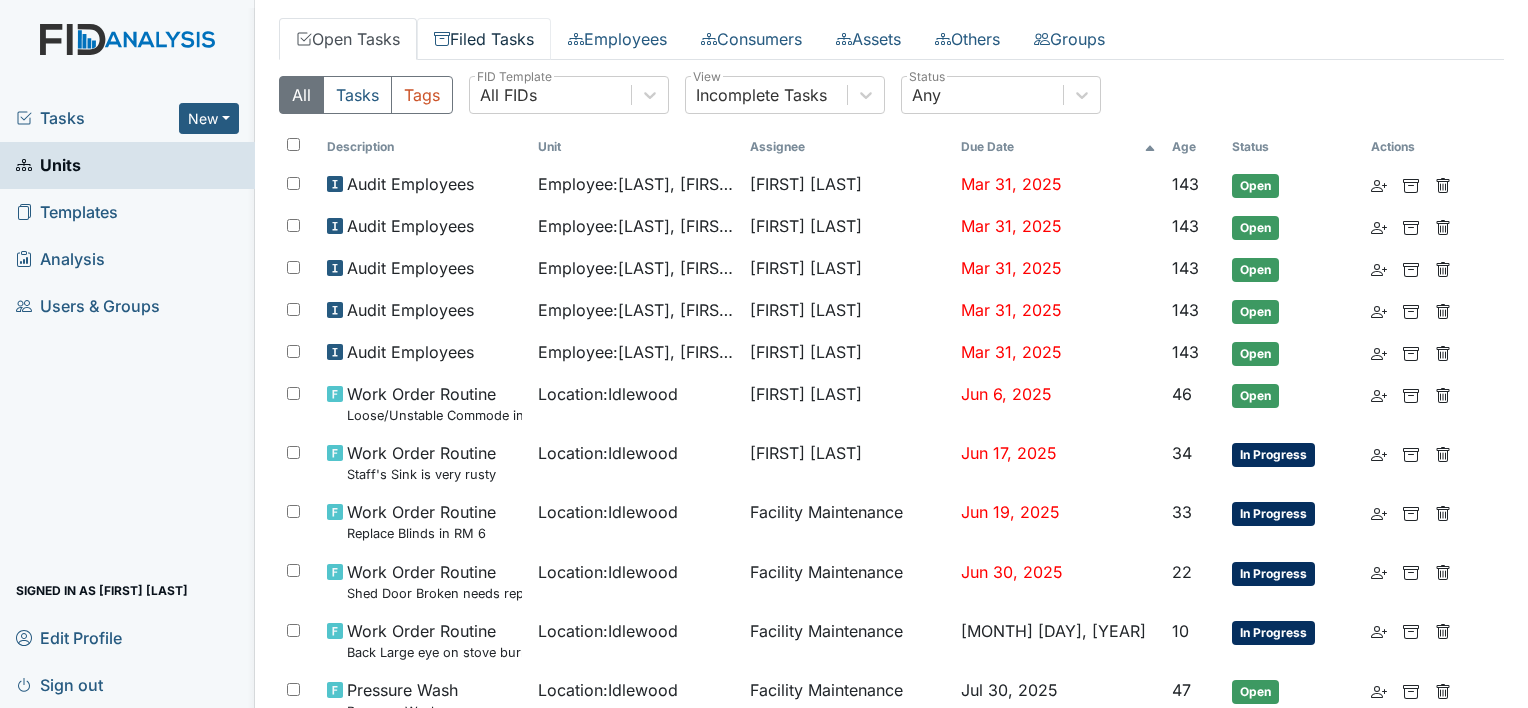 click on "Filed Tasks" at bounding box center [484, 39] 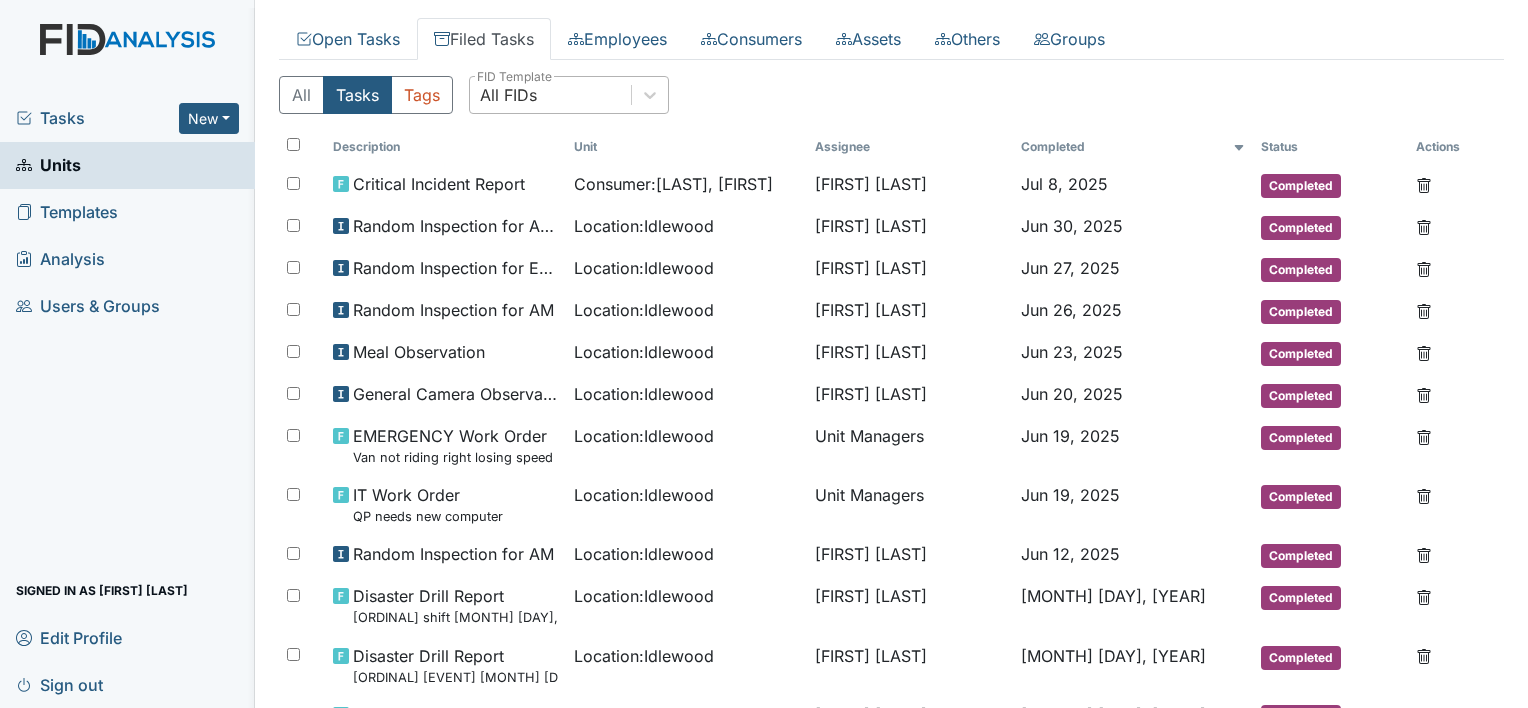 click on "All FIDs" at bounding box center (550, 95) 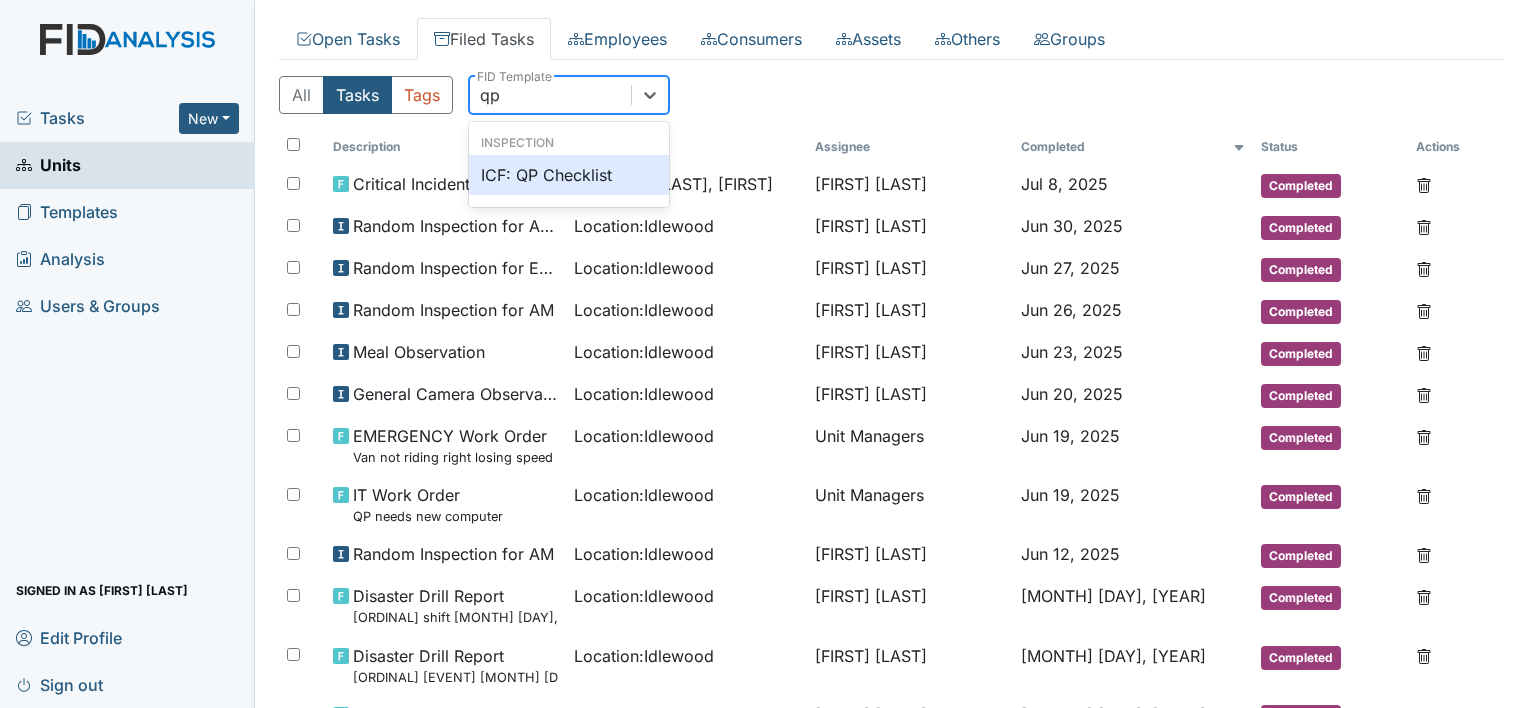 click on "ICF: QP Checklist" at bounding box center [569, 175] 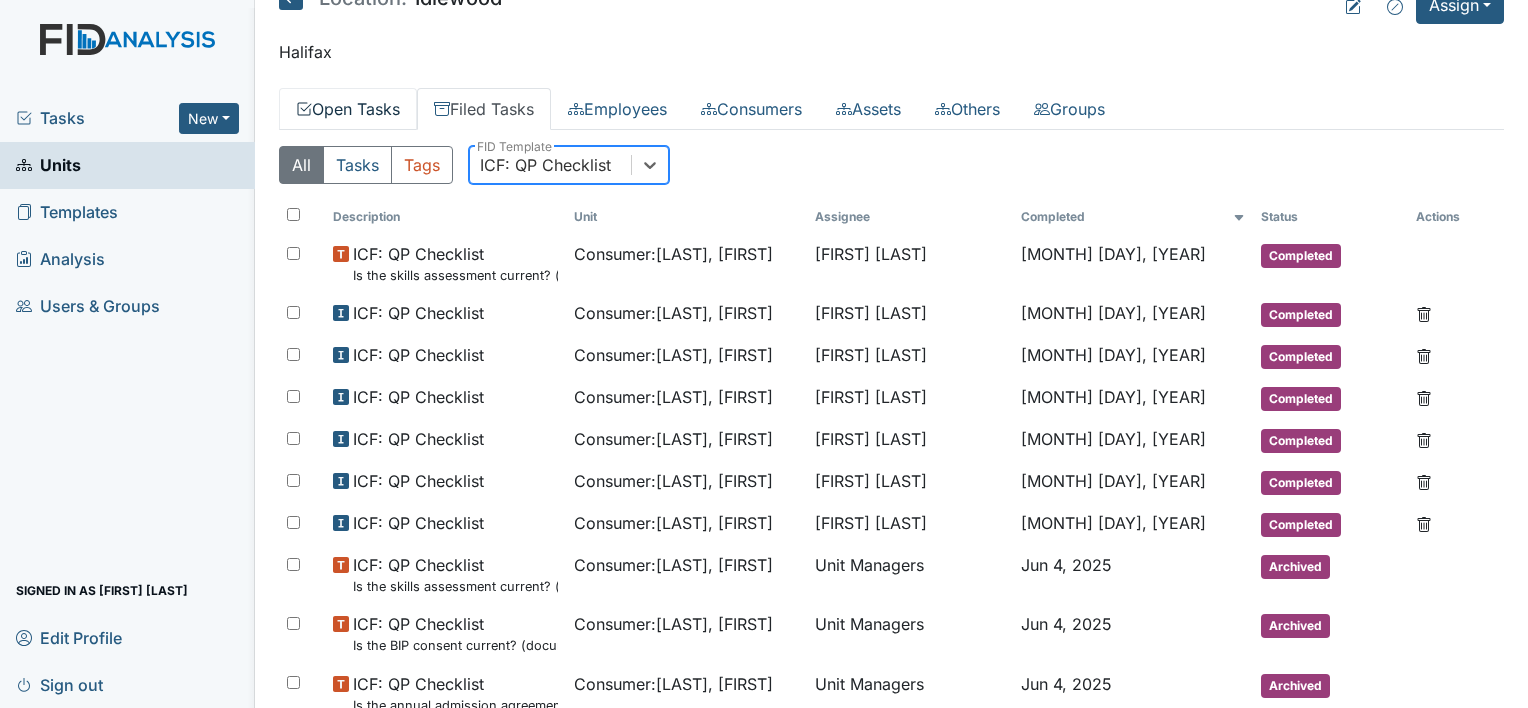 scroll, scrollTop: 0, scrollLeft: 0, axis: both 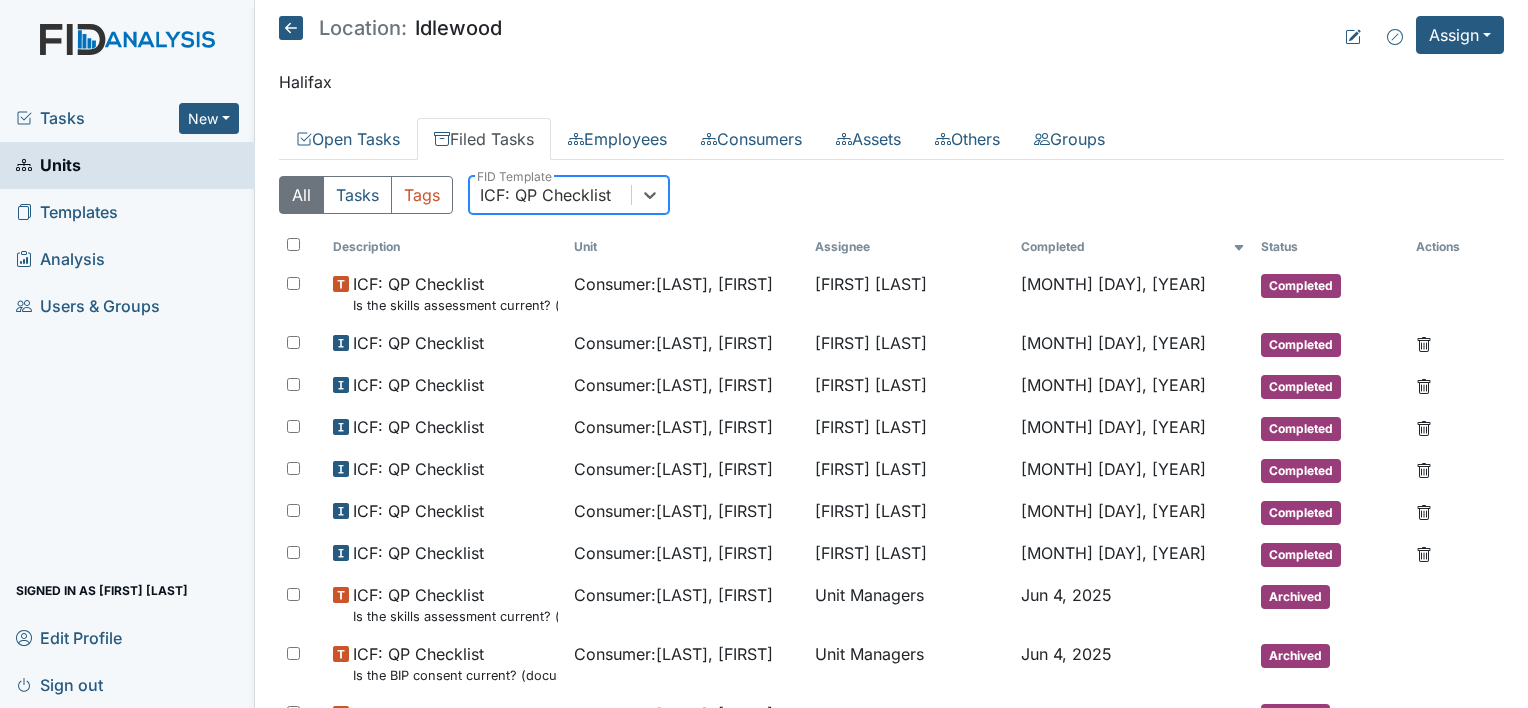 click at bounding box center (291, 28) 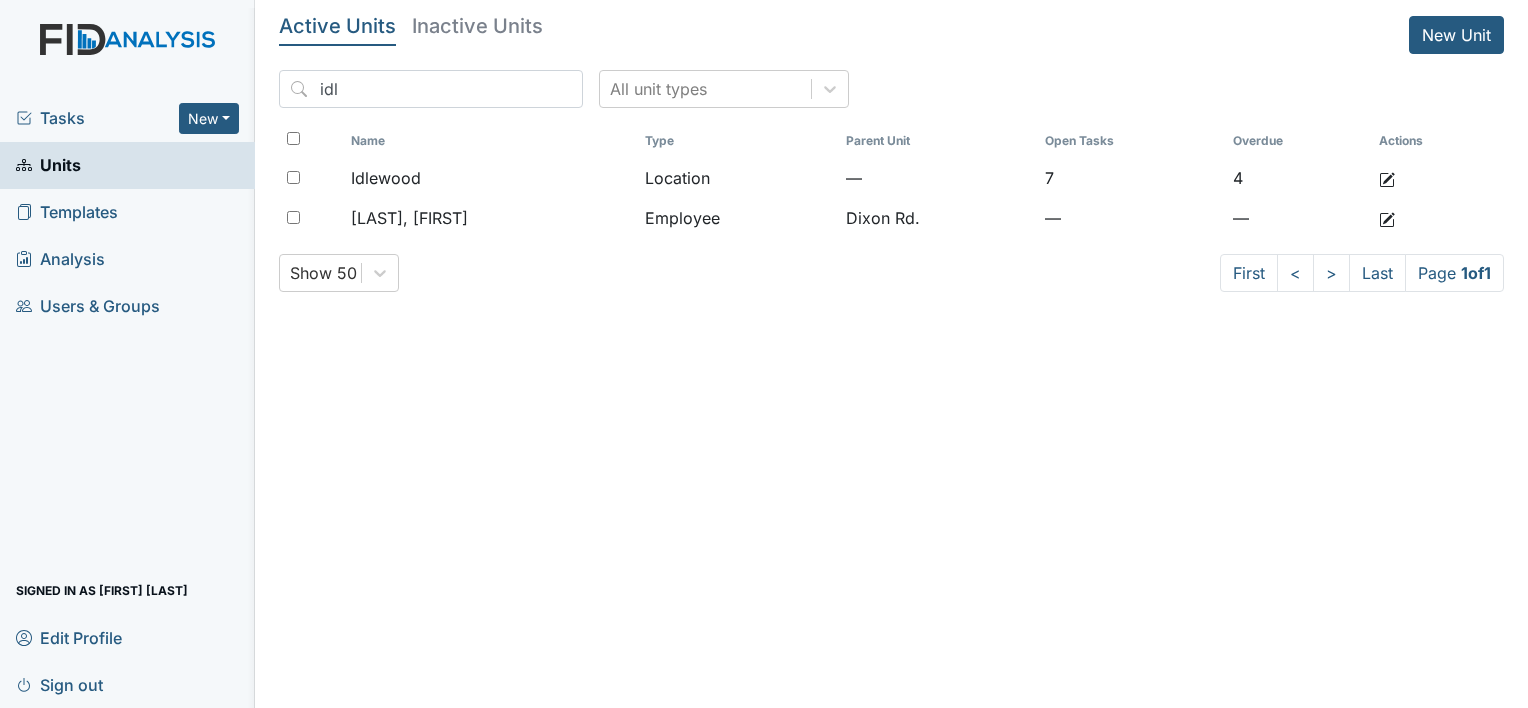 scroll, scrollTop: 0, scrollLeft: 0, axis: both 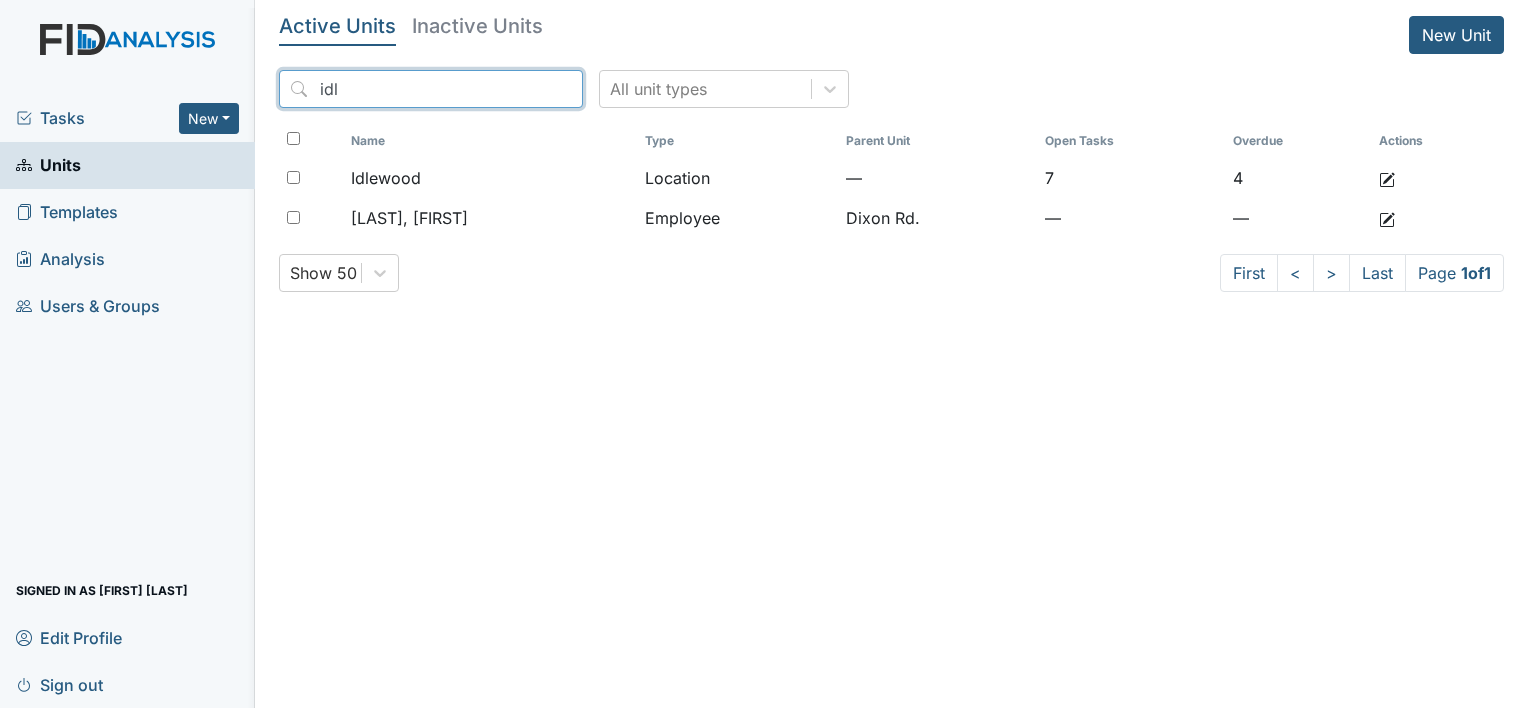 drag, startPoint x: 431, startPoint y: 88, endPoint x: 231, endPoint y: 84, distance: 200.04 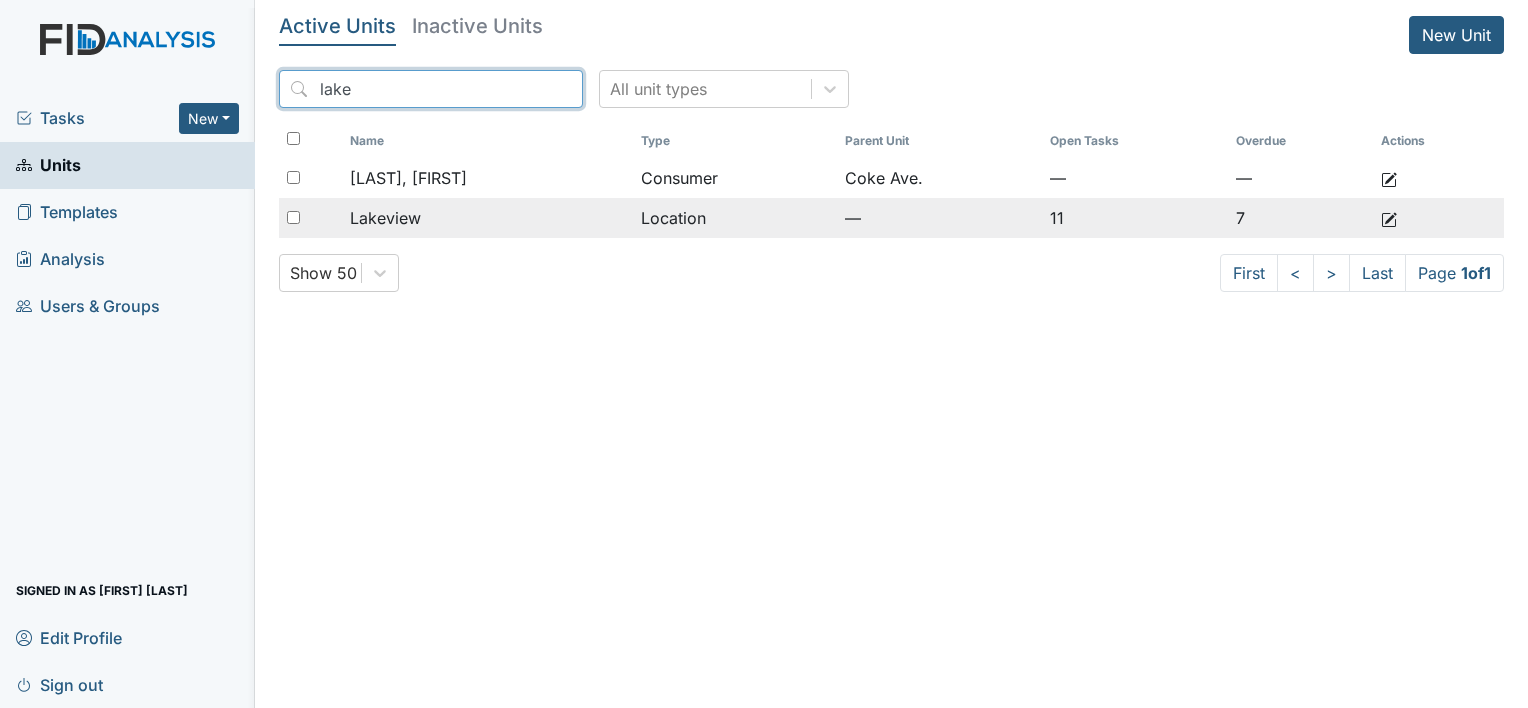 type on "lake" 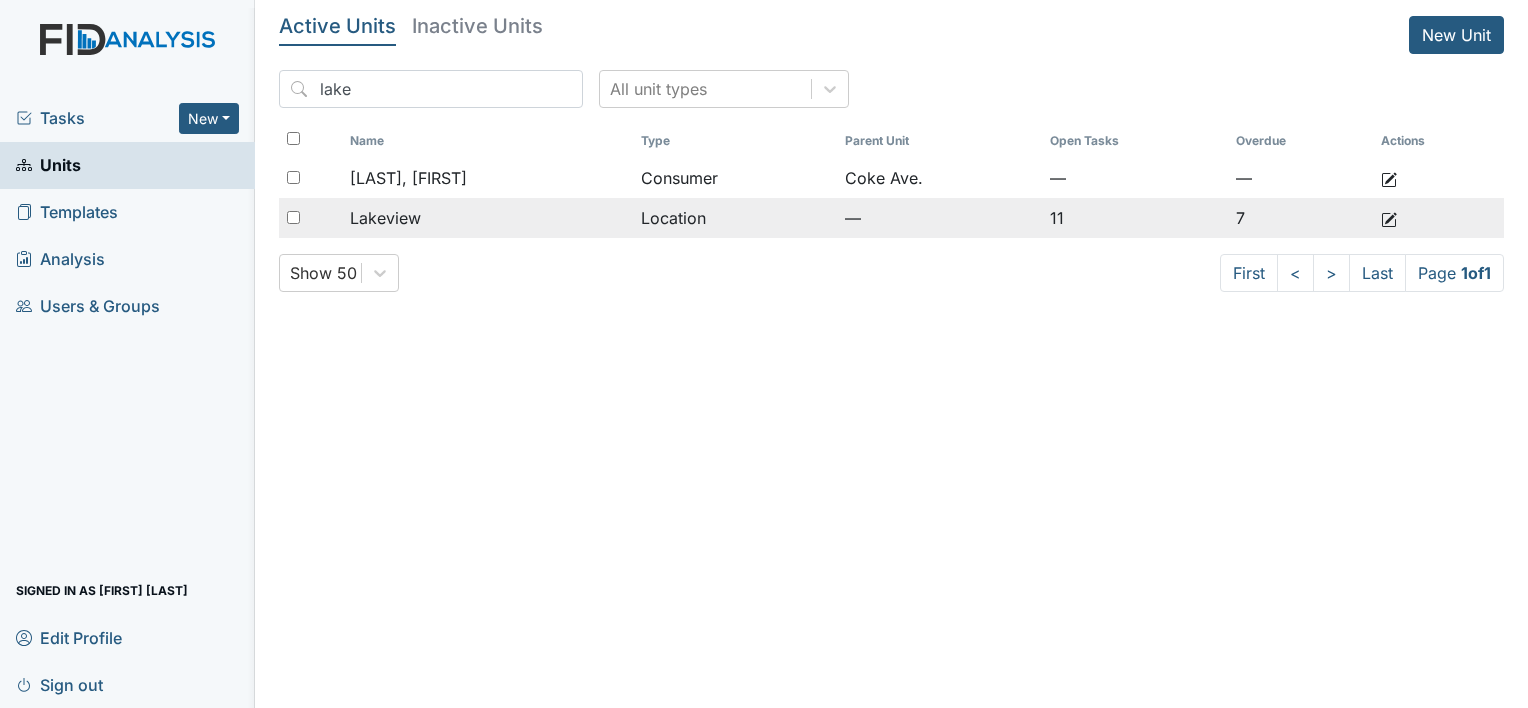 click on "Lakeview" at bounding box center [487, 178] 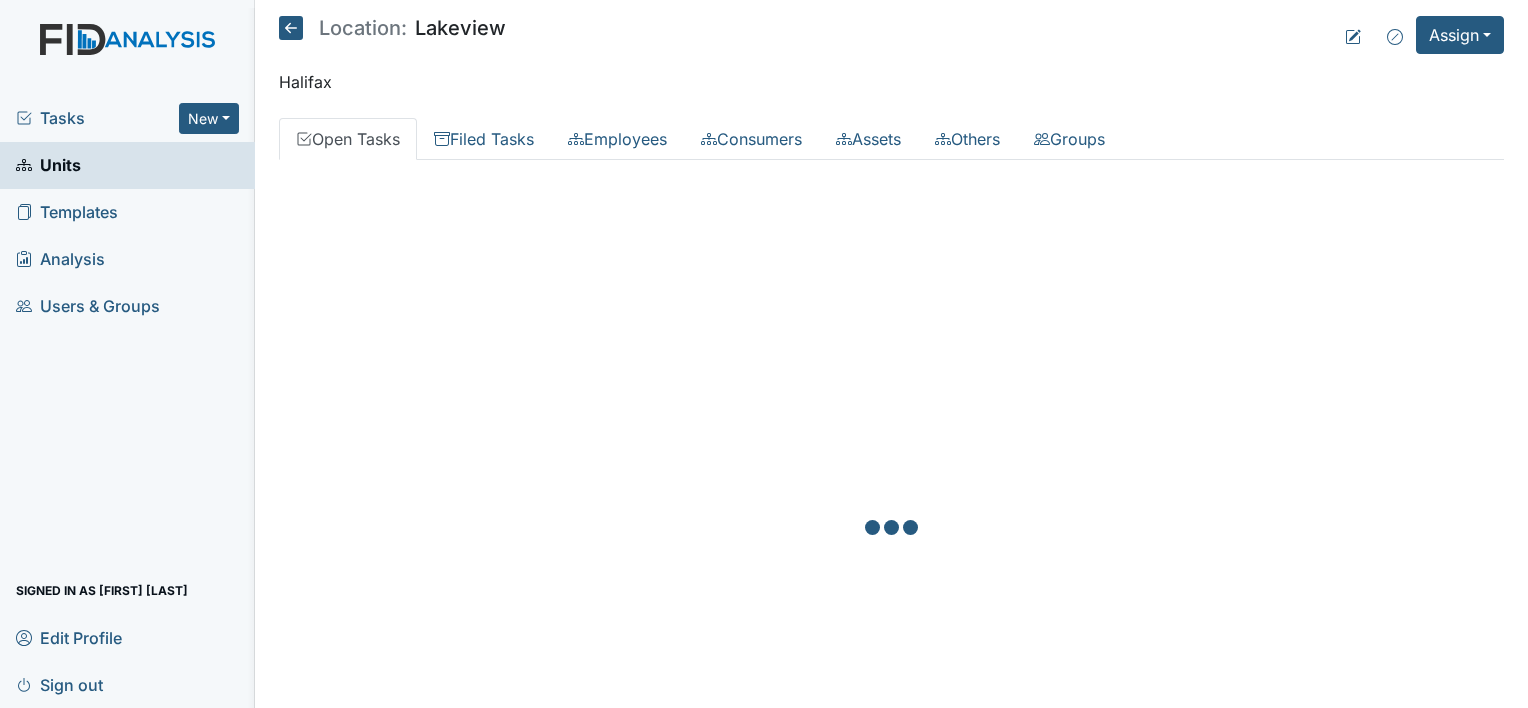 scroll, scrollTop: 0, scrollLeft: 0, axis: both 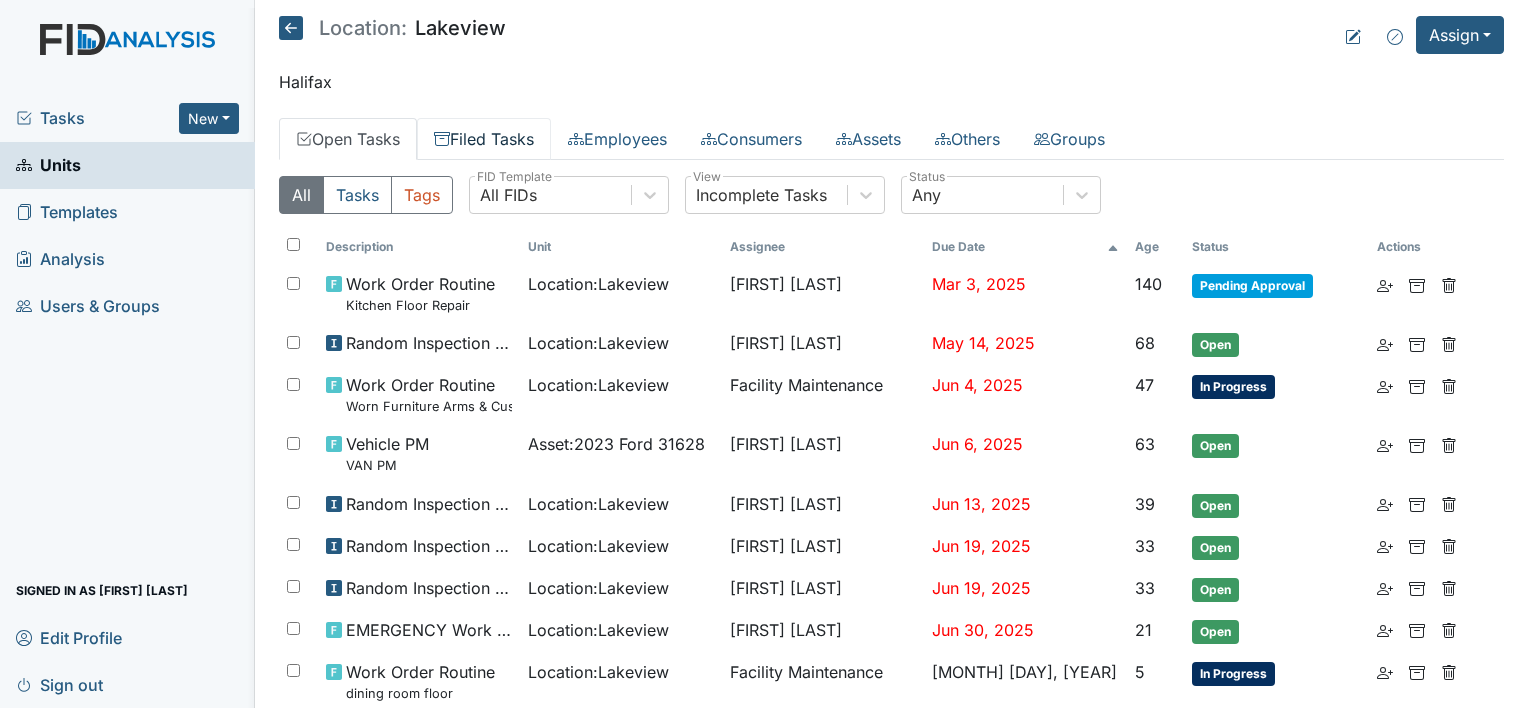 click on "Filed Tasks" at bounding box center [484, 139] 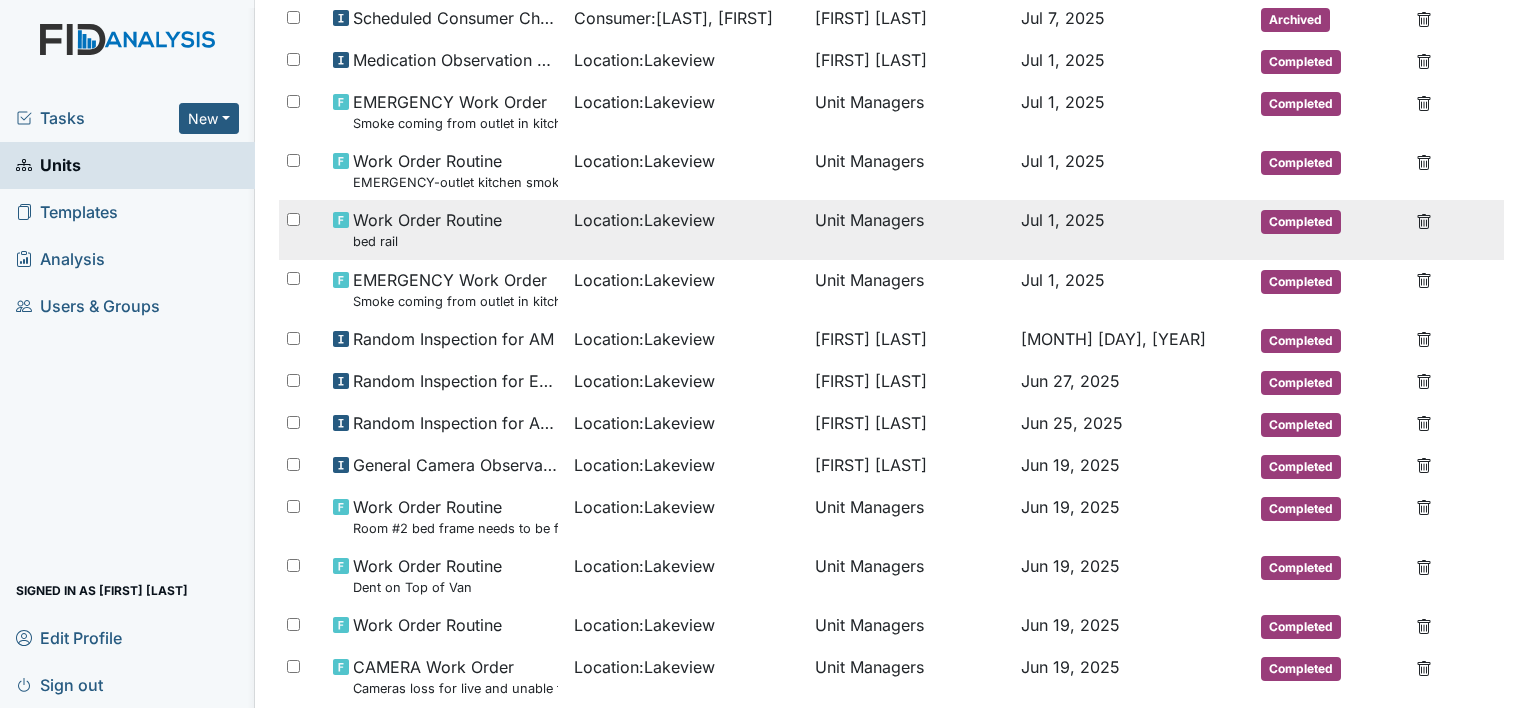 scroll, scrollTop: 0, scrollLeft: 0, axis: both 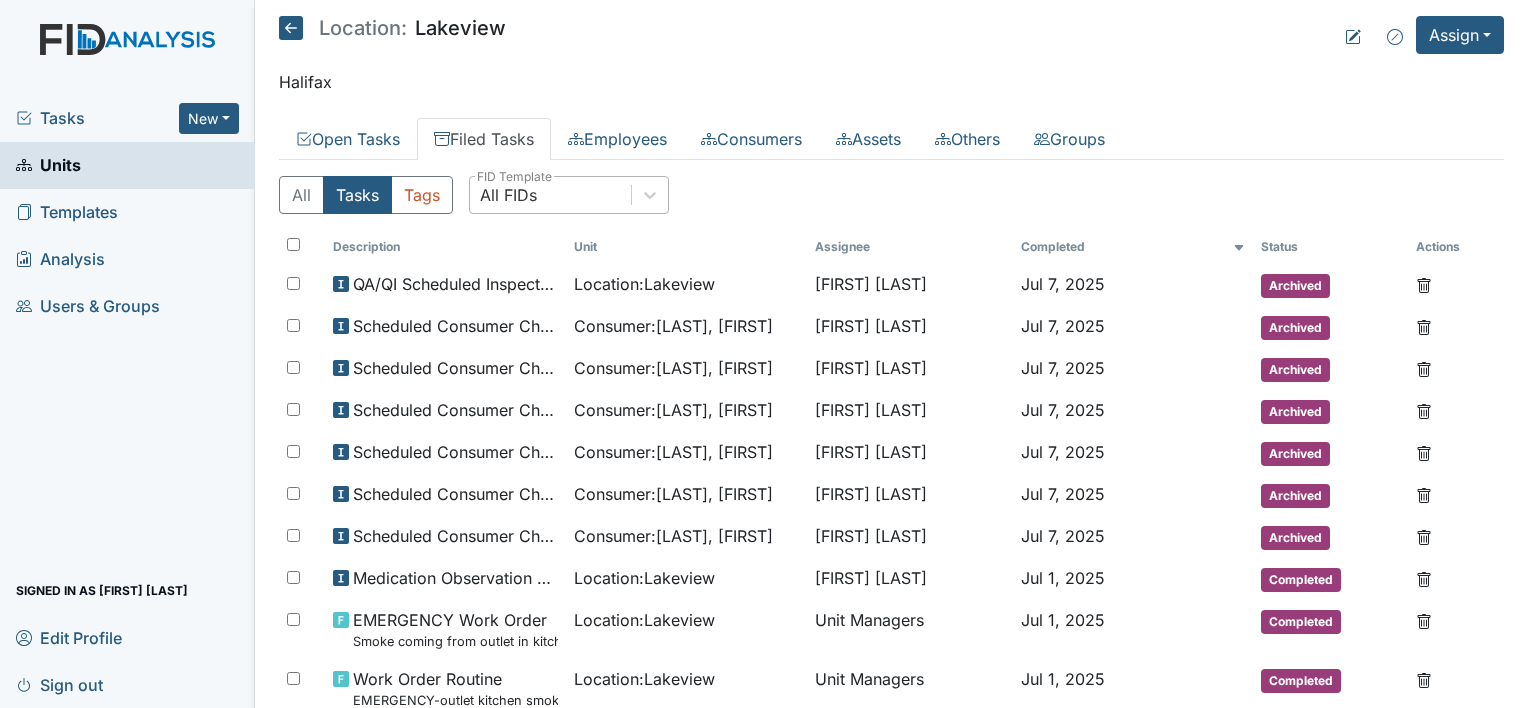 click on "All FIDs" at bounding box center (550, 195) 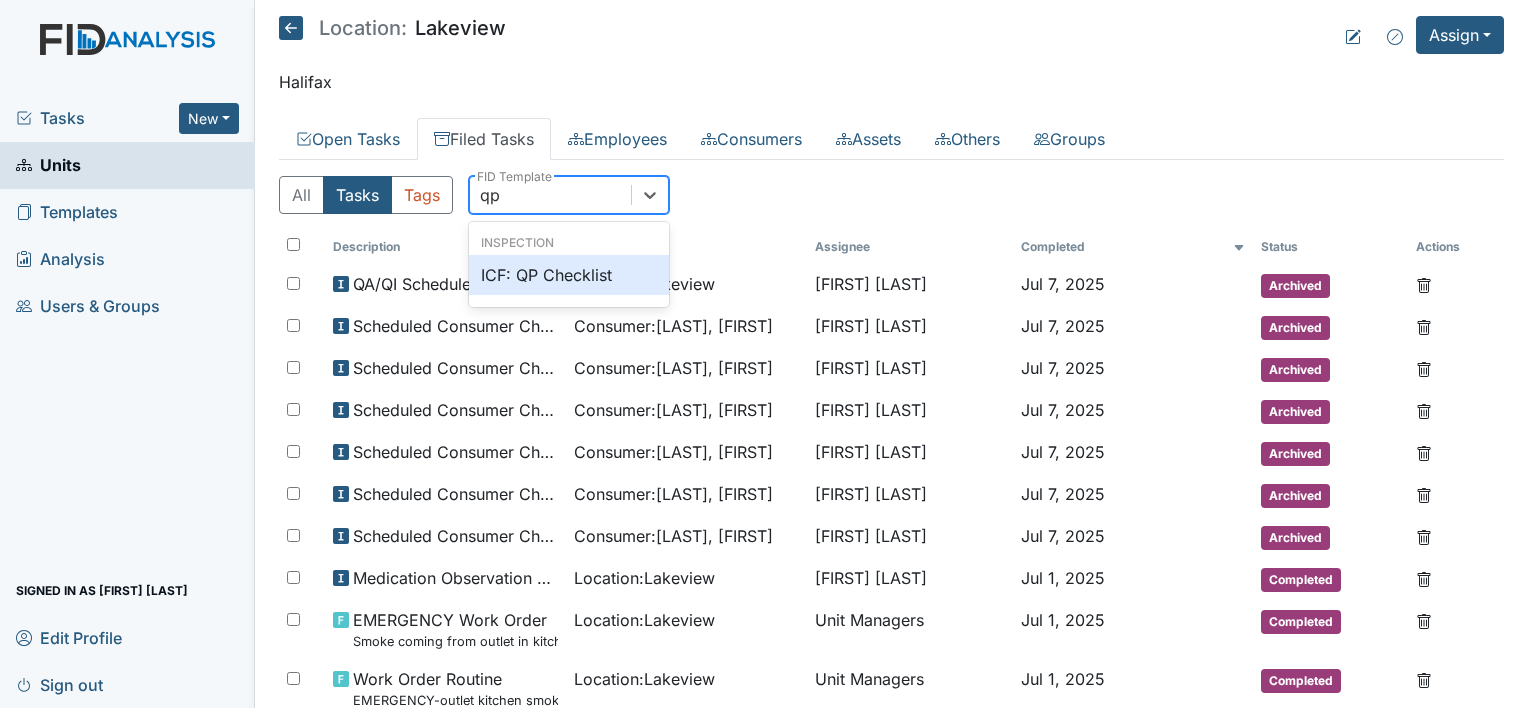 click on "ICF: QP Checklist" at bounding box center (569, 275) 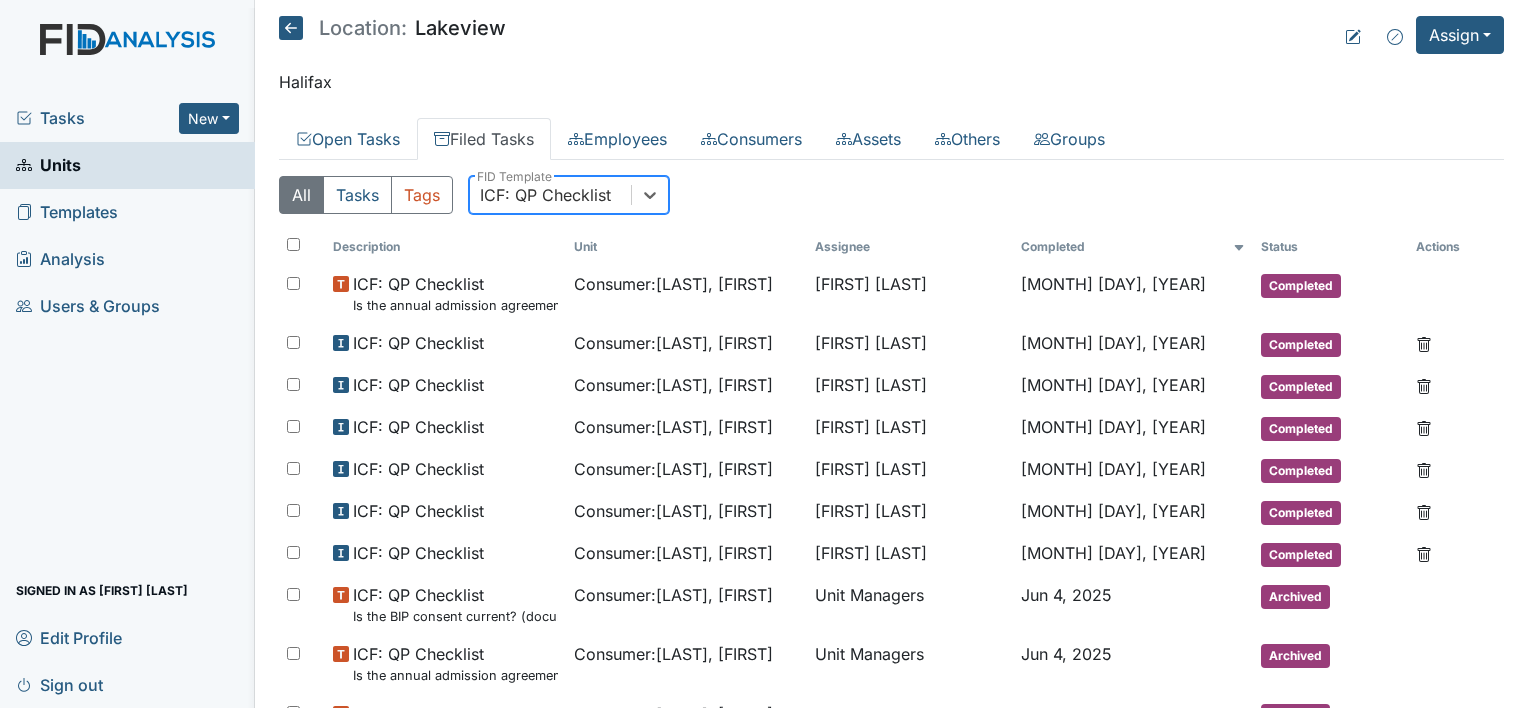 click at bounding box center [291, 28] 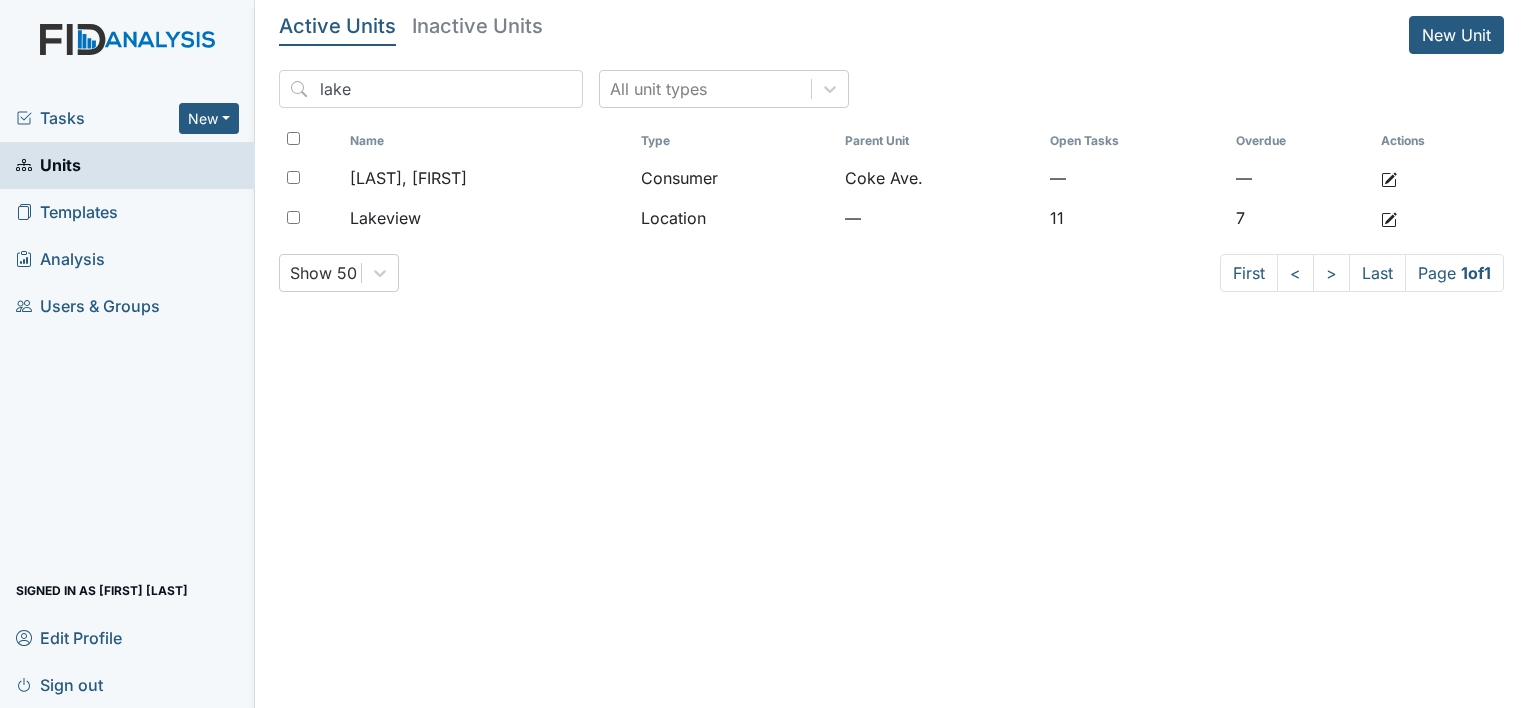 scroll, scrollTop: 0, scrollLeft: 0, axis: both 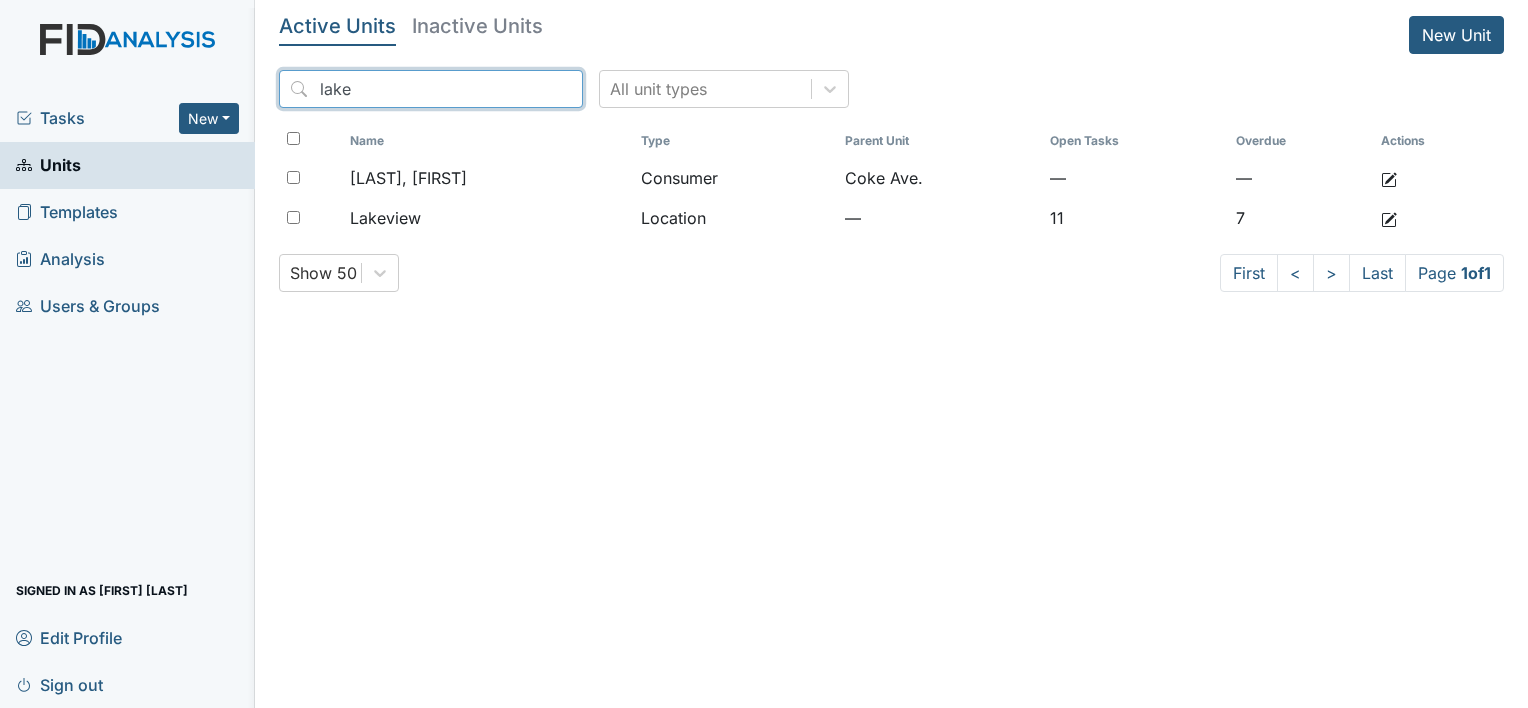 drag, startPoint x: 339, startPoint y: 93, endPoint x: 214, endPoint y: 79, distance: 125.781555 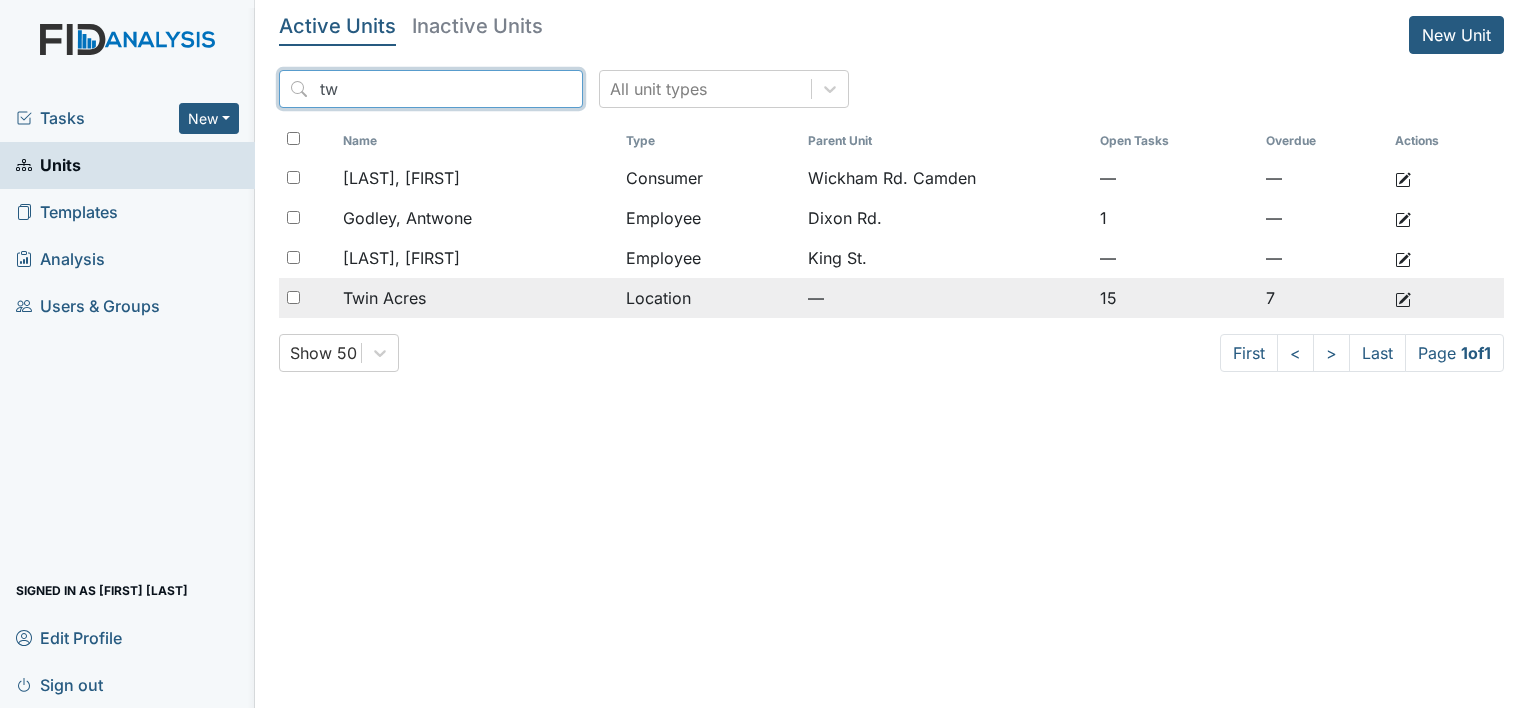 type on "tw" 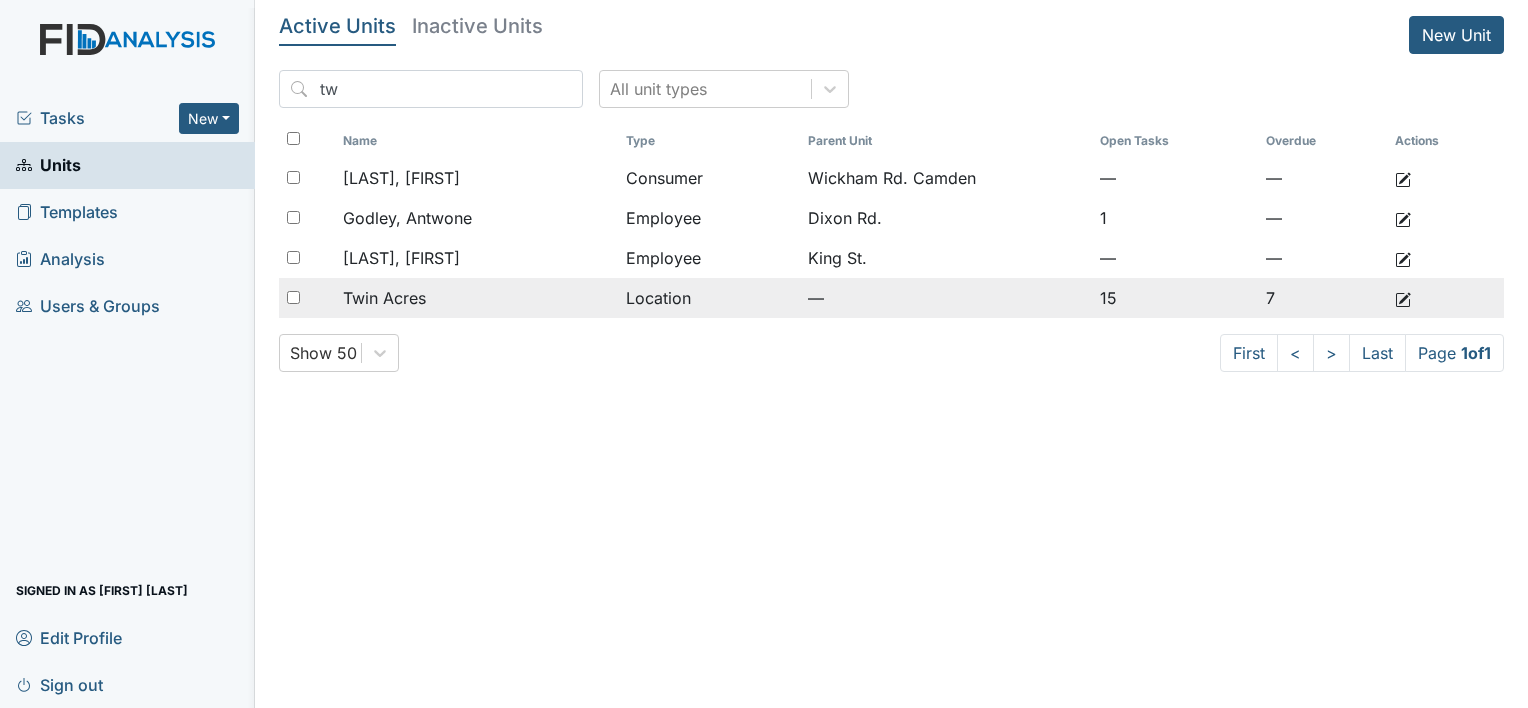 click on "Twin Acres" at bounding box center (476, 178) 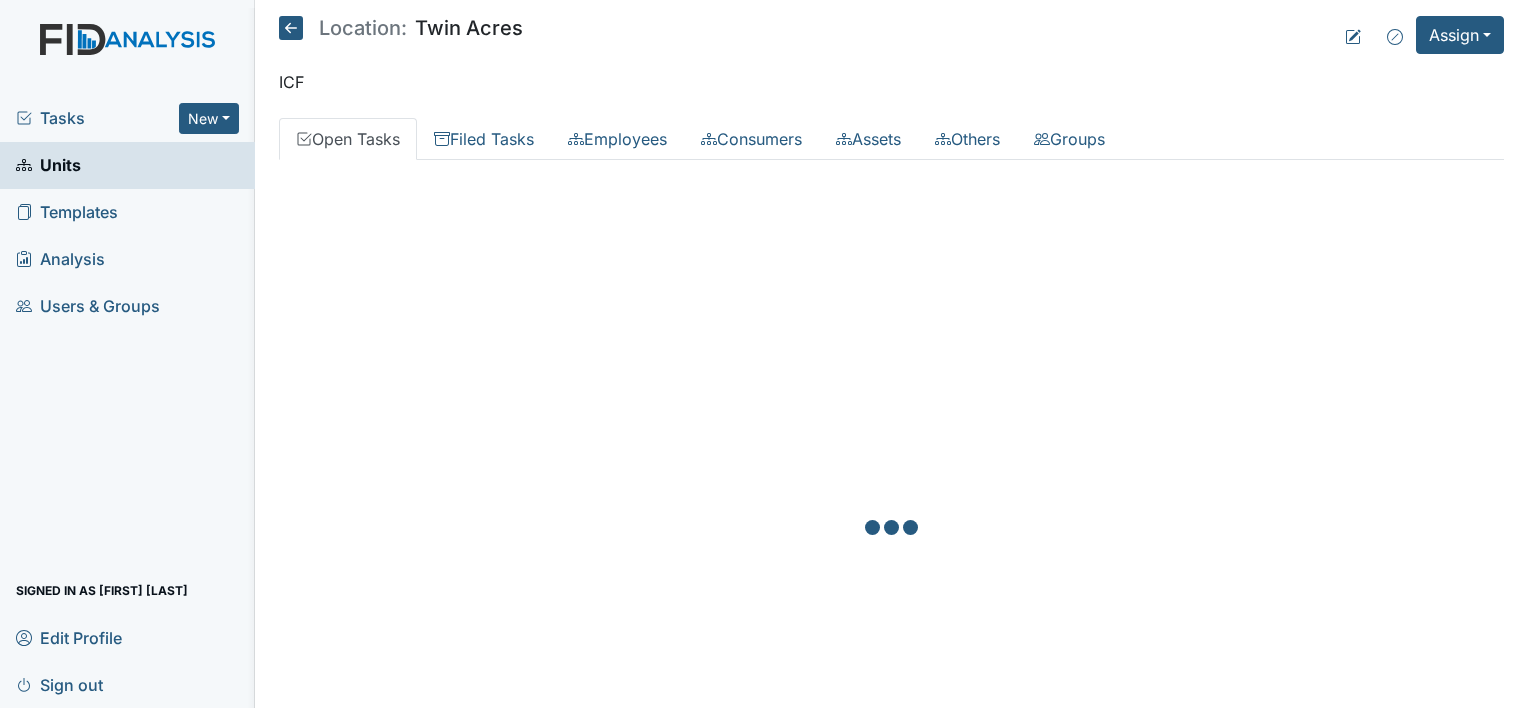 scroll, scrollTop: 0, scrollLeft: 0, axis: both 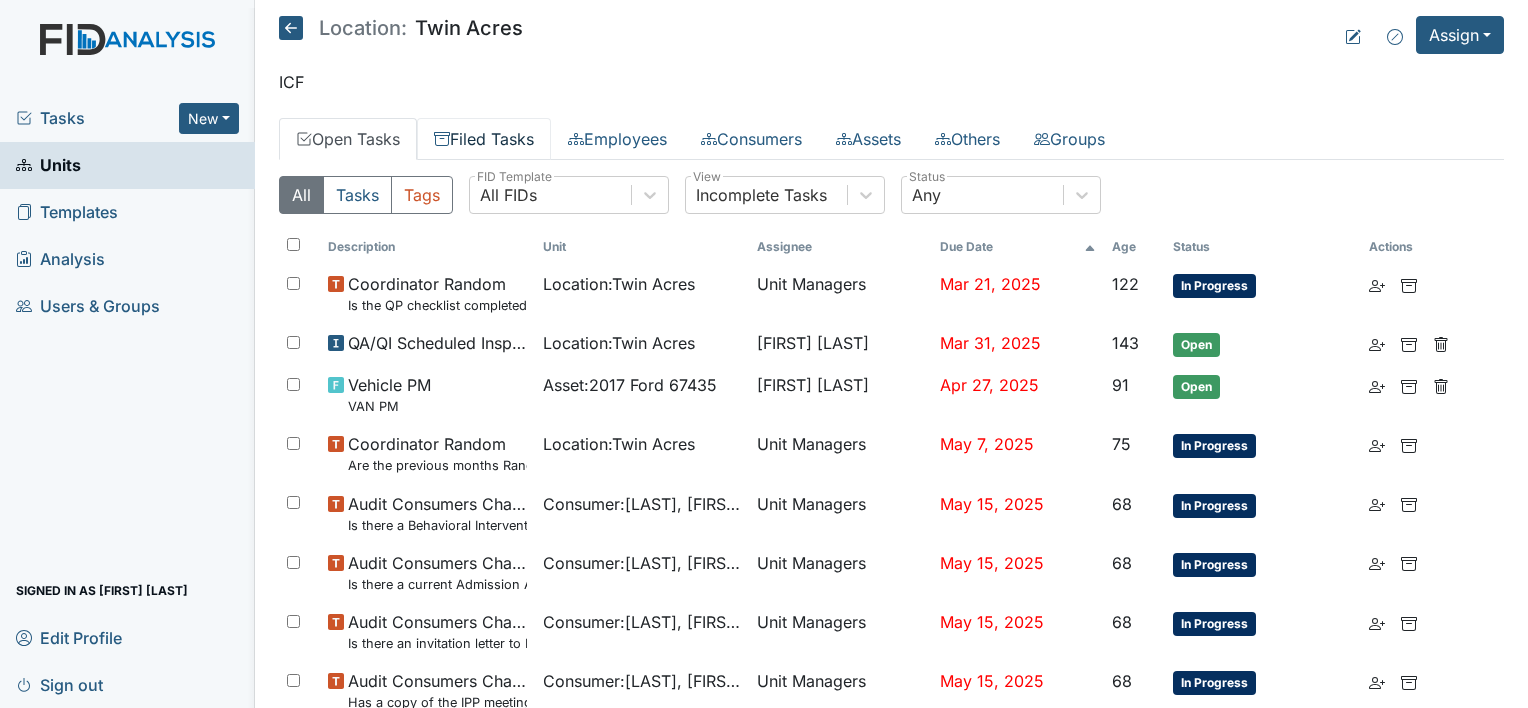 click on "Filed Tasks" at bounding box center [484, 139] 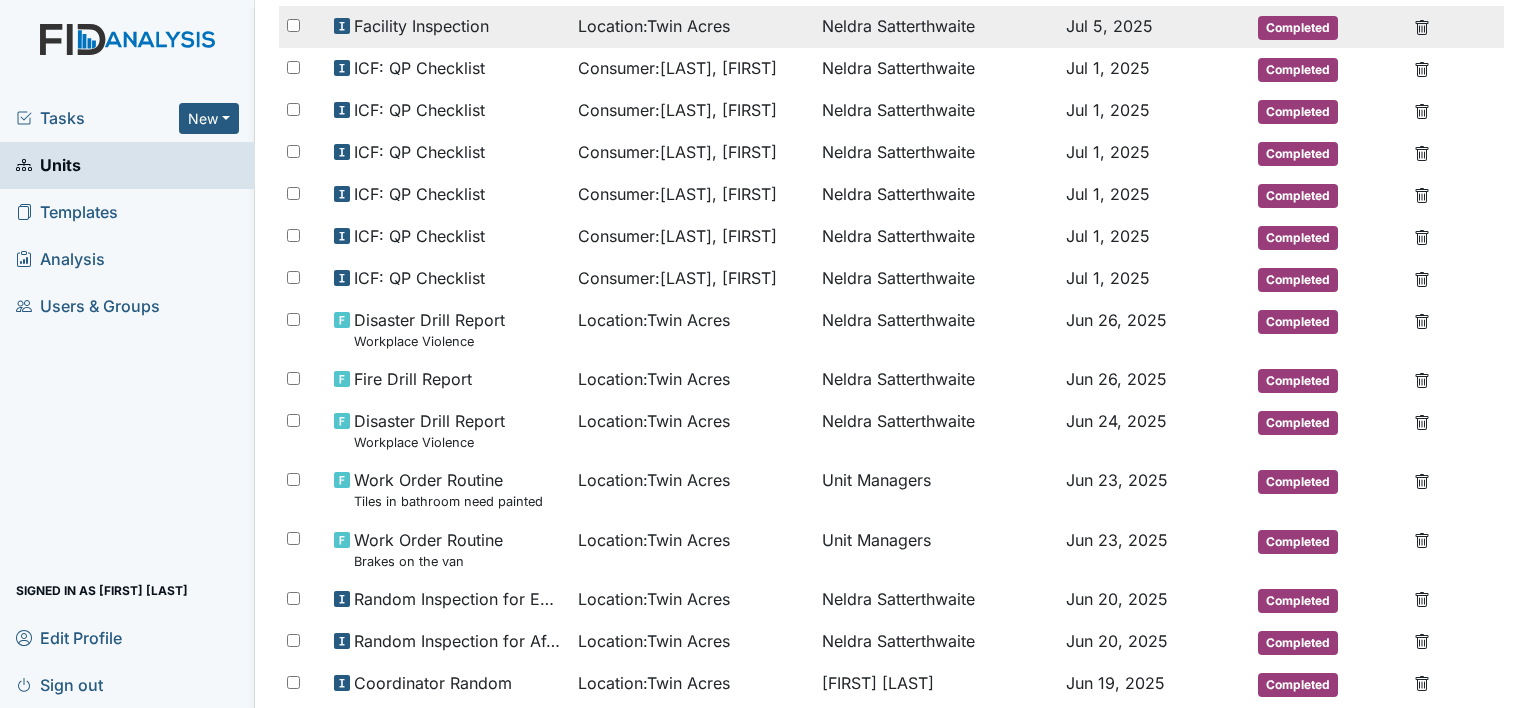 scroll, scrollTop: 0, scrollLeft: 0, axis: both 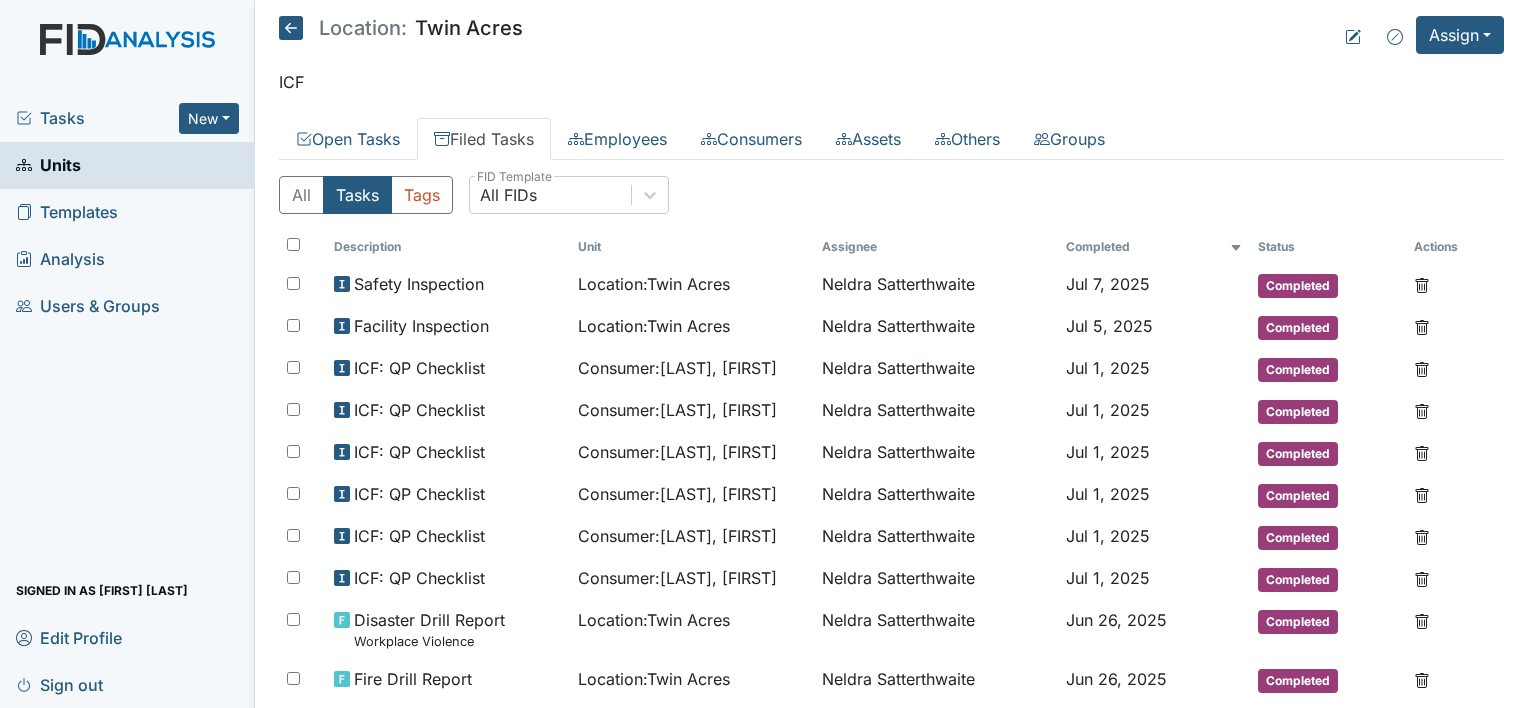 click at bounding box center [291, 28] 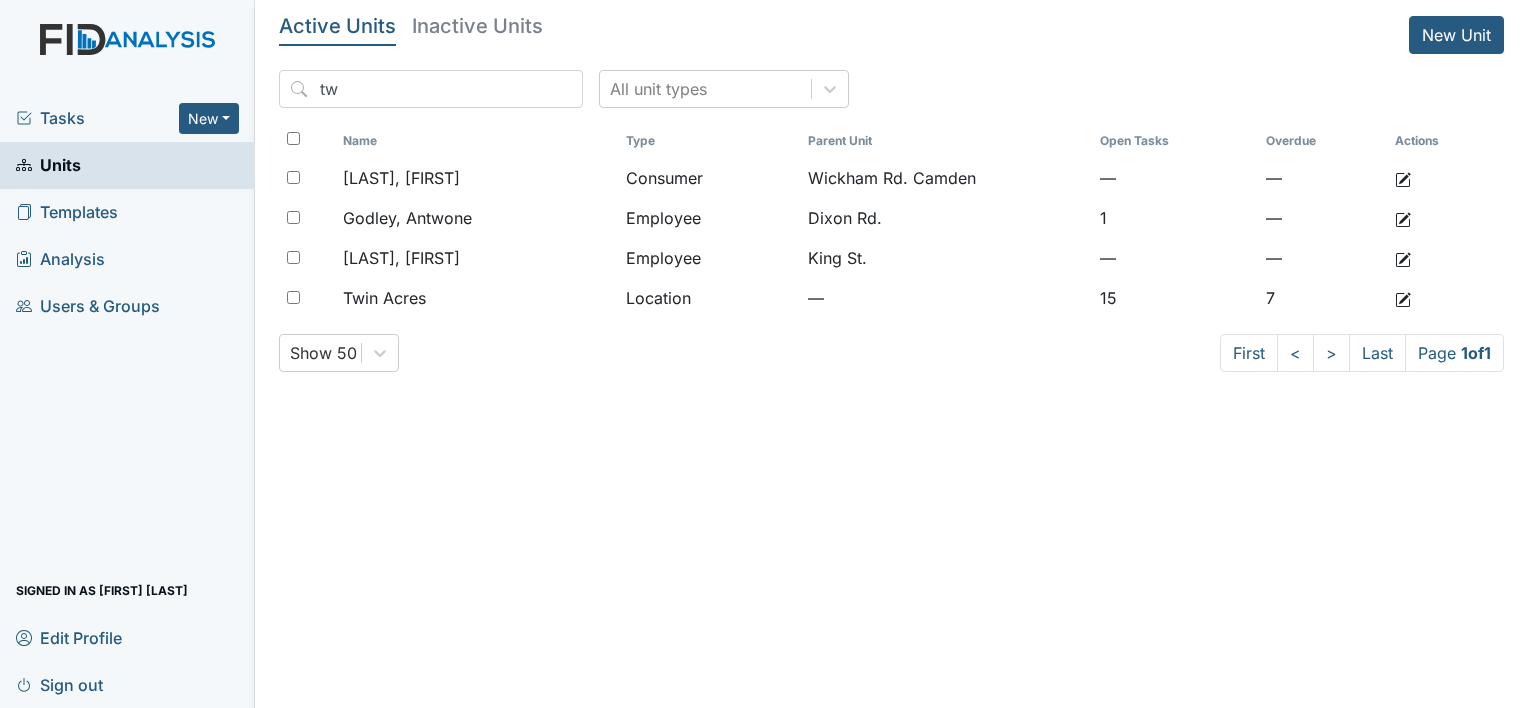 scroll, scrollTop: 0, scrollLeft: 0, axis: both 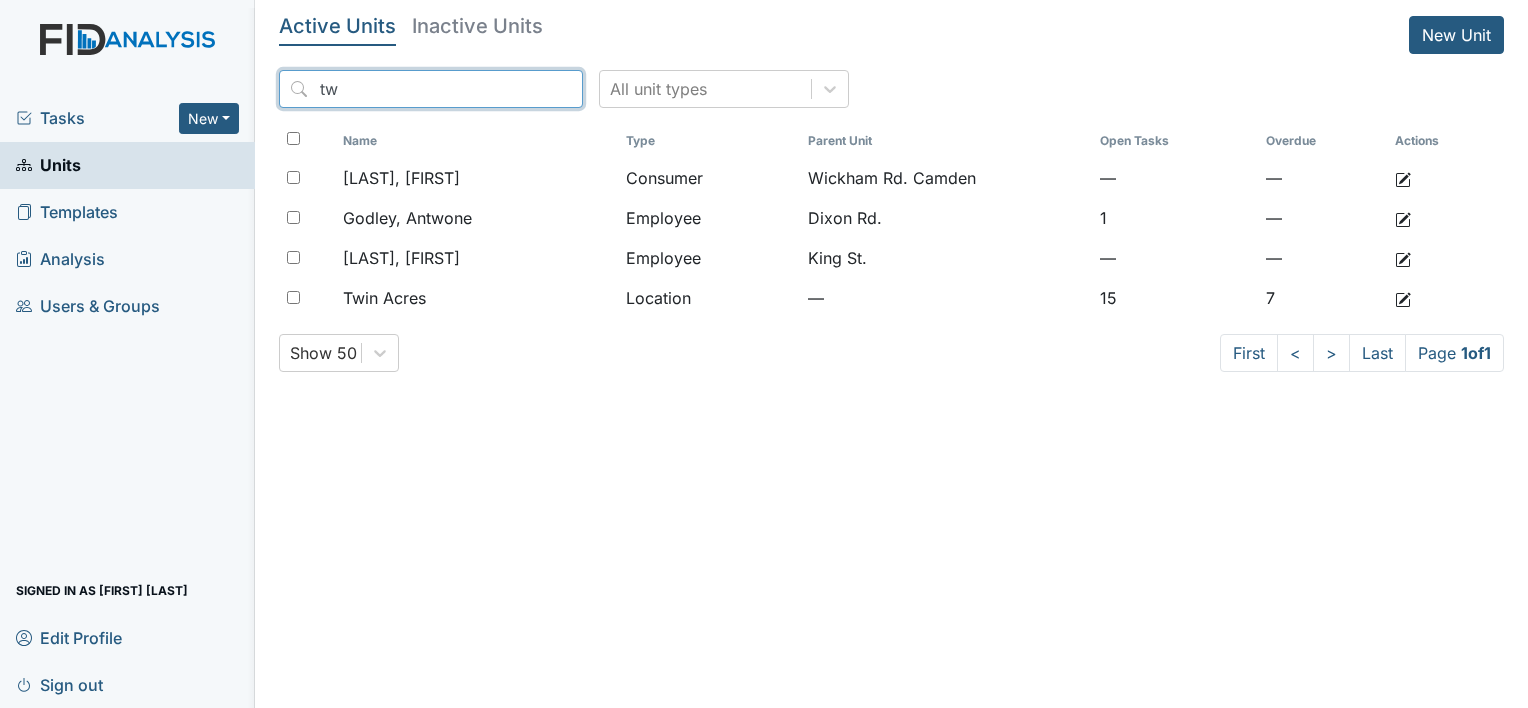 drag, startPoint x: 400, startPoint y: 84, endPoint x: 196, endPoint y: 83, distance: 204.00246 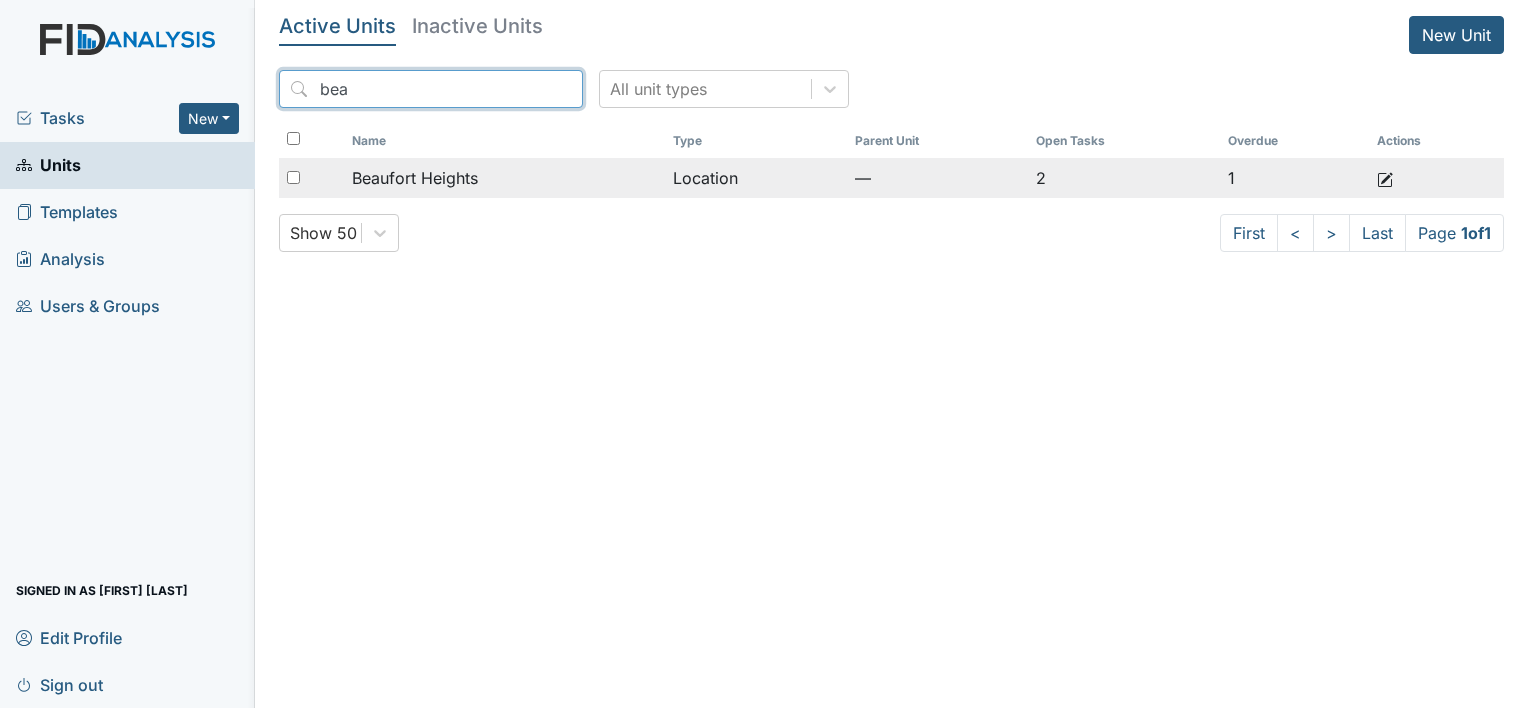 type on "bea" 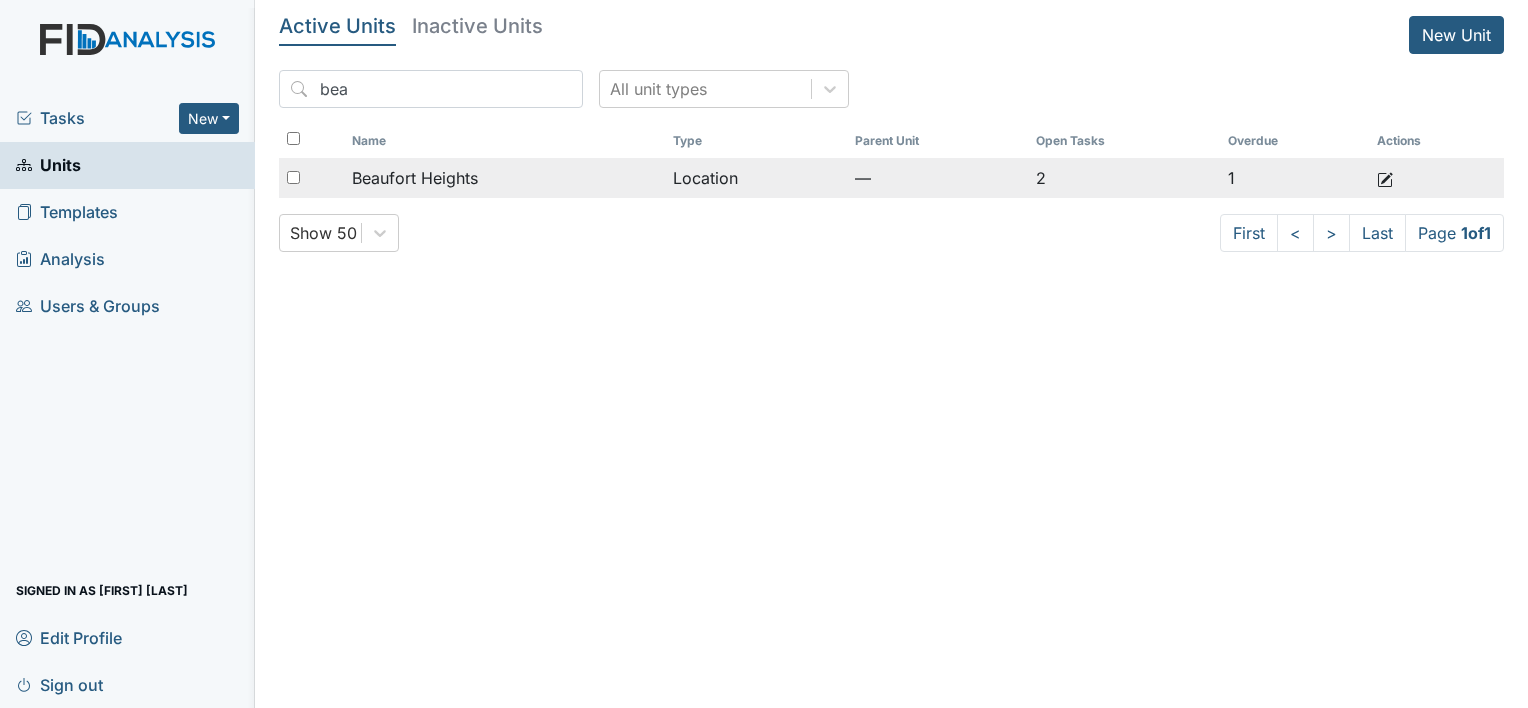 click on "Beaufort Heights" at bounding box center (415, 178) 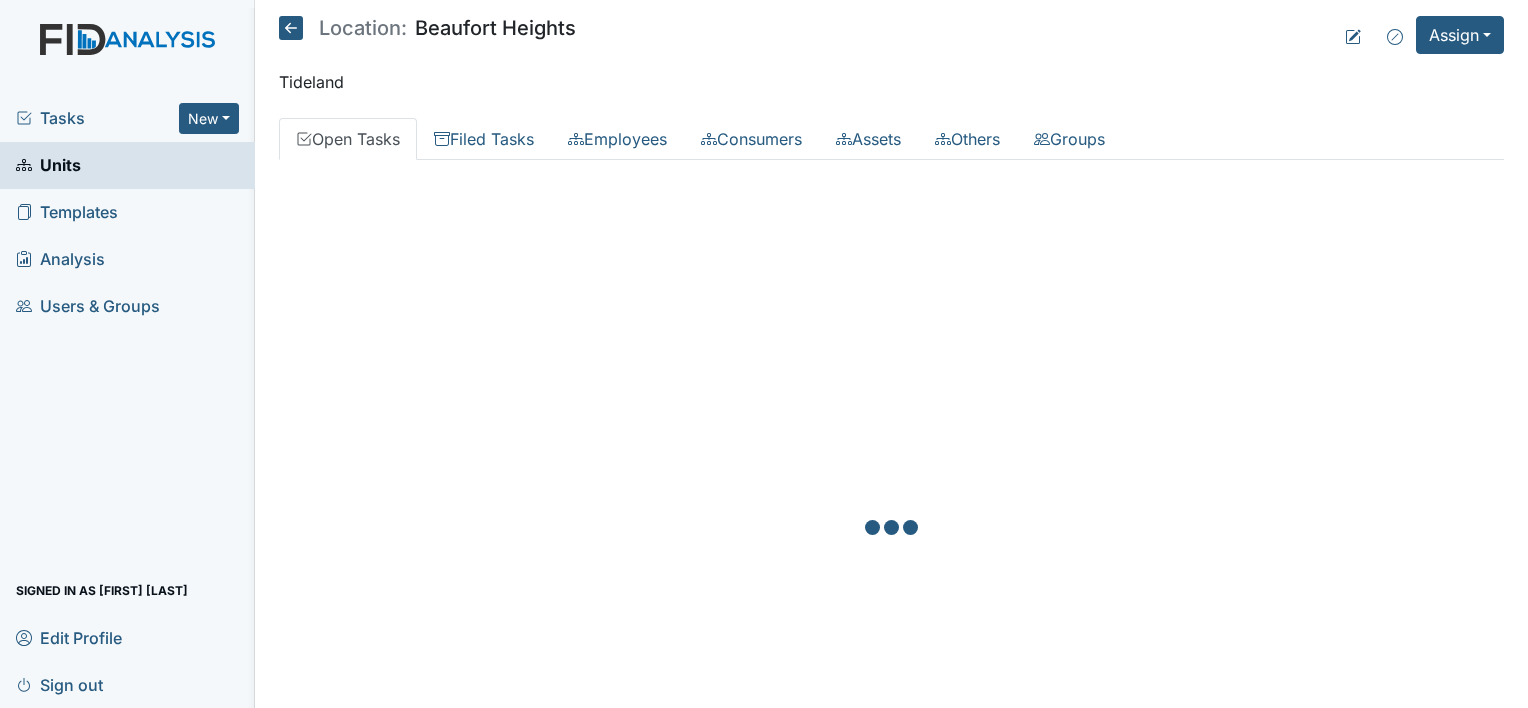 scroll, scrollTop: 0, scrollLeft: 0, axis: both 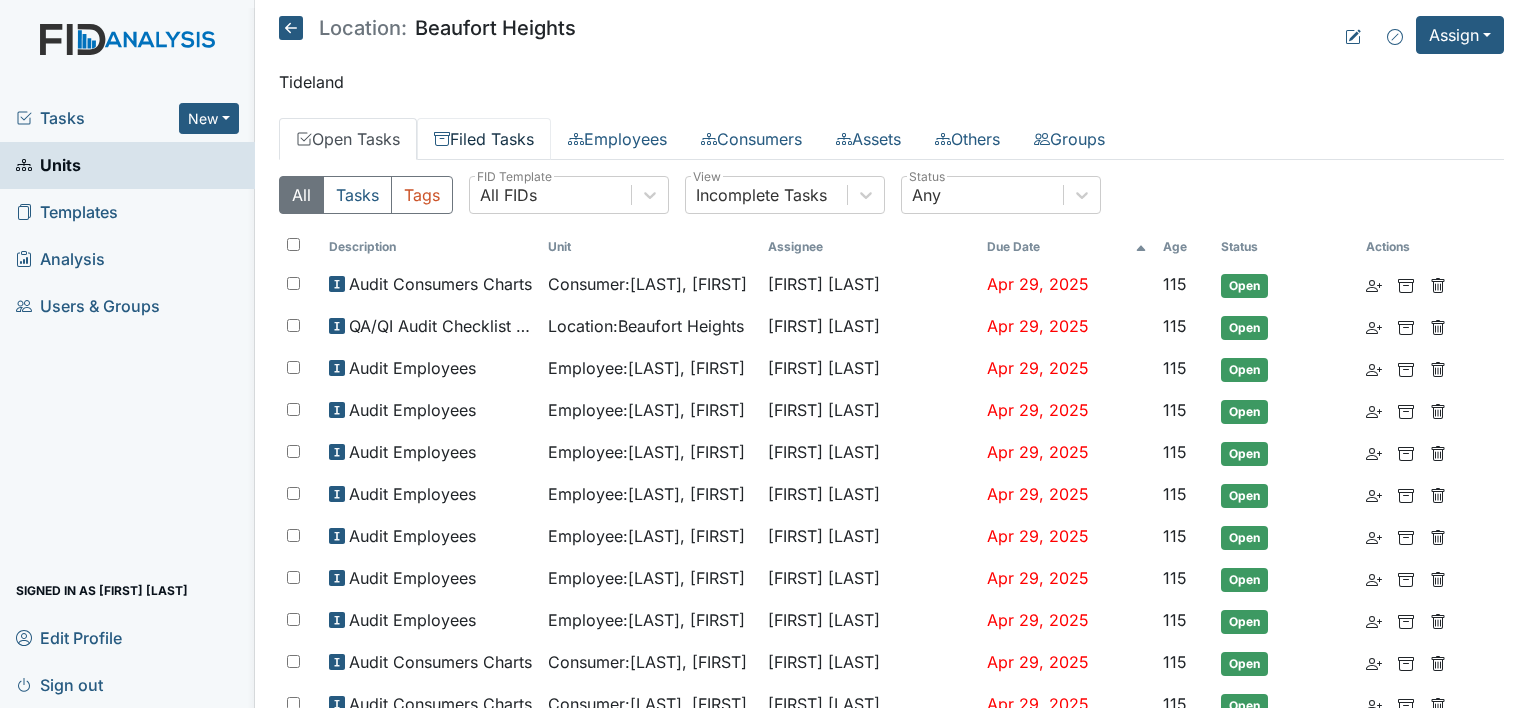 click on "Filed Tasks" at bounding box center [484, 139] 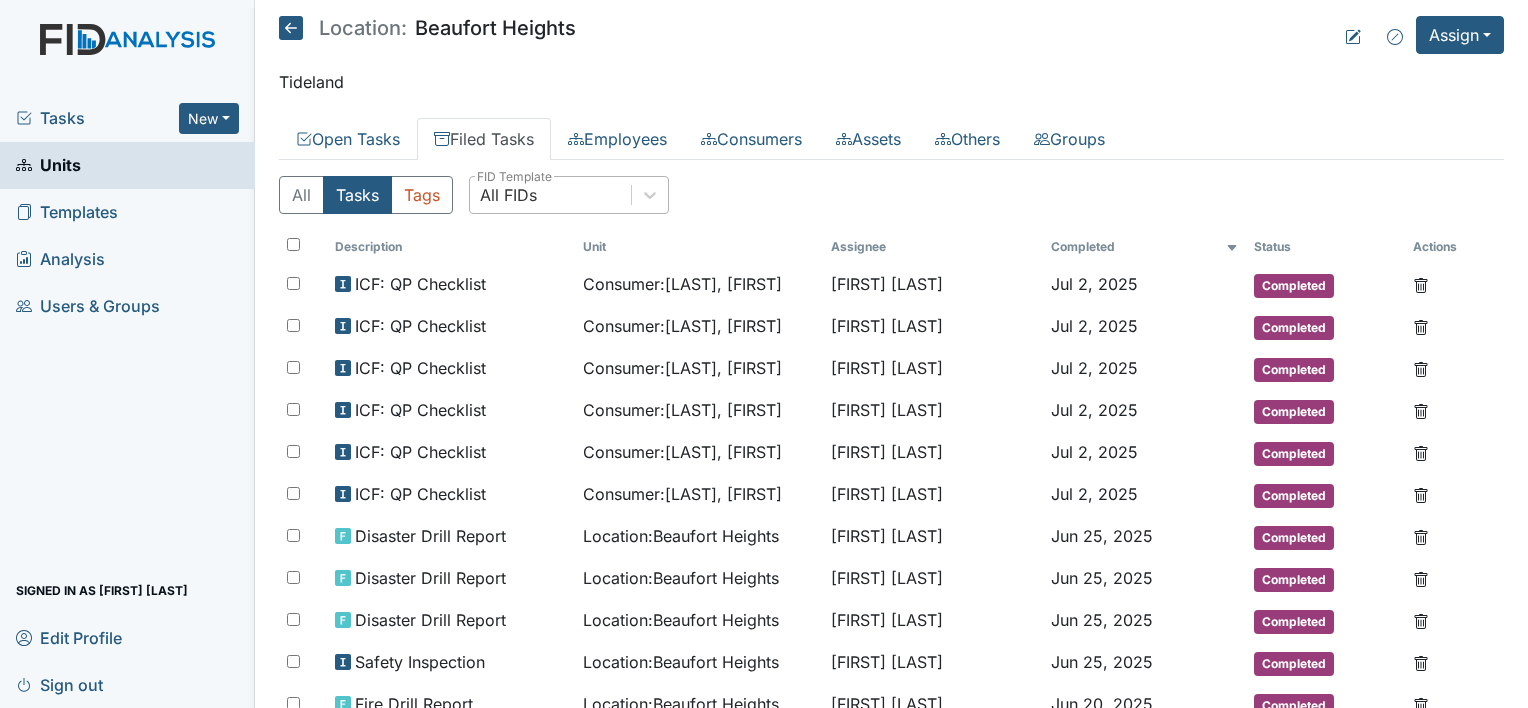 click on "All FIDs" at bounding box center [550, 195] 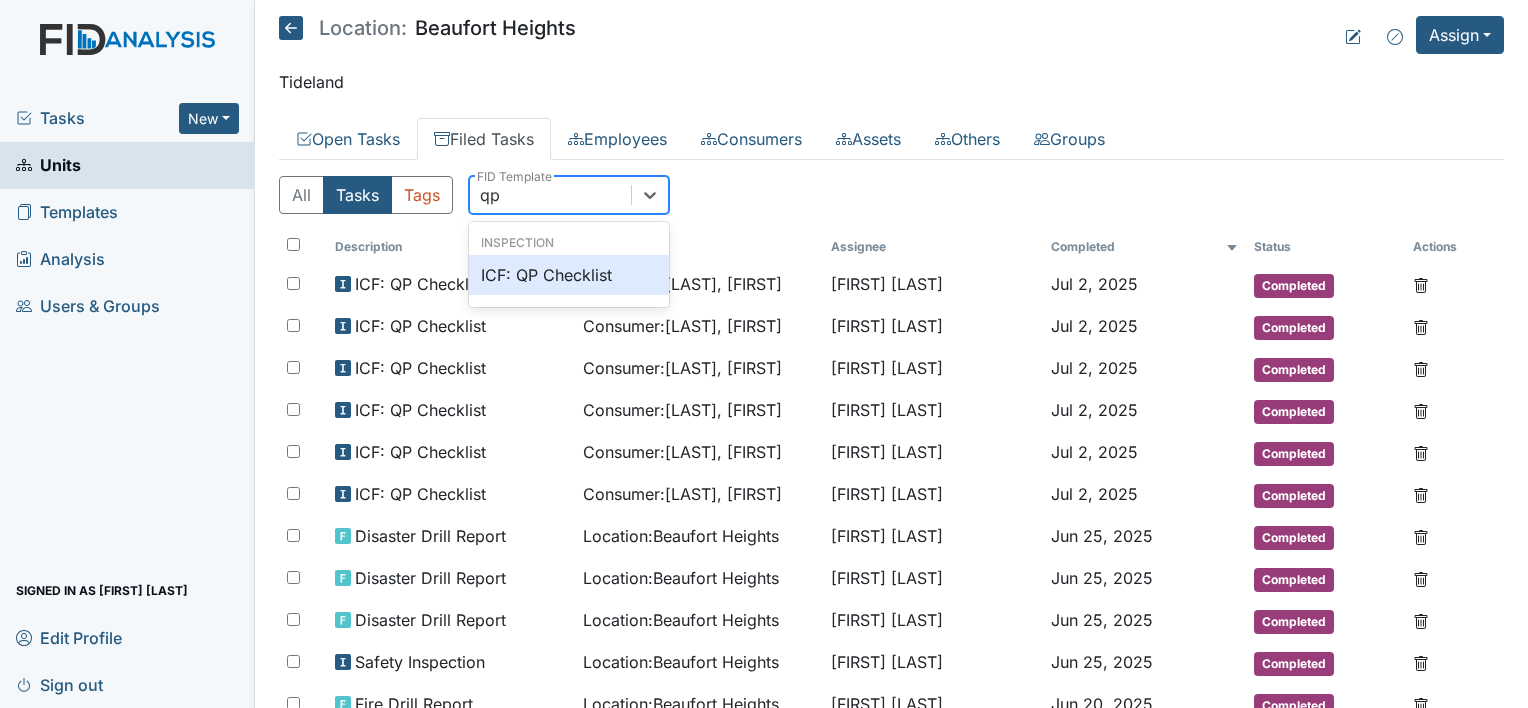 click on "ICF: QP Checklist" at bounding box center (569, 275) 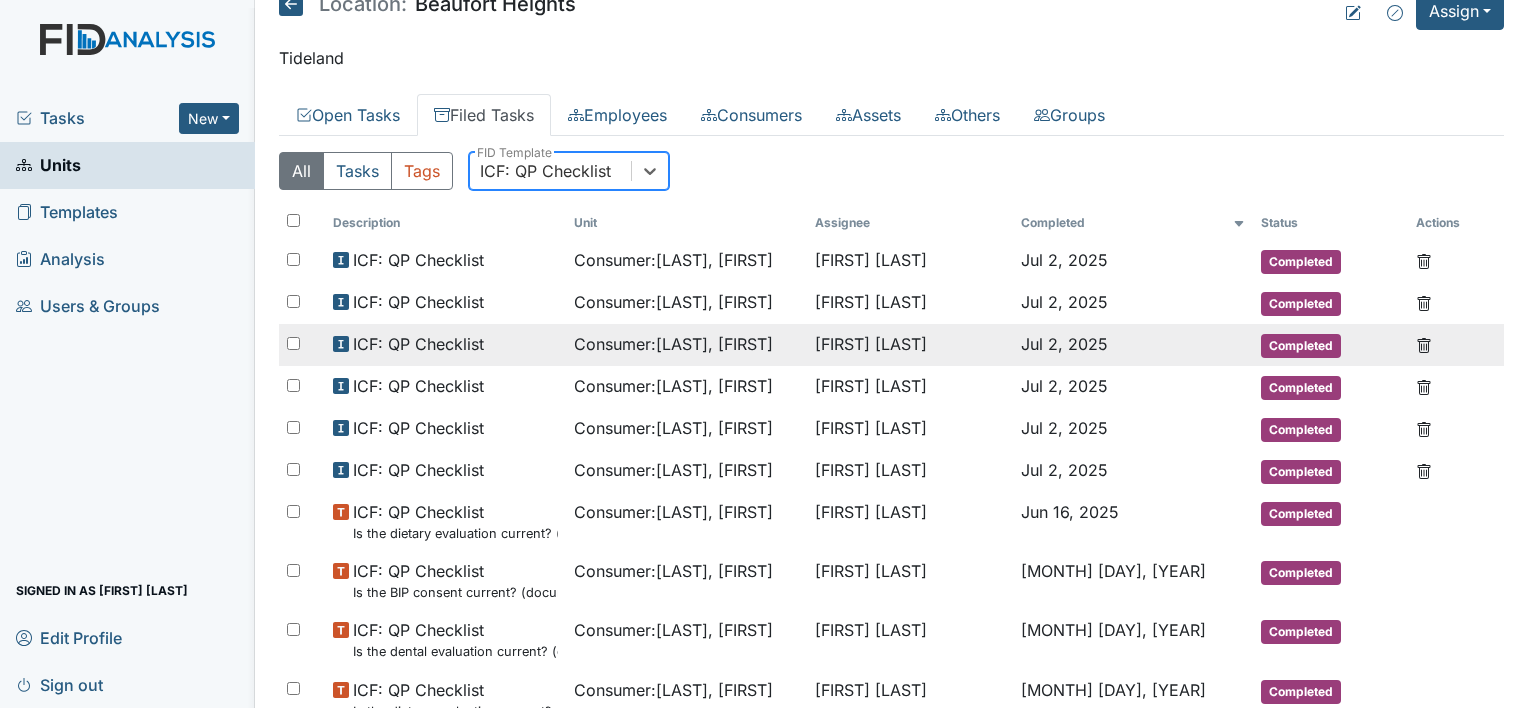 scroll, scrollTop: 0, scrollLeft: 0, axis: both 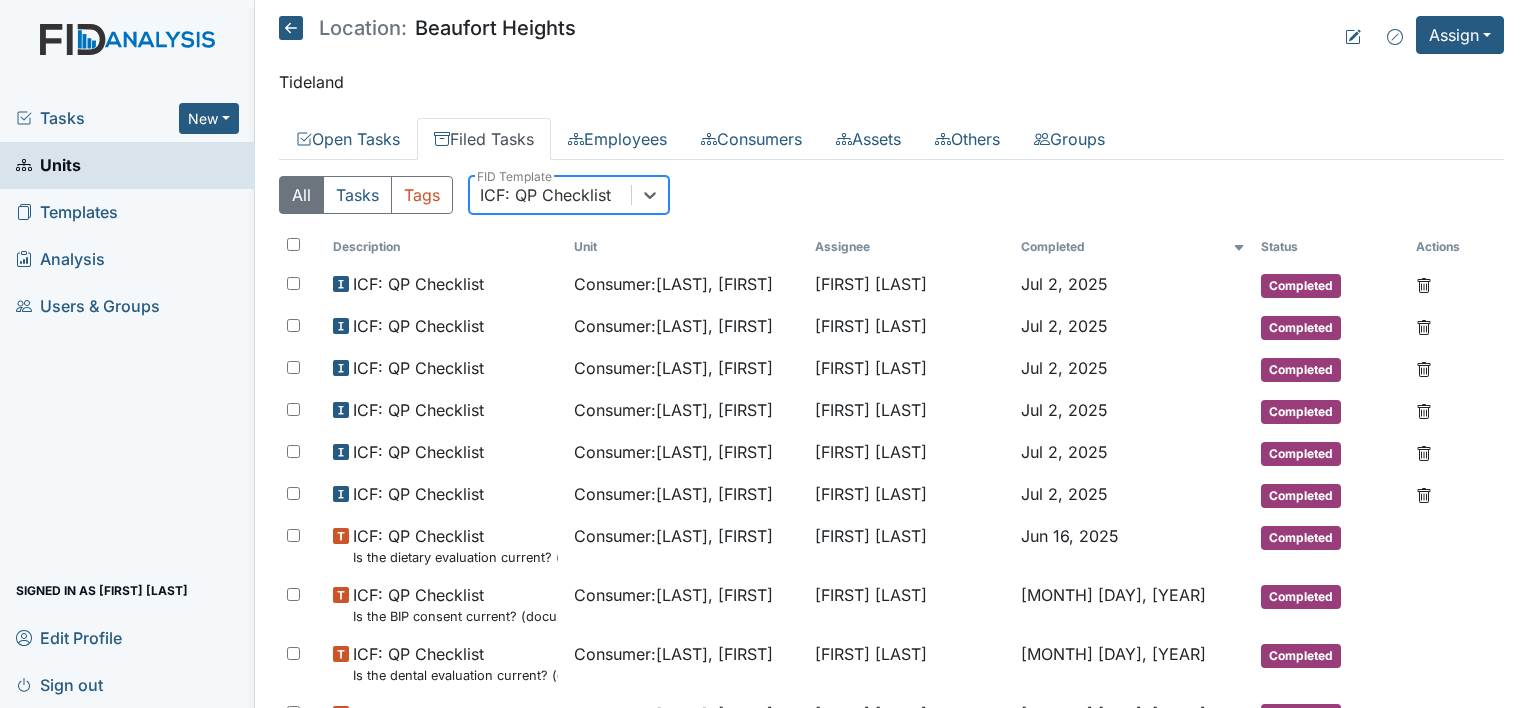 click at bounding box center [291, 28] 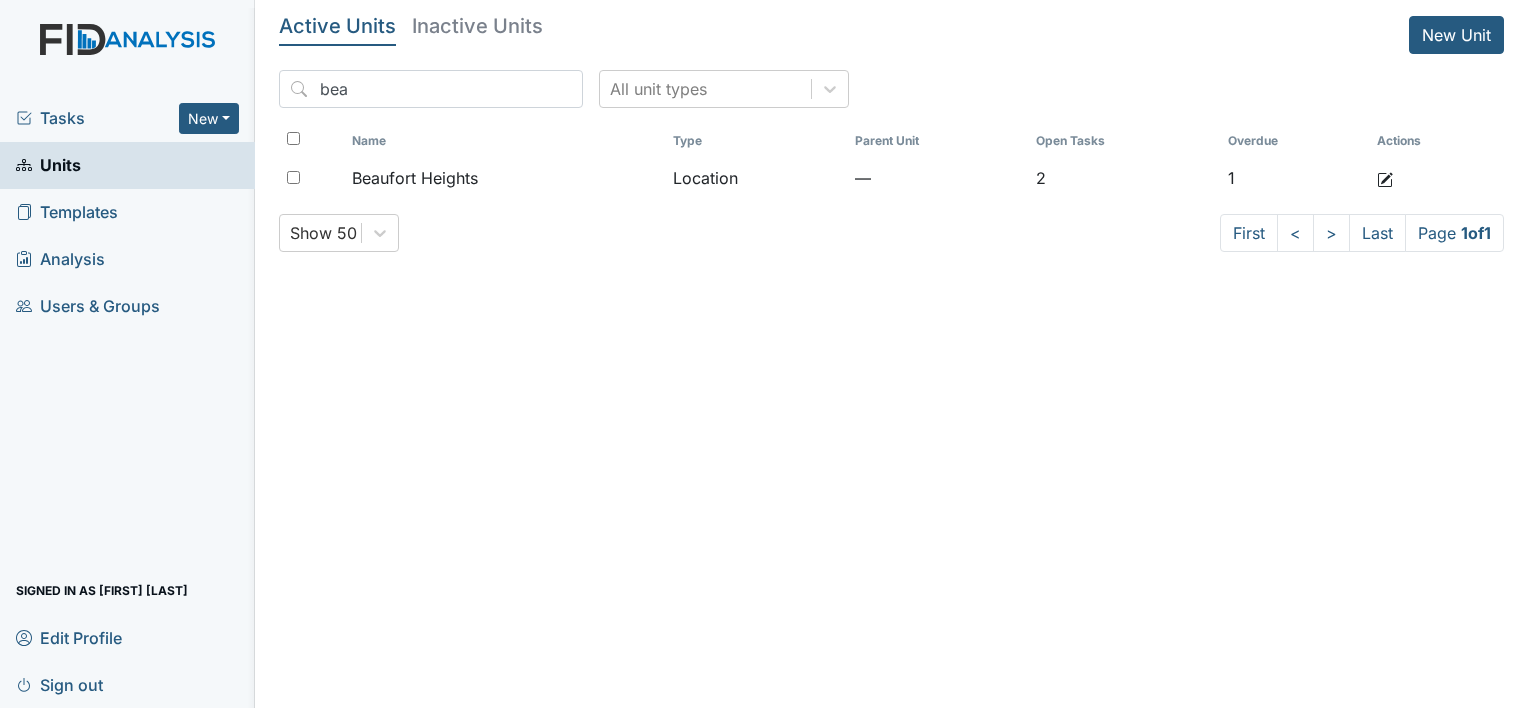 scroll, scrollTop: 0, scrollLeft: 0, axis: both 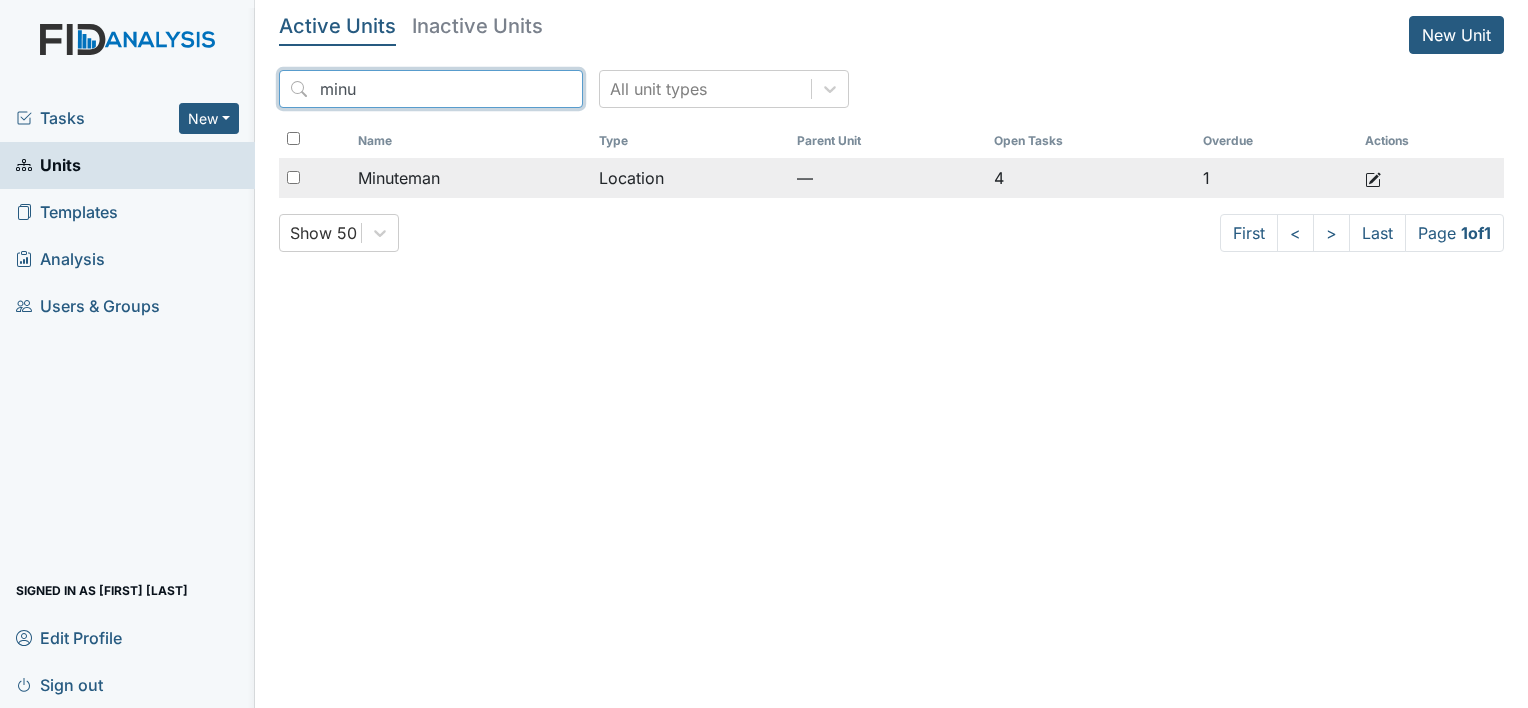 type on "minu" 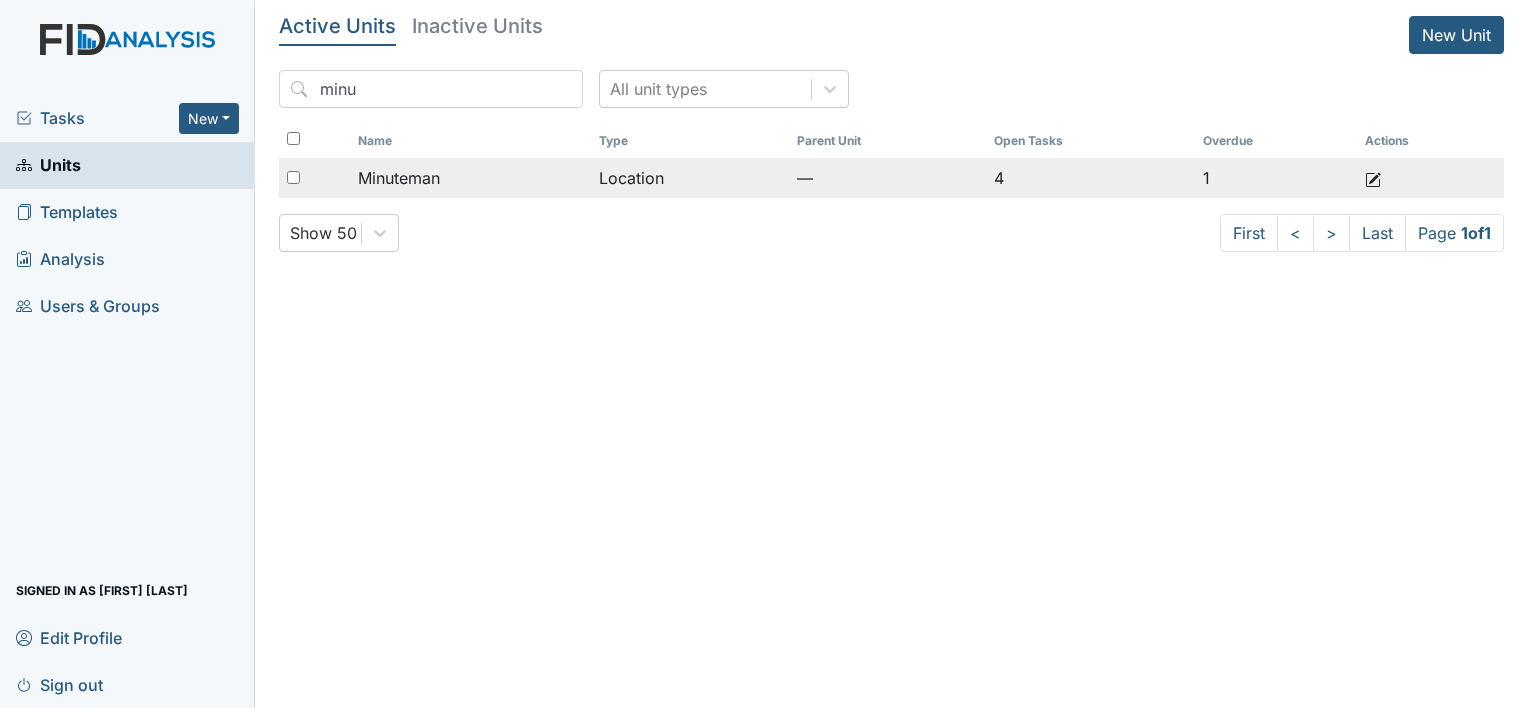 click on "Minuteman" at bounding box center [470, 178] 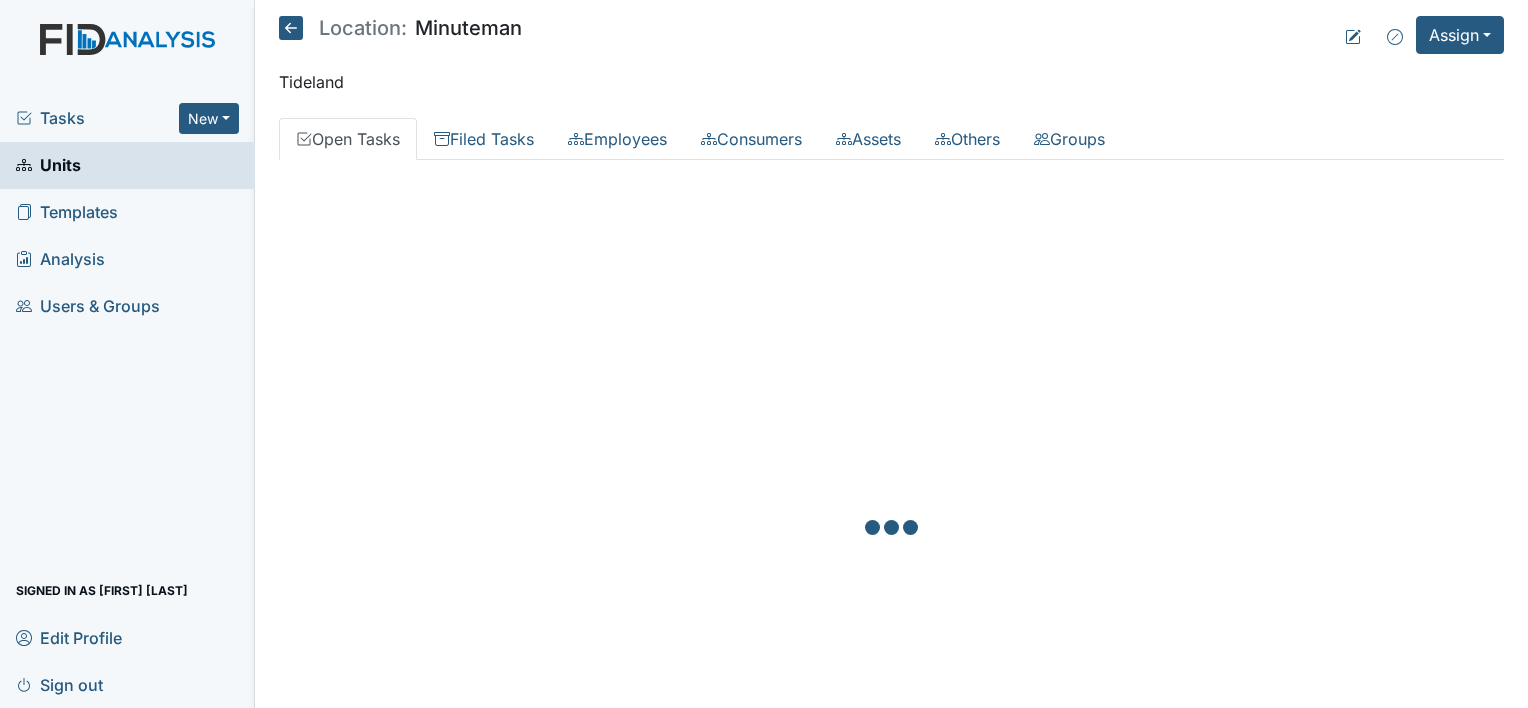 scroll, scrollTop: 0, scrollLeft: 0, axis: both 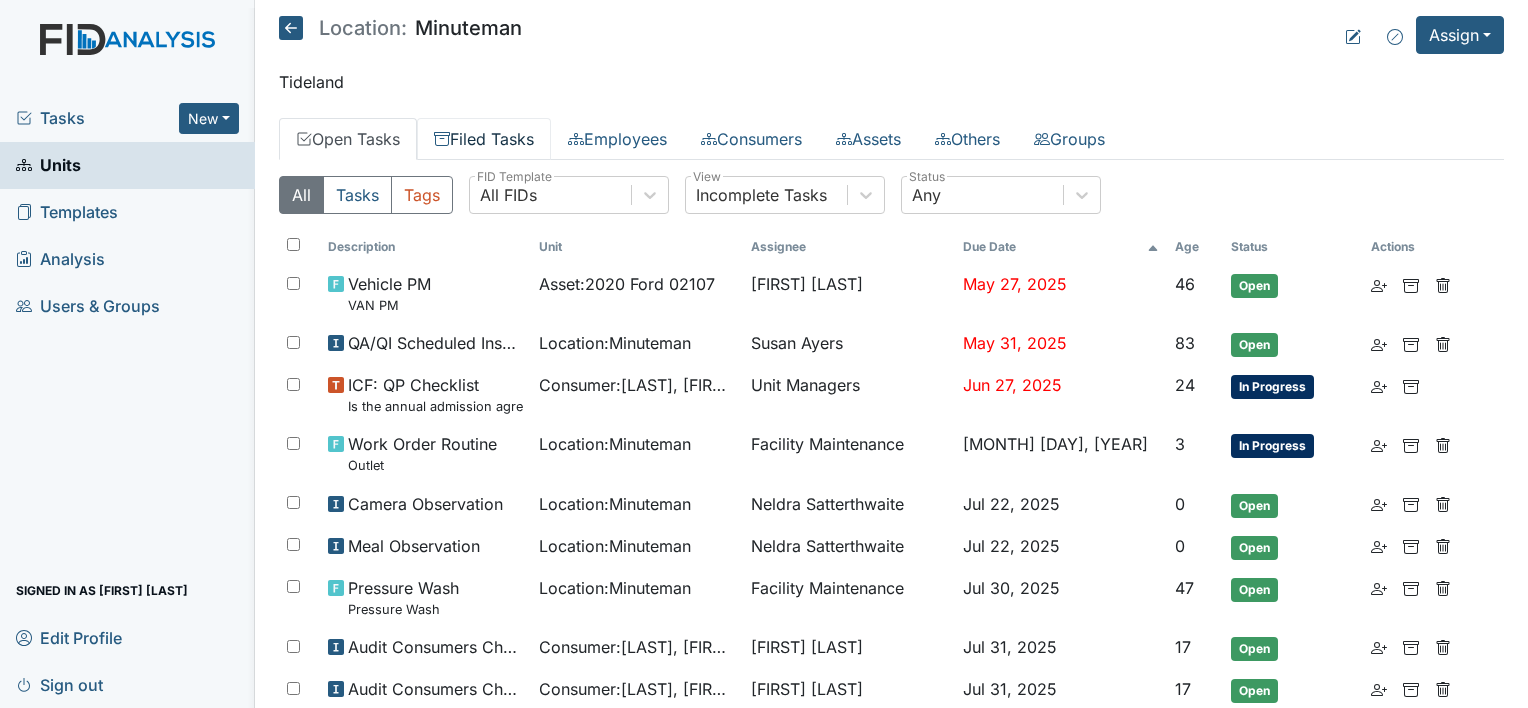 click on "Filed Tasks" at bounding box center [484, 139] 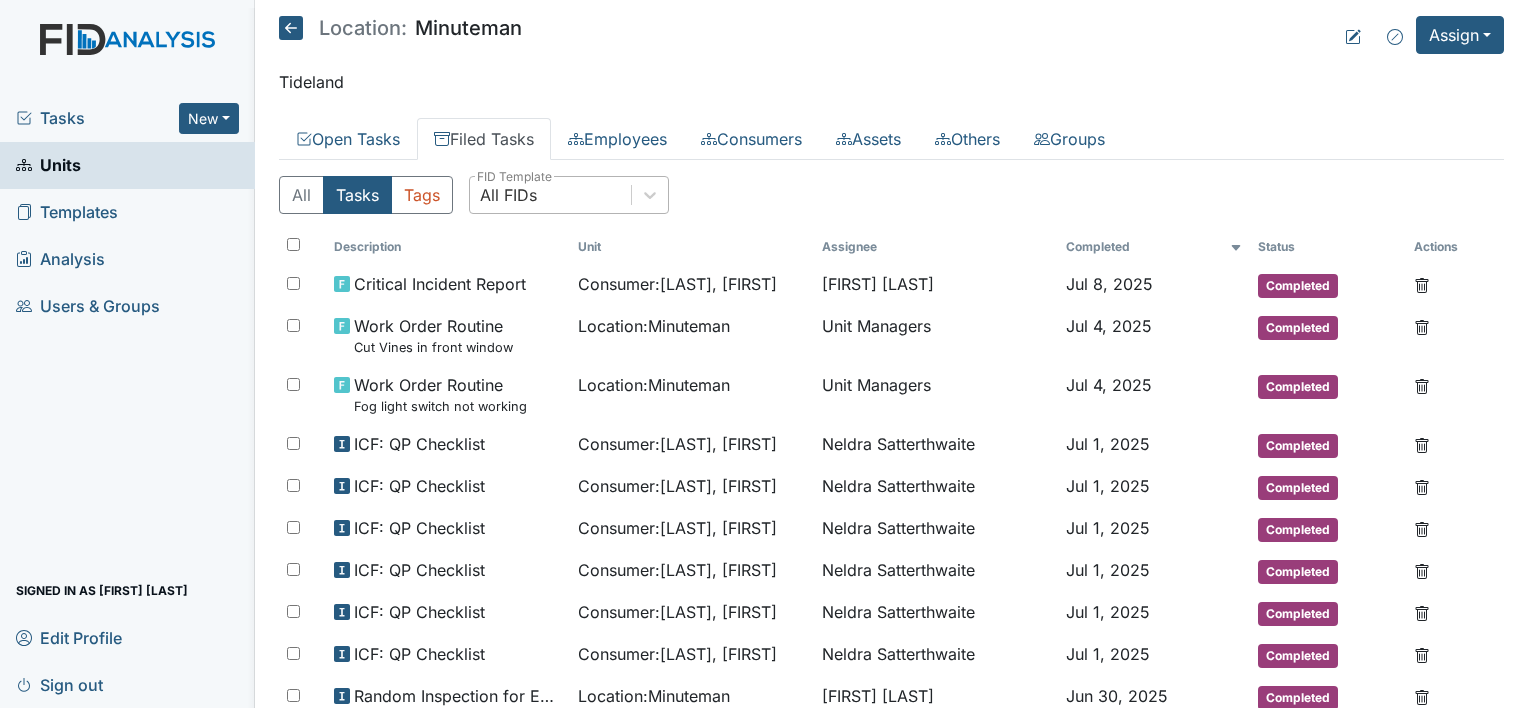 click on "All FIDs" at bounding box center (508, 195) 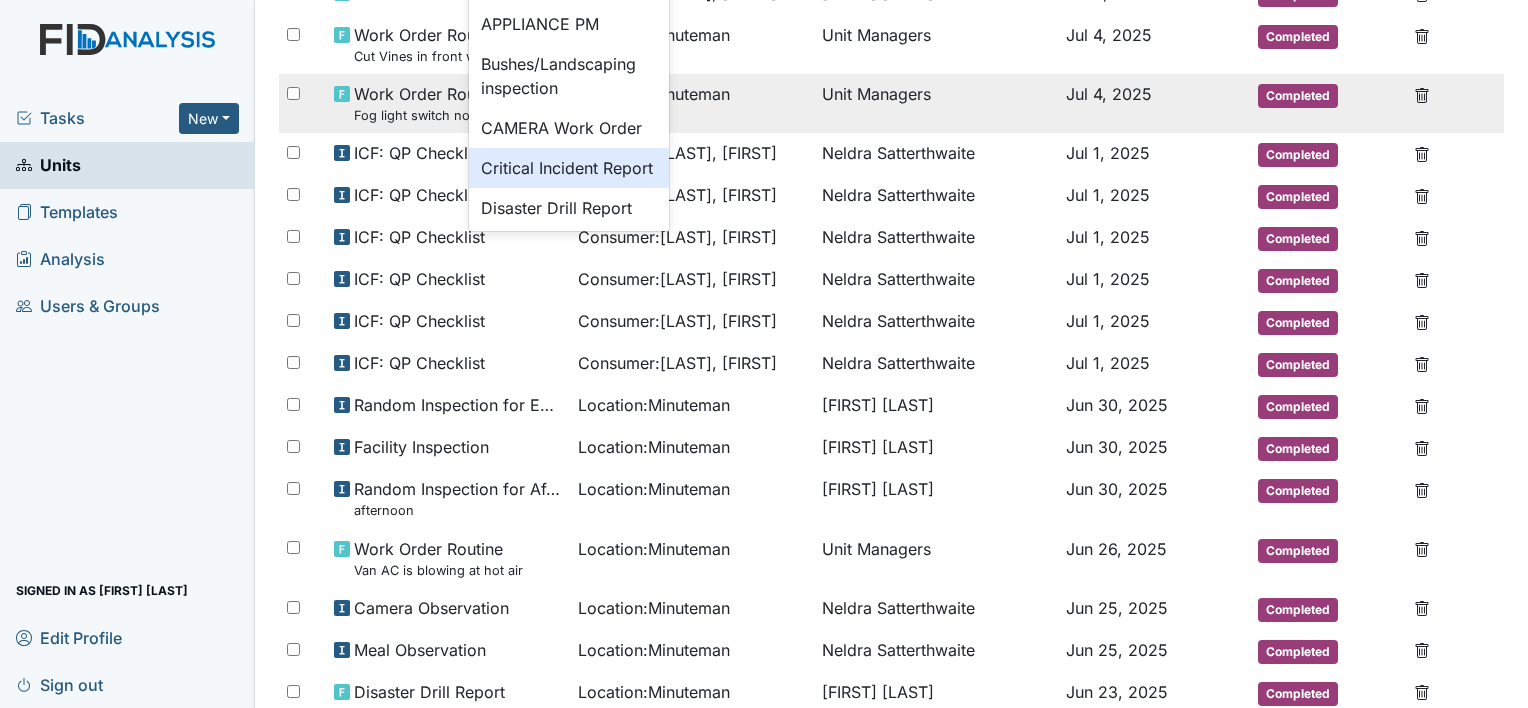 scroll, scrollTop: 0, scrollLeft: 0, axis: both 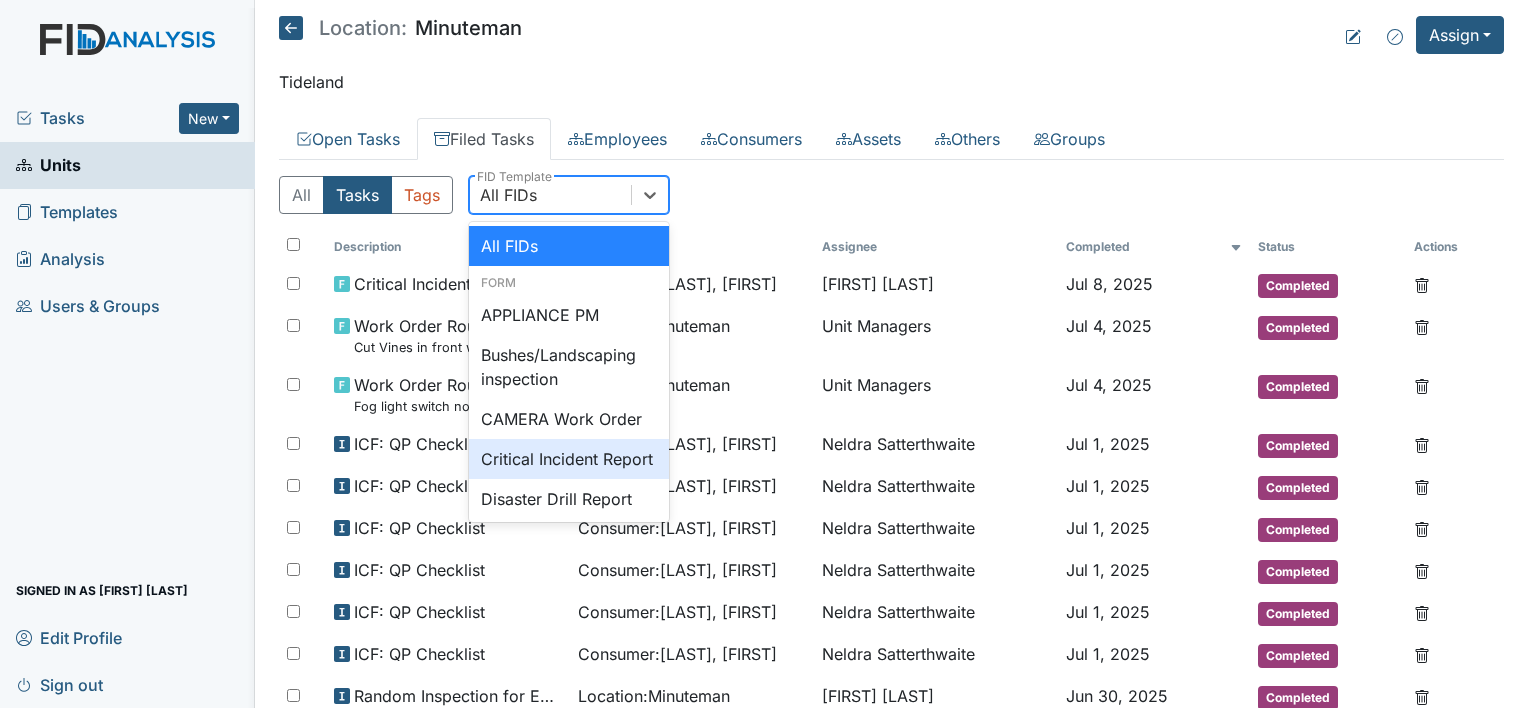 click on "Tideland" at bounding box center (891, 82) 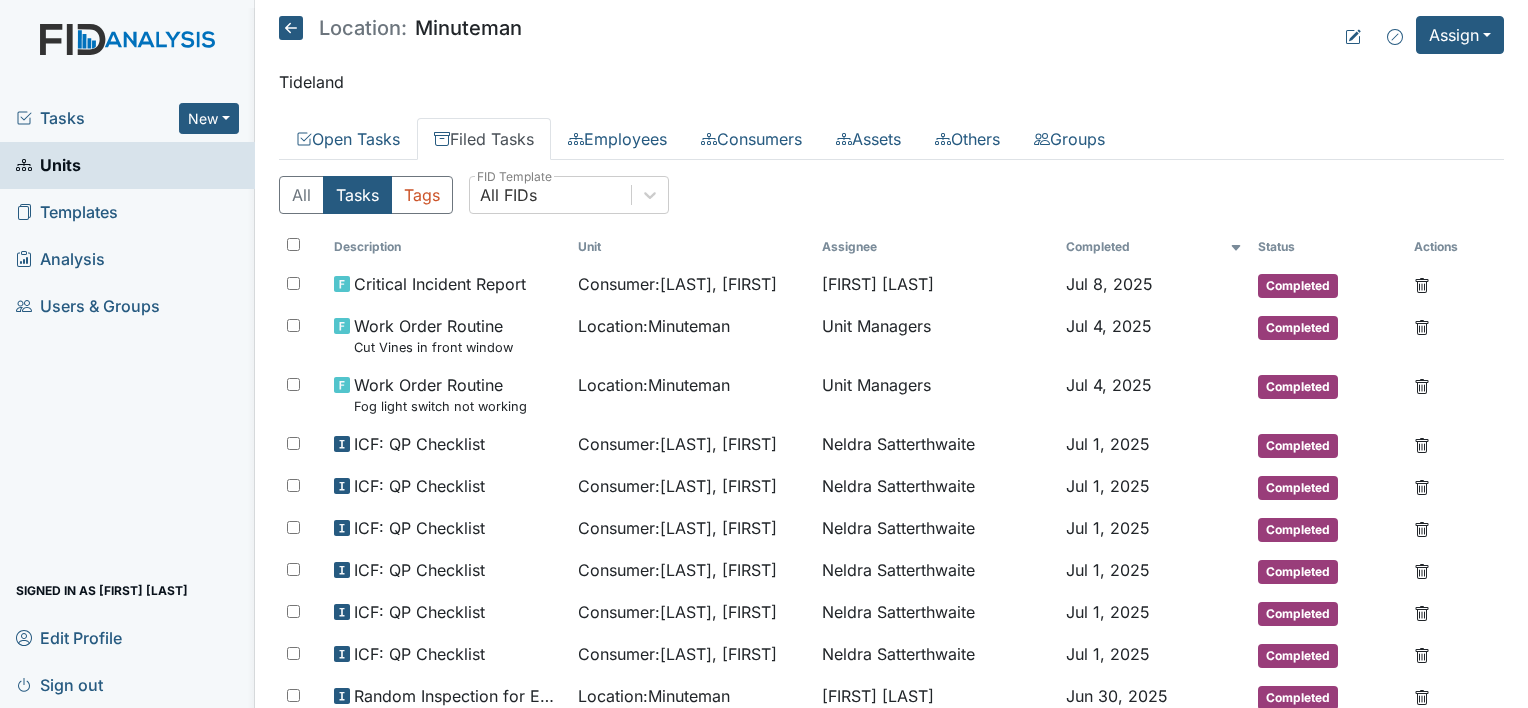 click at bounding box center [291, 28] 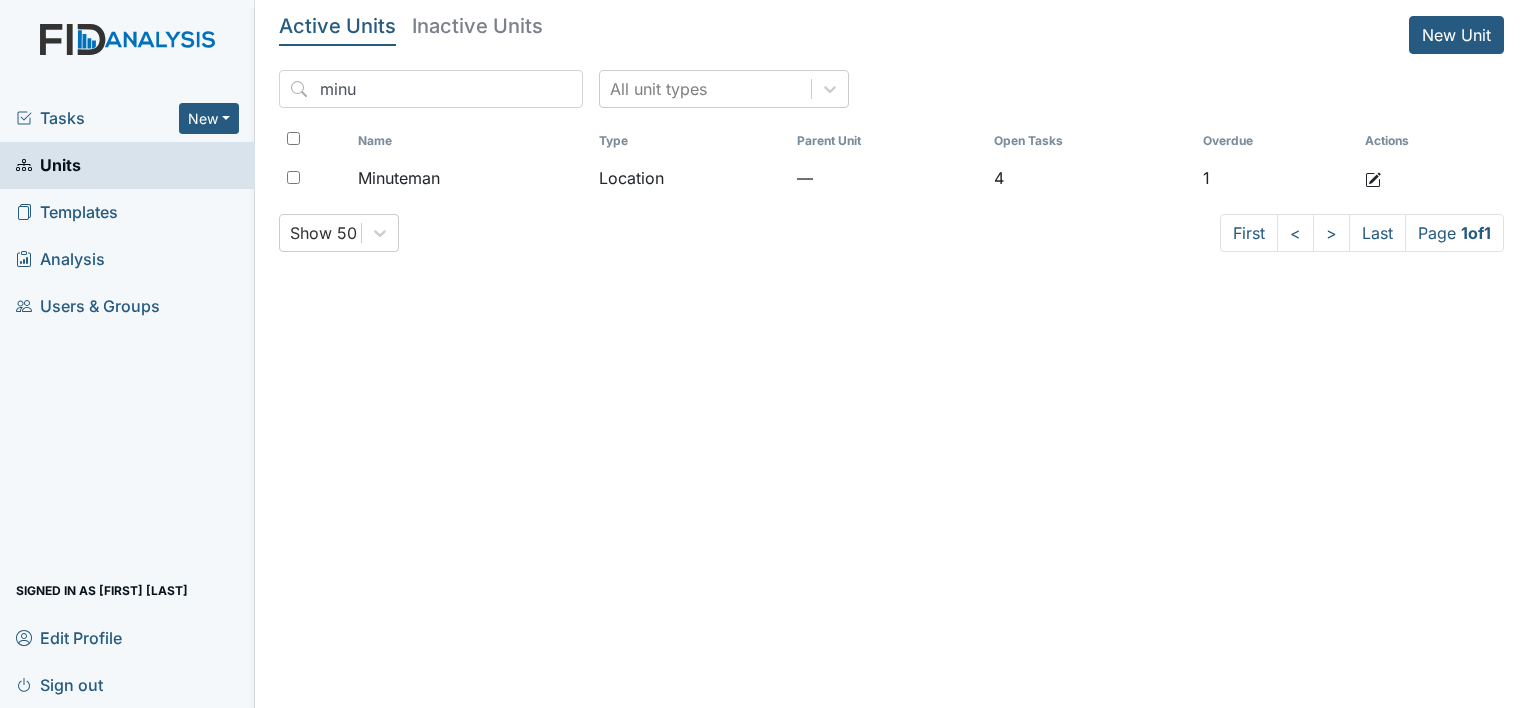 scroll, scrollTop: 0, scrollLeft: 0, axis: both 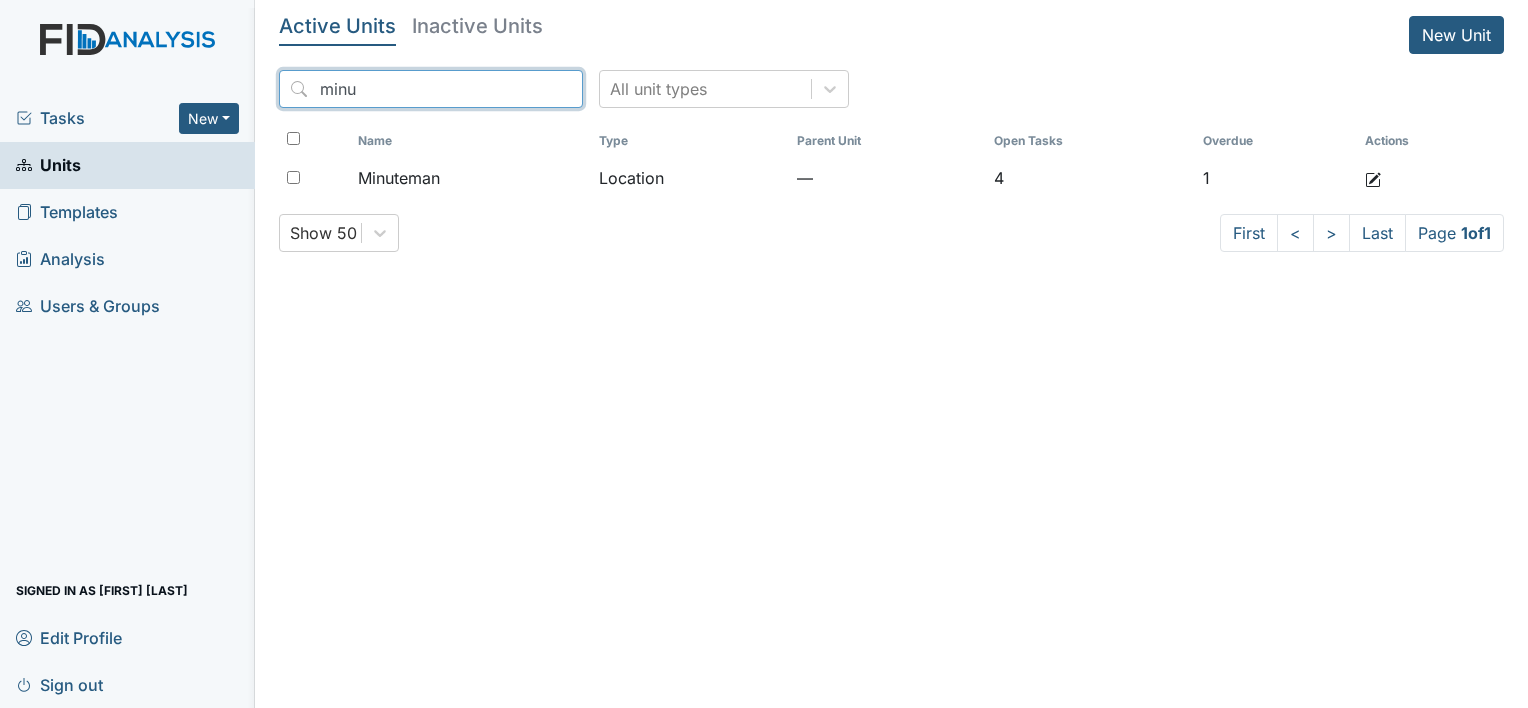 drag, startPoint x: 397, startPoint y: 98, endPoint x: 275, endPoint y: 95, distance: 122.03688 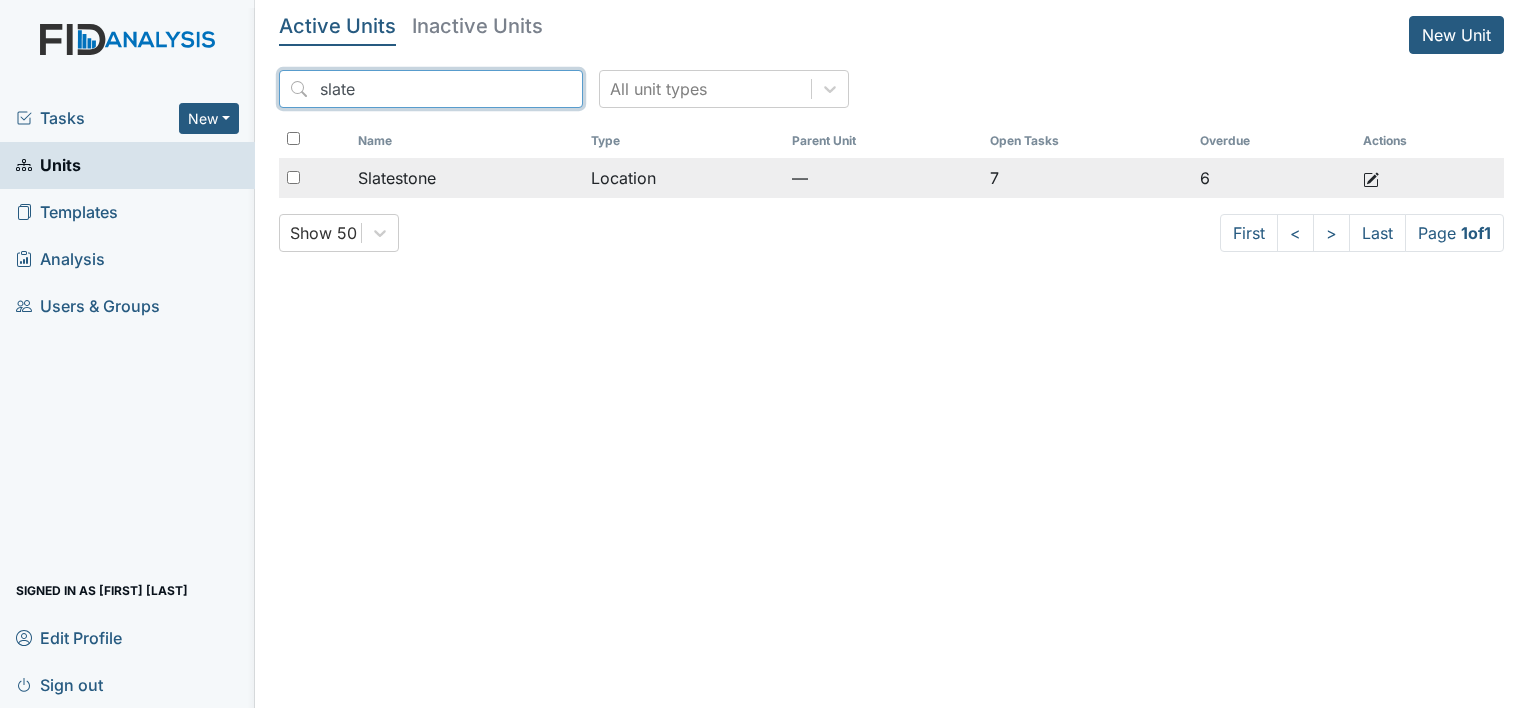 type on "slate" 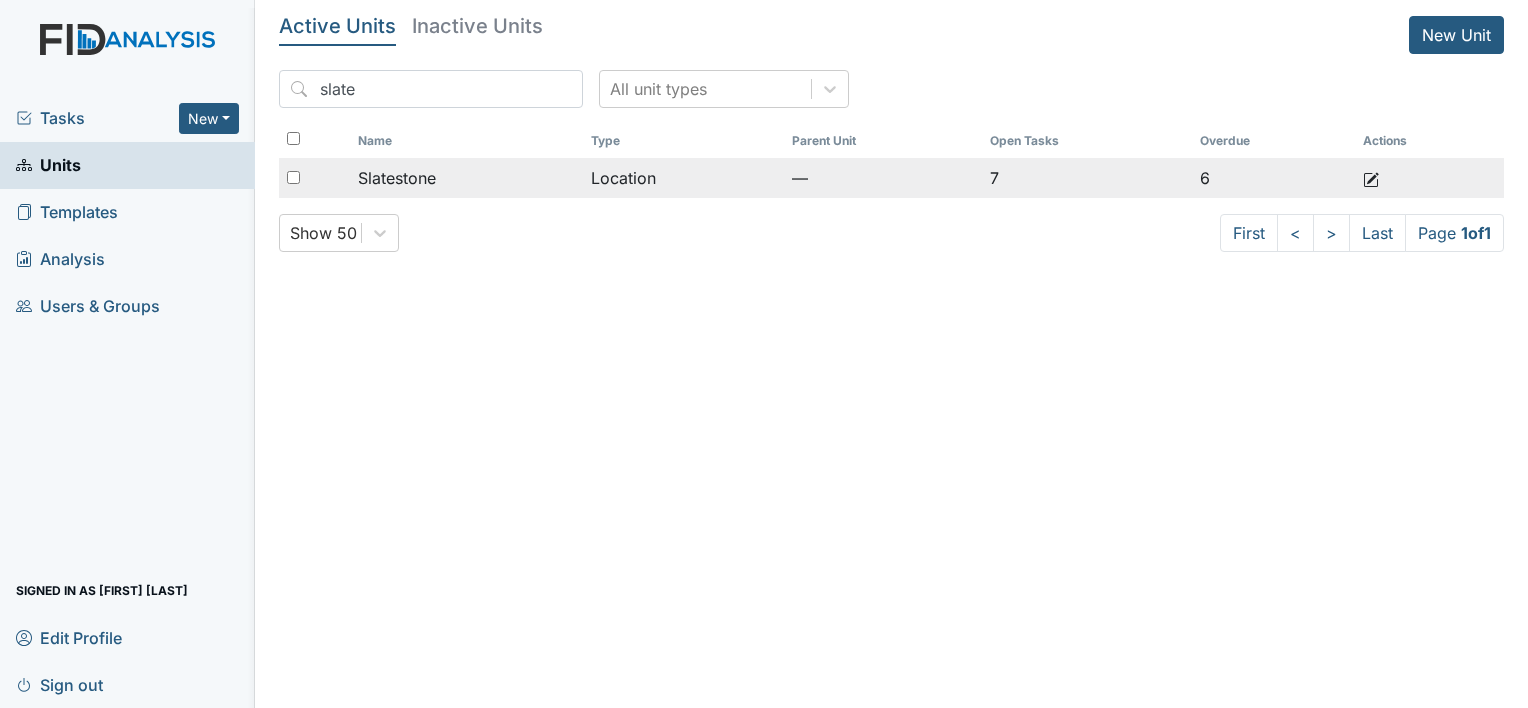 click on "Slatestone" at bounding box center [466, 178] 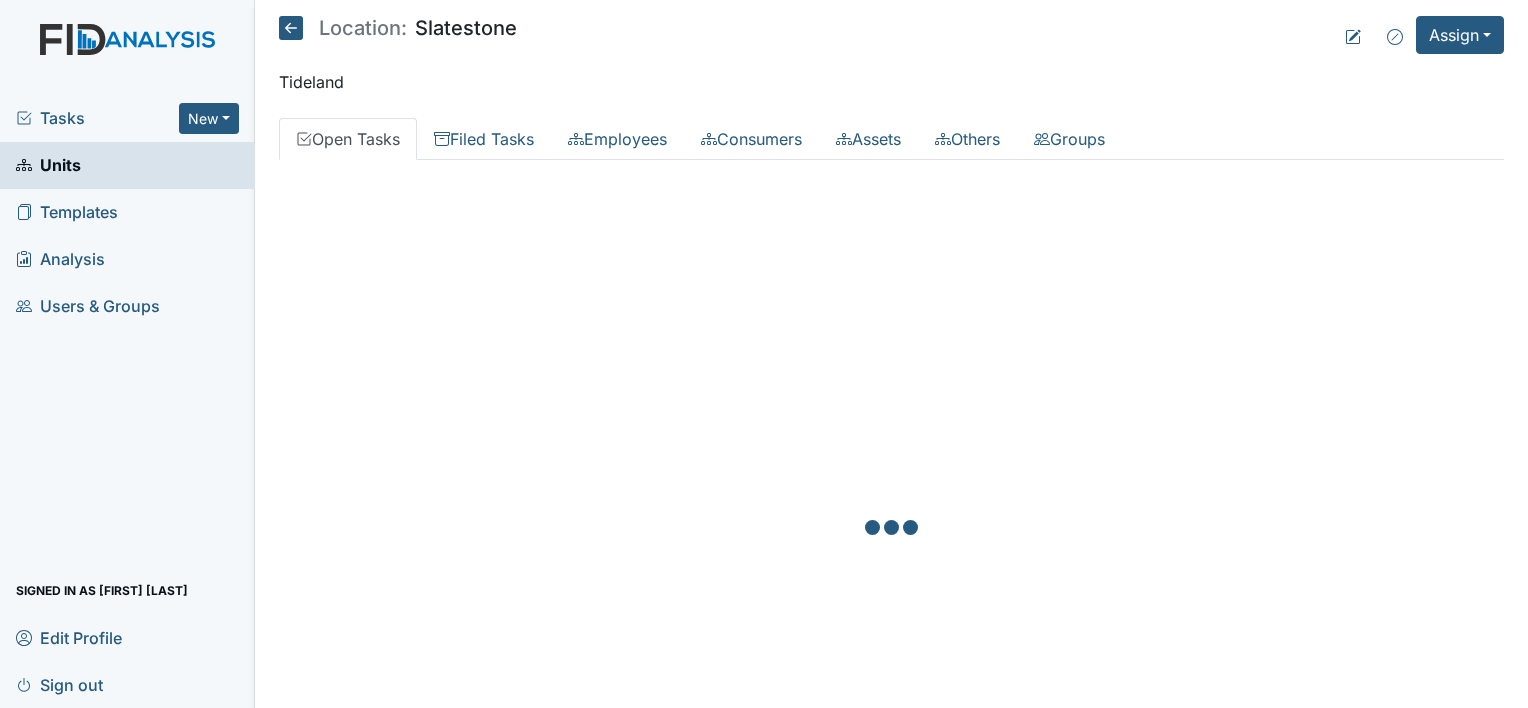 scroll, scrollTop: 0, scrollLeft: 0, axis: both 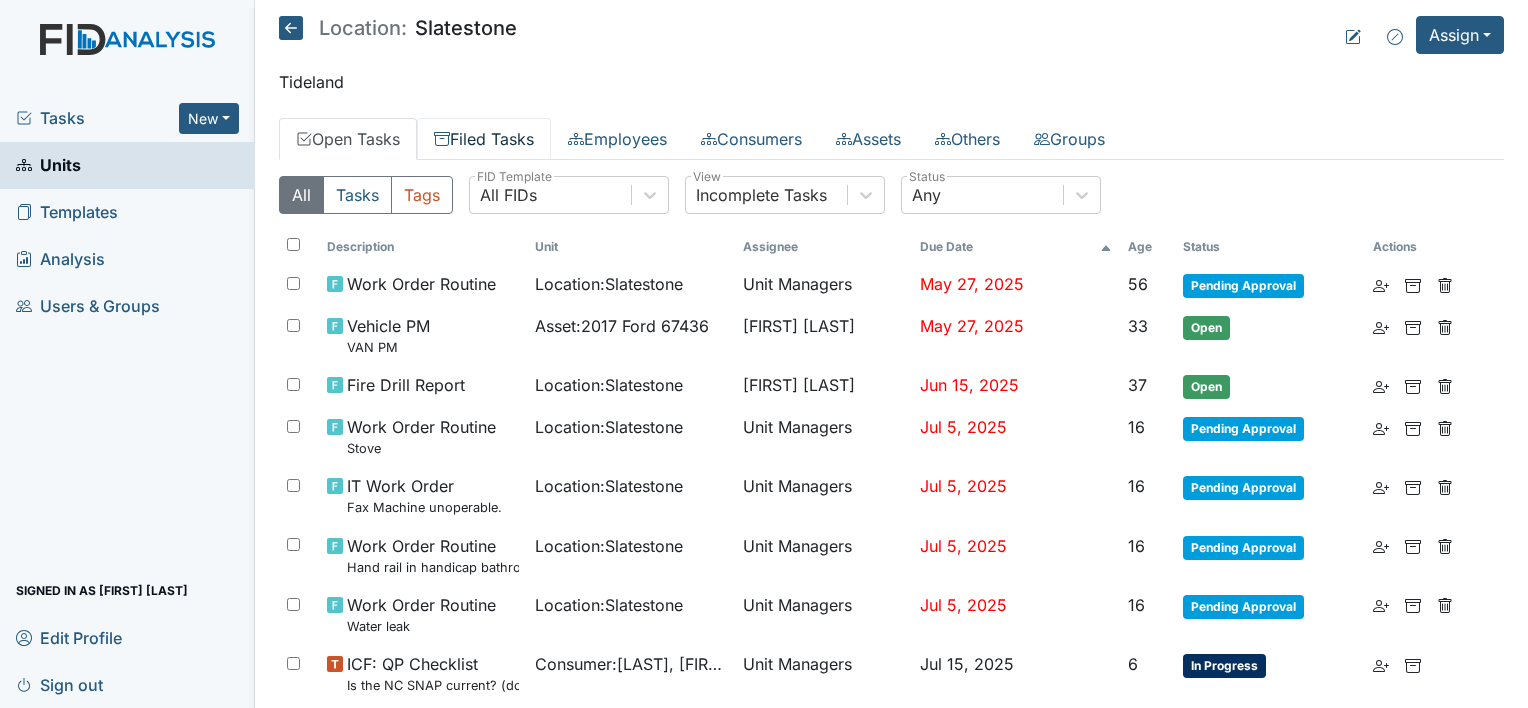 click on "Filed Tasks" at bounding box center (484, 139) 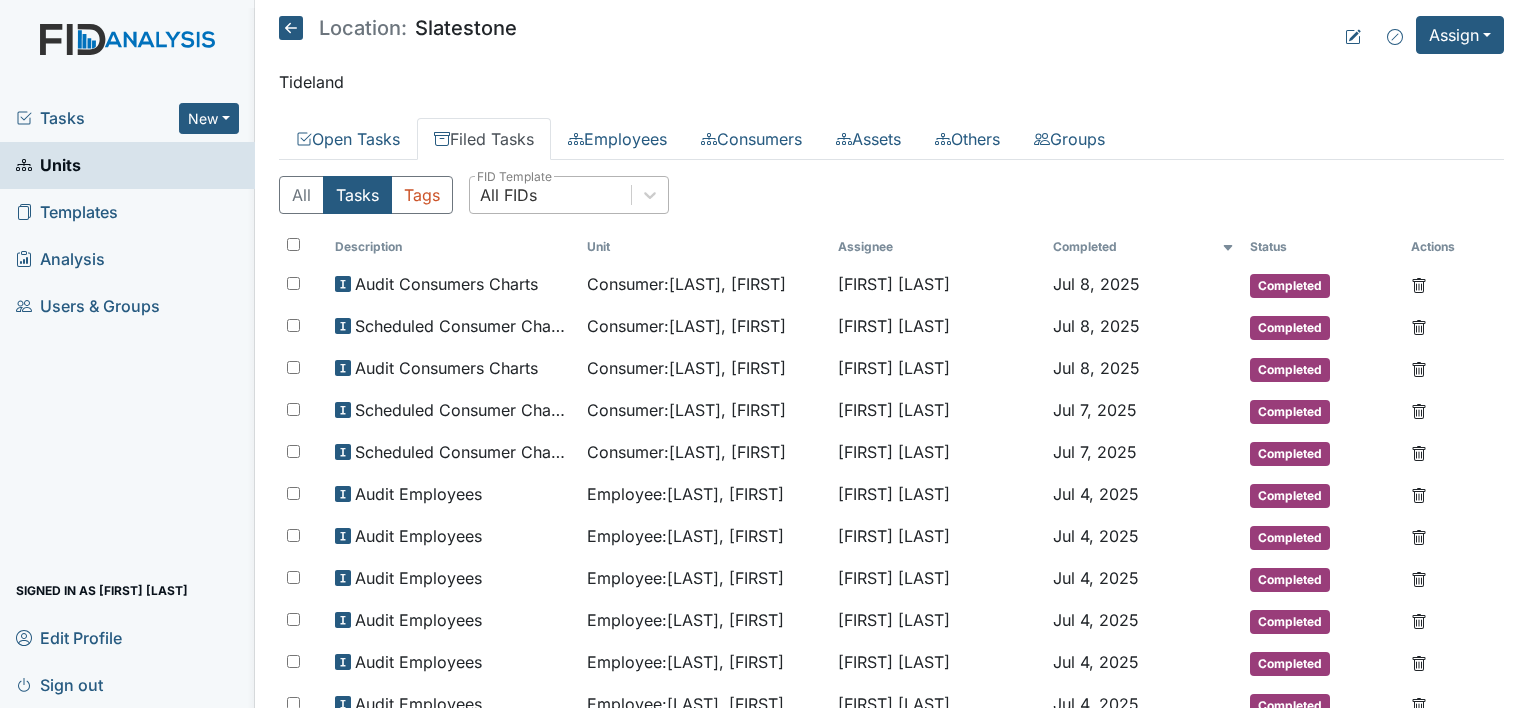 click on "All FIDs" at bounding box center (550, 195) 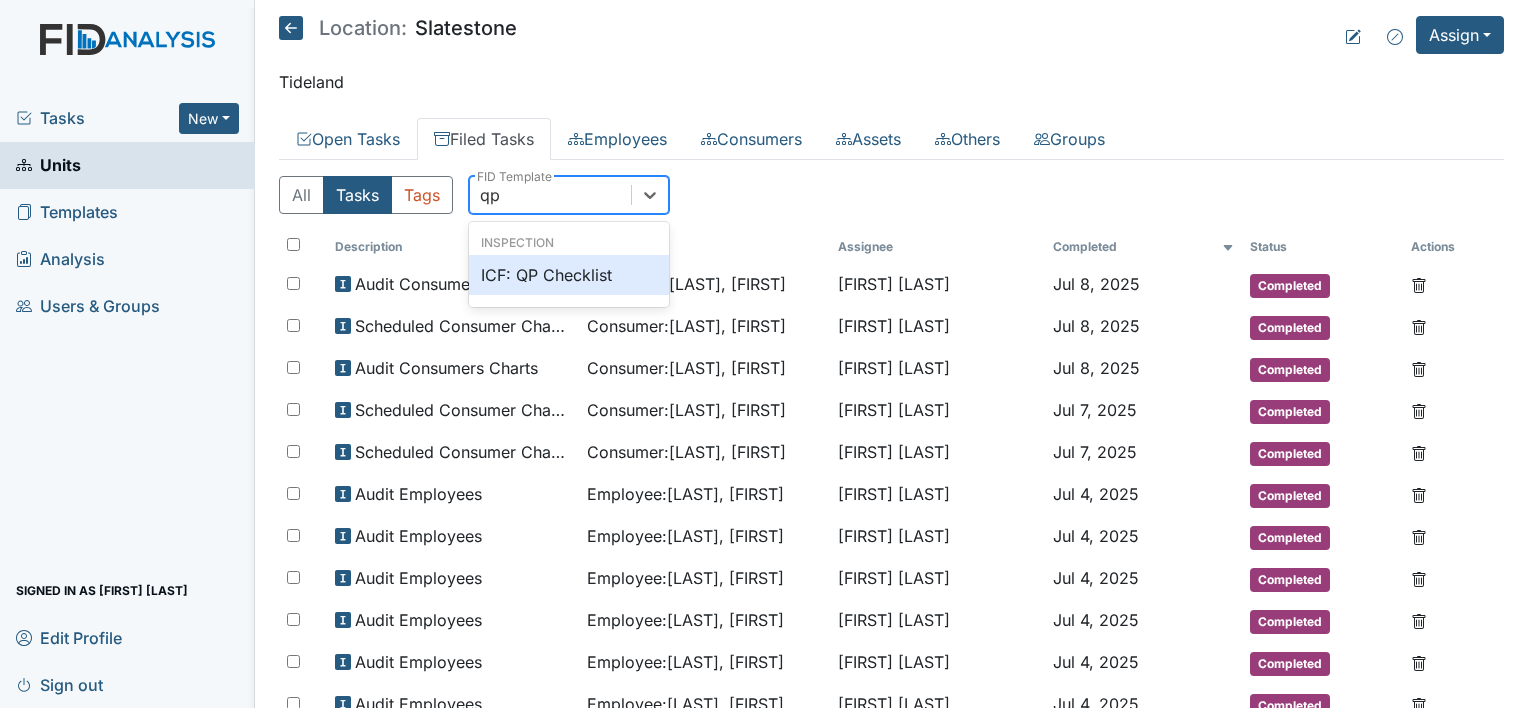 click on "ICF: QP Checklist" at bounding box center [569, 275] 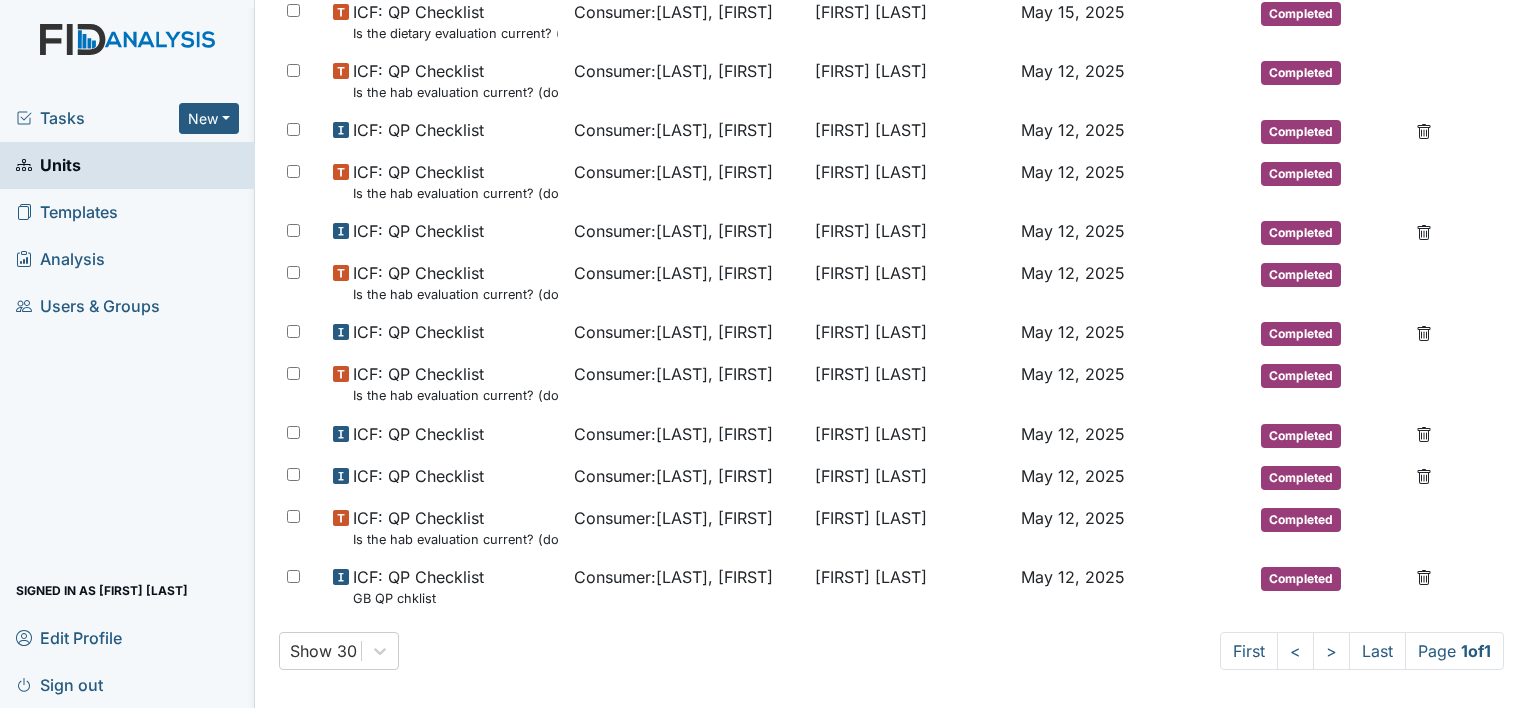 scroll, scrollTop: 0, scrollLeft: 0, axis: both 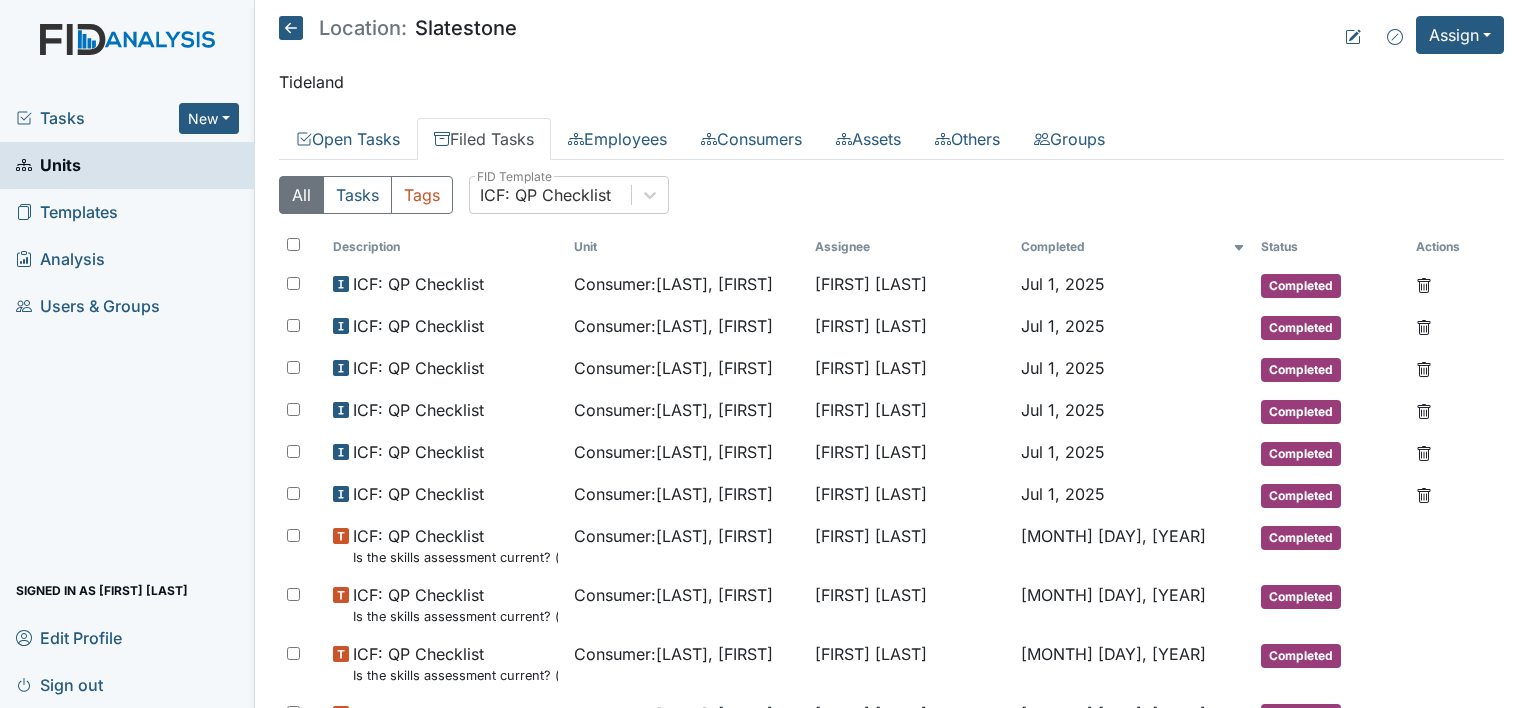 click at bounding box center (291, 28) 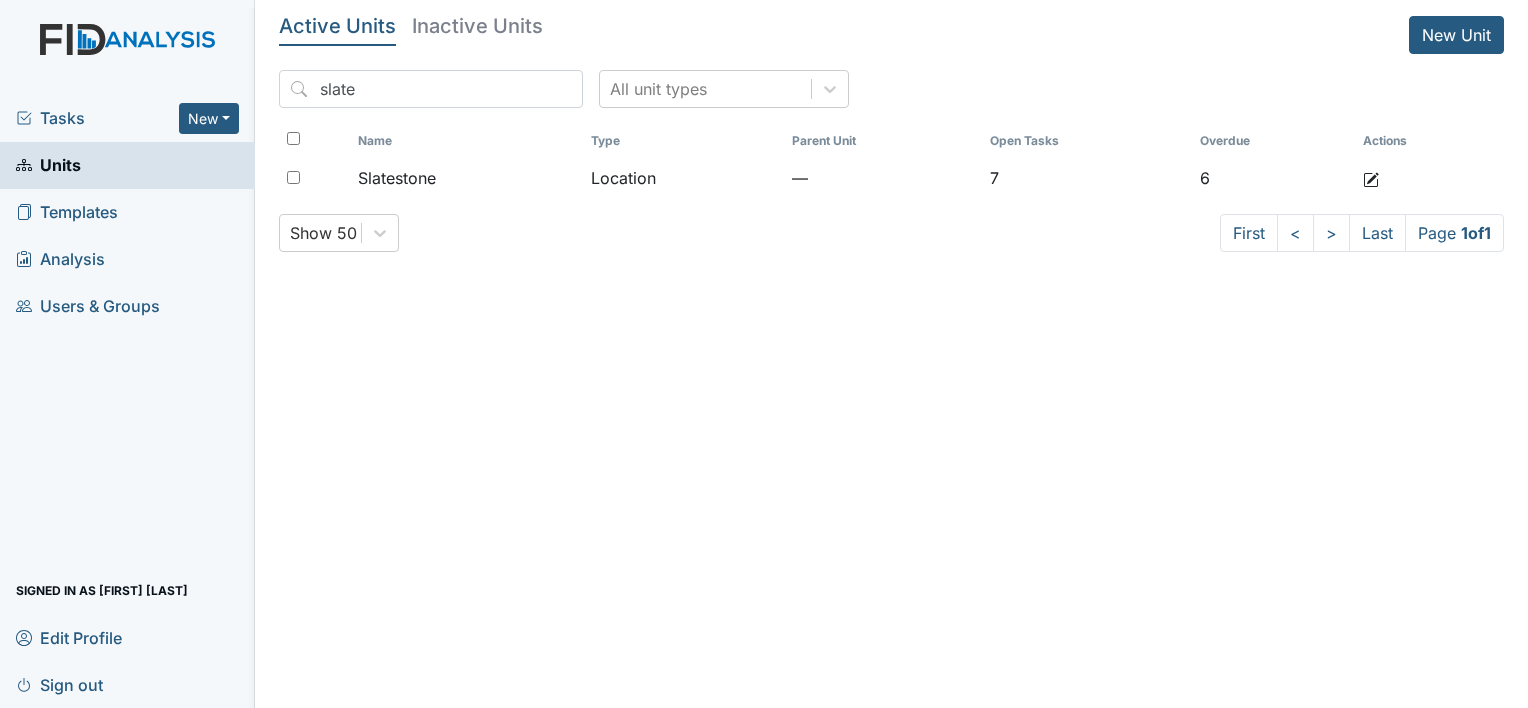 scroll, scrollTop: 0, scrollLeft: 0, axis: both 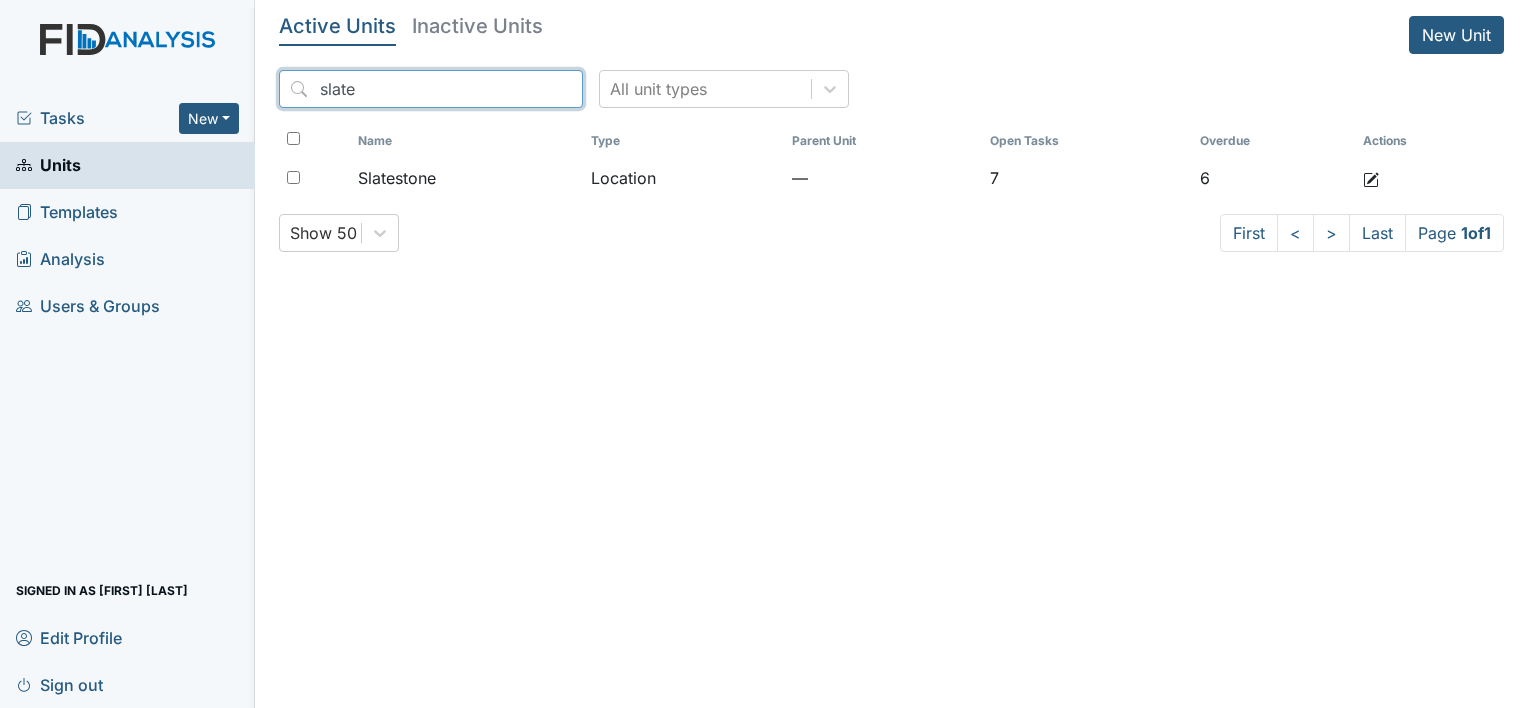 drag, startPoint x: 403, startPoint y: 73, endPoint x: 229, endPoint y: 68, distance: 174.07182 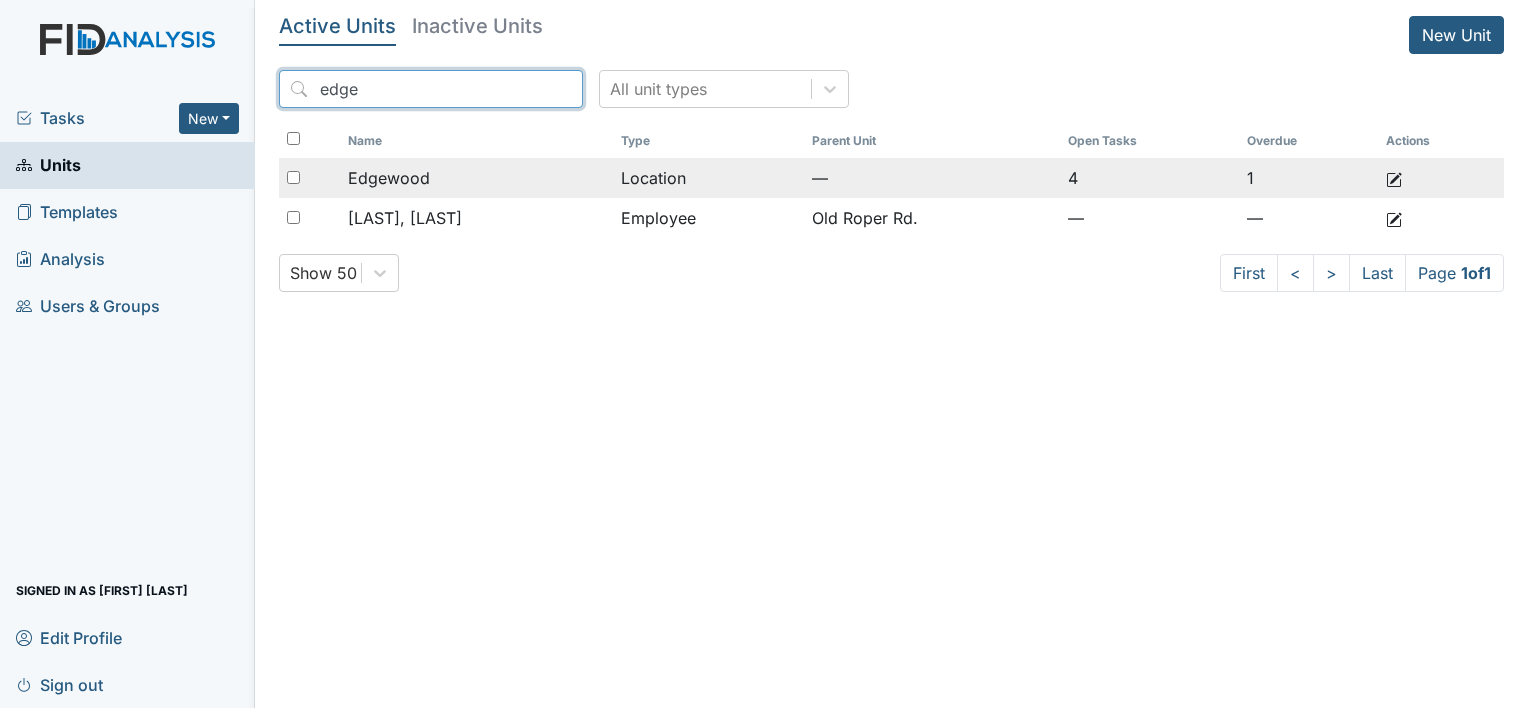 type on "edge" 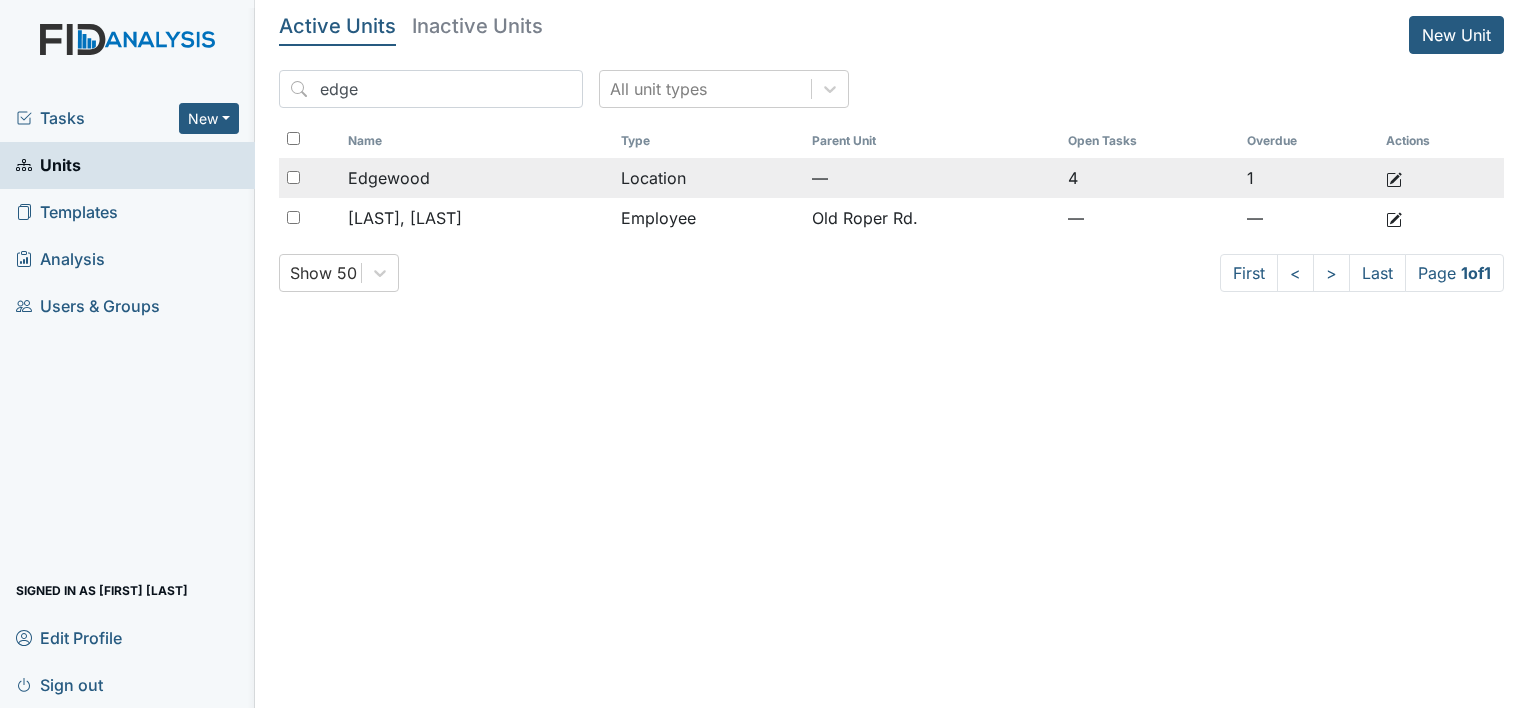 click on "Edgewood" at bounding box center (476, 178) 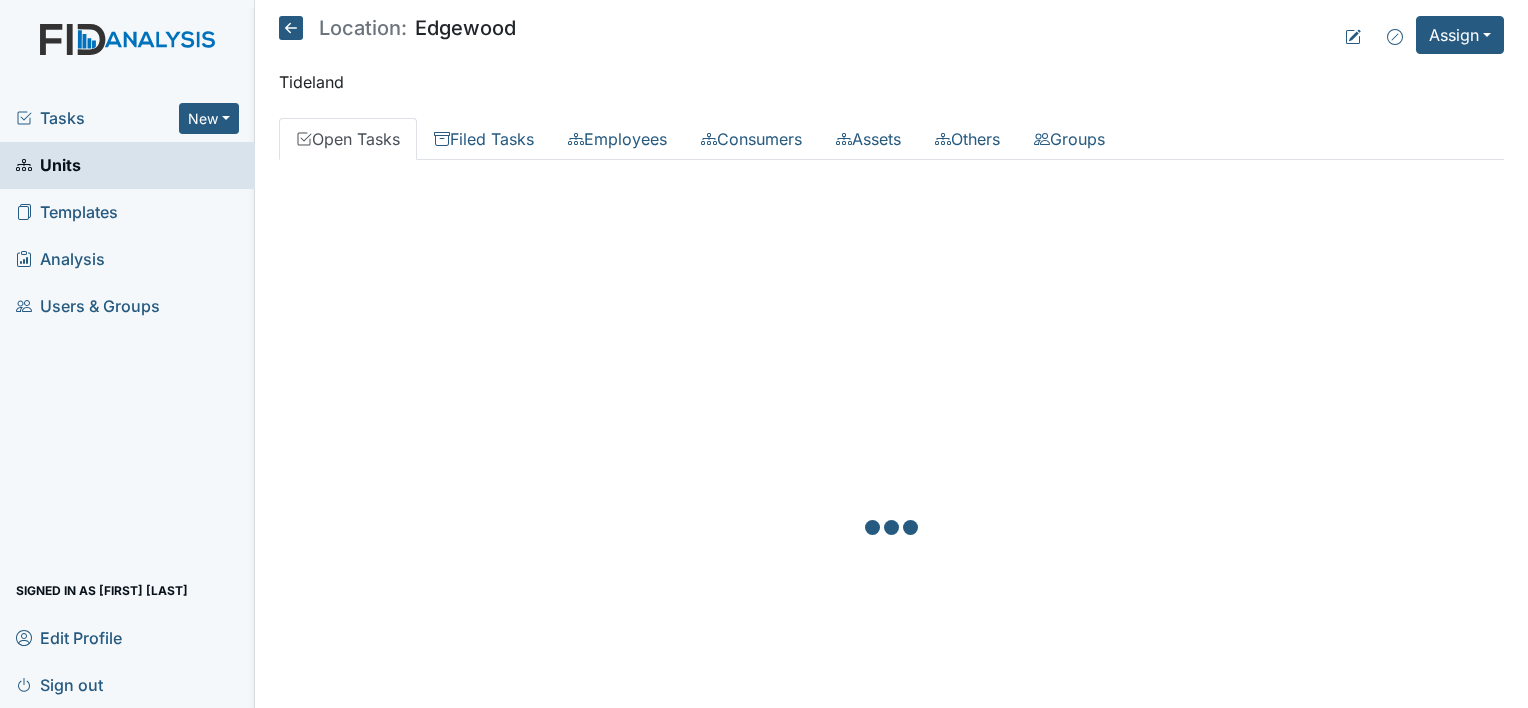 scroll, scrollTop: 0, scrollLeft: 0, axis: both 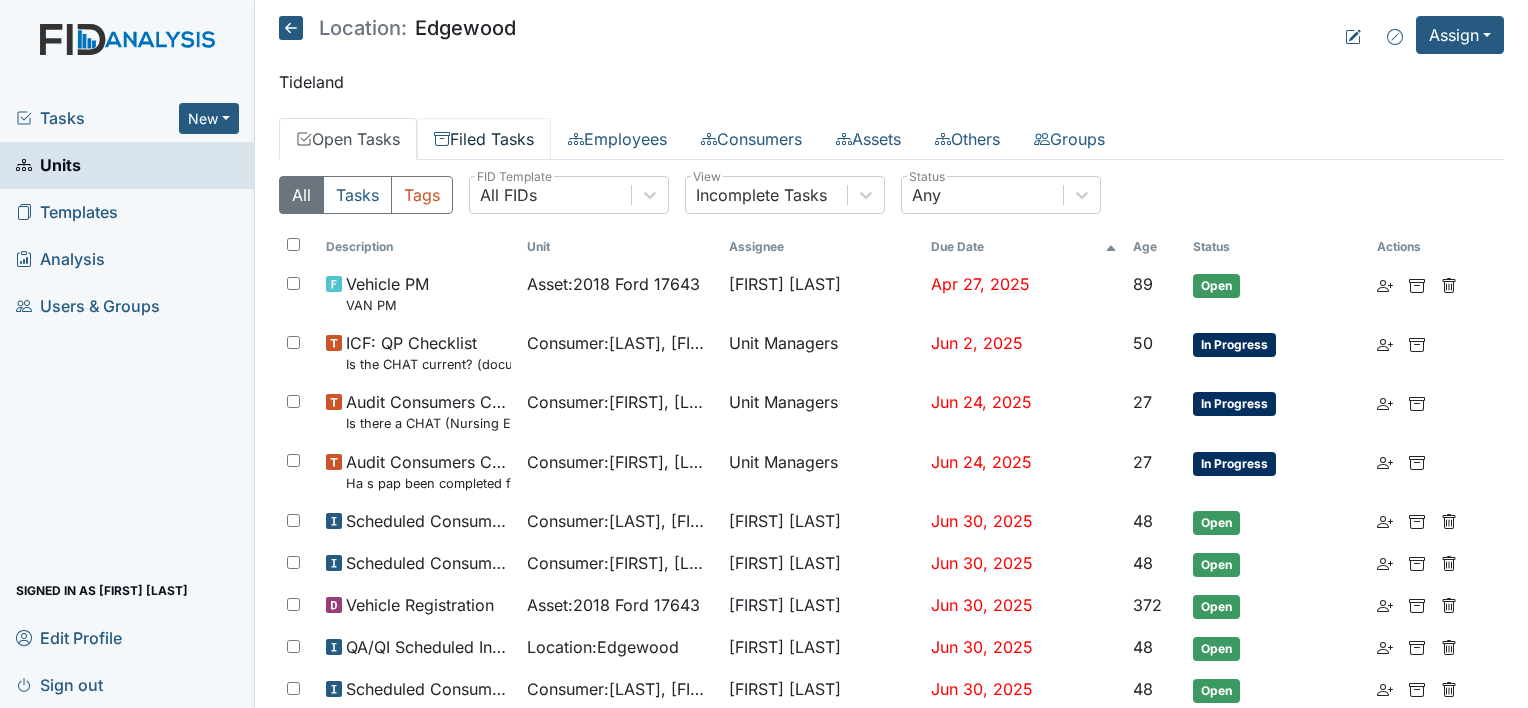 click on "Filed Tasks" at bounding box center [484, 139] 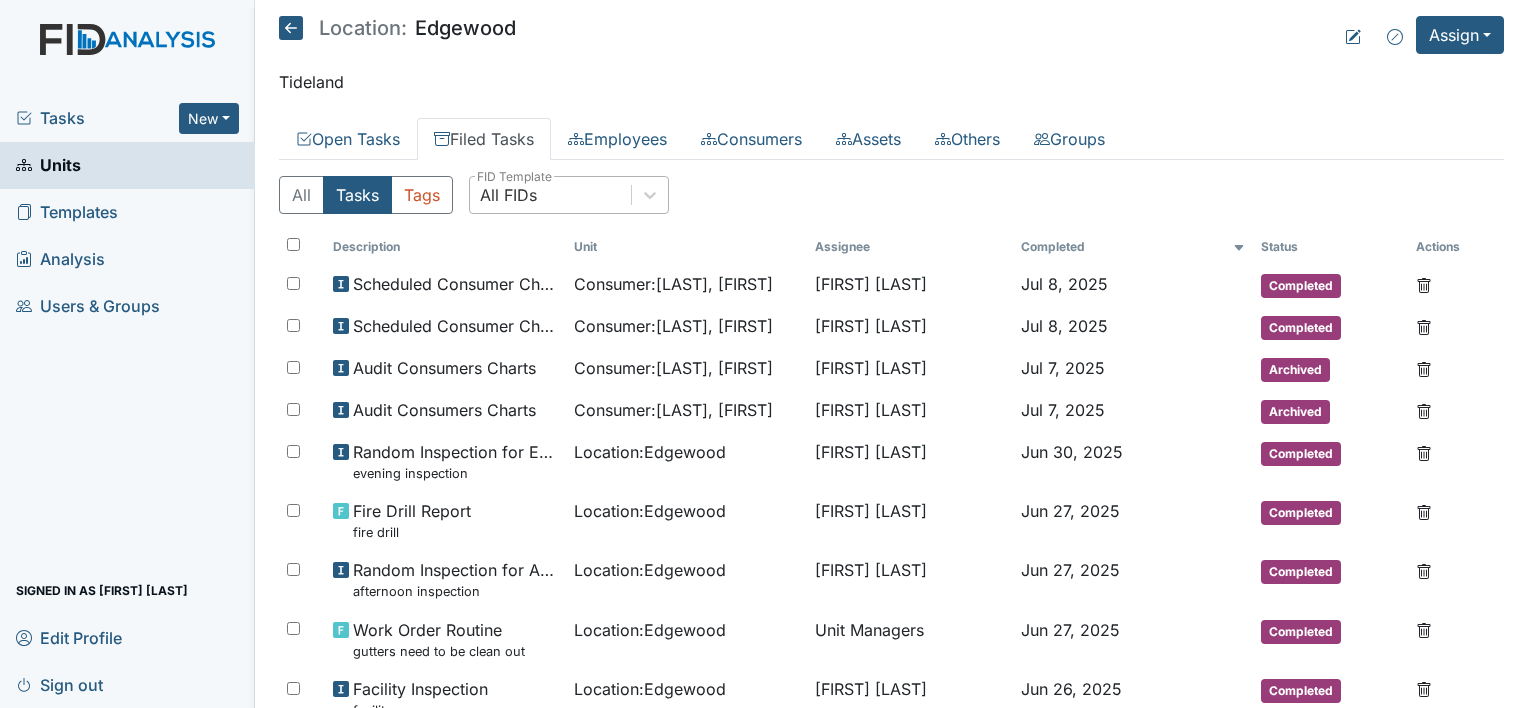 click on "All FIDs" at bounding box center [550, 195] 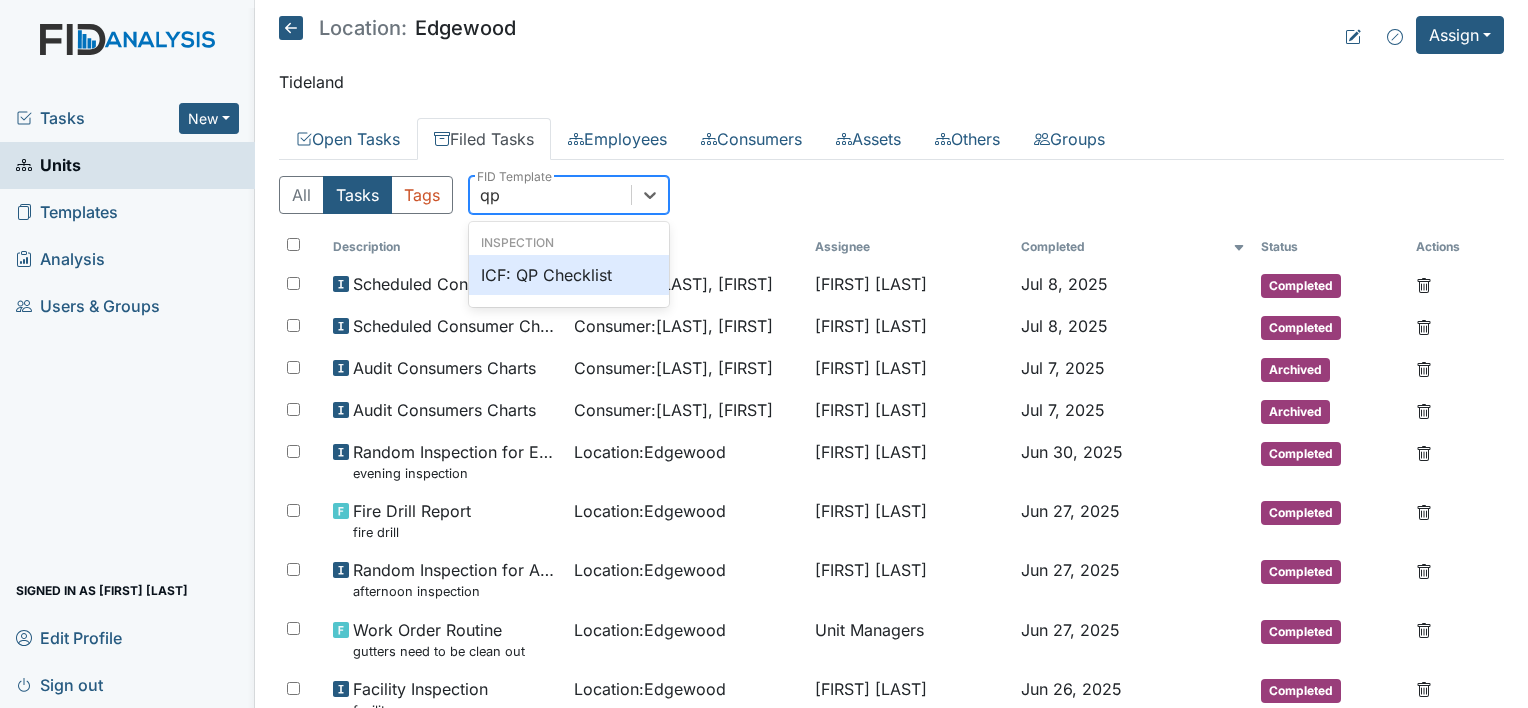 click on "ICF: QP Checklist" at bounding box center (569, 275) 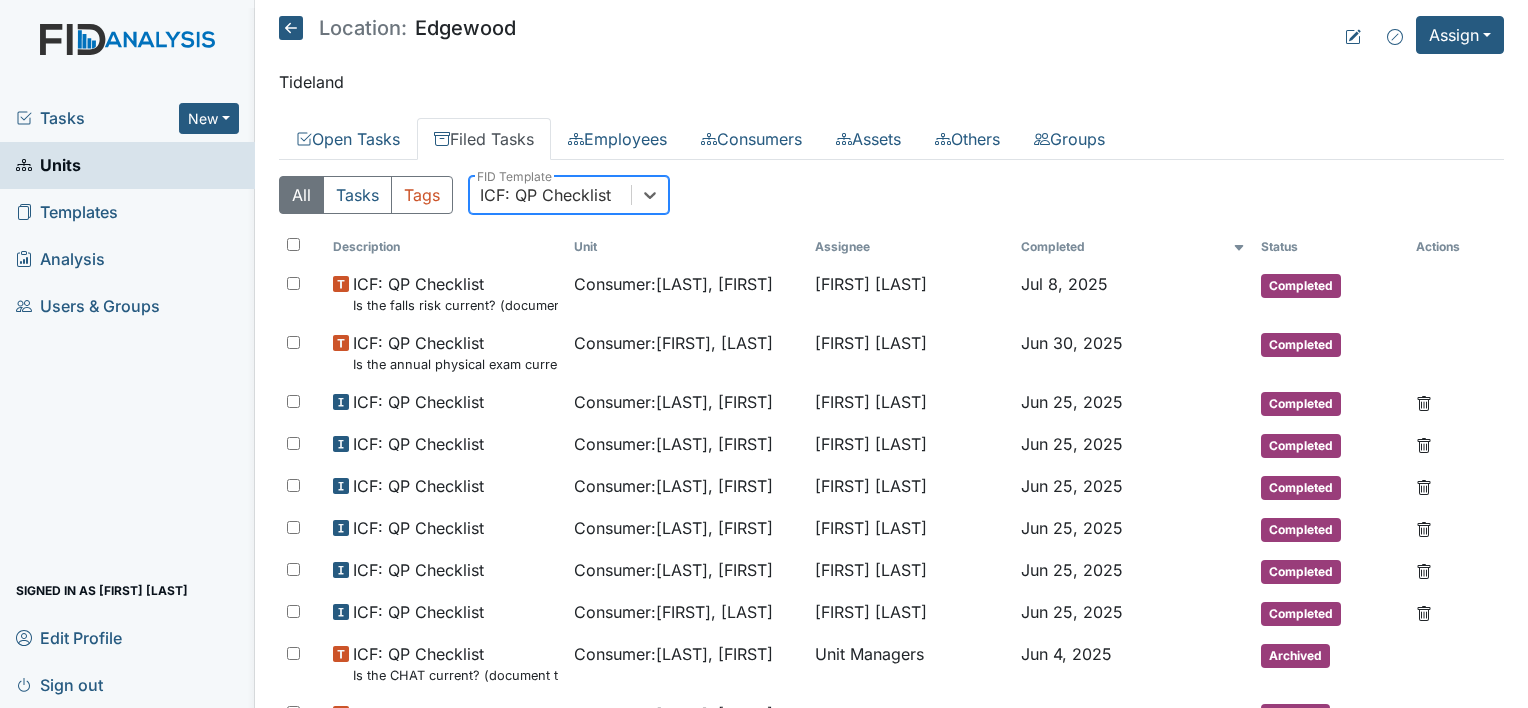 click at bounding box center [291, 28] 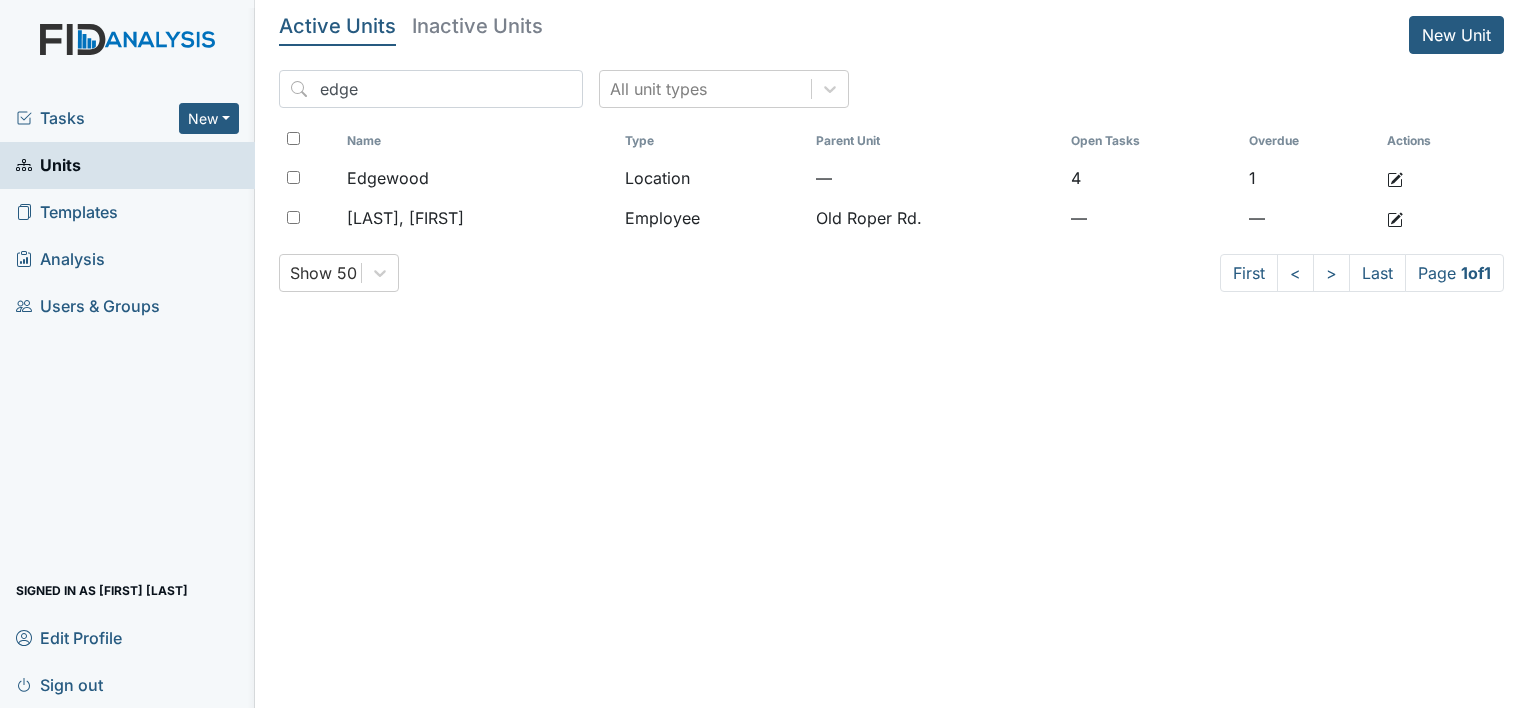 scroll, scrollTop: 0, scrollLeft: 0, axis: both 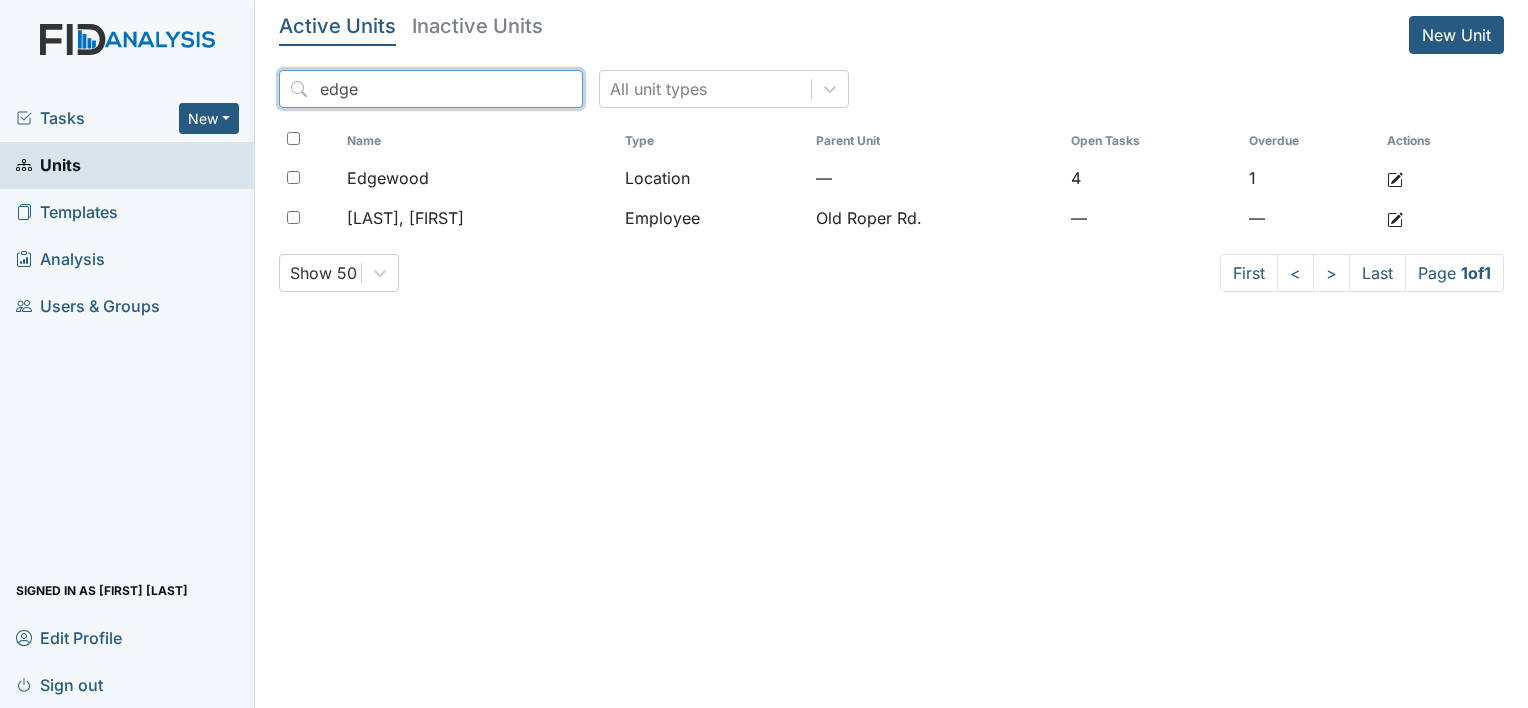 drag, startPoint x: 436, startPoint y: 85, endPoint x: 127, endPoint y: 58, distance: 310.17737 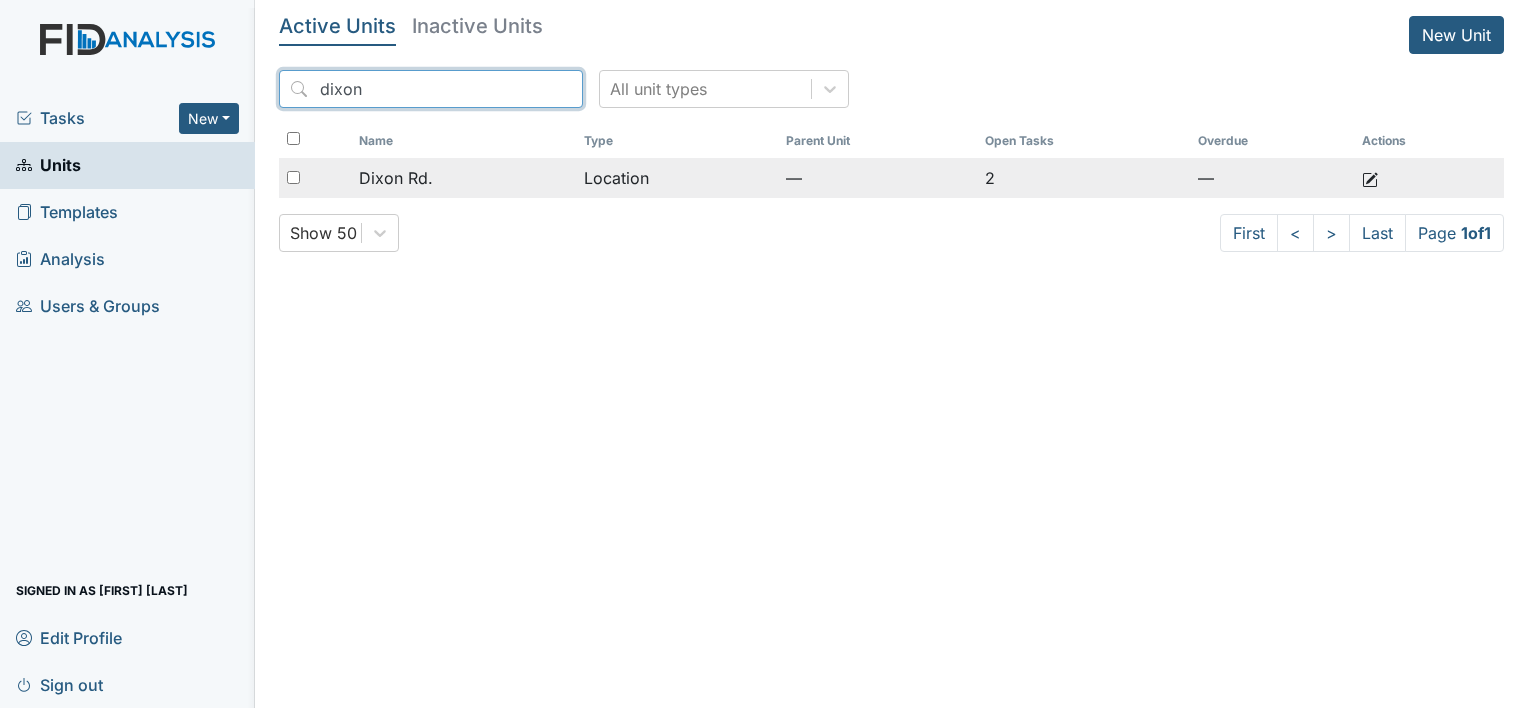 type on "dixon" 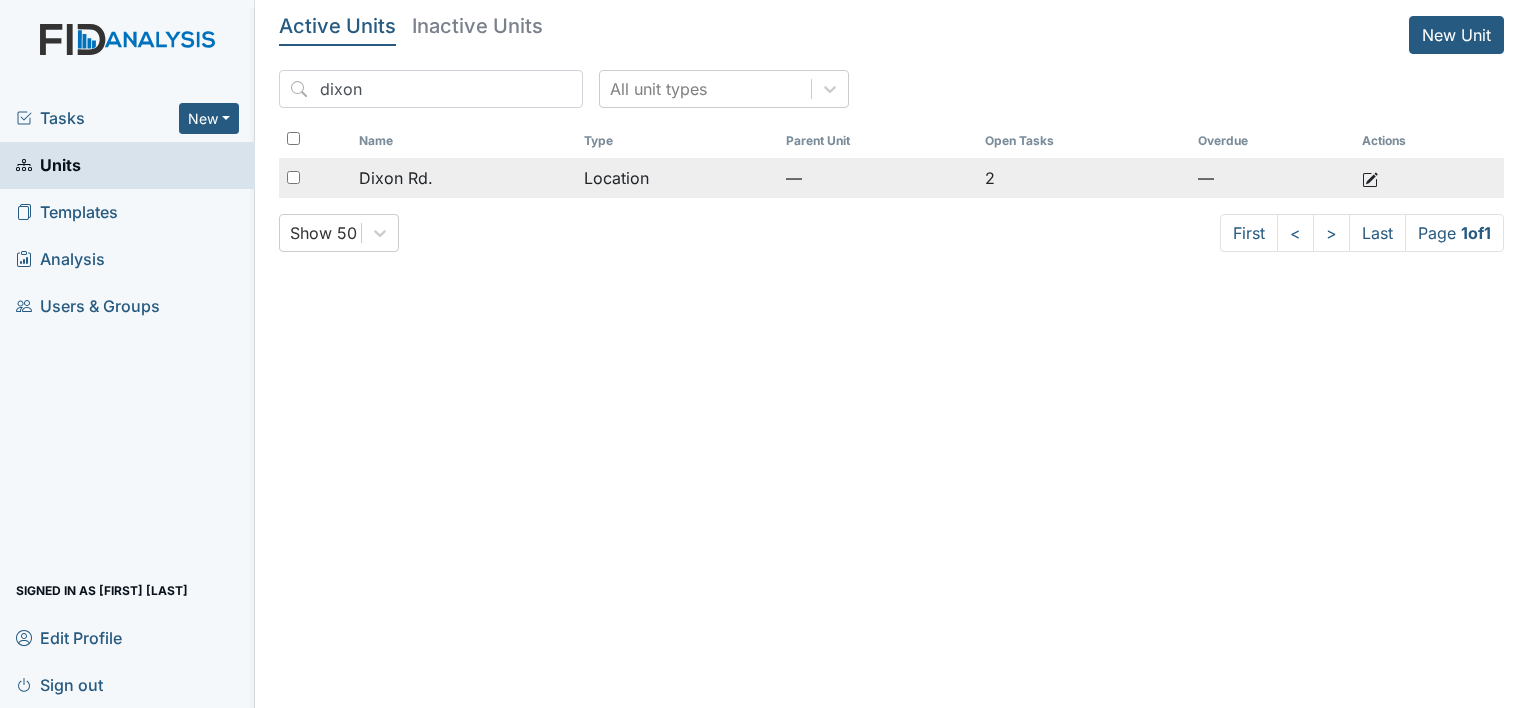 click on "Dixon Rd." at bounding box center [463, 178] 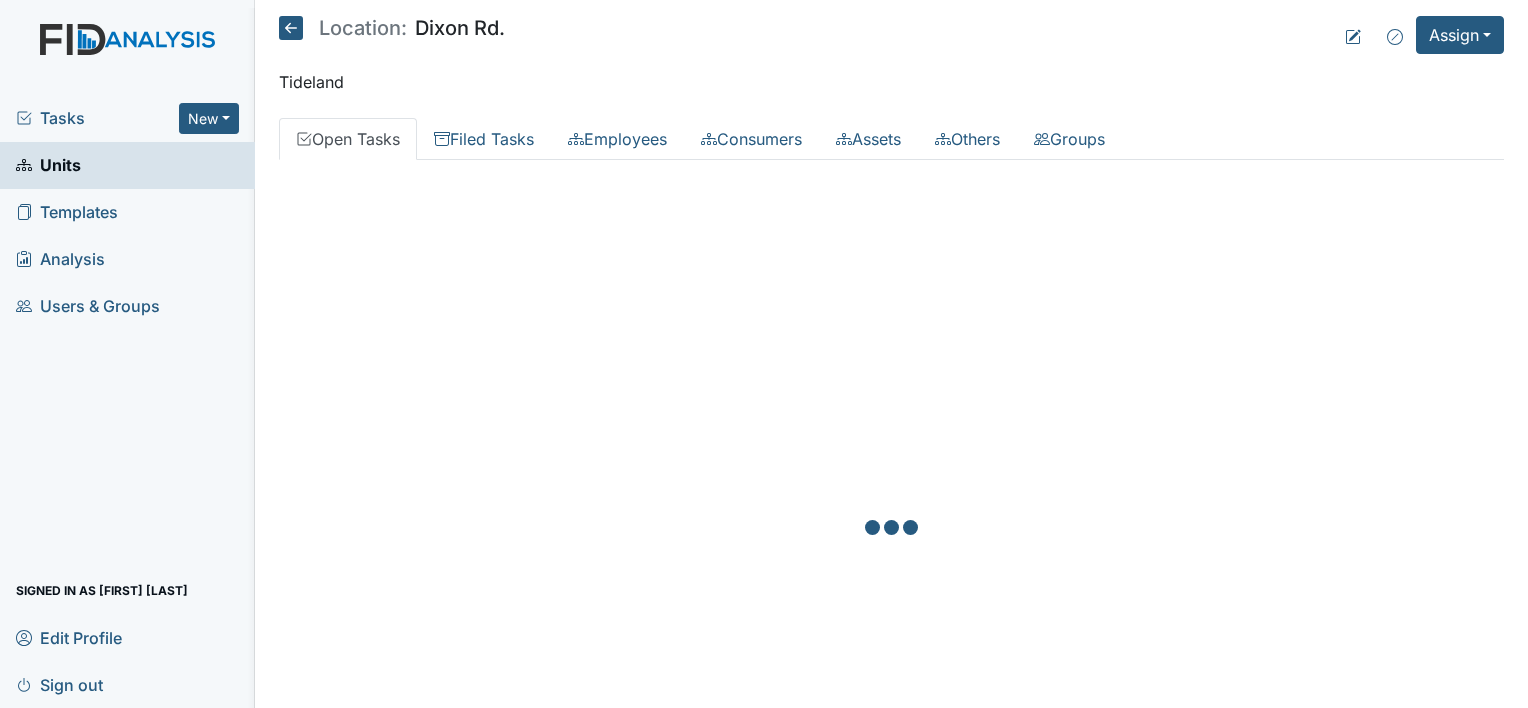 scroll, scrollTop: 0, scrollLeft: 0, axis: both 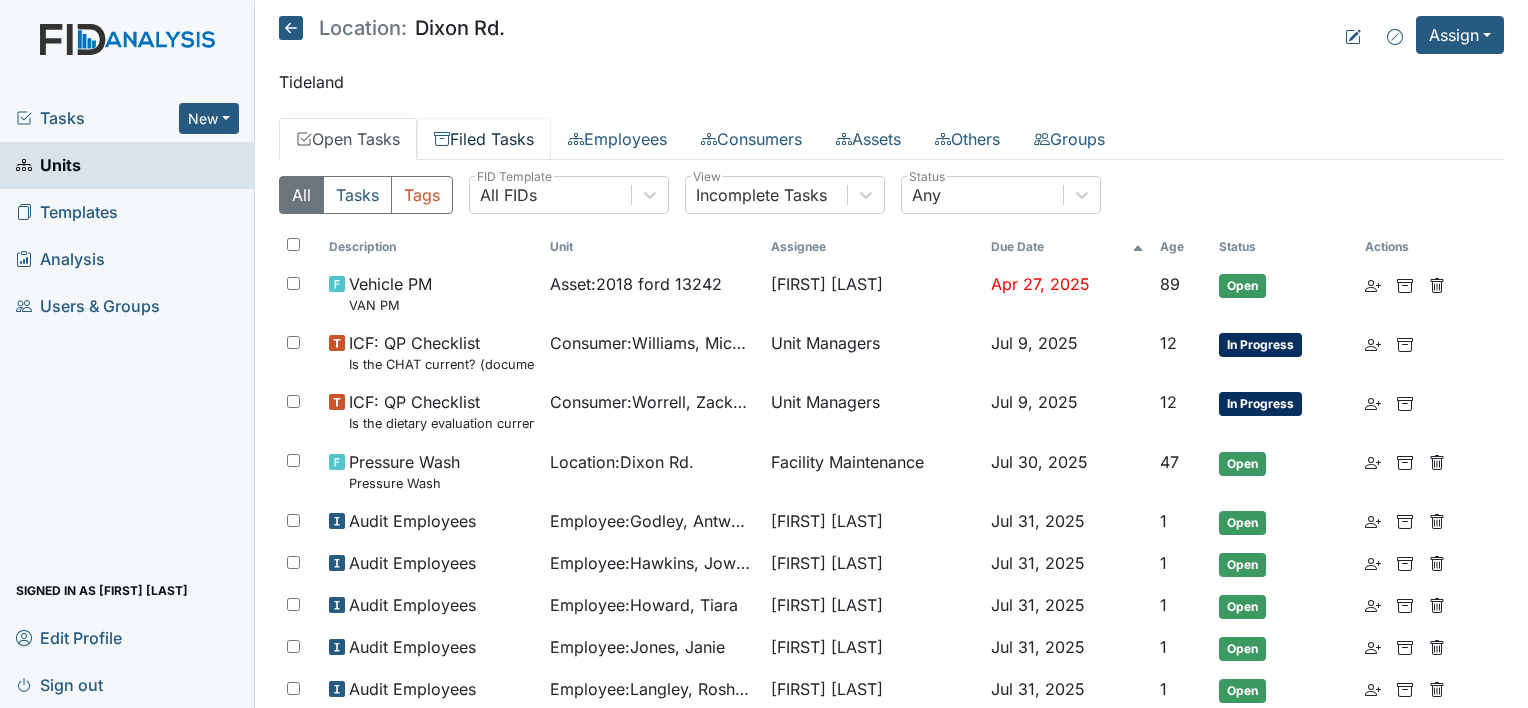 click on "Filed Tasks" at bounding box center [484, 139] 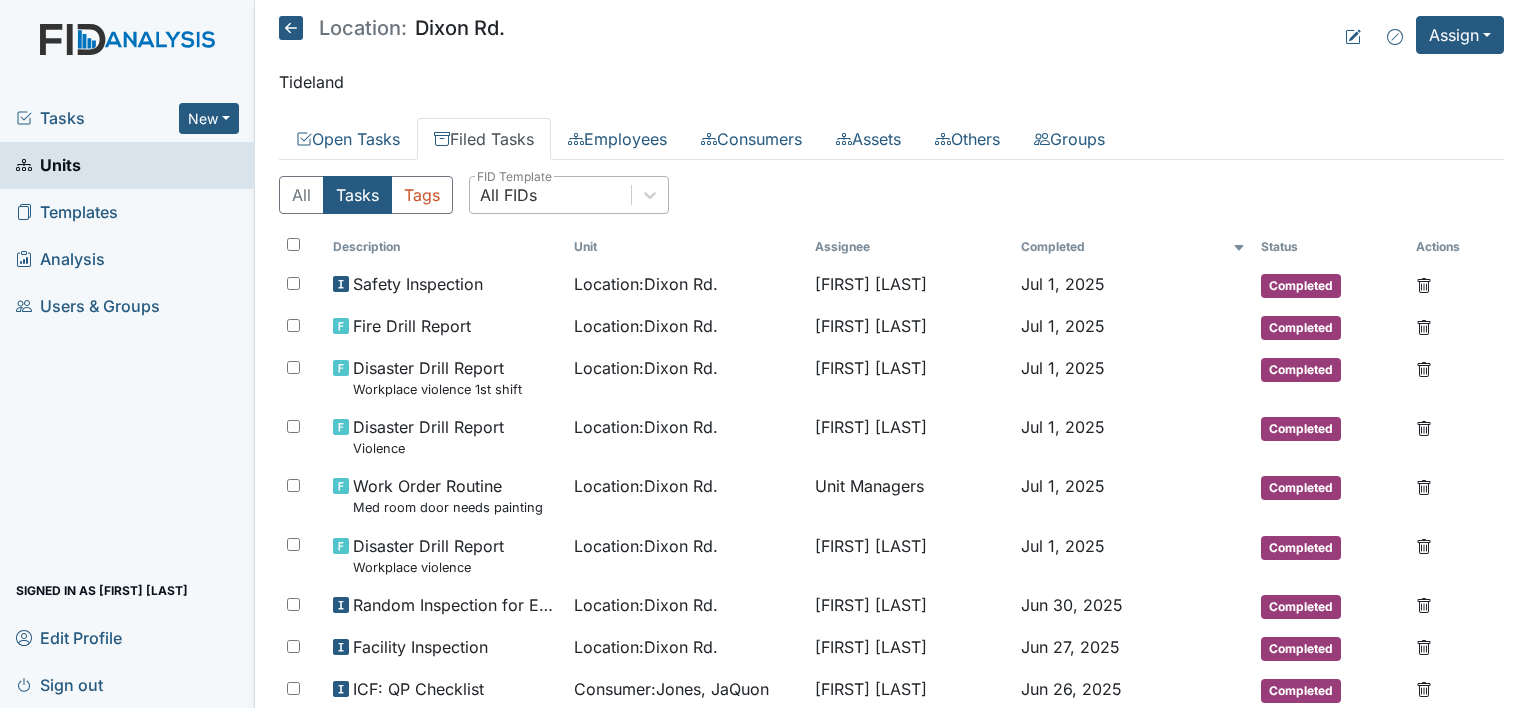 click on "All FIDs" at bounding box center [550, 195] 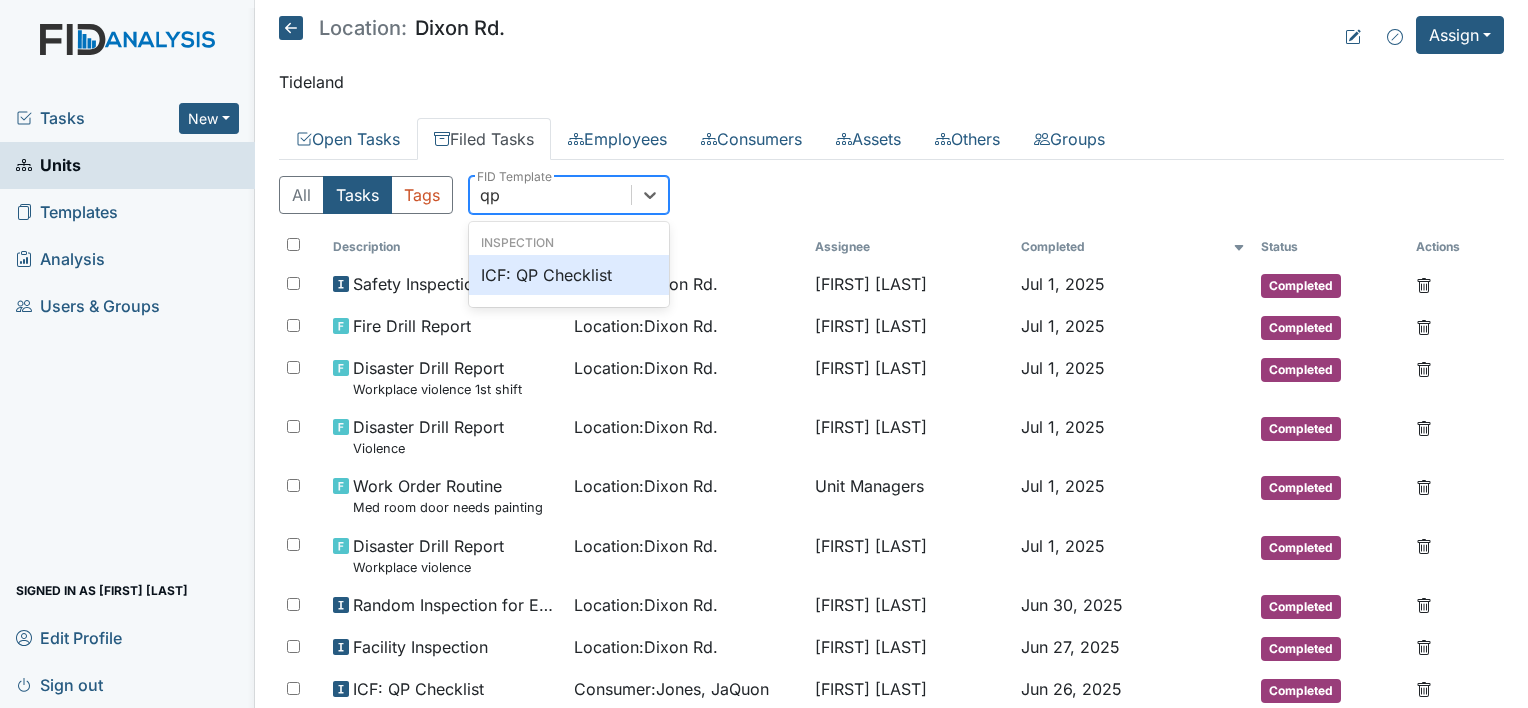 click on "ICF: QP Checklist" at bounding box center [569, 275] 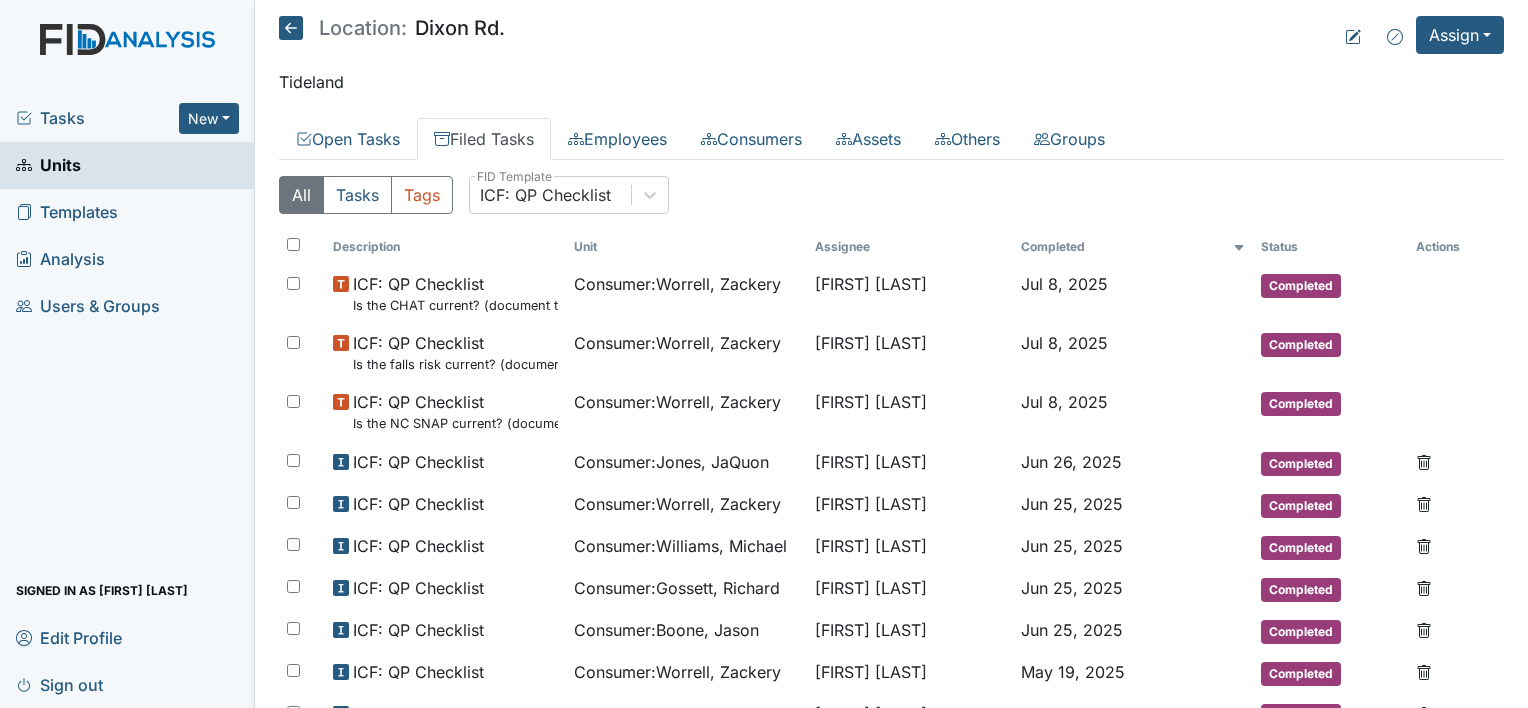 click at bounding box center (291, 28) 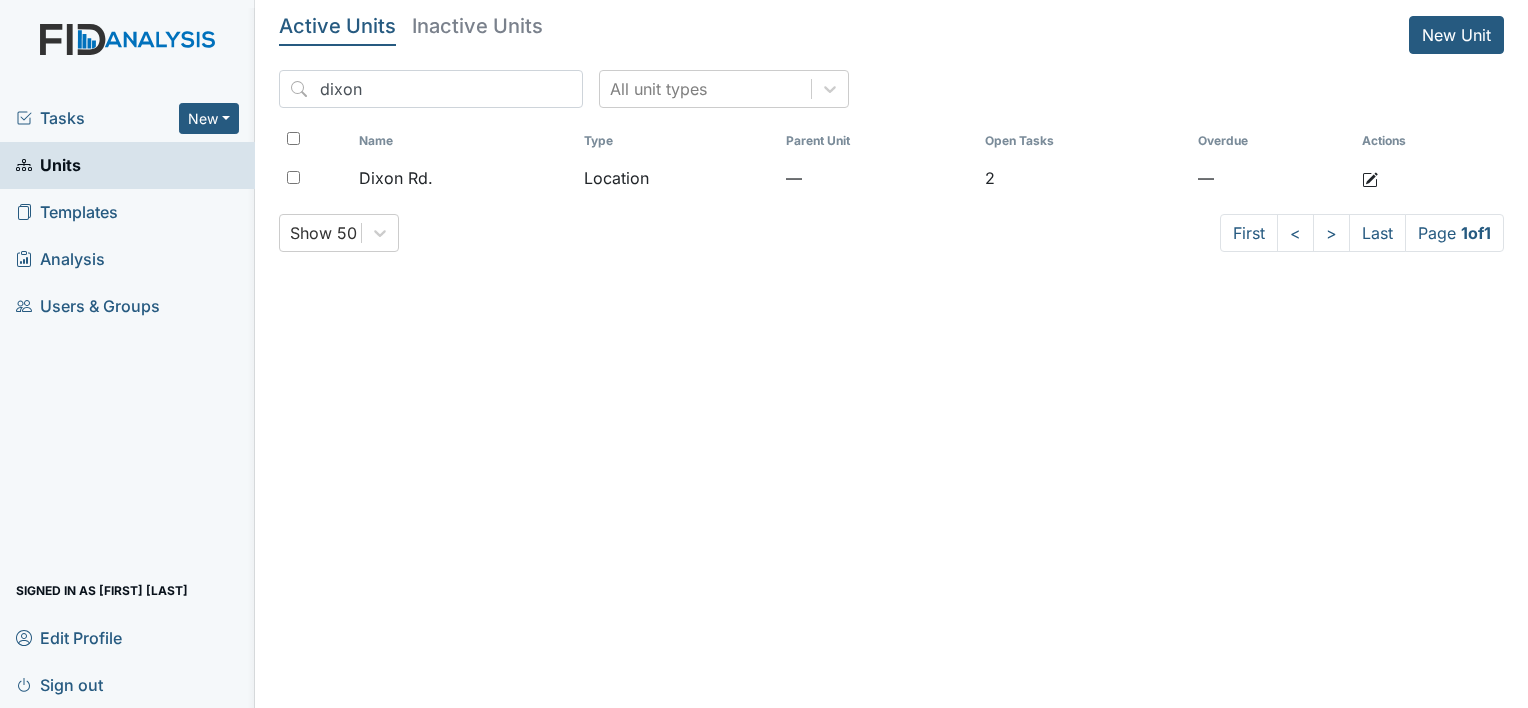 scroll, scrollTop: 0, scrollLeft: 0, axis: both 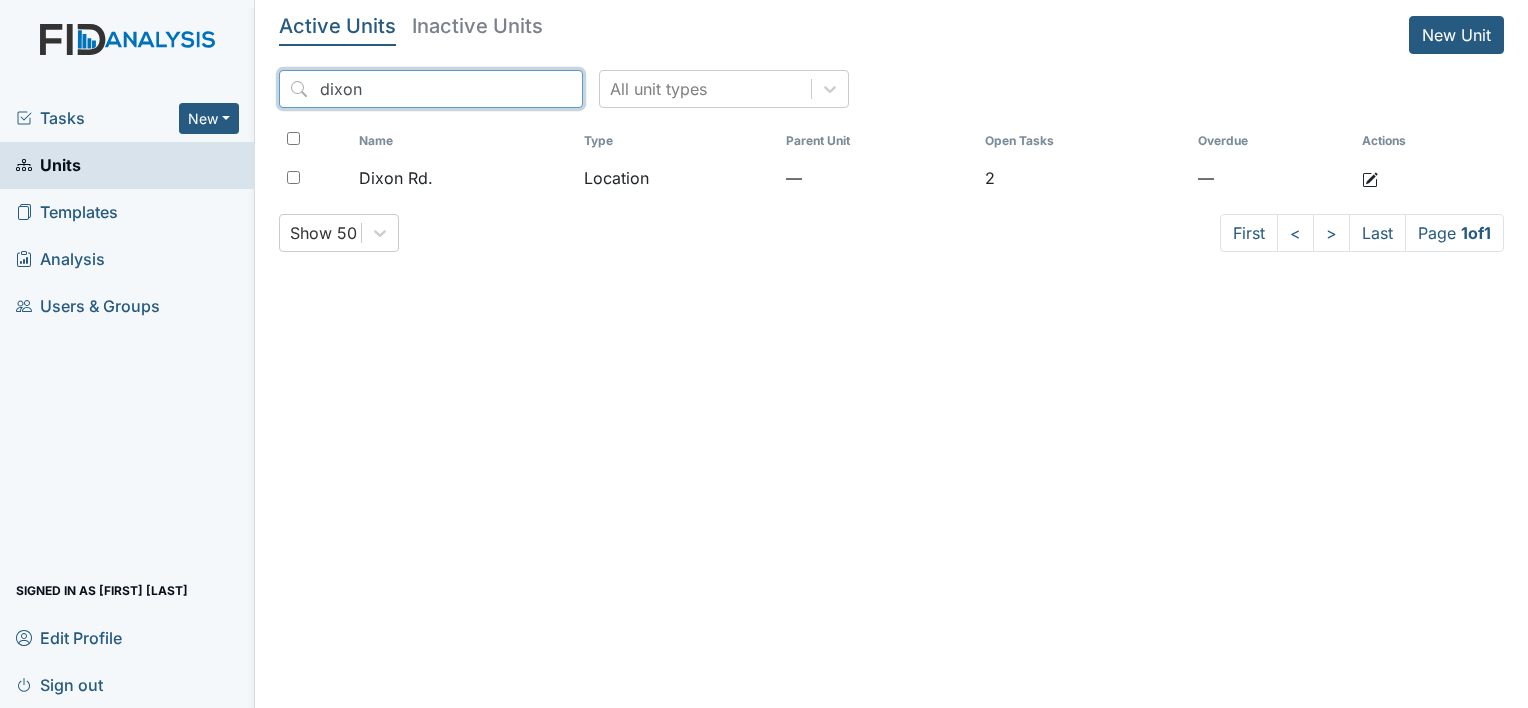 drag, startPoint x: 440, startPoint y: 81, endPoint x: 152, endPoint y: 75, distance: 288.0625 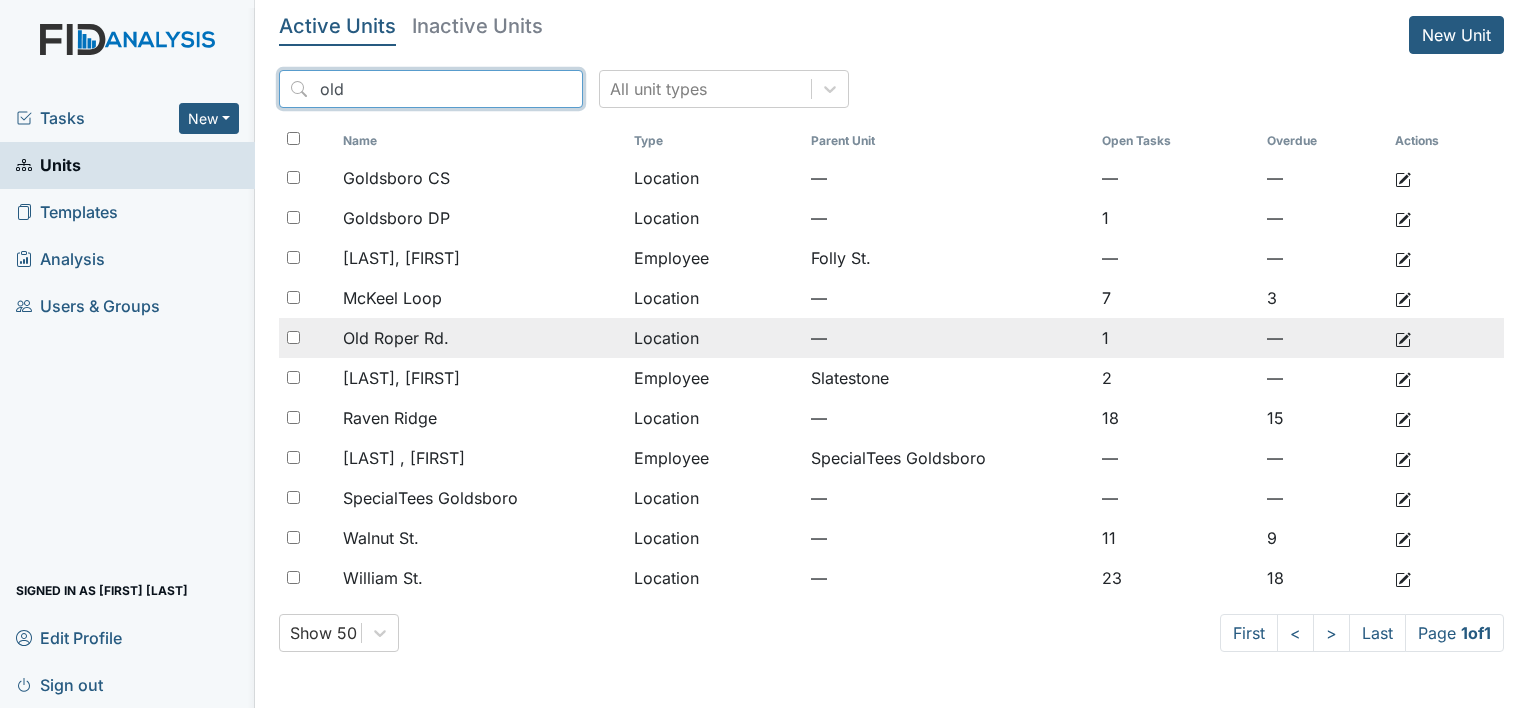 type on "old" 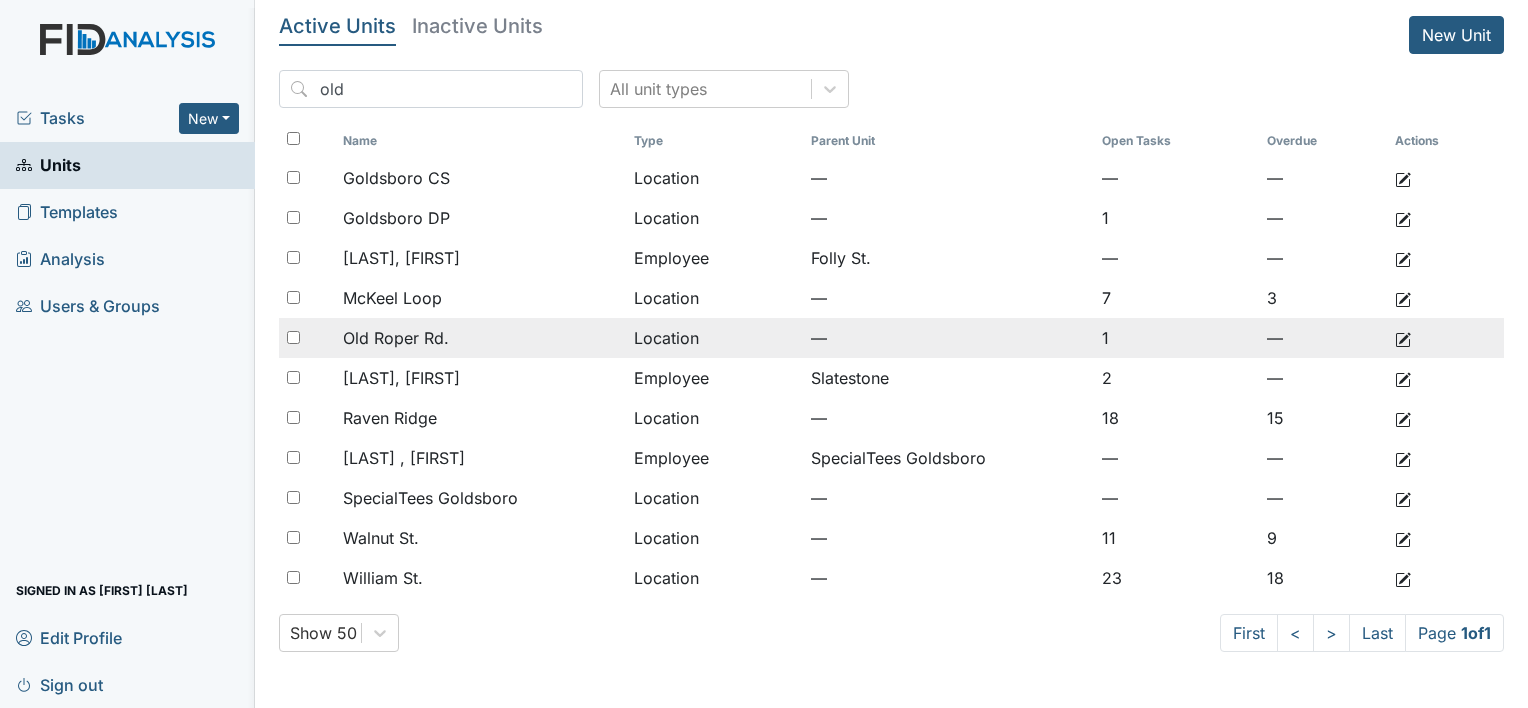 click on "Old Roper Rd." at bounding box center (396, 178) 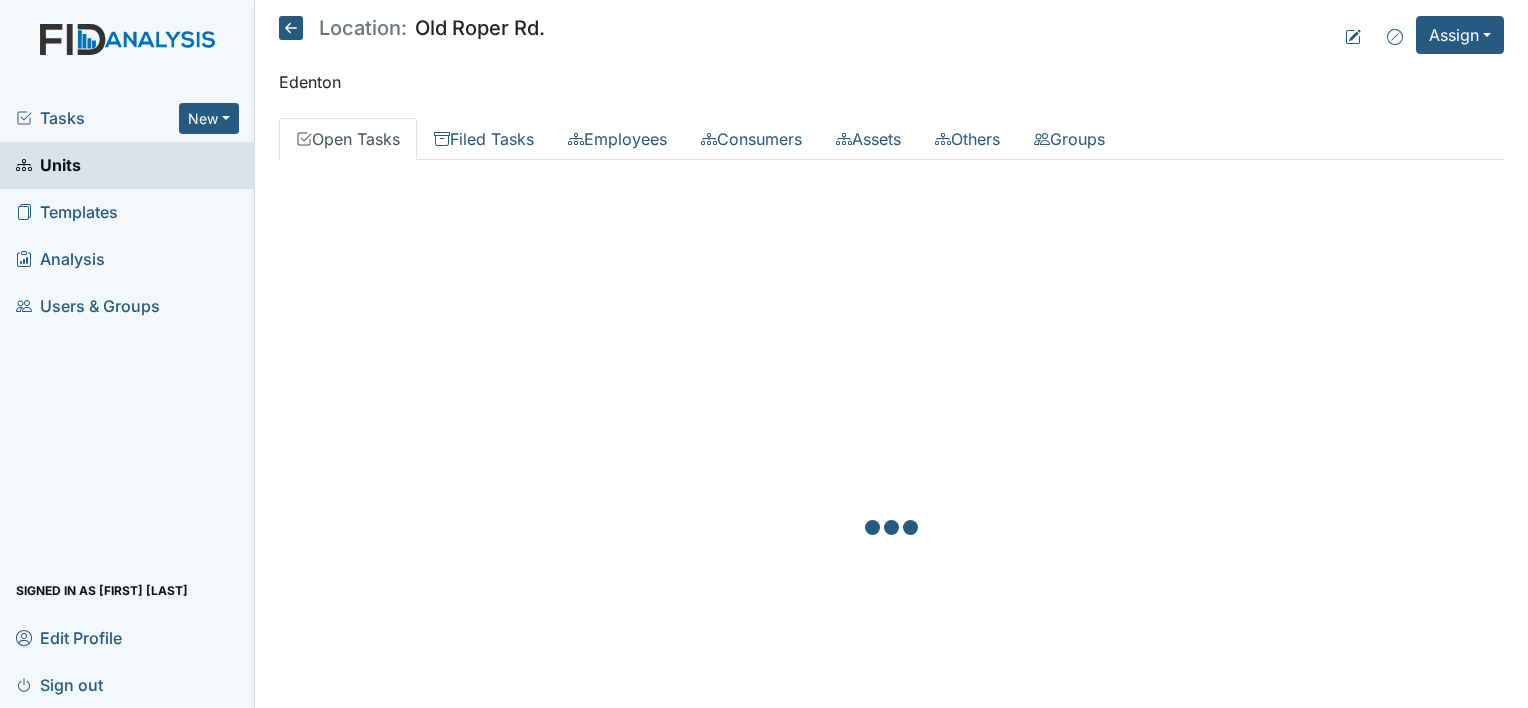scroll, scrollTop: 0, scrollLeft: 0, axis: both 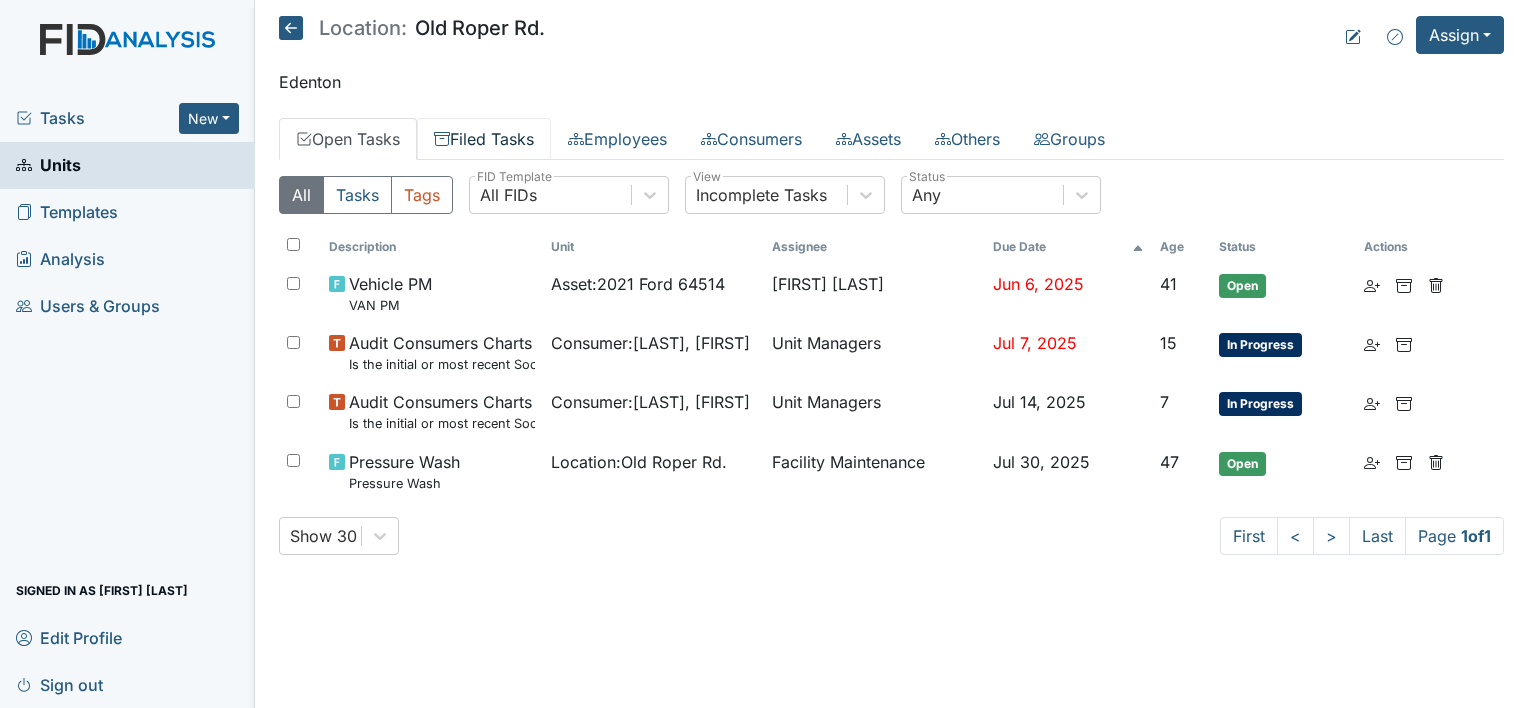 click on "Filed Tasks" at bounding box center [484, 139] 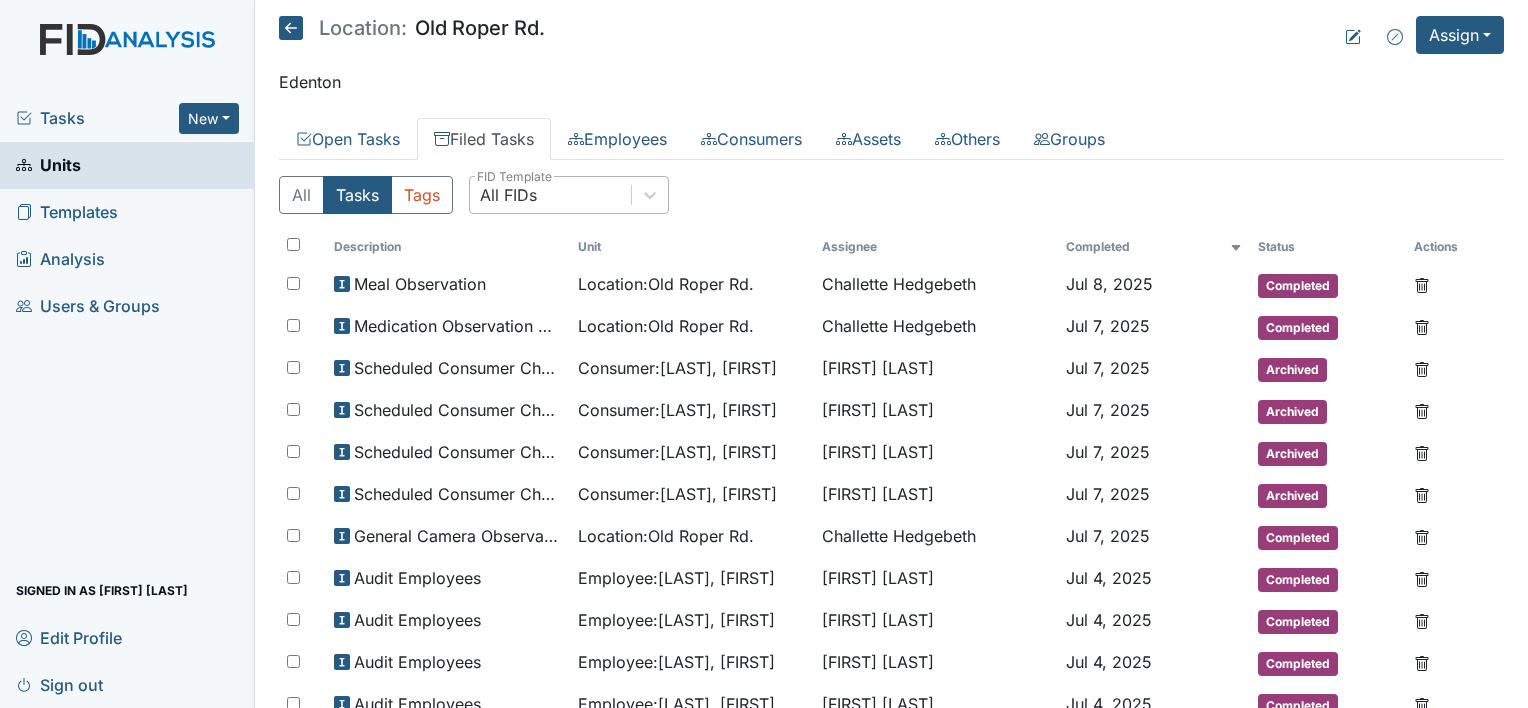 click on "All FIDs" at bounding box center [508, 195] 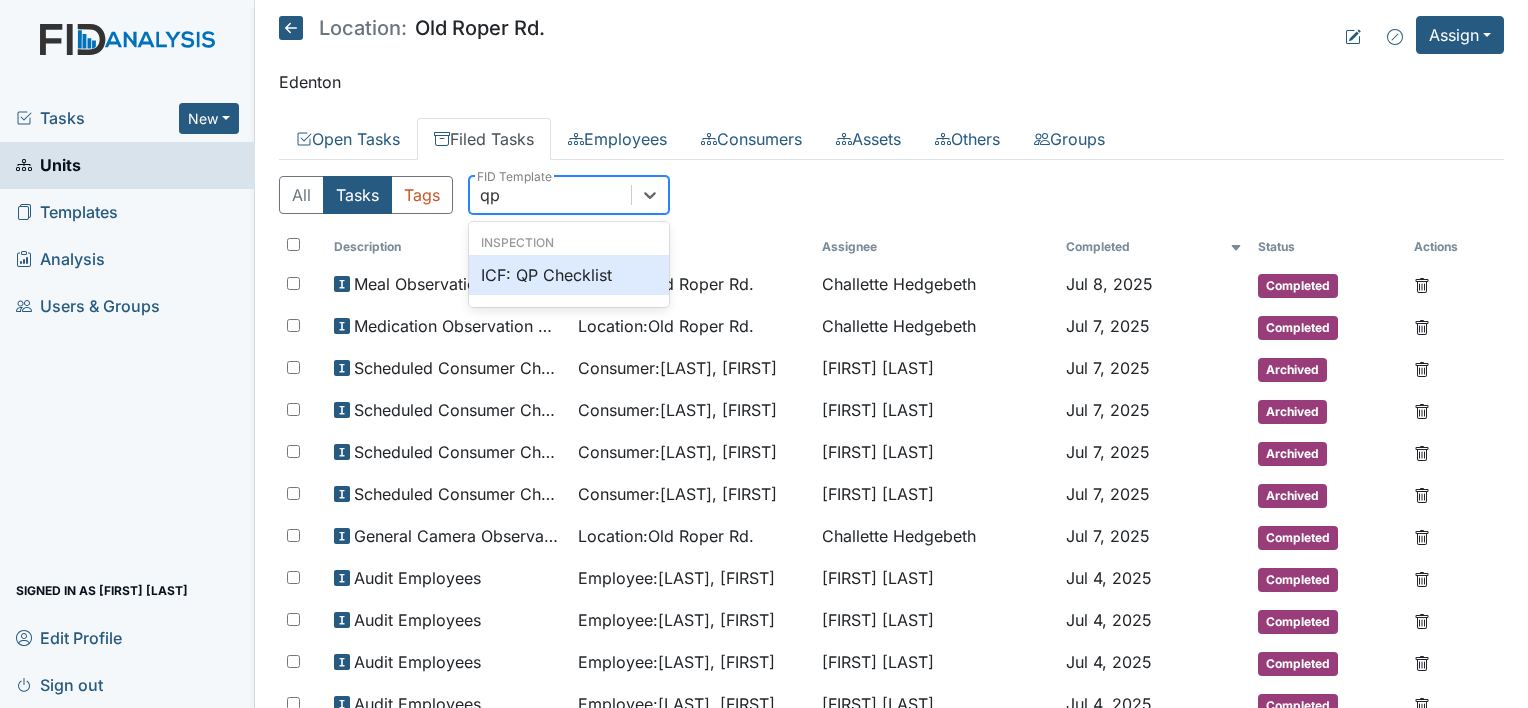 click on "ICF: QP Checklist" at bounding box center (569, 275) 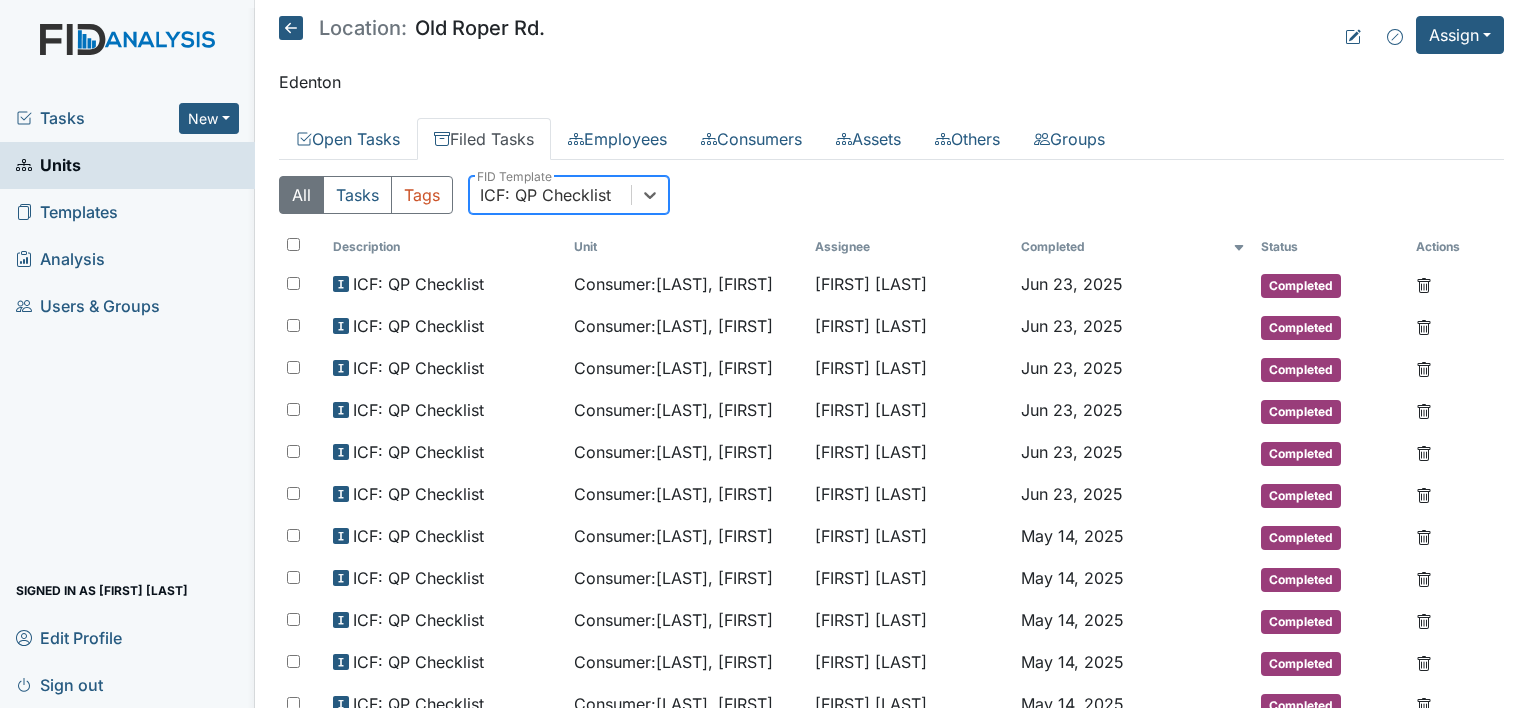 click at bounding box center [291, 28] 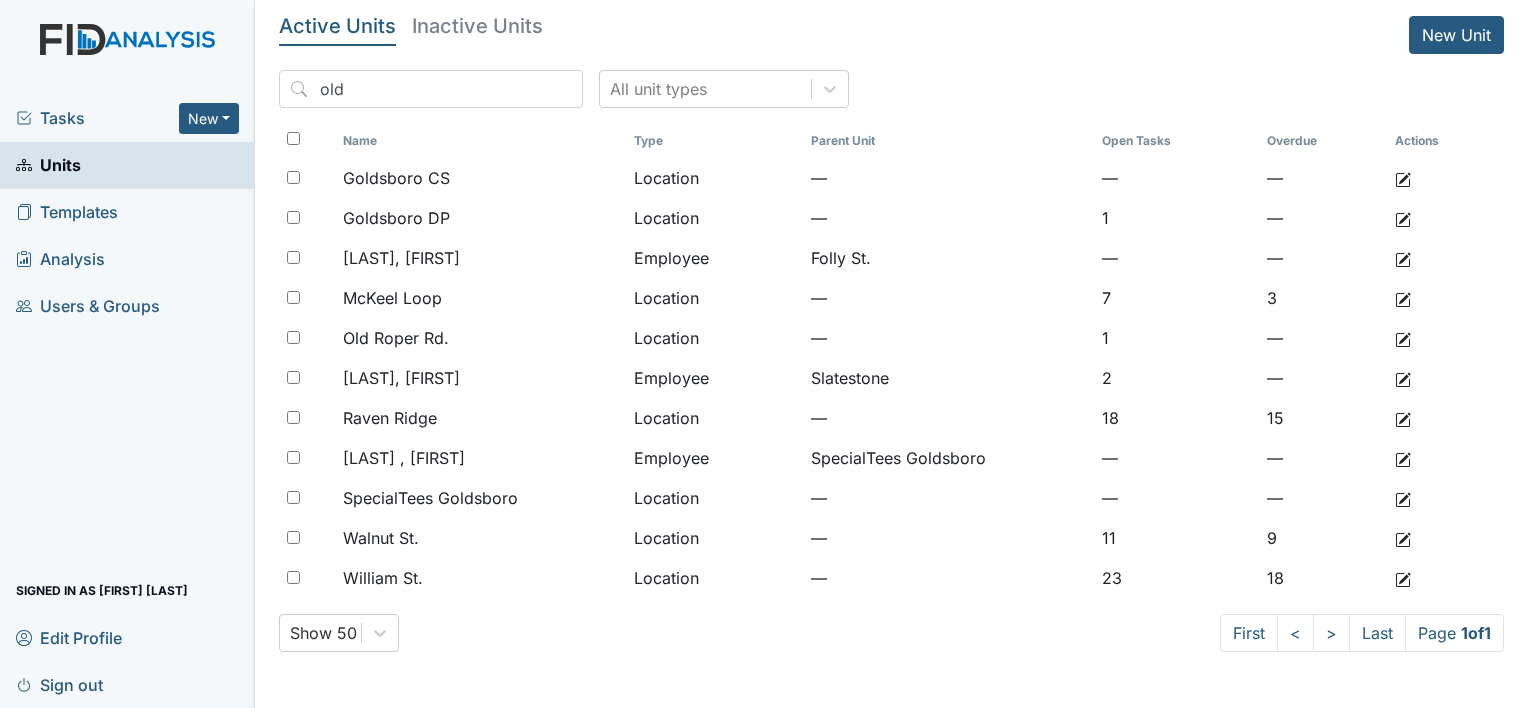 scroll, scrollTop: 0, scrollLeft: 0, axis: both 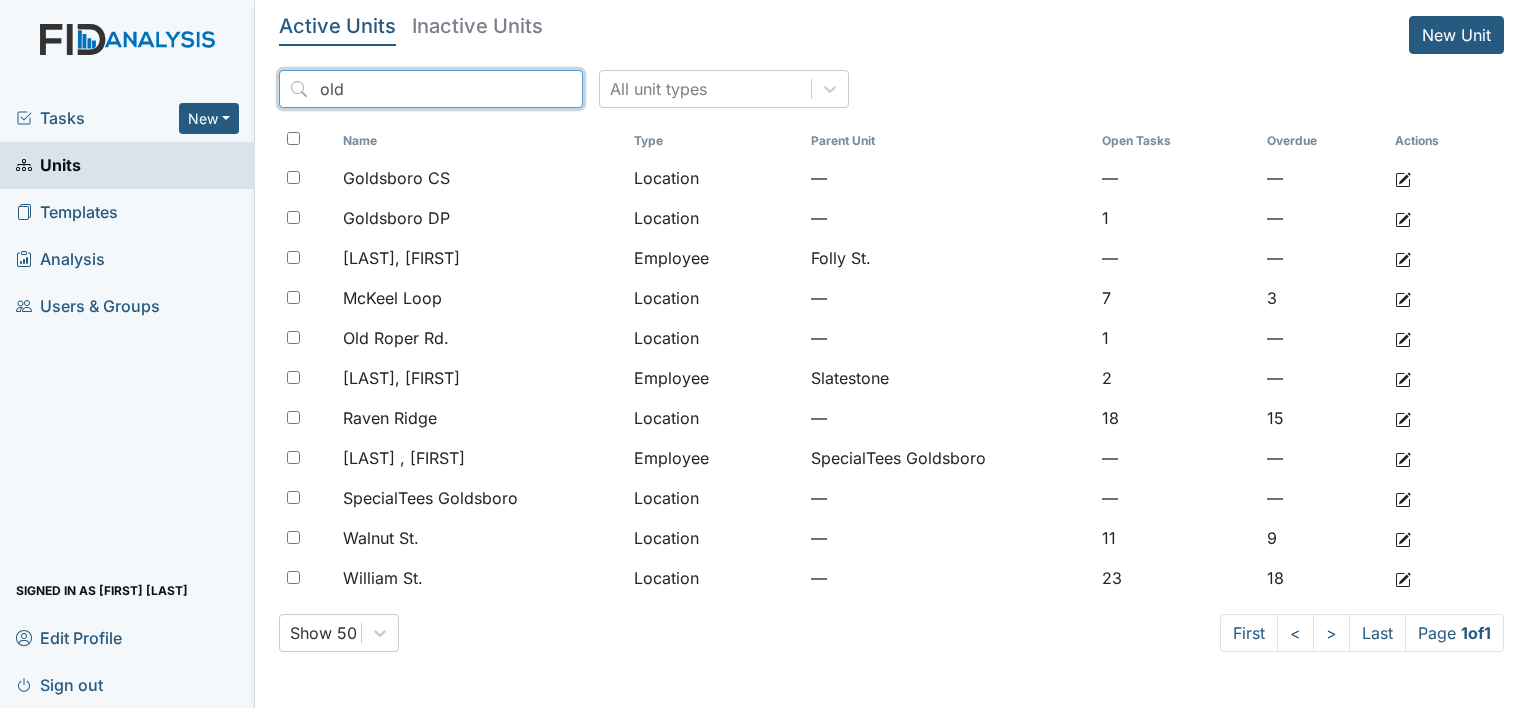 drag, startPoint x: 404, startPoint y: 88, endPoint x: 248, endPoint y: 104, distance: 156.81836 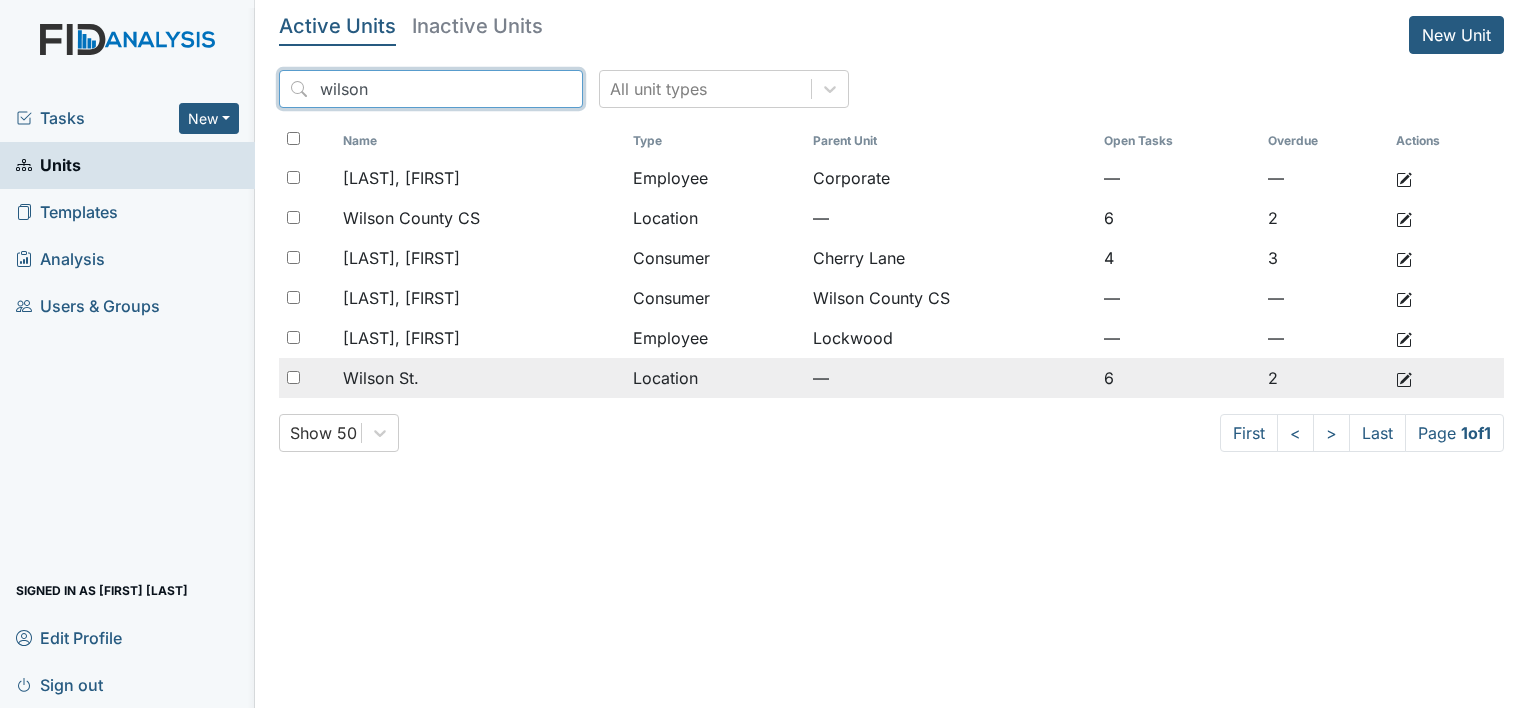 type on "wilson" 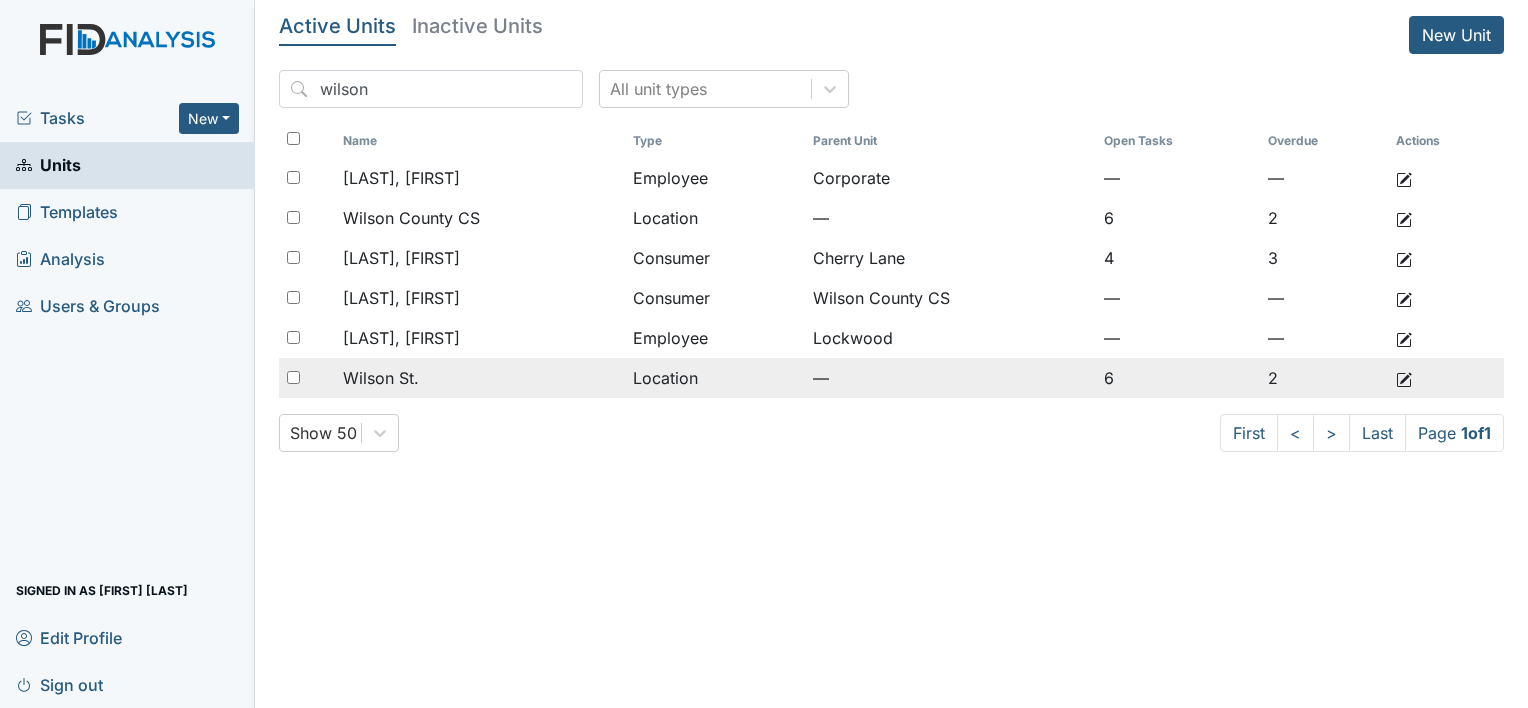 click on "Wilson St." at bounding box center (480, 178) 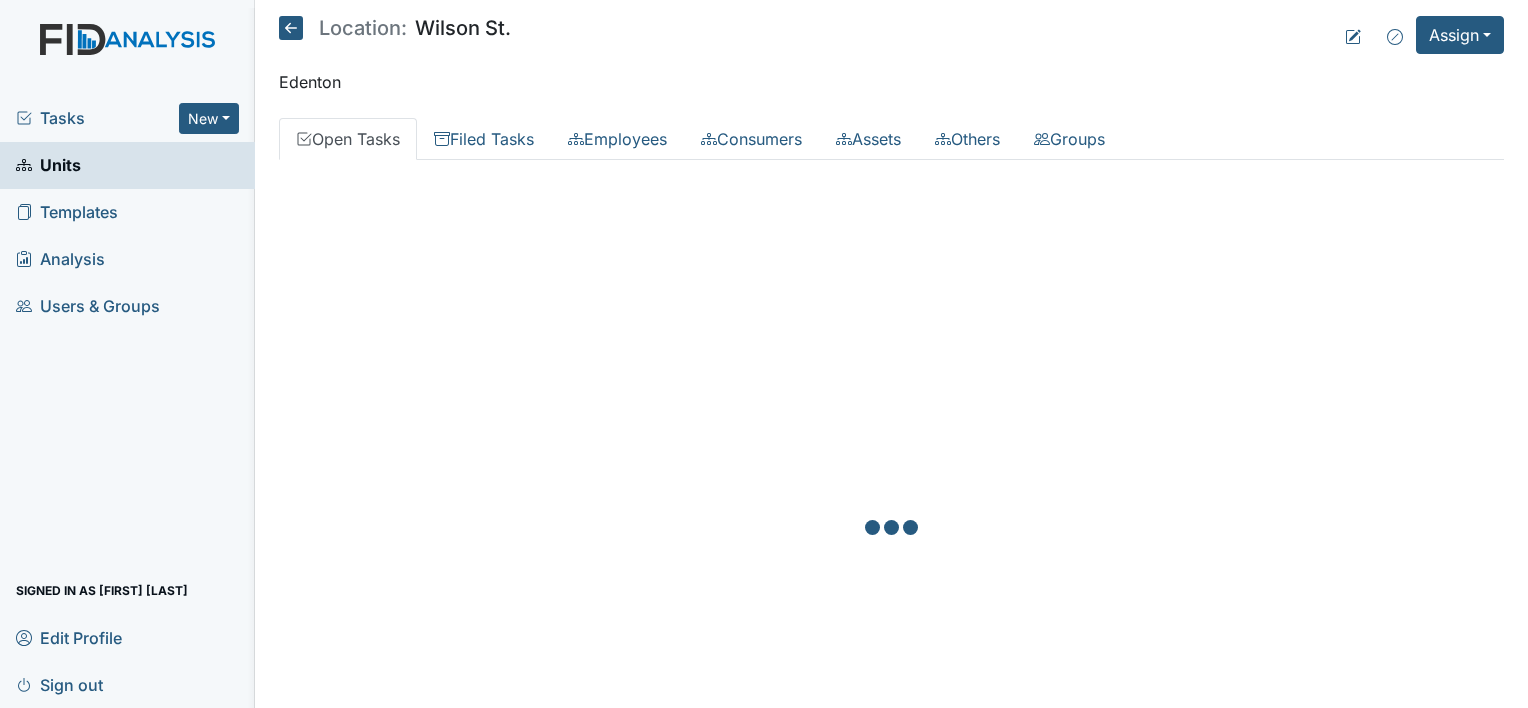 scroll, scrollTop: 0, scrollLeft: 0, axis: both 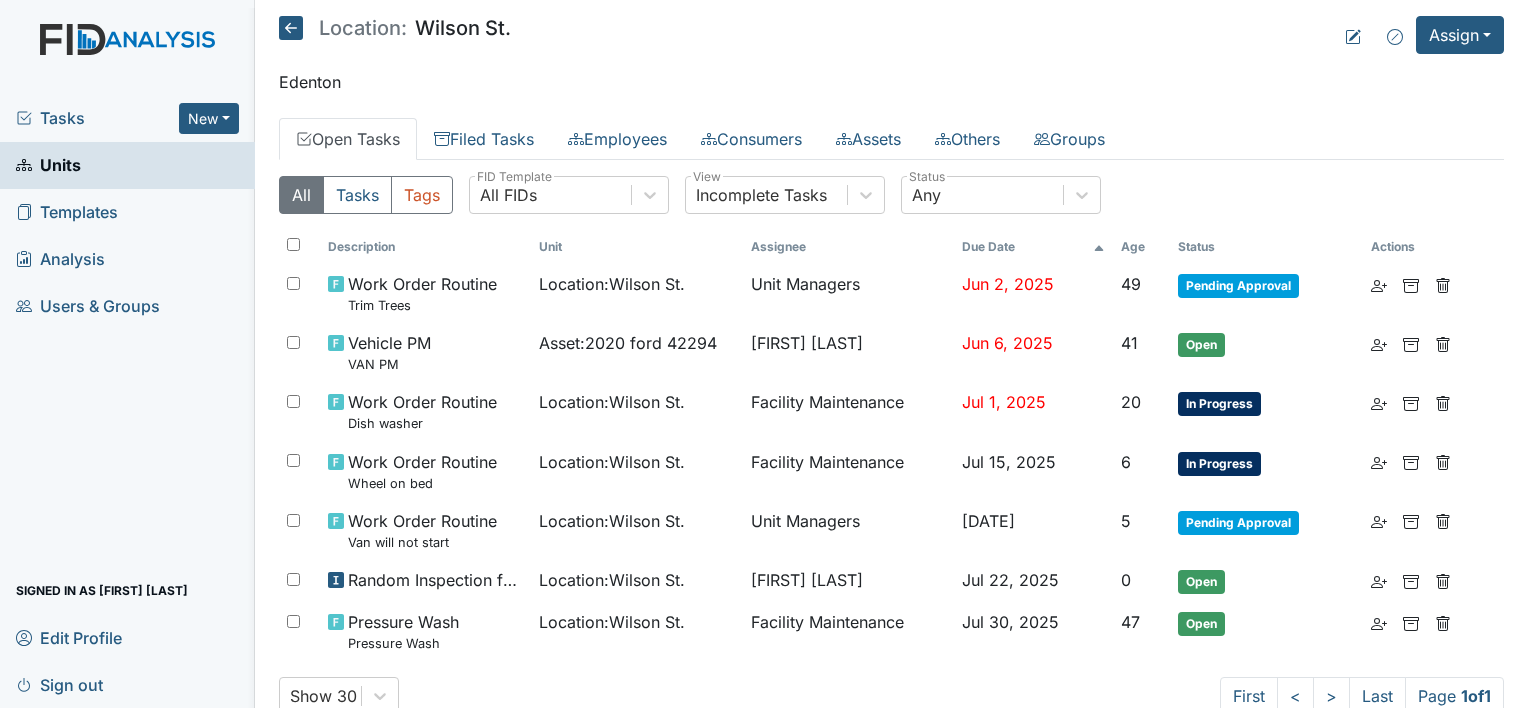 click at bounding box center (291, 28) 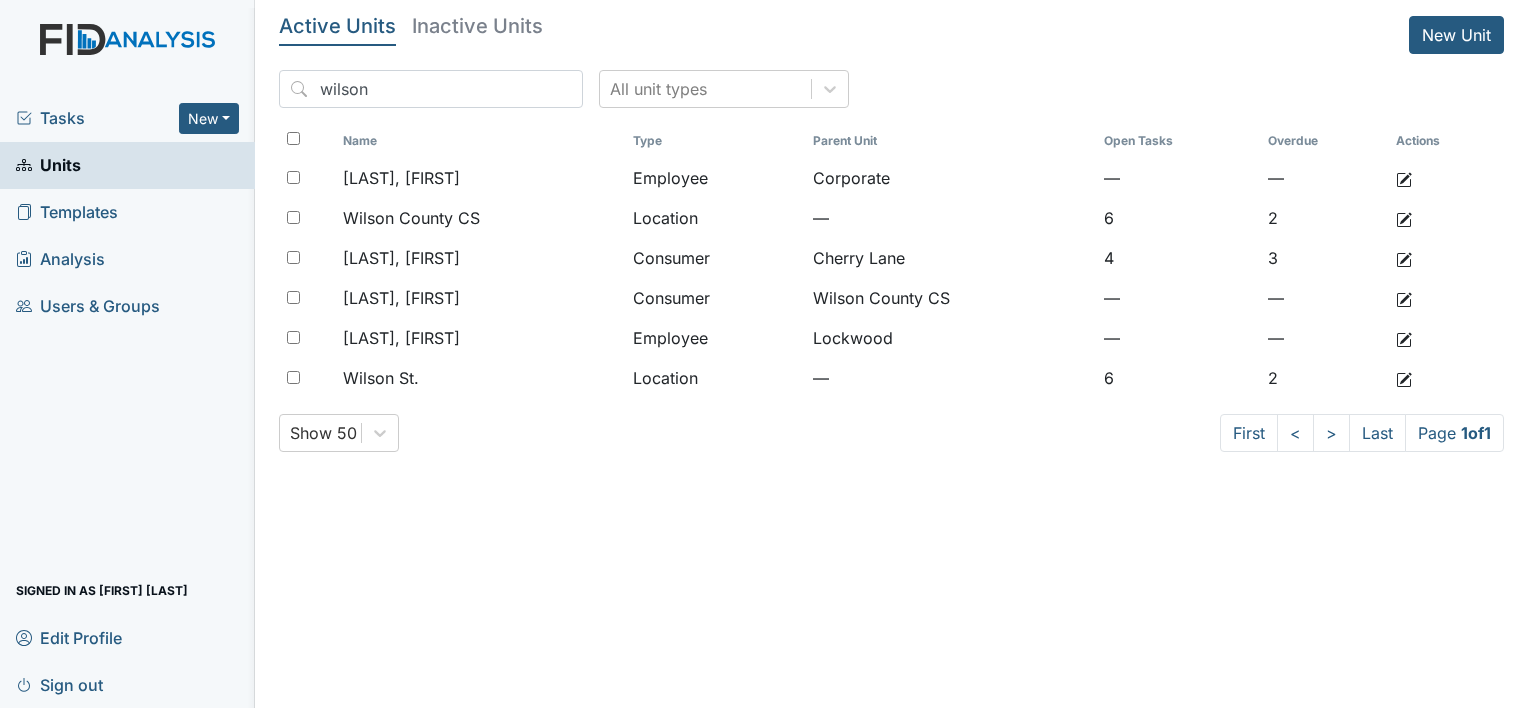 scroll, scrollTop: 0, scrollLeft: 0, axis: both 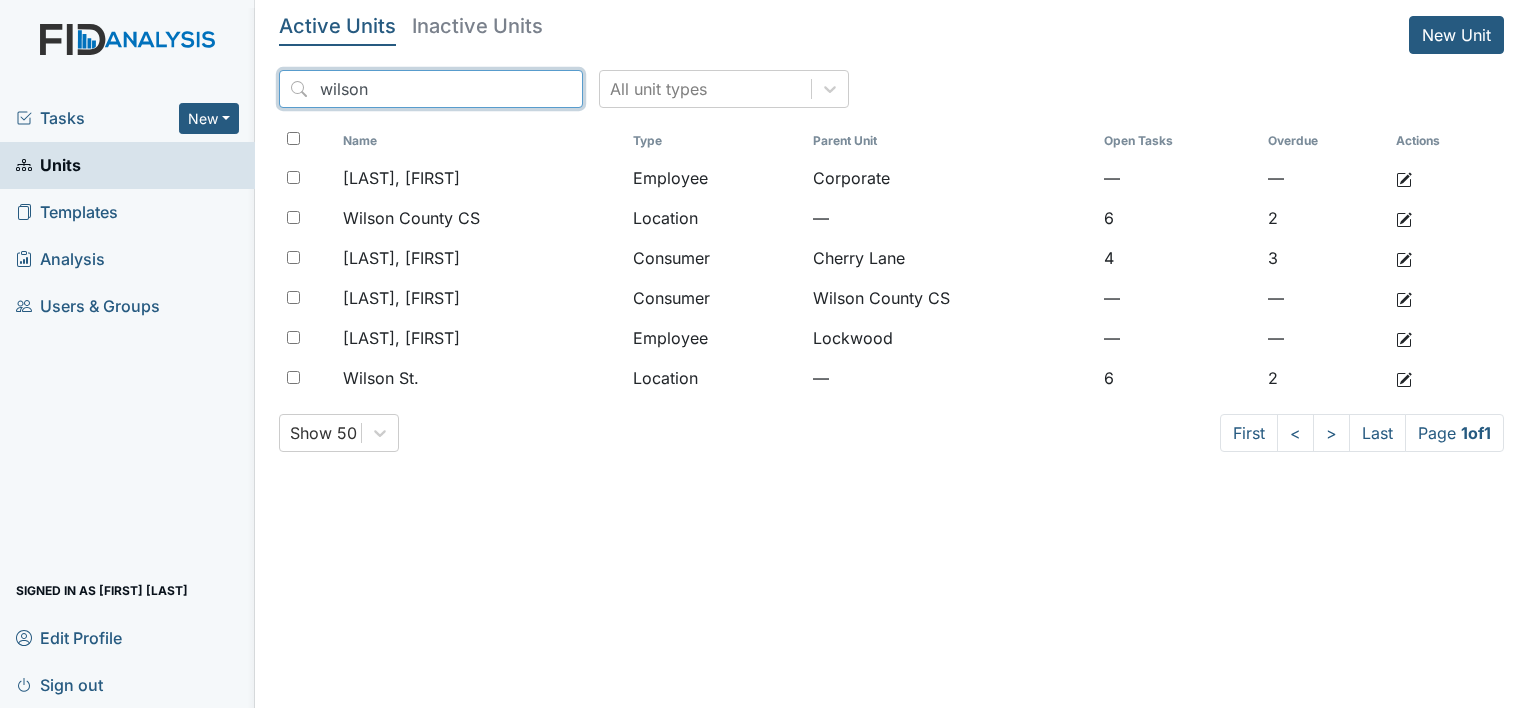 drag, startPoint x: 426, startPoint y: 88, endPoint x: 250, endPoint y: 86, distance: 176.01137 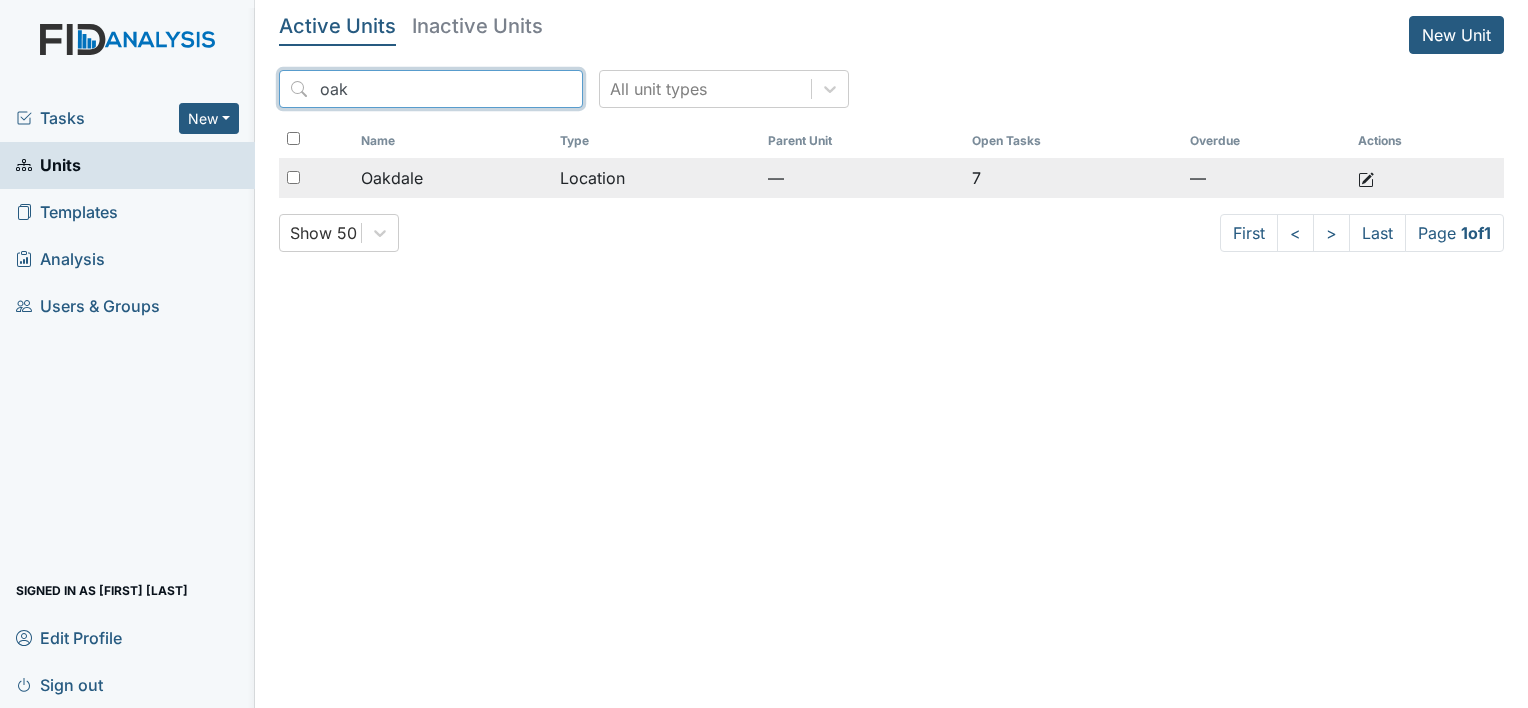 type on "oak" 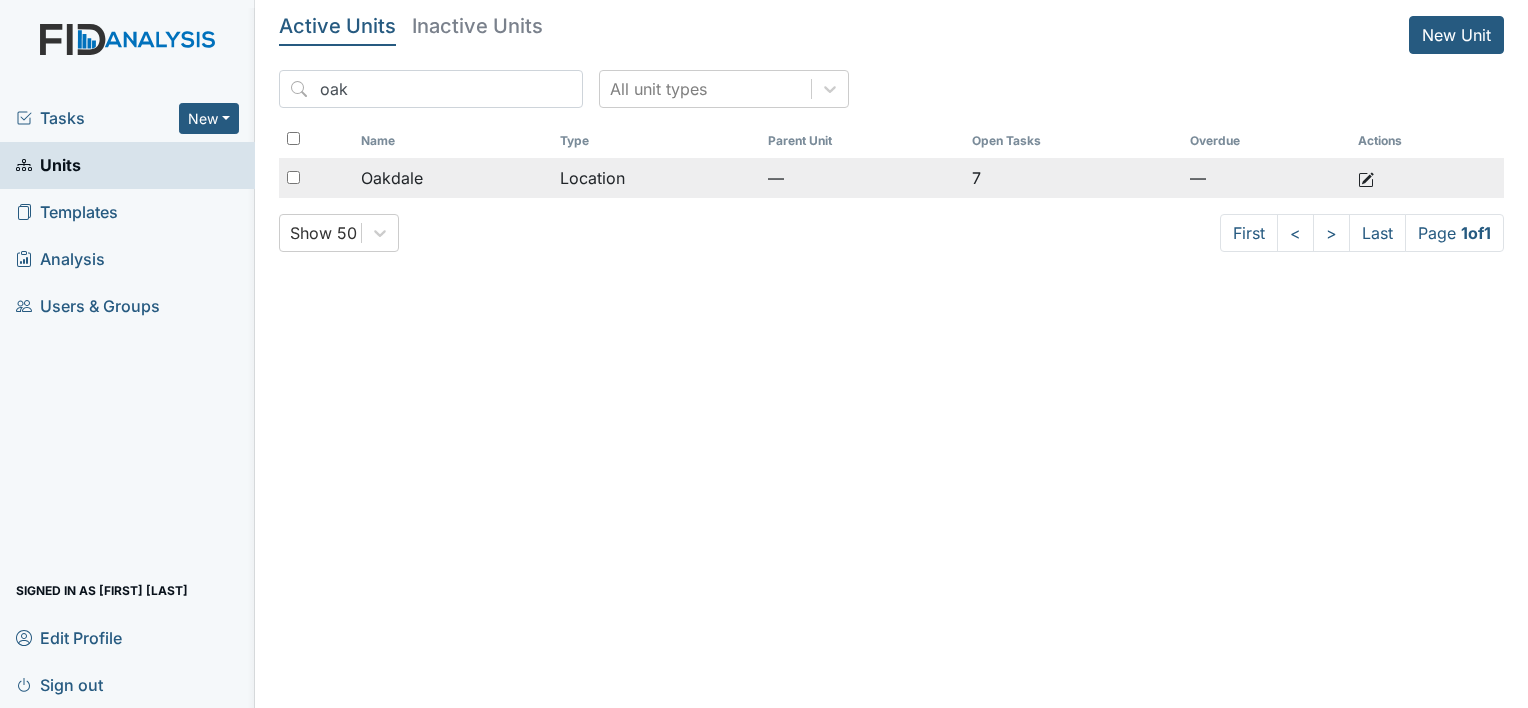 click on "Location" at bounding box center [655, 178] 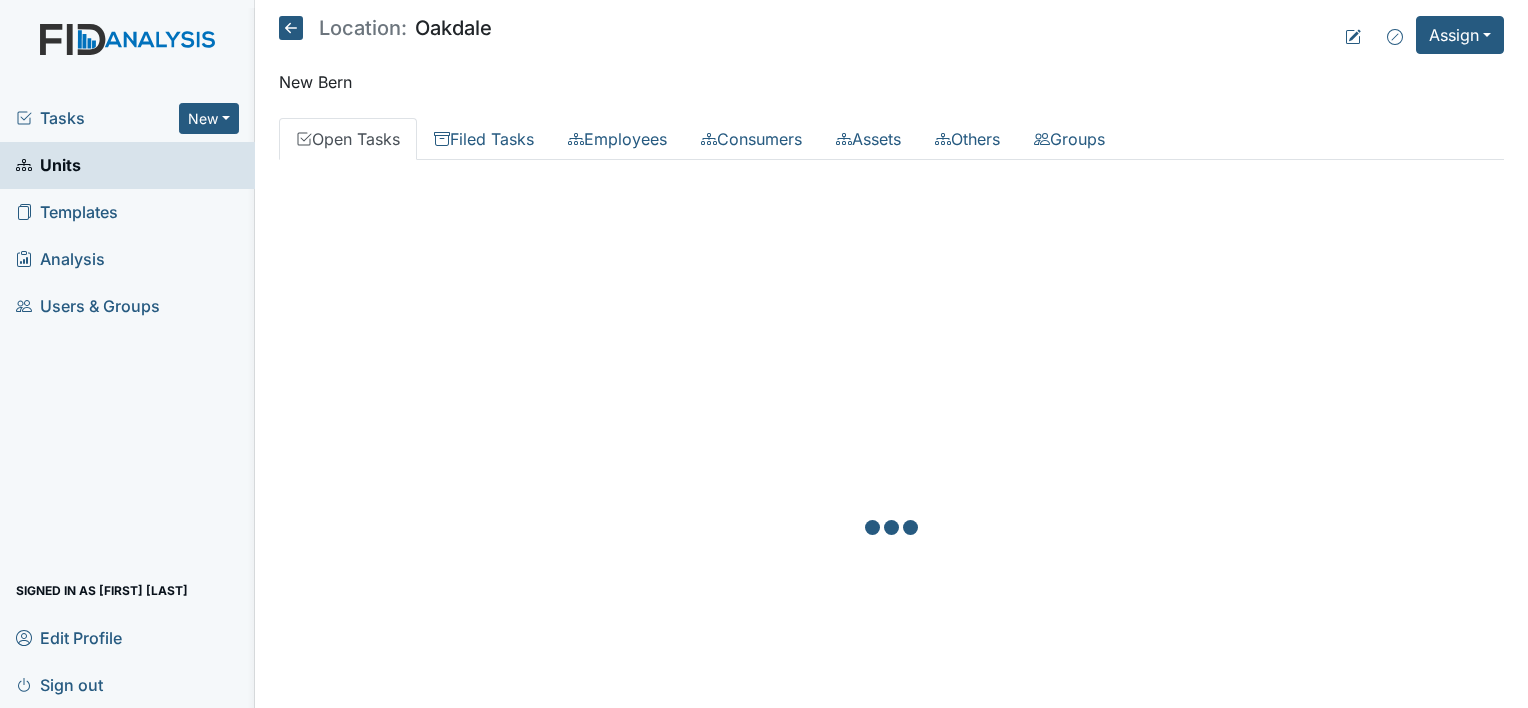 scroll, scrollTop: 0, scrollLeft: 0, axis: both 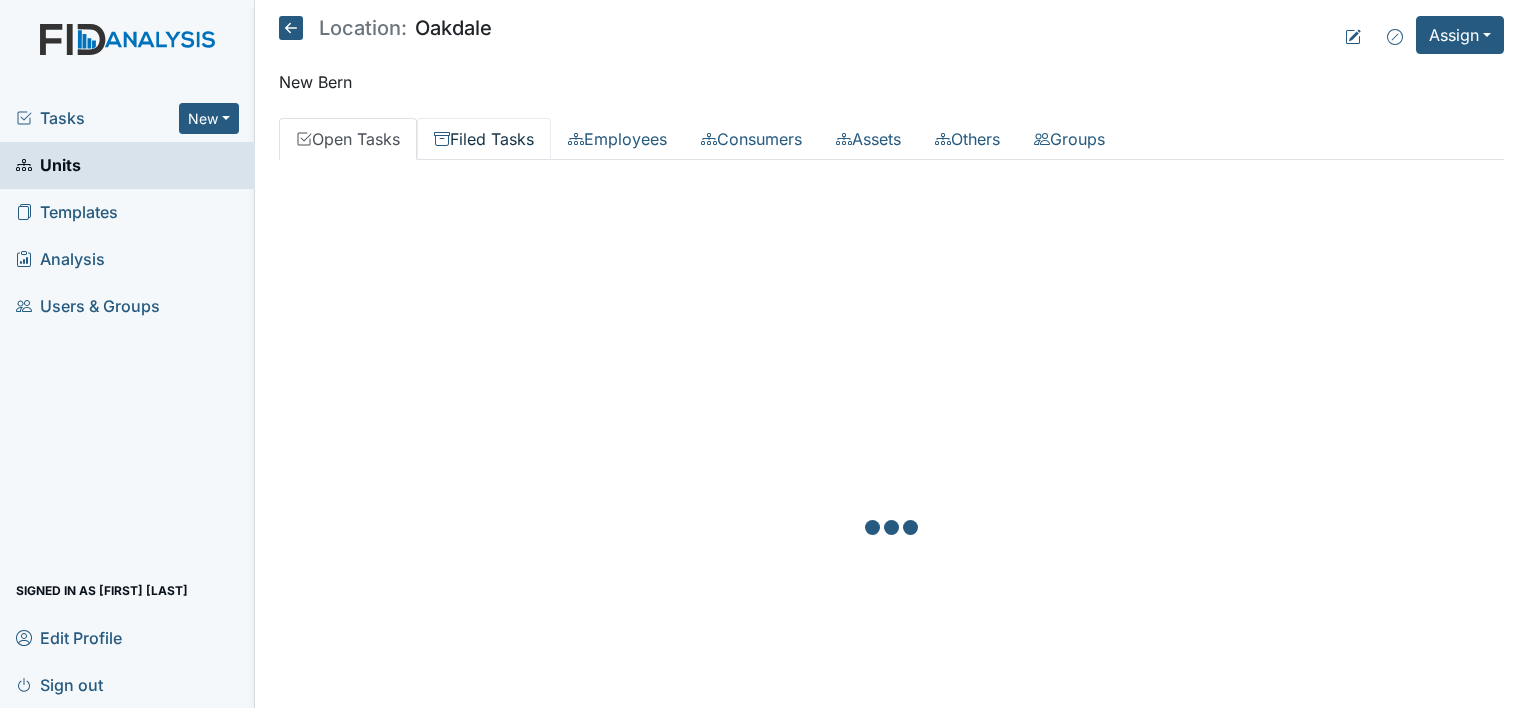 click on "Filed Tasks" at bounding box center (484, 139) 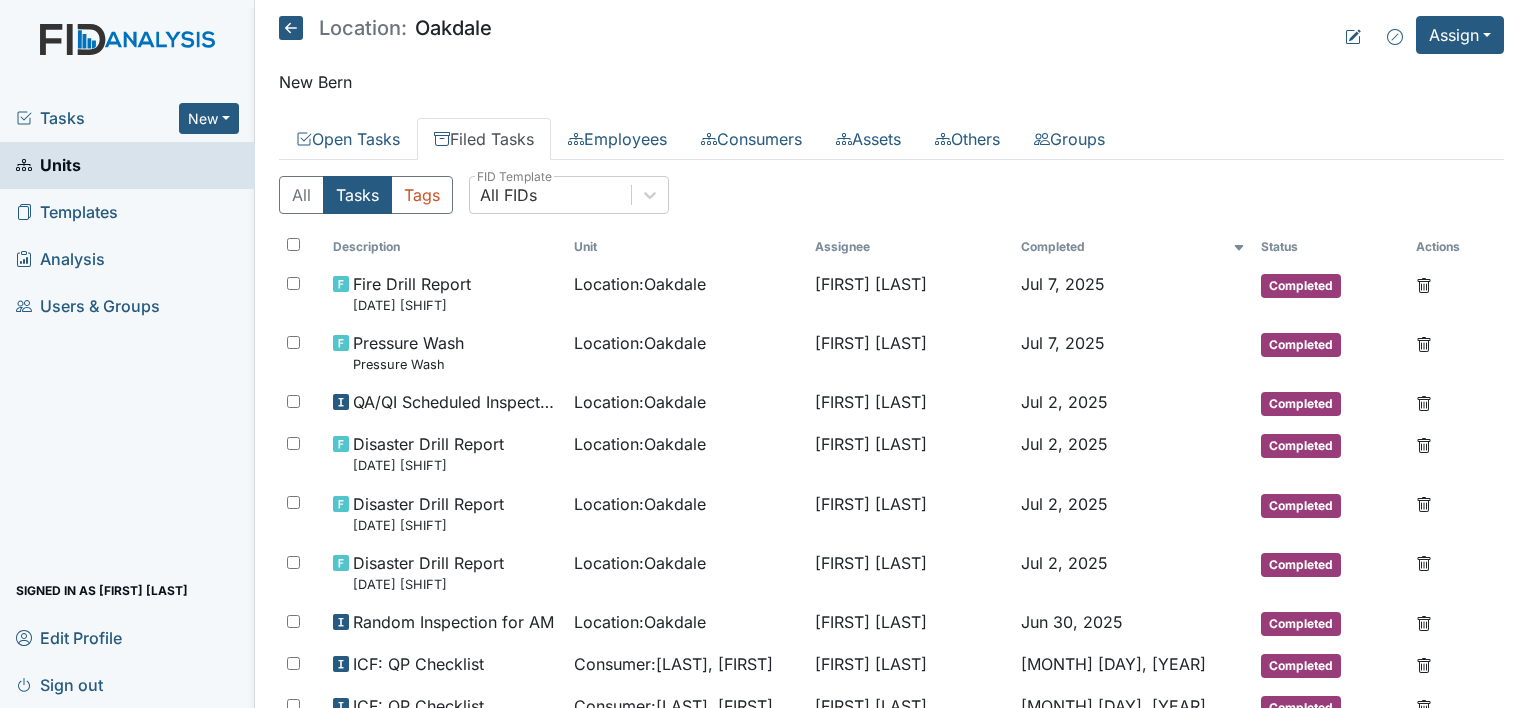 click on "Filed Tasks" at bounding box center [484, 139] 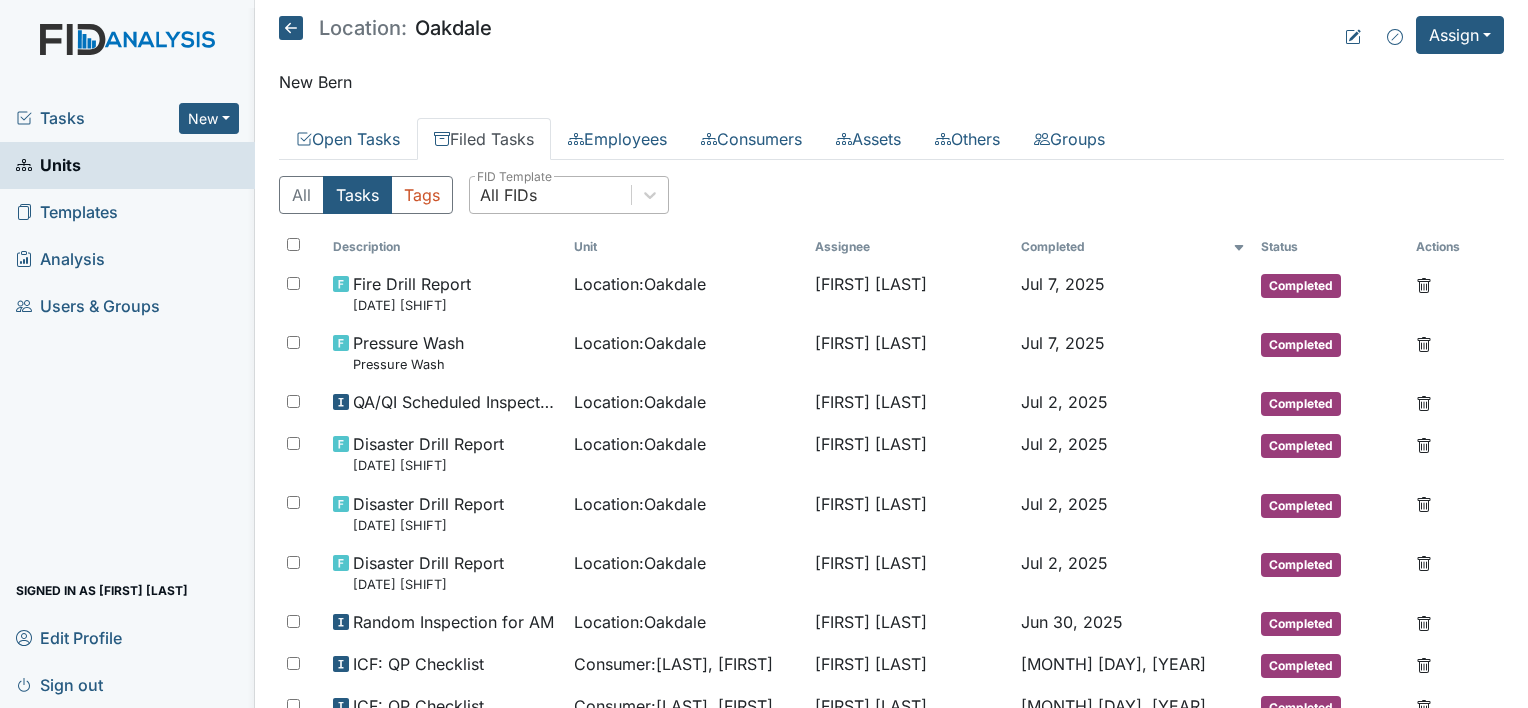 click on "All FIDs" at bounding box center (508, 195) 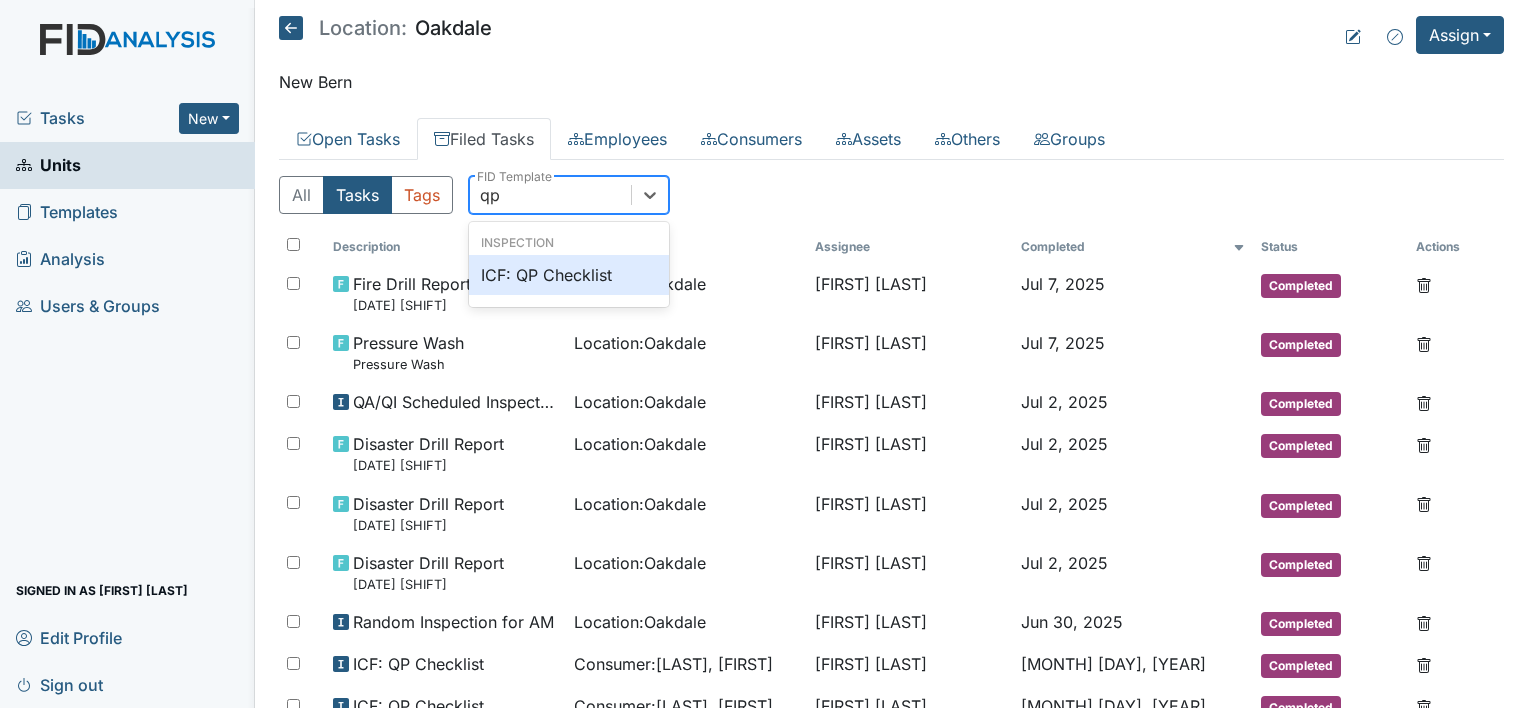 click on "ICF: QP Checklist" at bounding box center (569, 275) 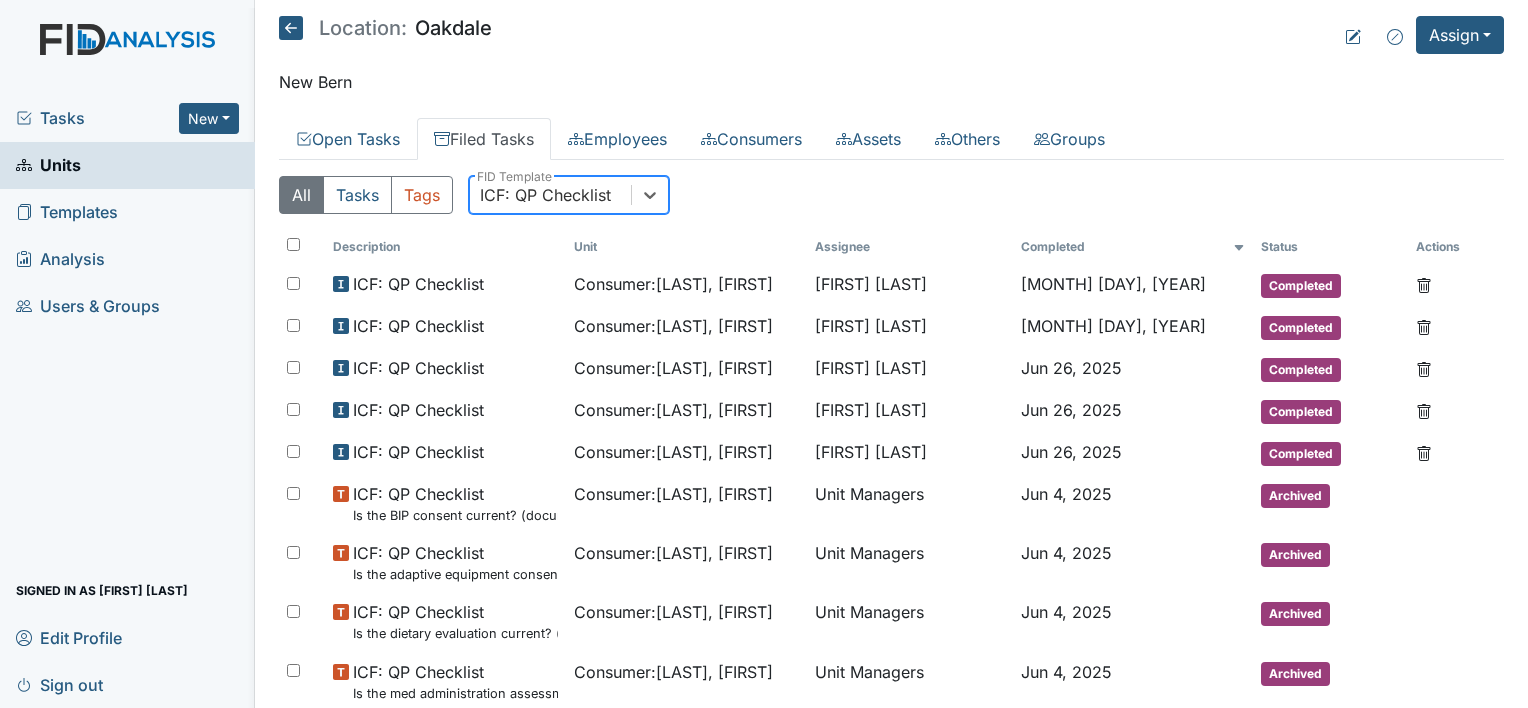 click at bounding box center (291, 28) 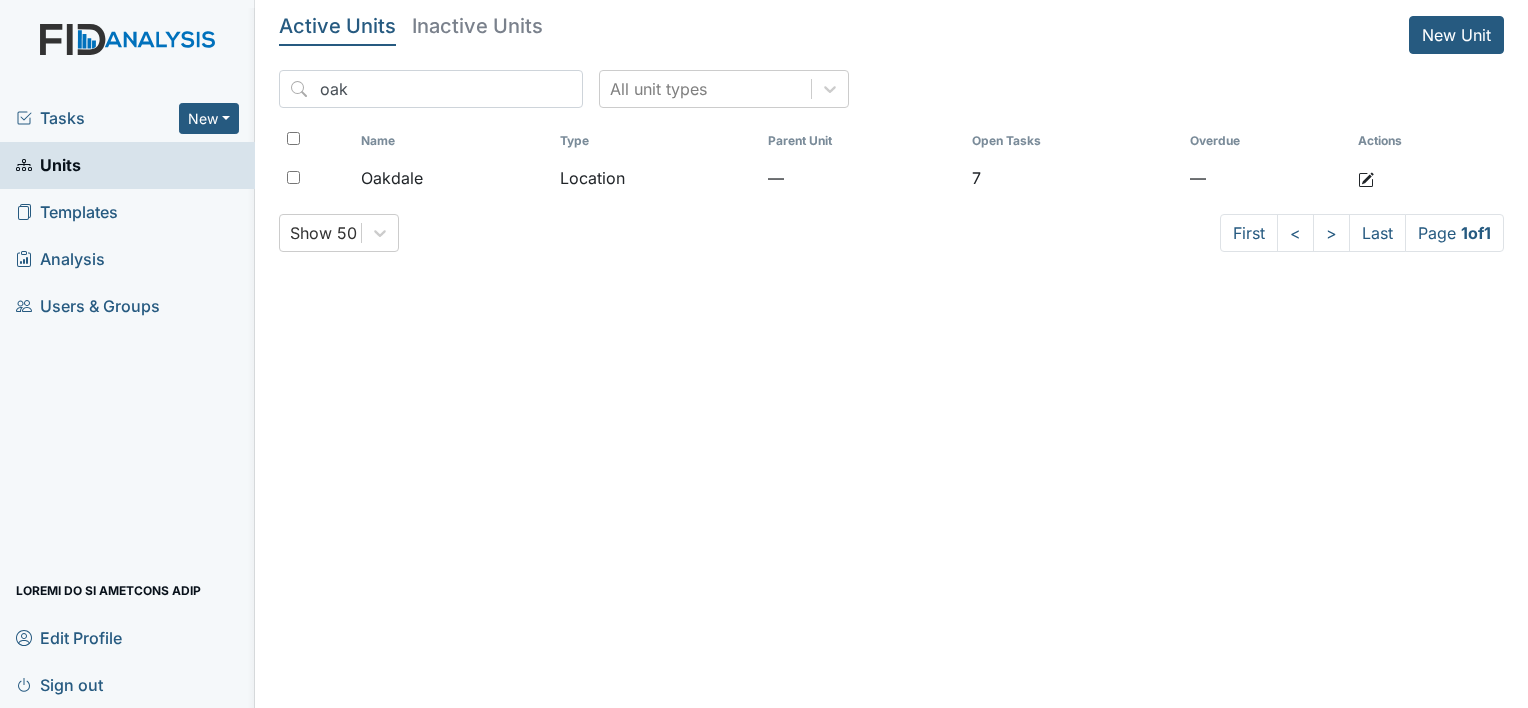 scroll, scrollTop: 0, scrollLeft: 0, axis: both 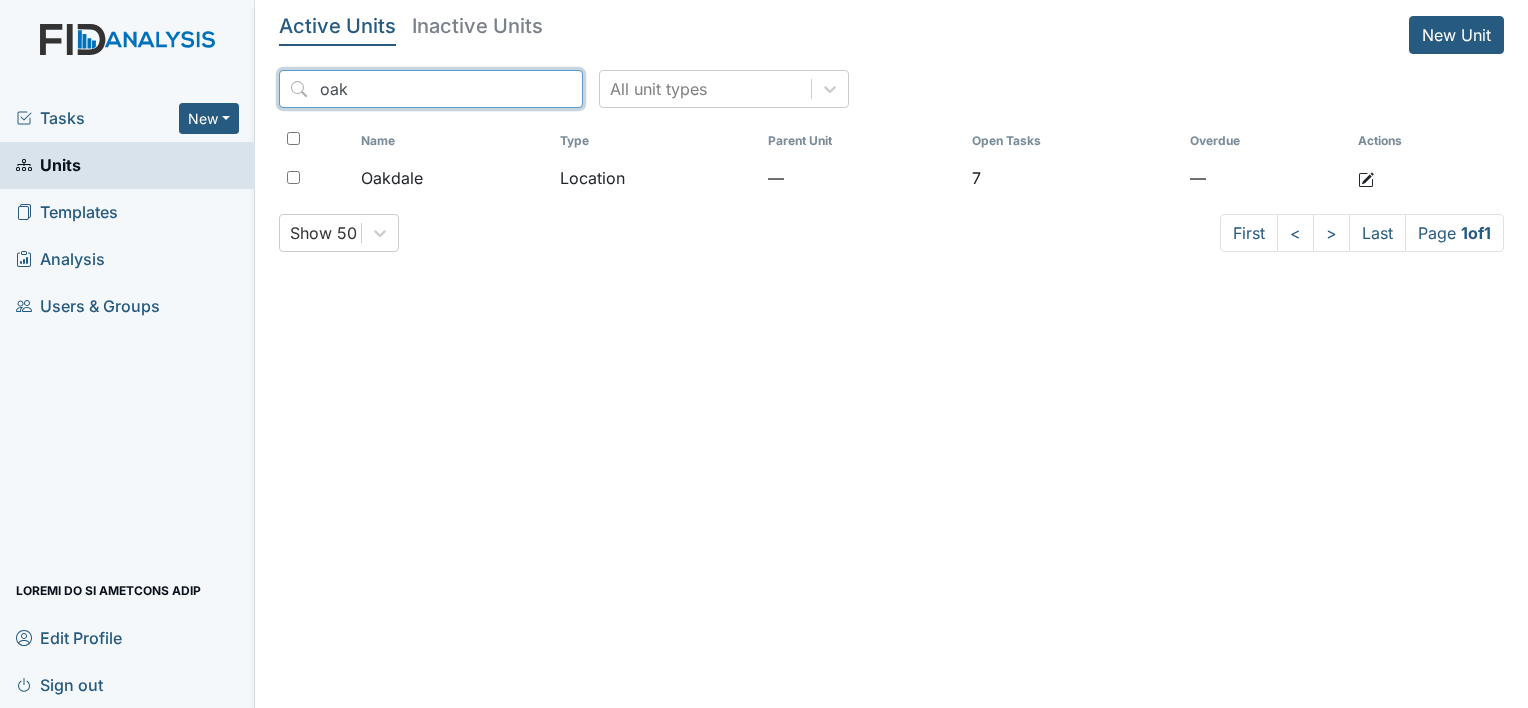 drag, startPoint x: 420, startPoint y: 92, endPoint x: 168, endPoint y: 120, distance: 253.55078 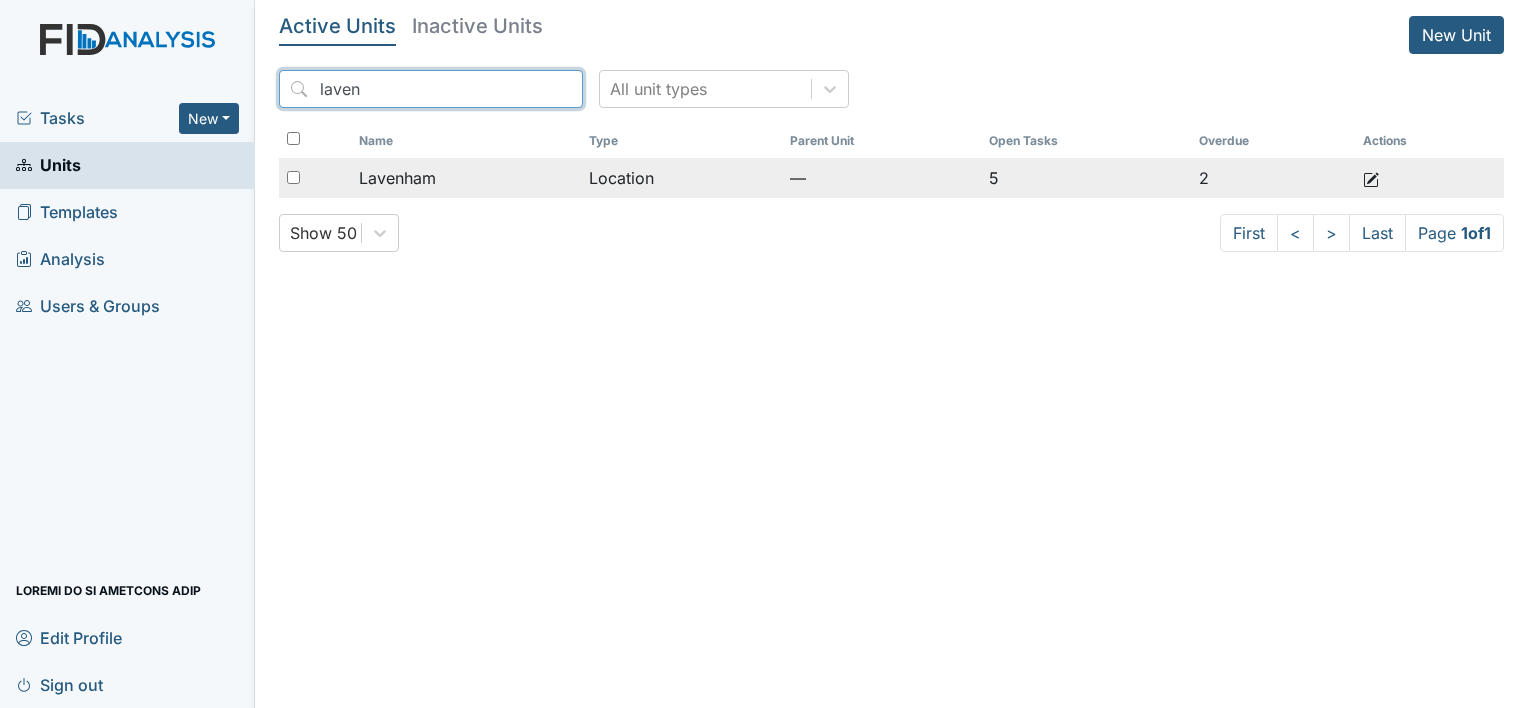 type on "laven" 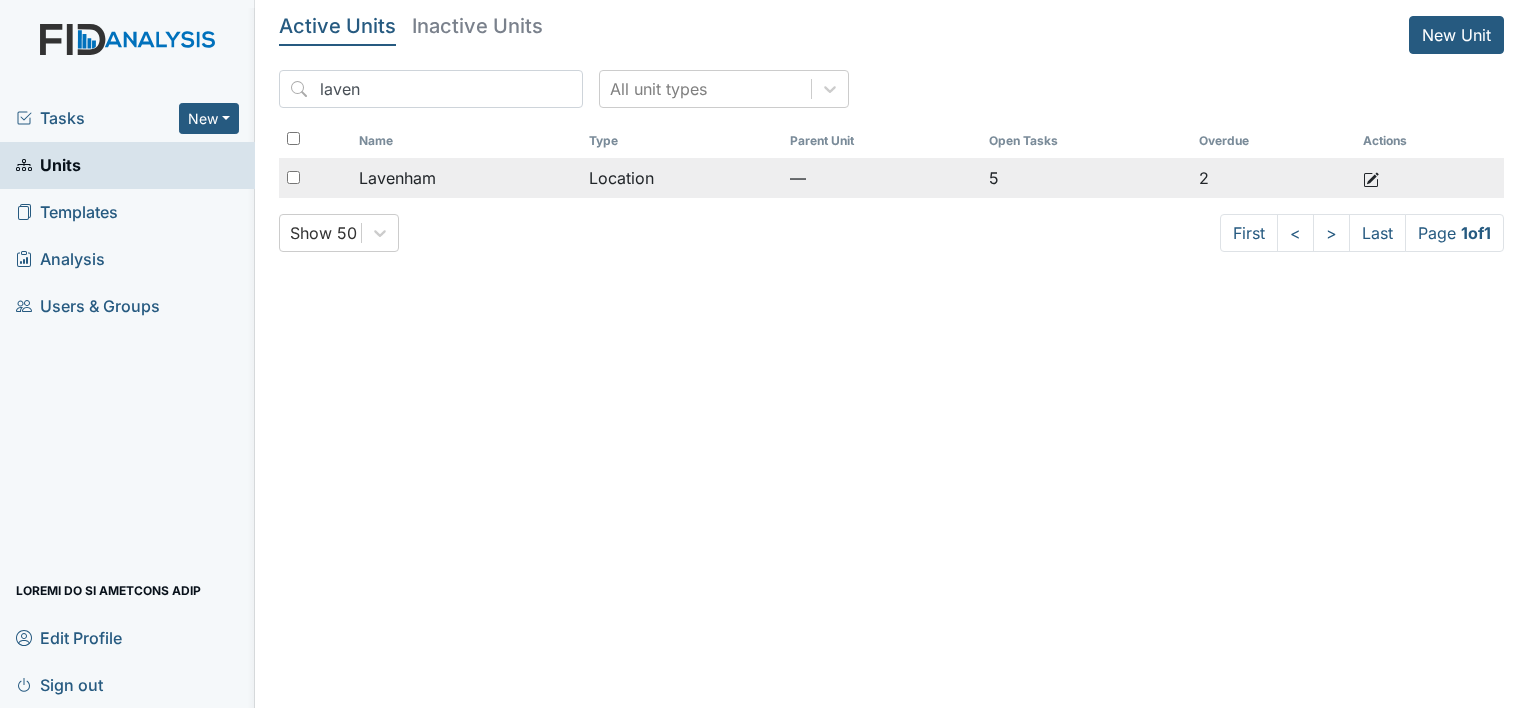 click on "Lavenham" at bounding box center [397, 178] 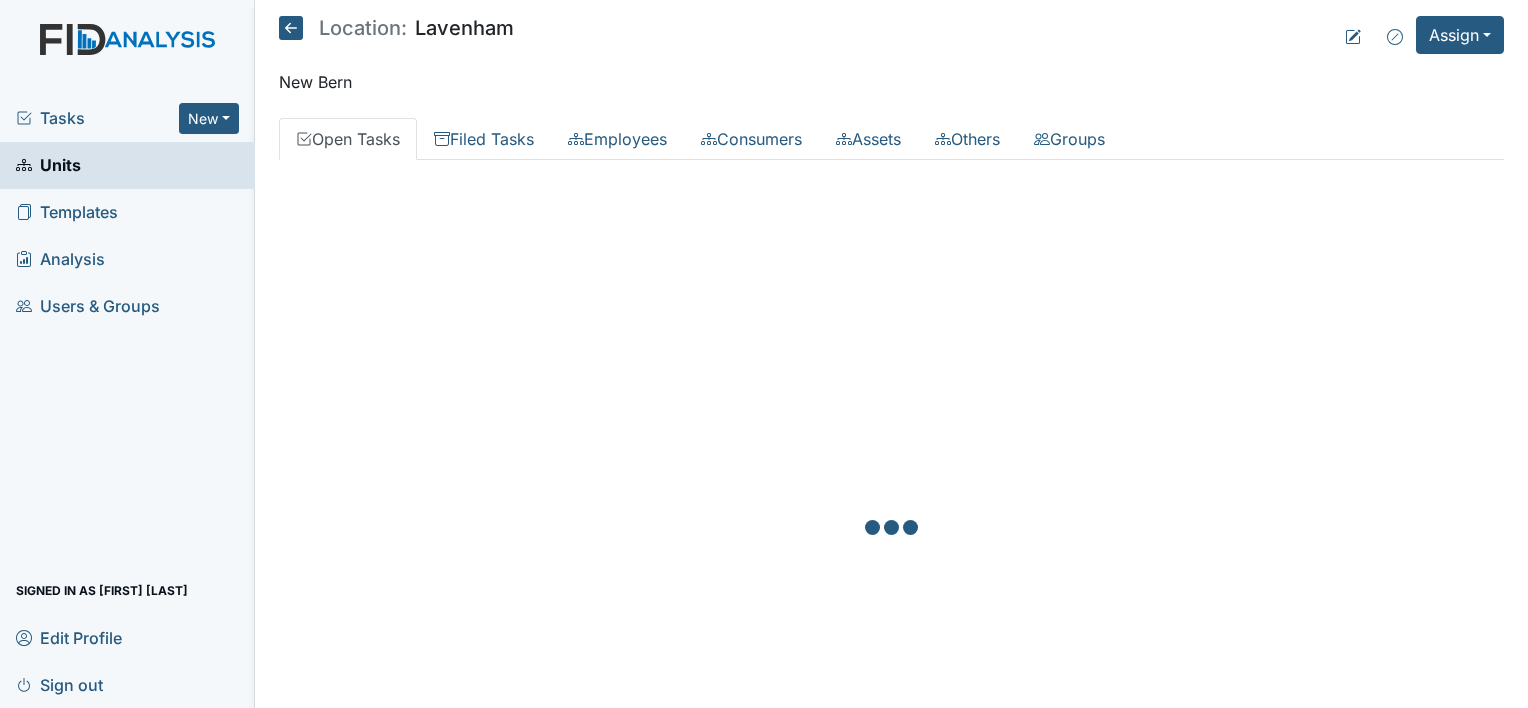 scroll, scrollTop: 0, scrollLeft: 0, axis: both 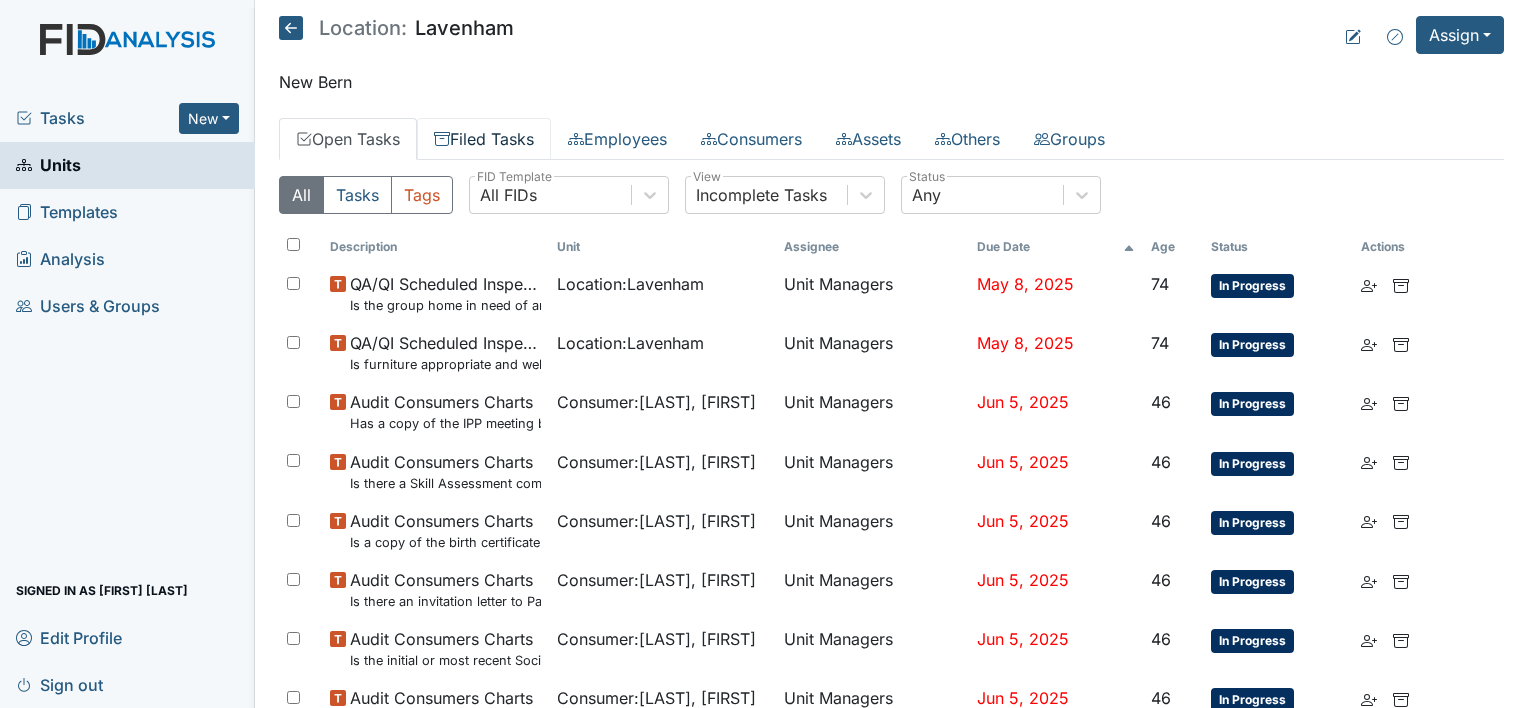 click on "Filed Tasks" at bounding box center [484, 139] 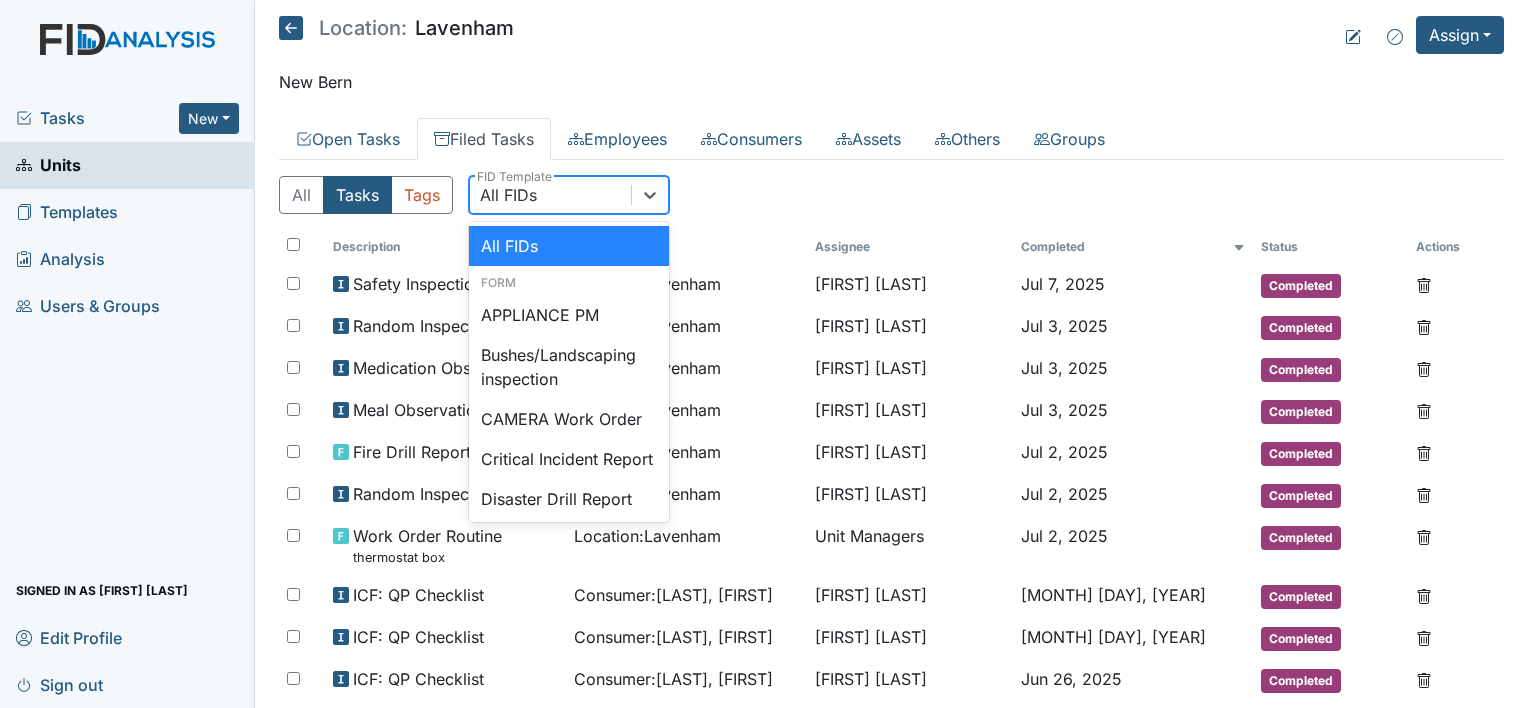 click on "All FIDs" at bounding box center (550, 195) 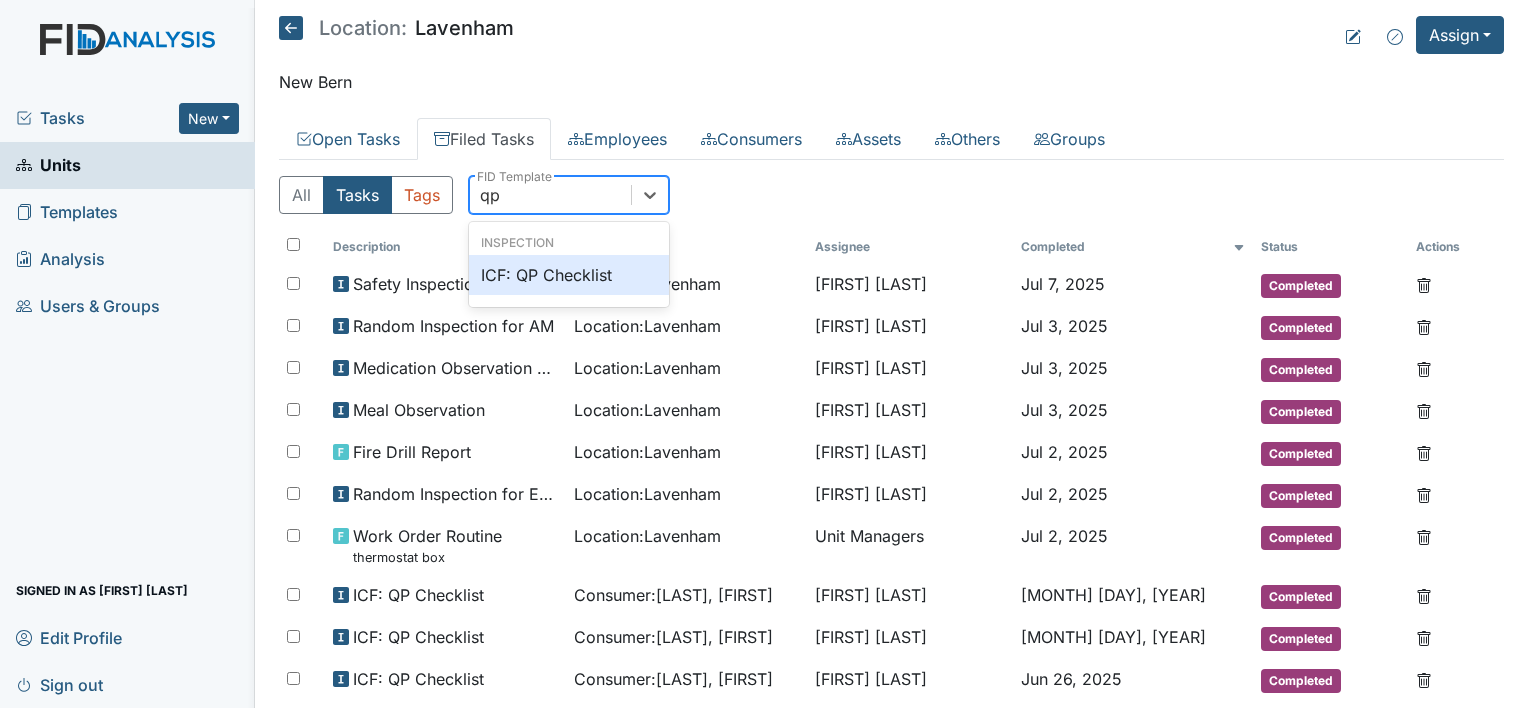 click on "ICF: QP Checklist" at bounding box center [569, 275] 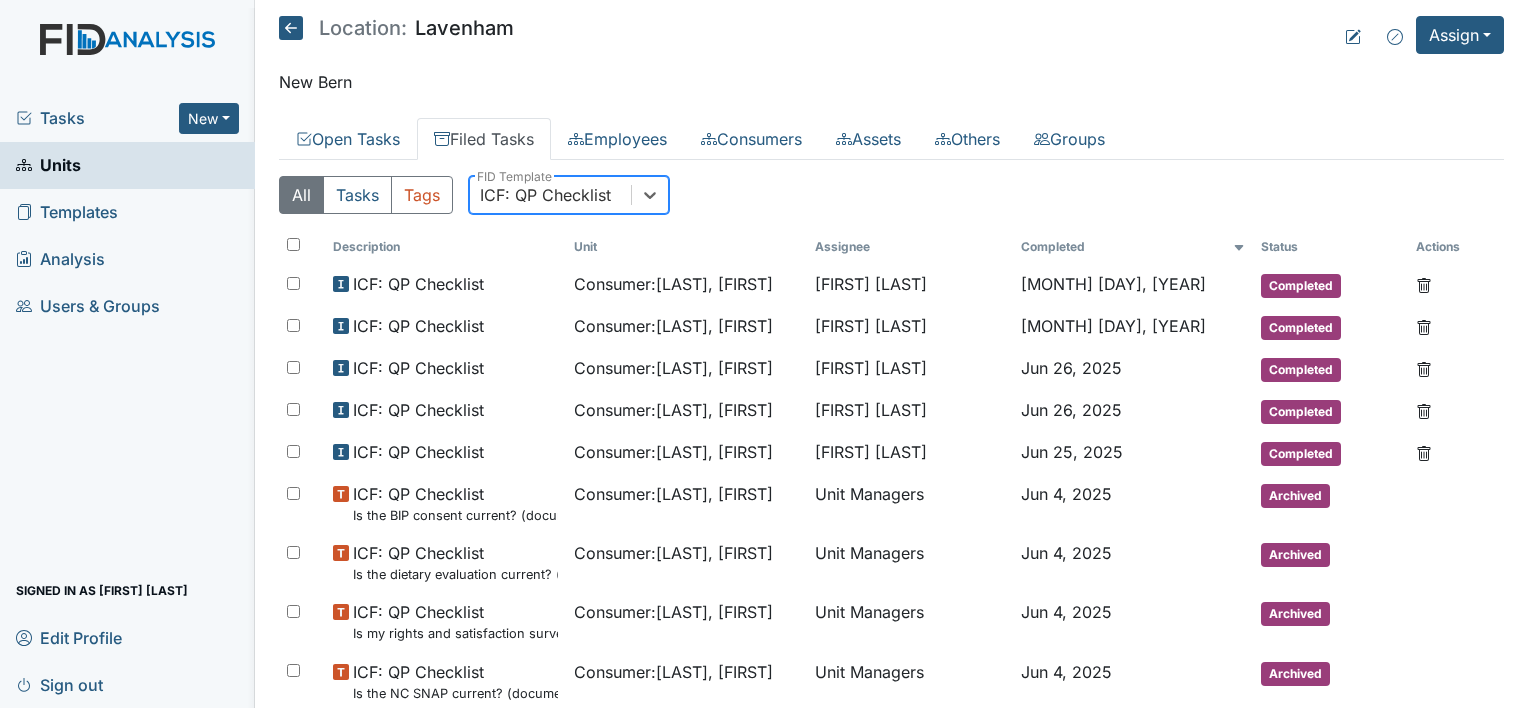 click at bounding box center [291, 28] 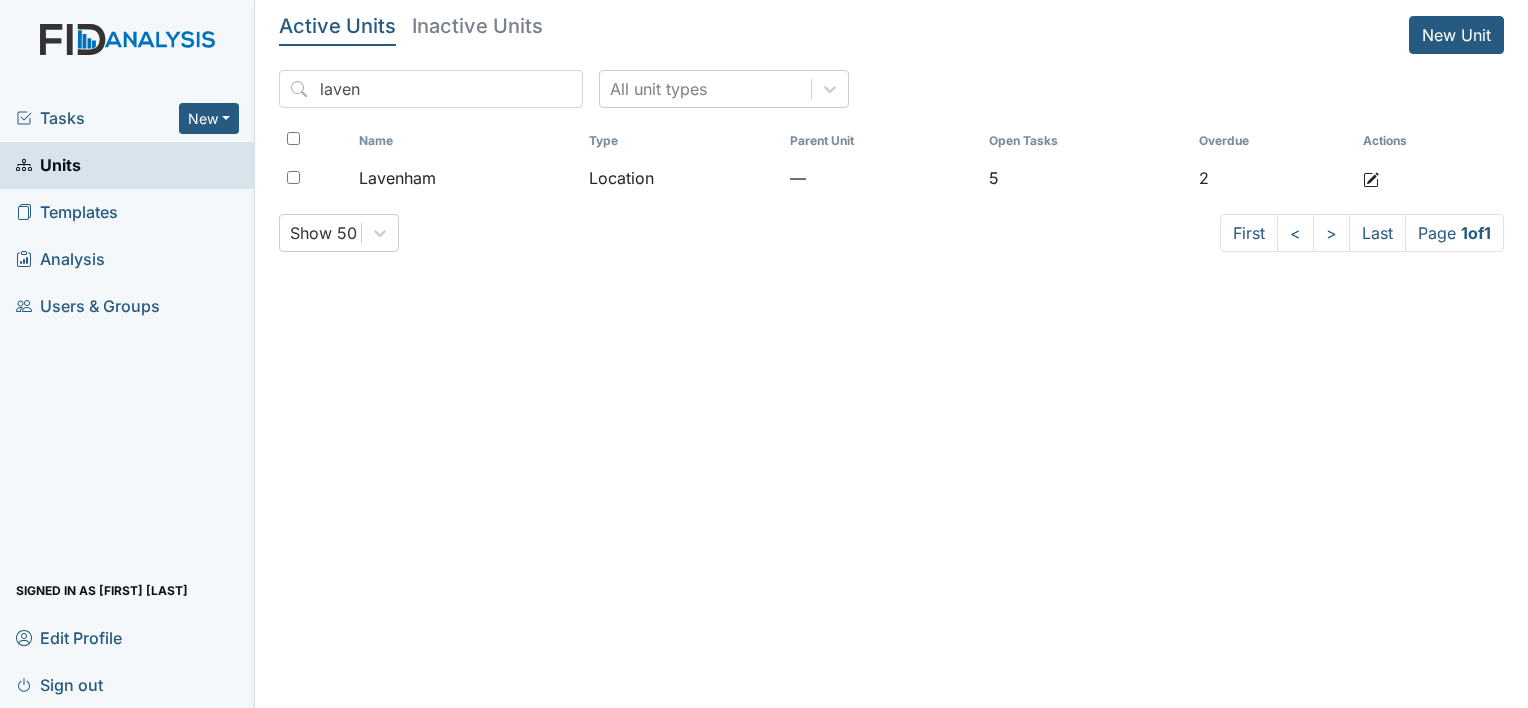 scroll, scrollTop: 0, scrollLeft: 0, axis: both 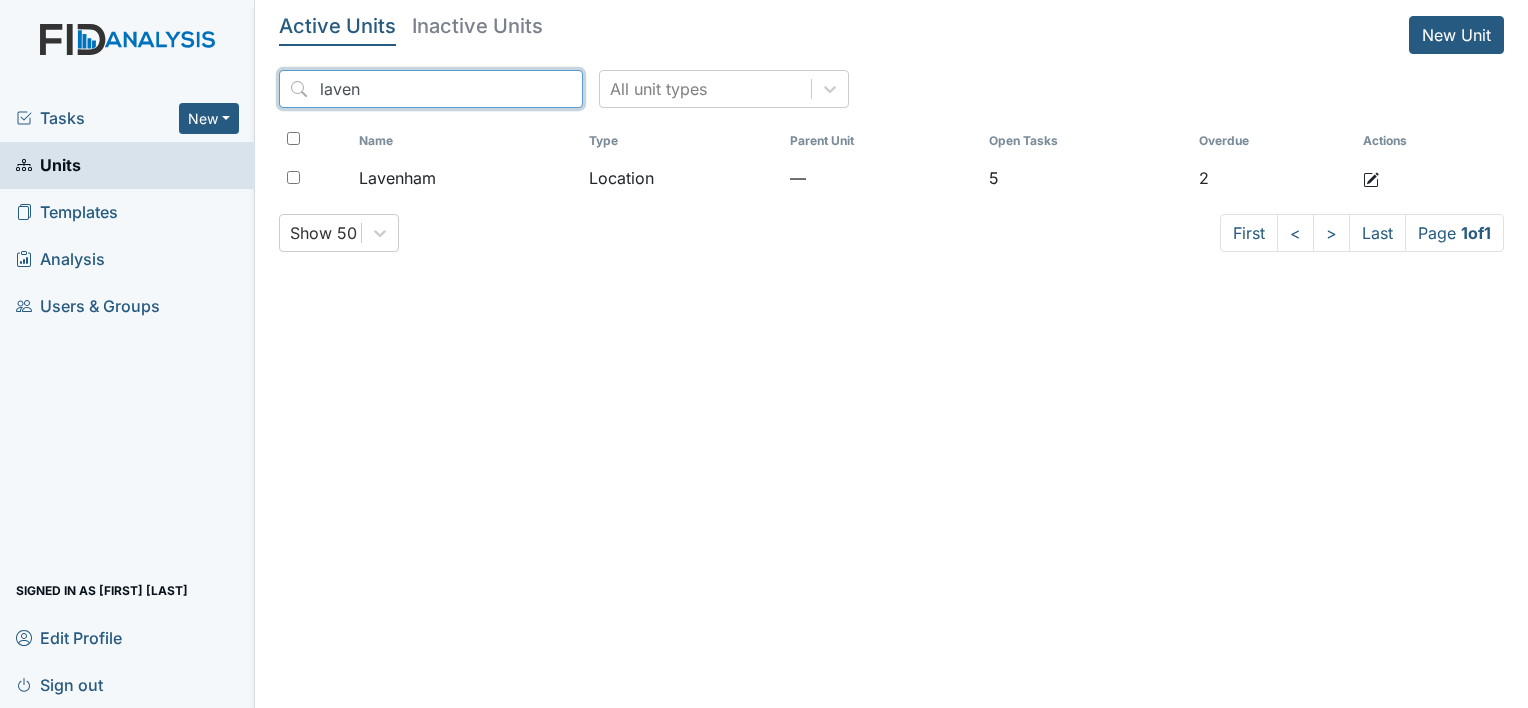 click on "laven" at bounding box center (431, 89) 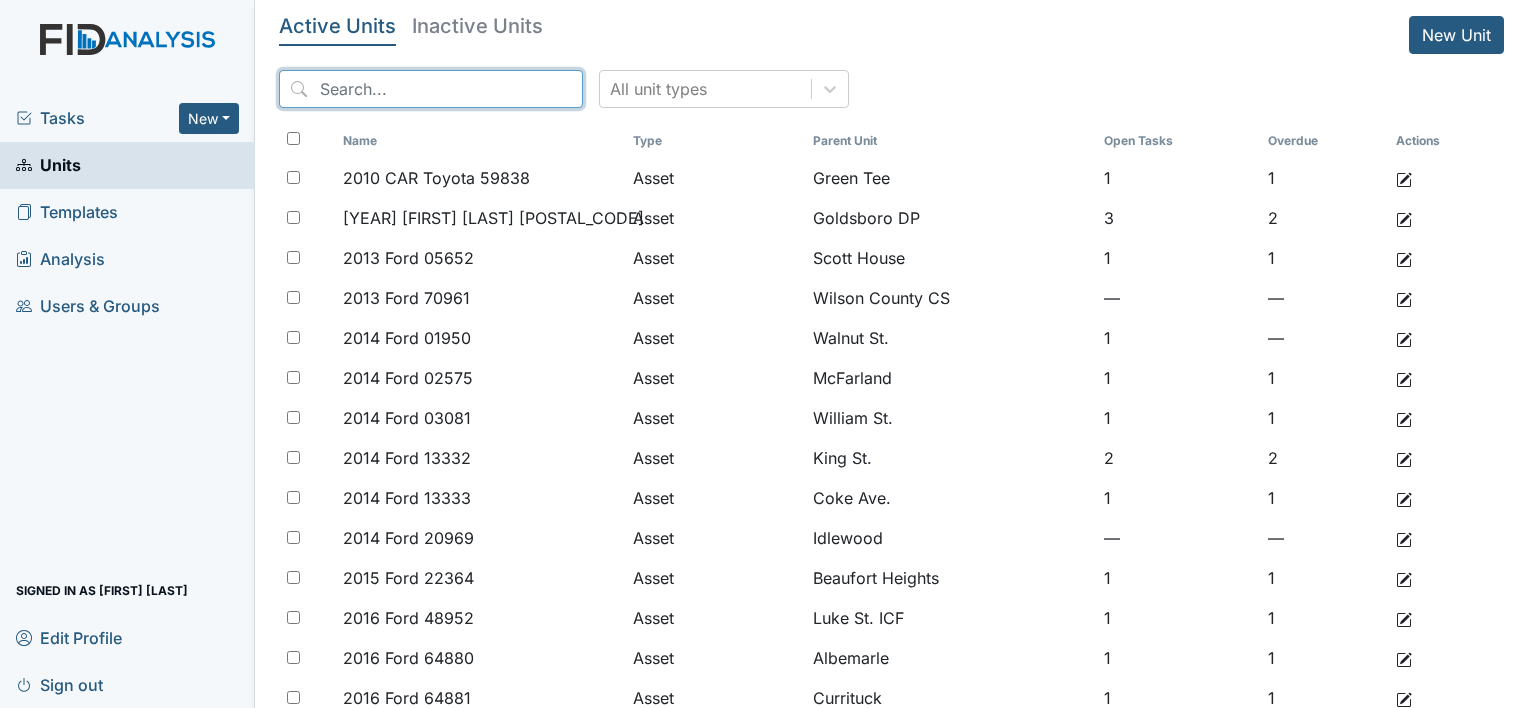 click at bounding box center [431, 89] 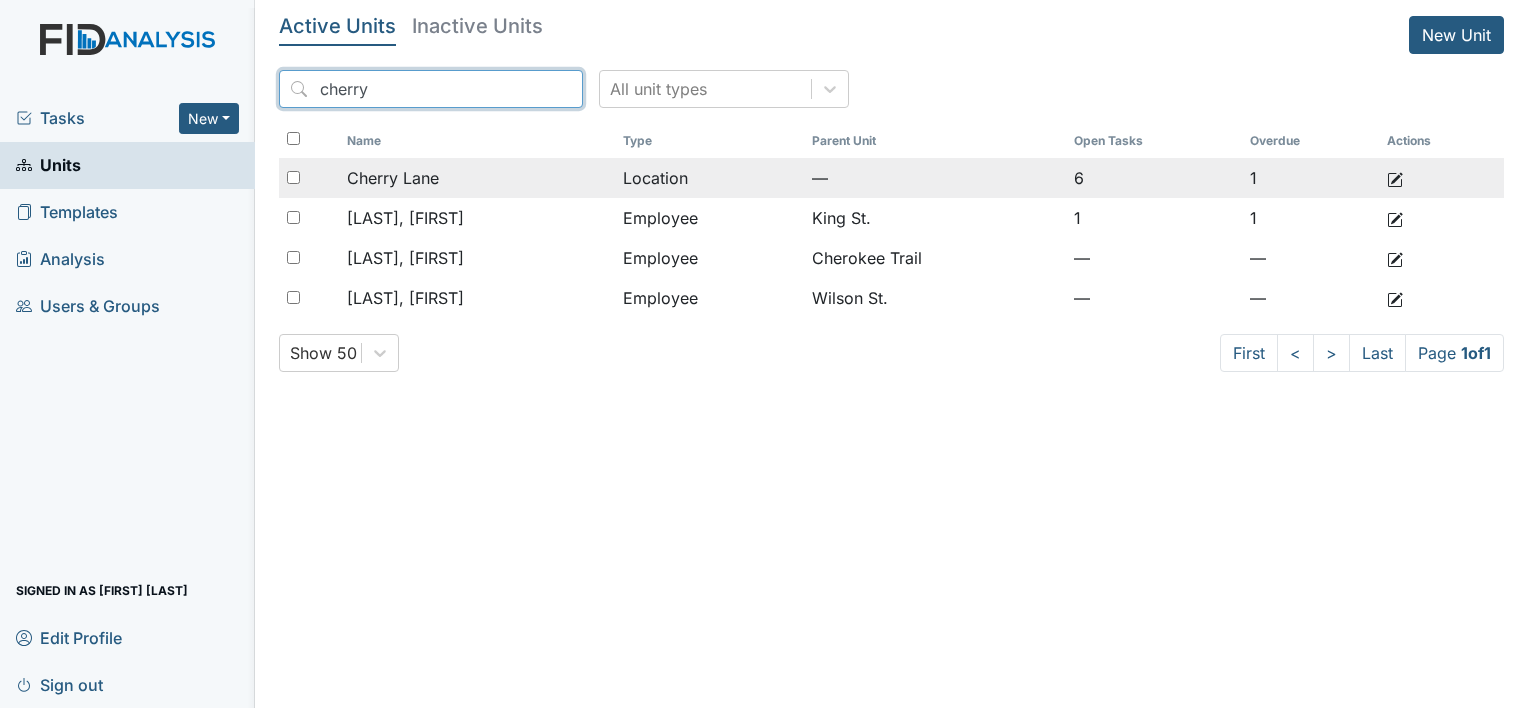 type on "cherry" 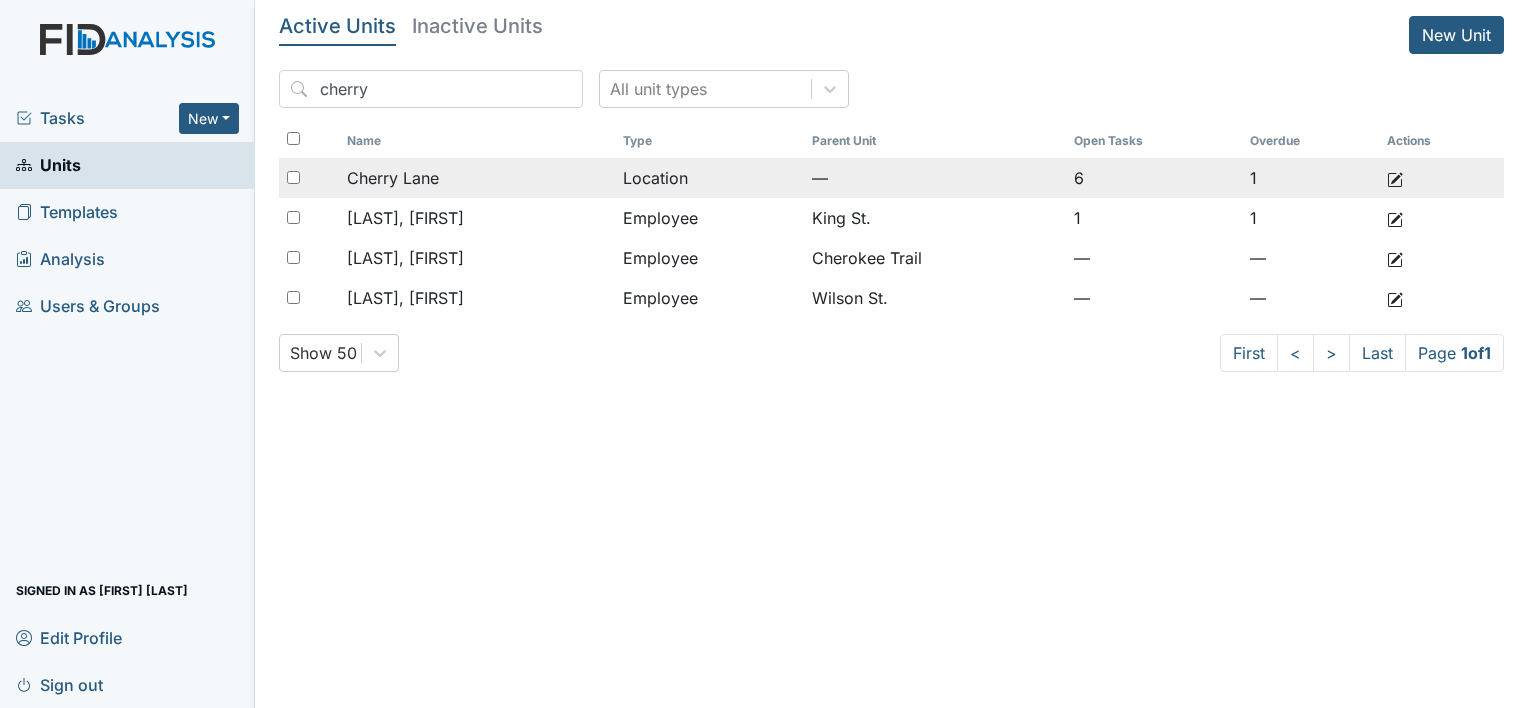 click on "Cherry Lane" at bounding box center [477, 178] 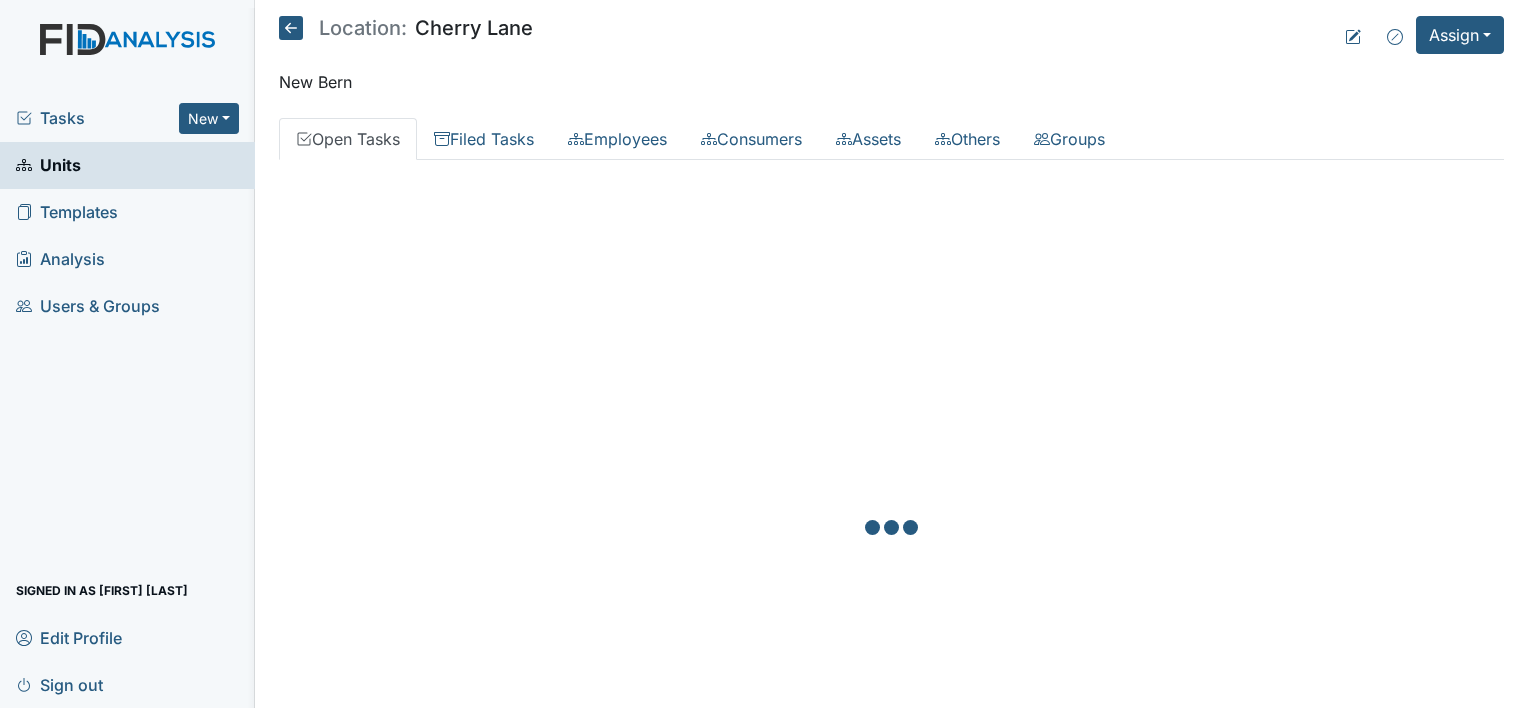 scroll, scrollTop: 0, scrollLeft: 0, axis: both 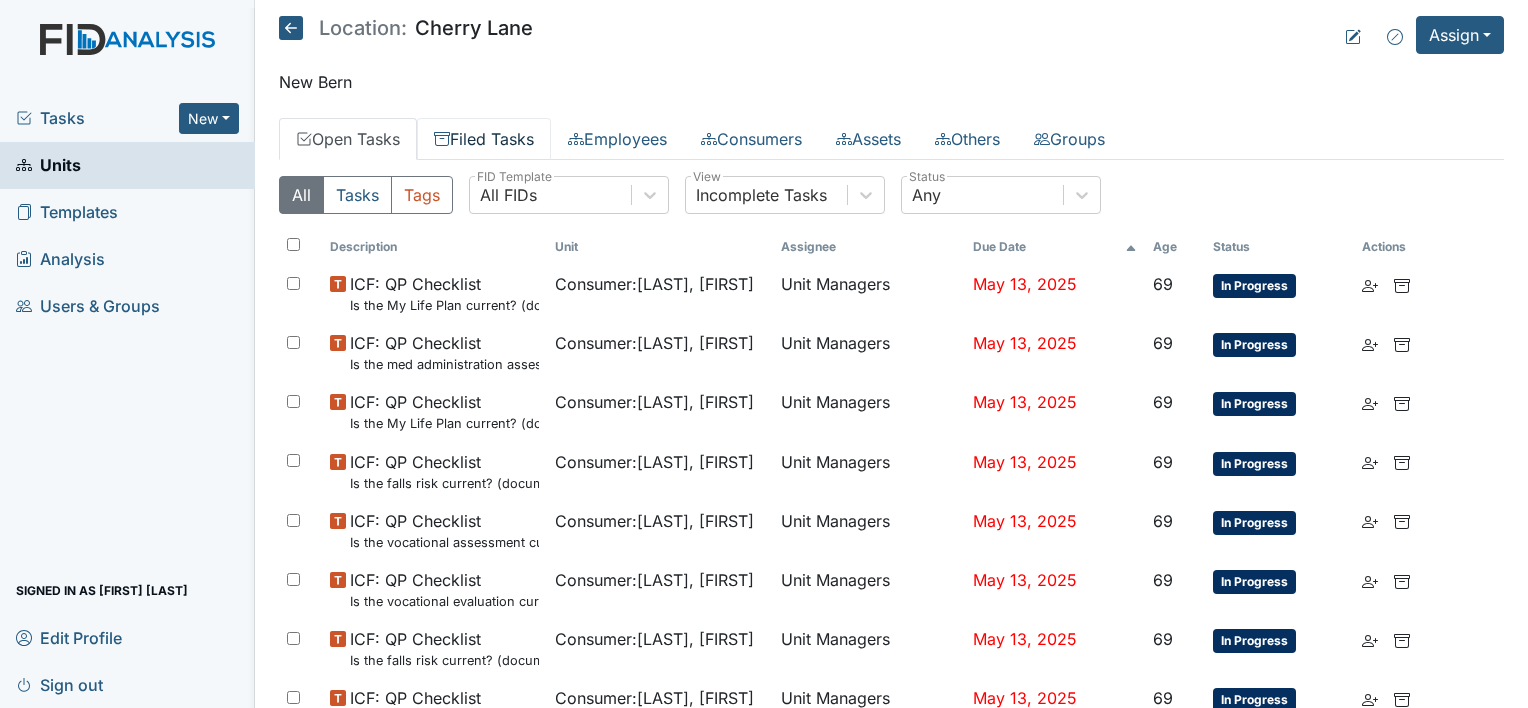 click on "Filed Tasks" at bounding box center [484, 139] 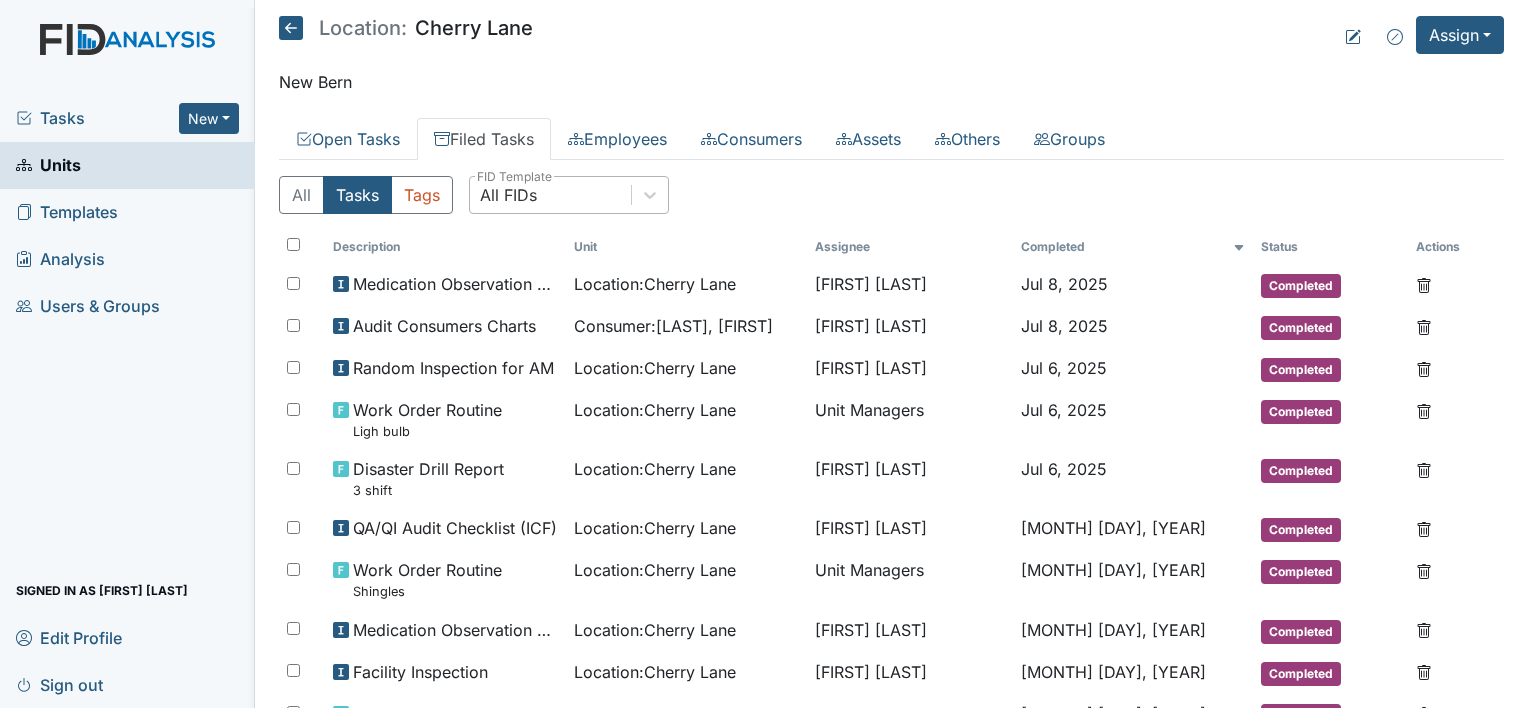 click on "All FIDs" at bounding box center (550, 195) 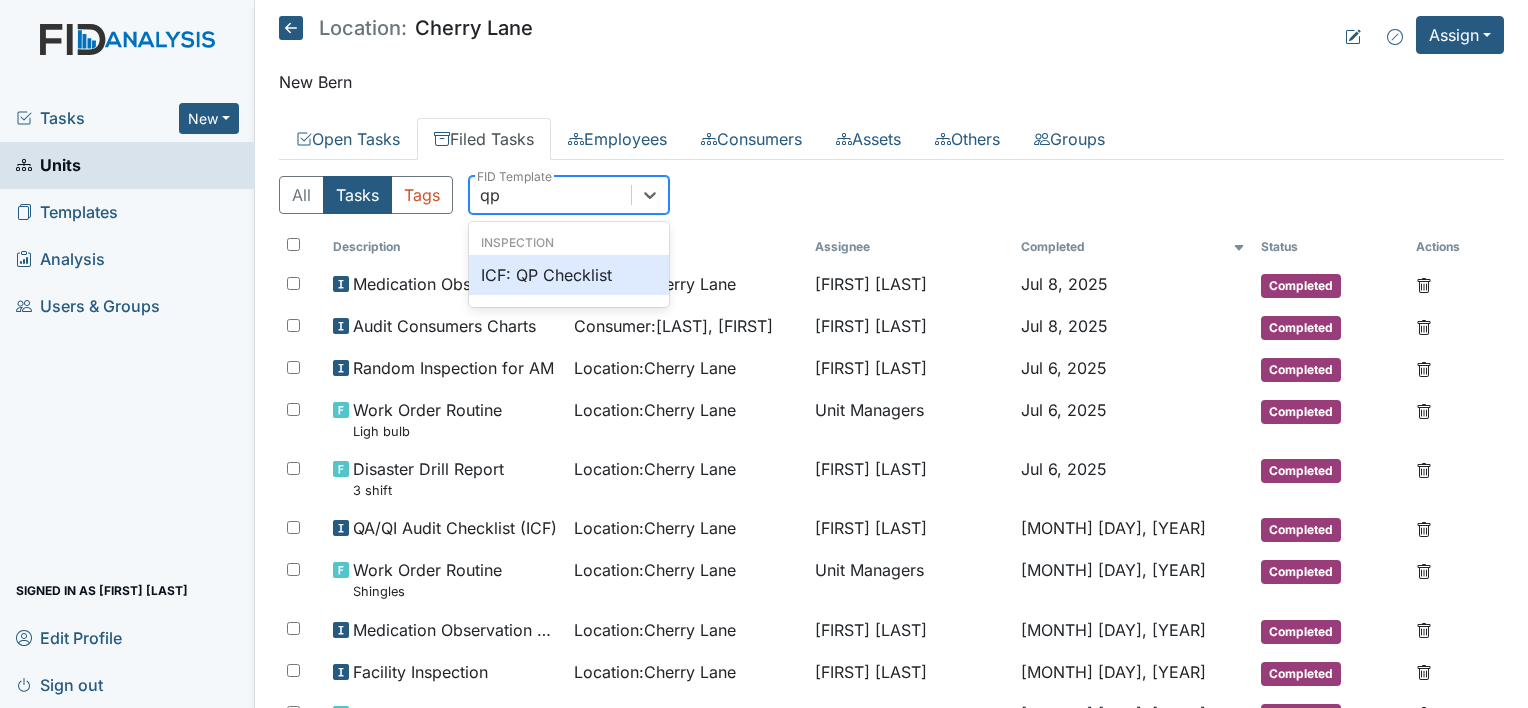 click on "ICF: QP Checklist" at bounding box center (569, 275) 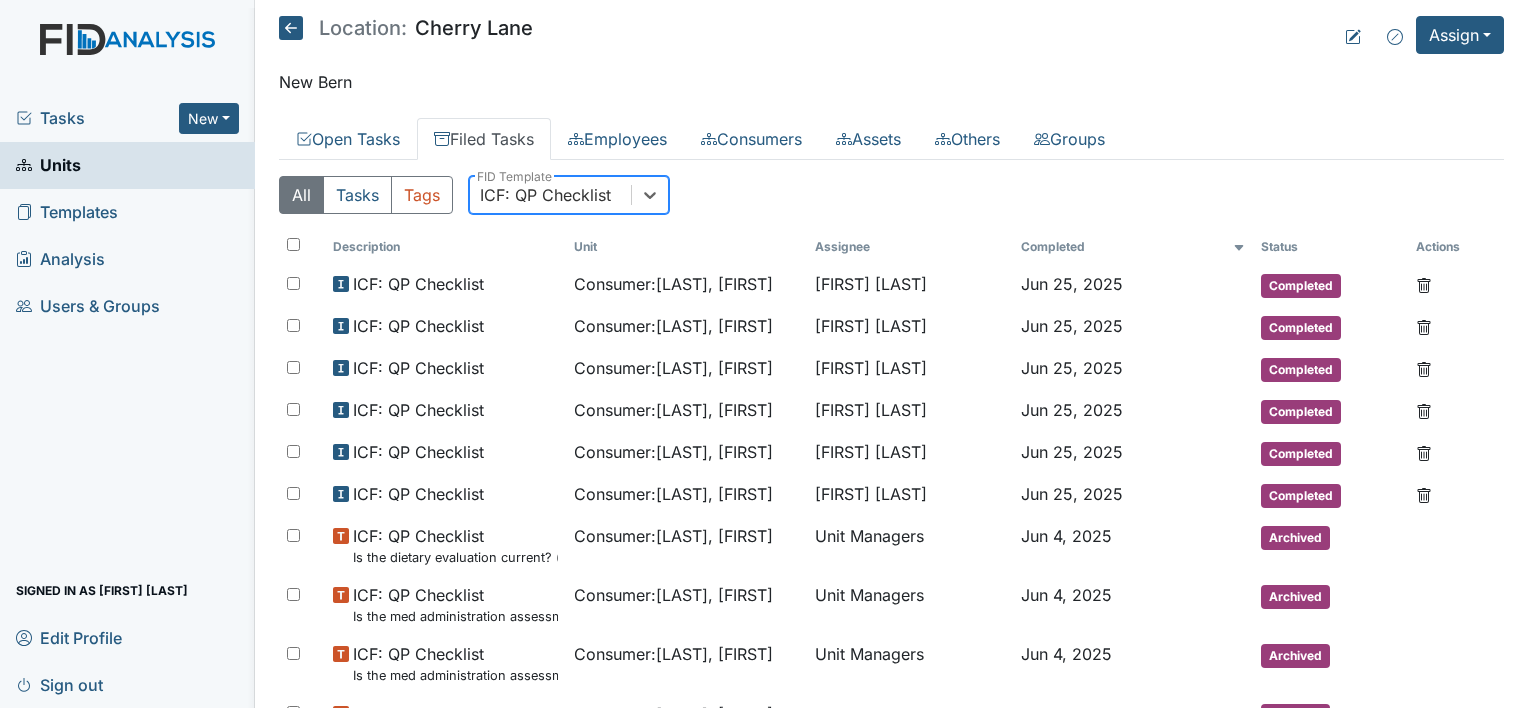 click at bounding box center [291, 28] 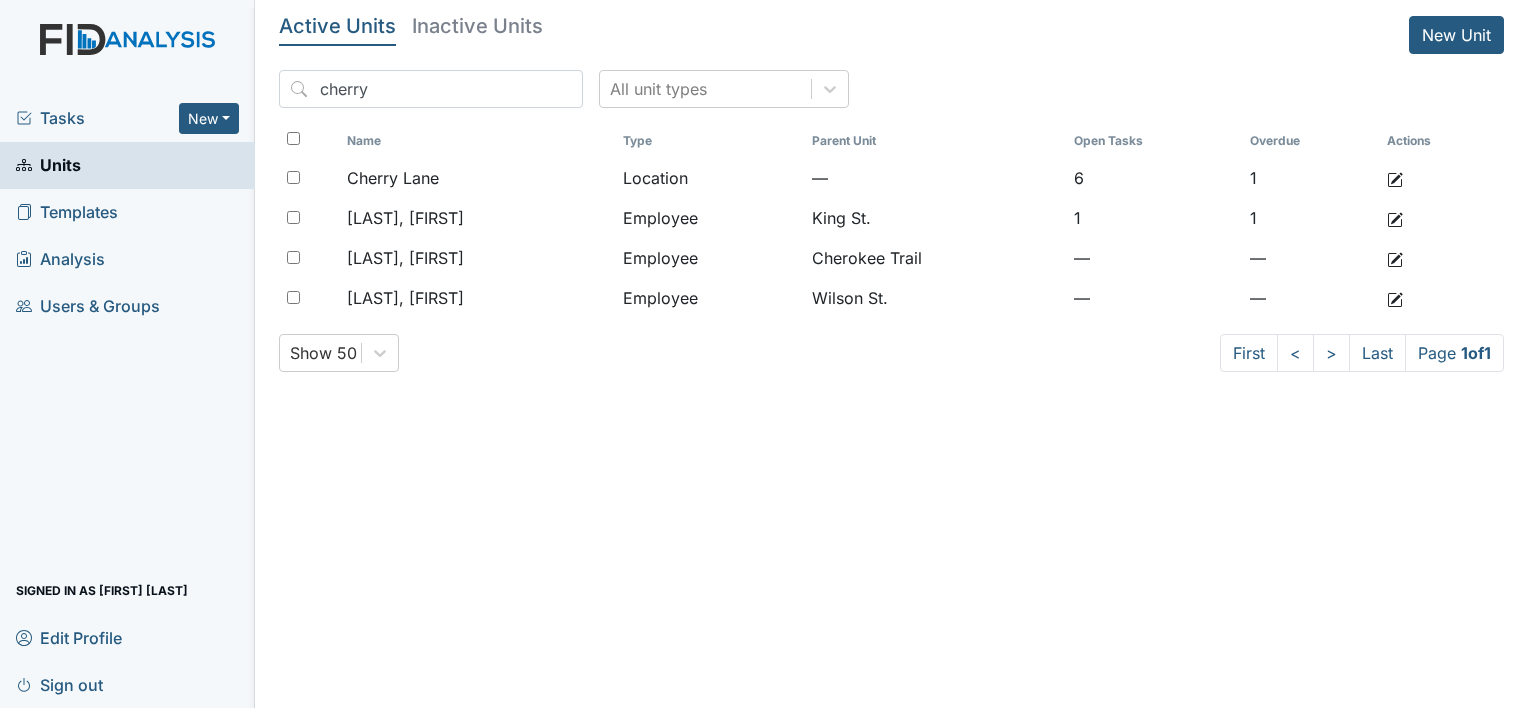 scroll, scrollTop: 0, scrollLeft: 0, axis: both 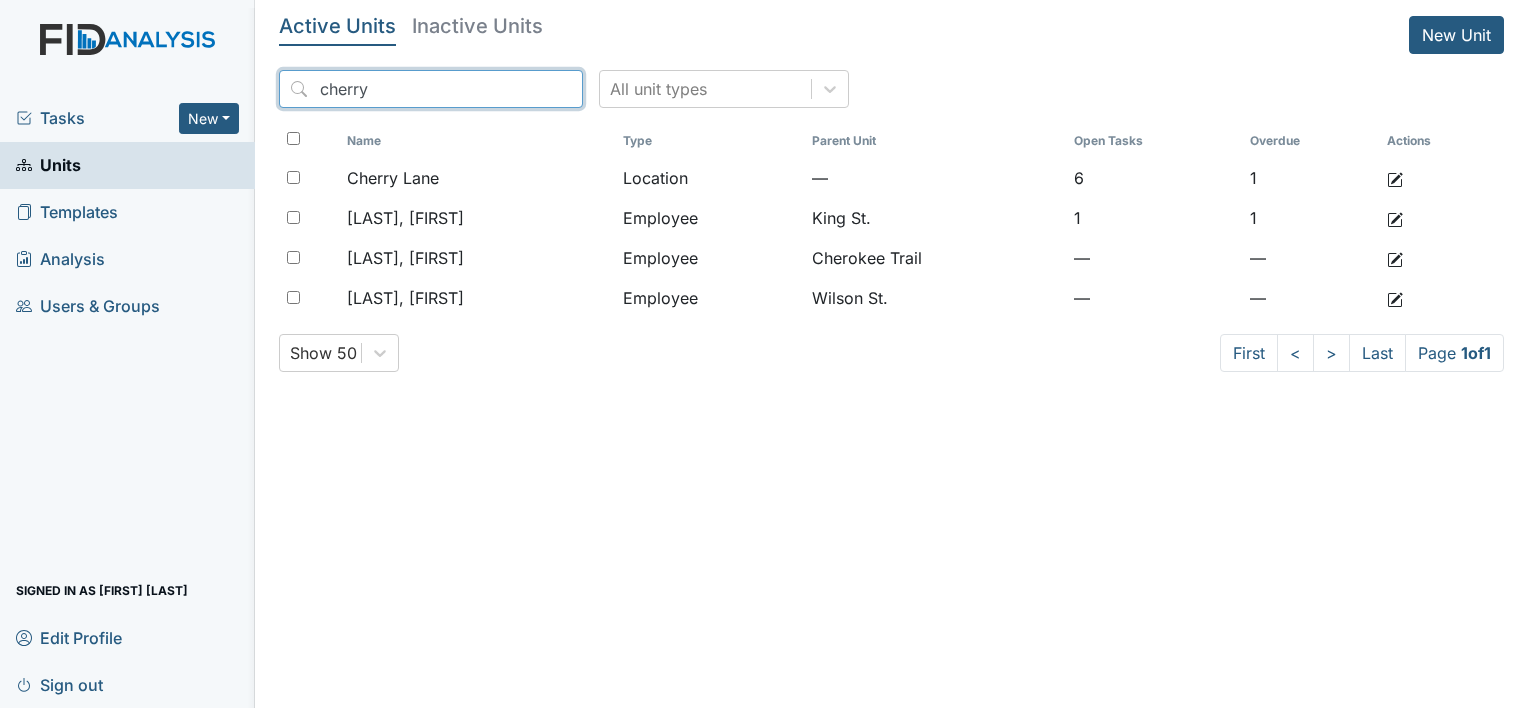 click on "cherry" at bounding box center [431, 89] 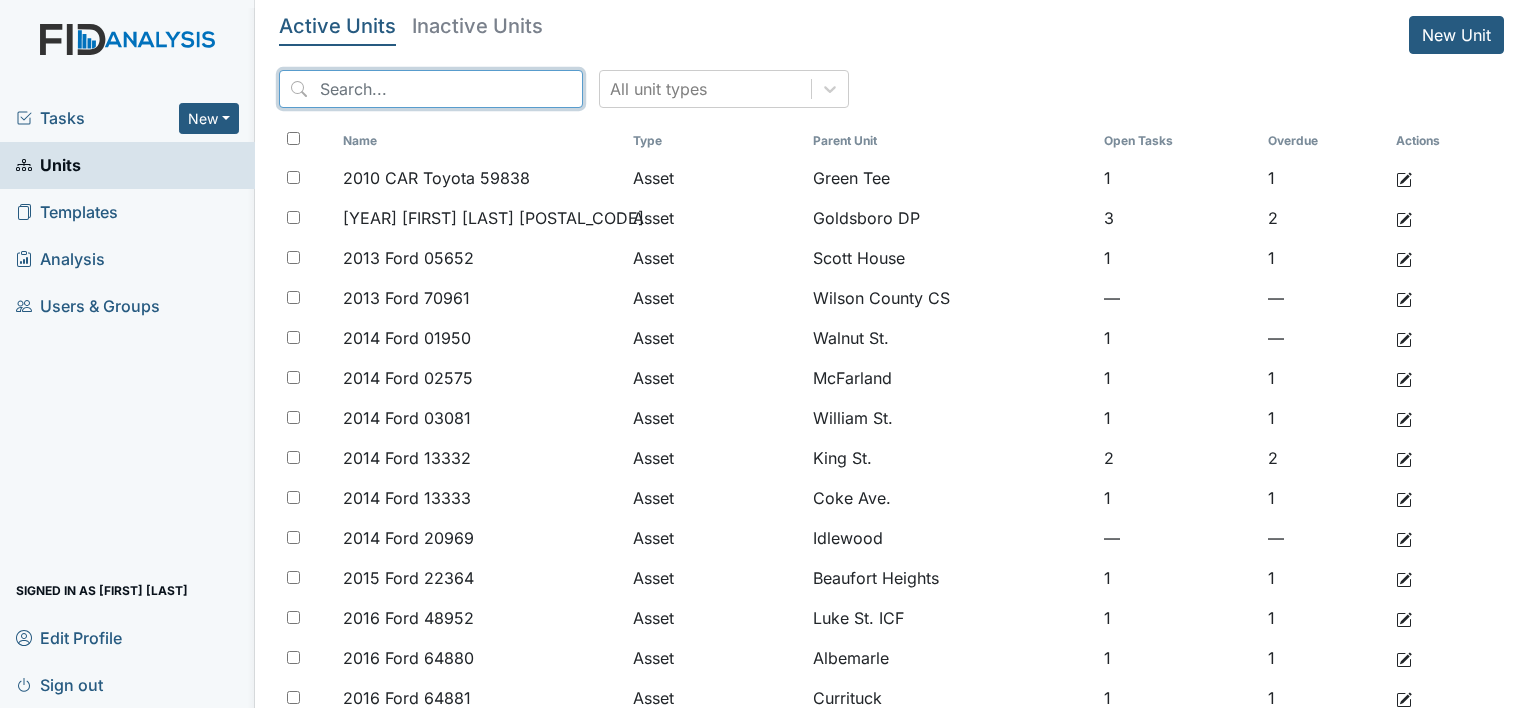 click at bounding box center (431, 89) 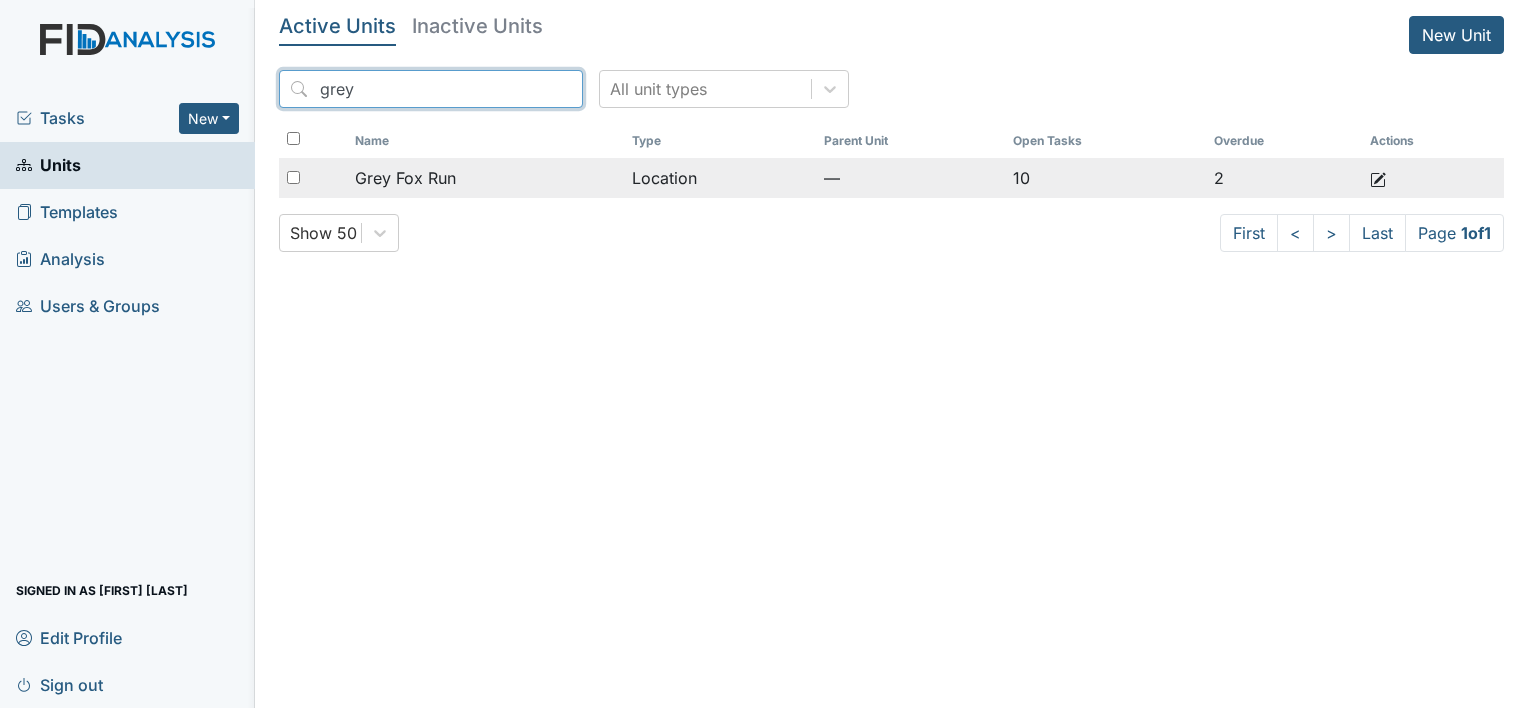 type on "grey" 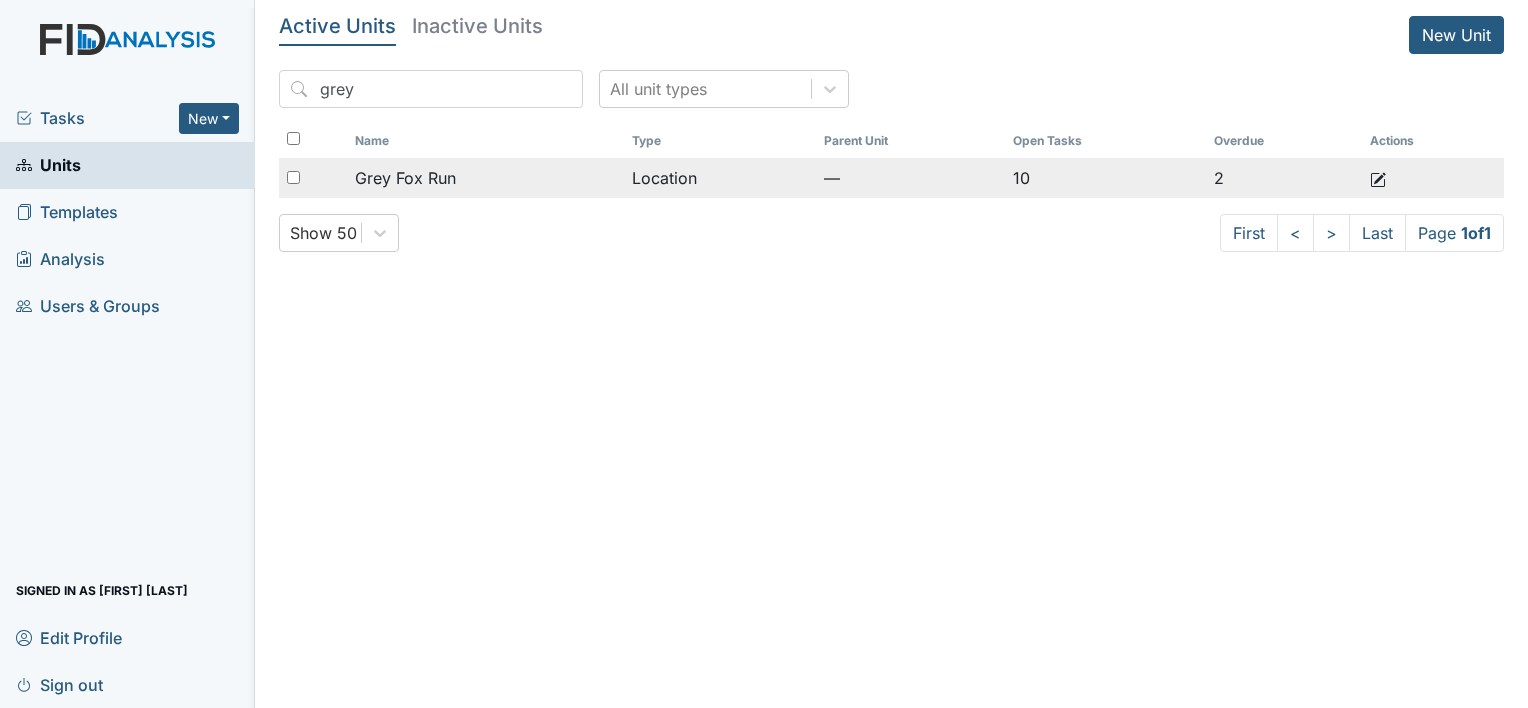 click on "Grey Fox Run" at bounding box center [485, 178] 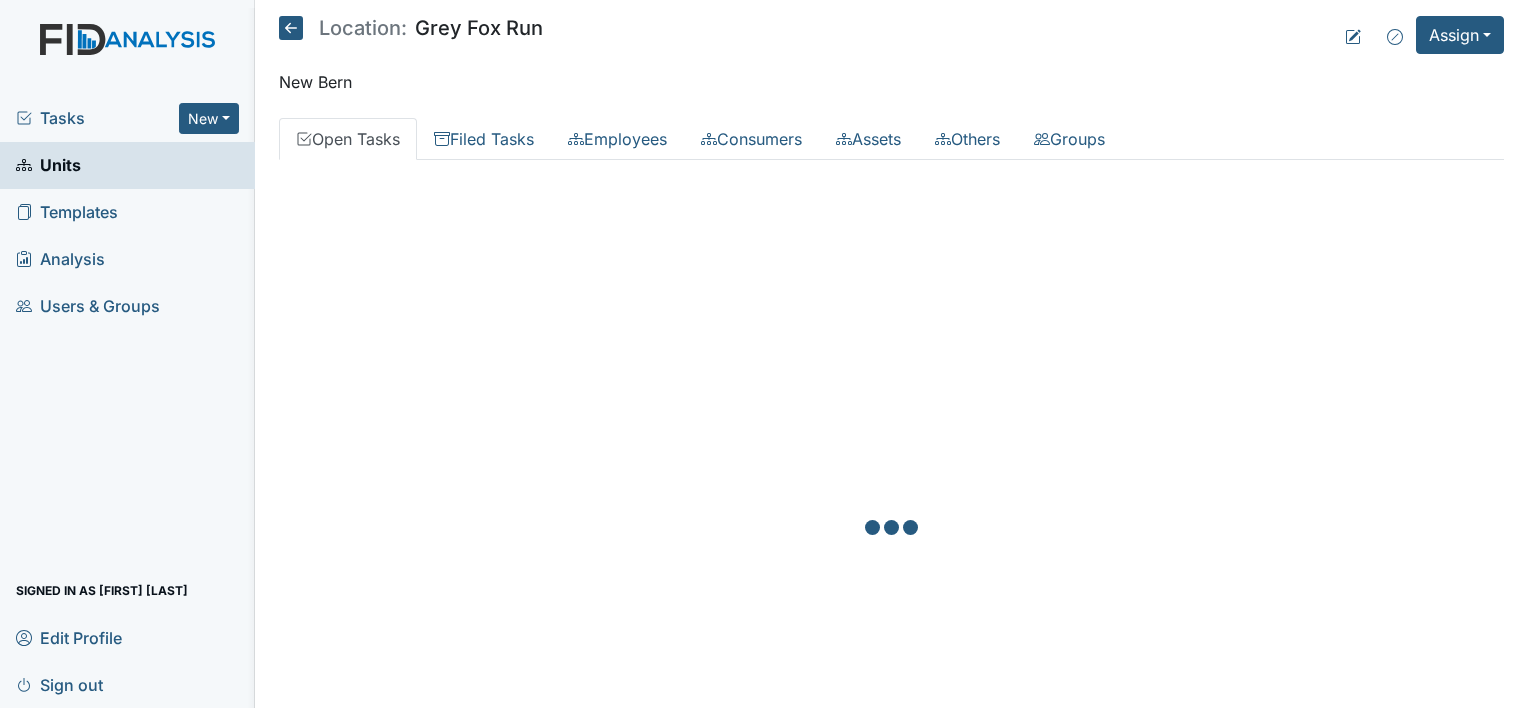 scroll, scrollTop: 0, scrollLeft: 0, axis: both 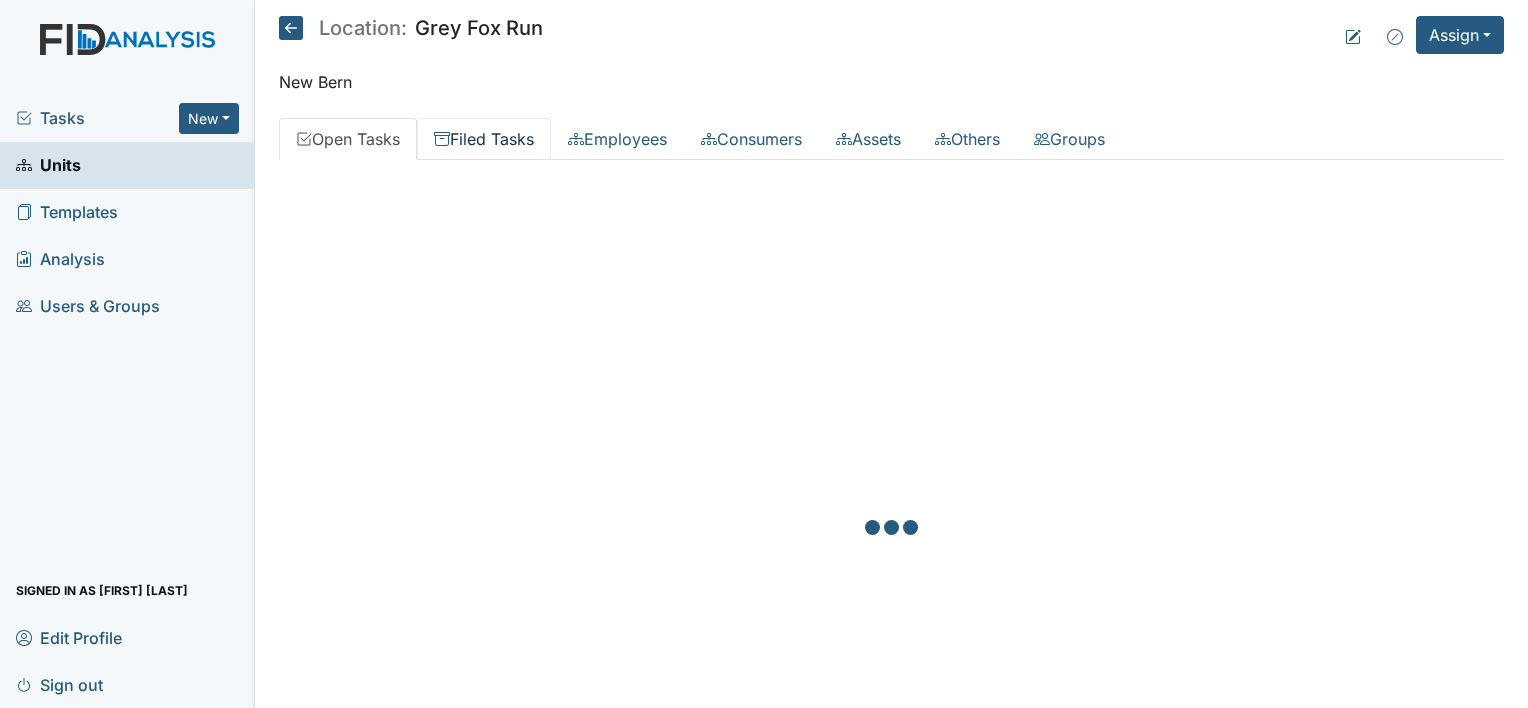 click on "Filed Tasks" at bounding box center [484, 139] 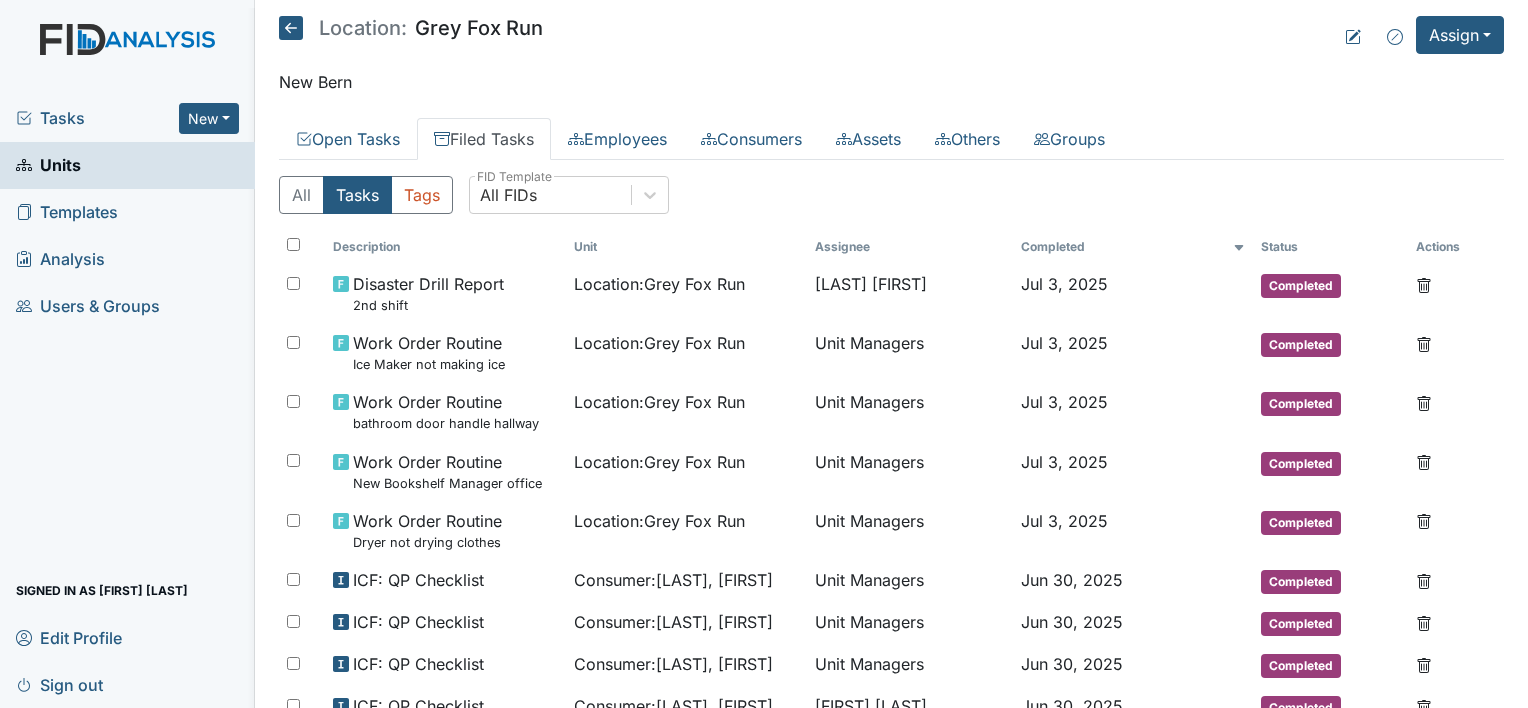 click on "Filed Tasks" at bounding box center [484, 139] 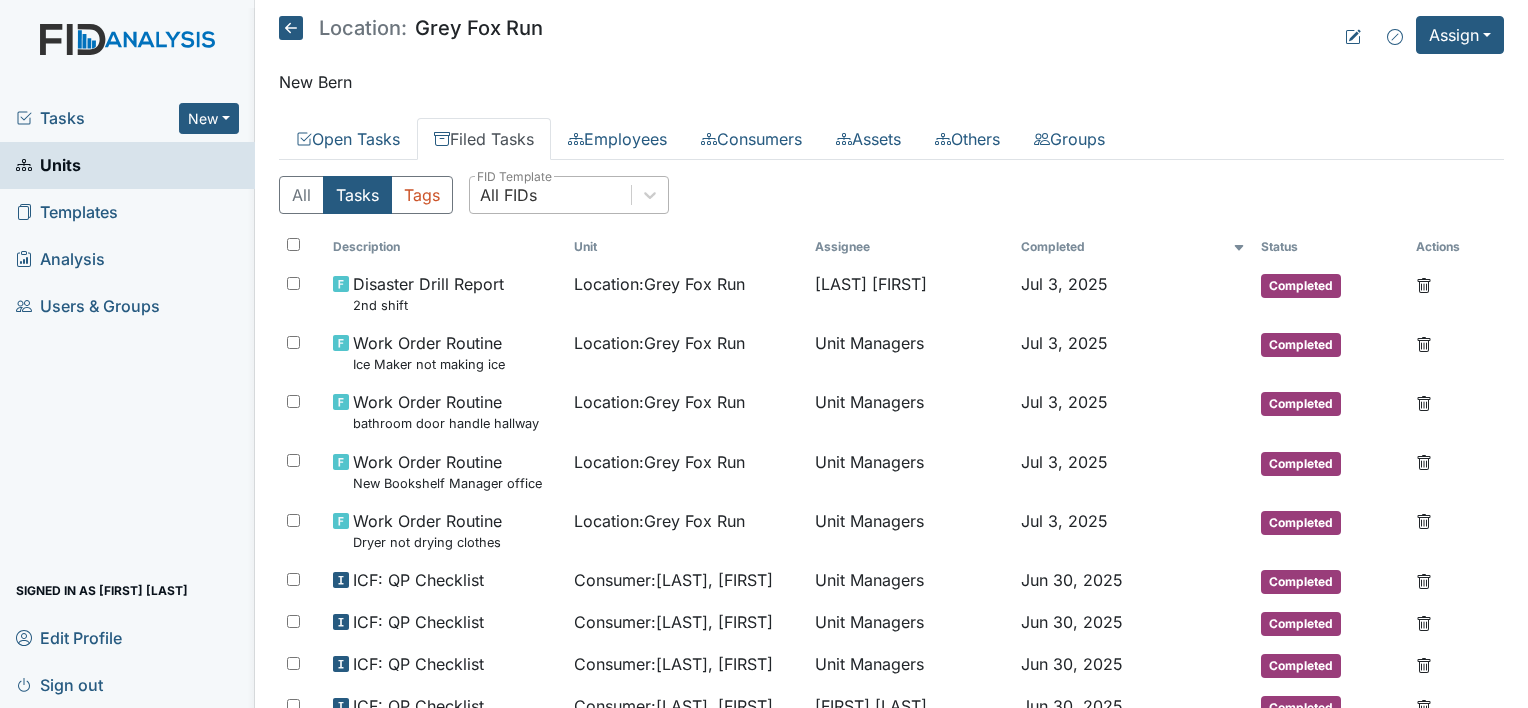 click on "All FIDs" at bounding box center (508, 195) 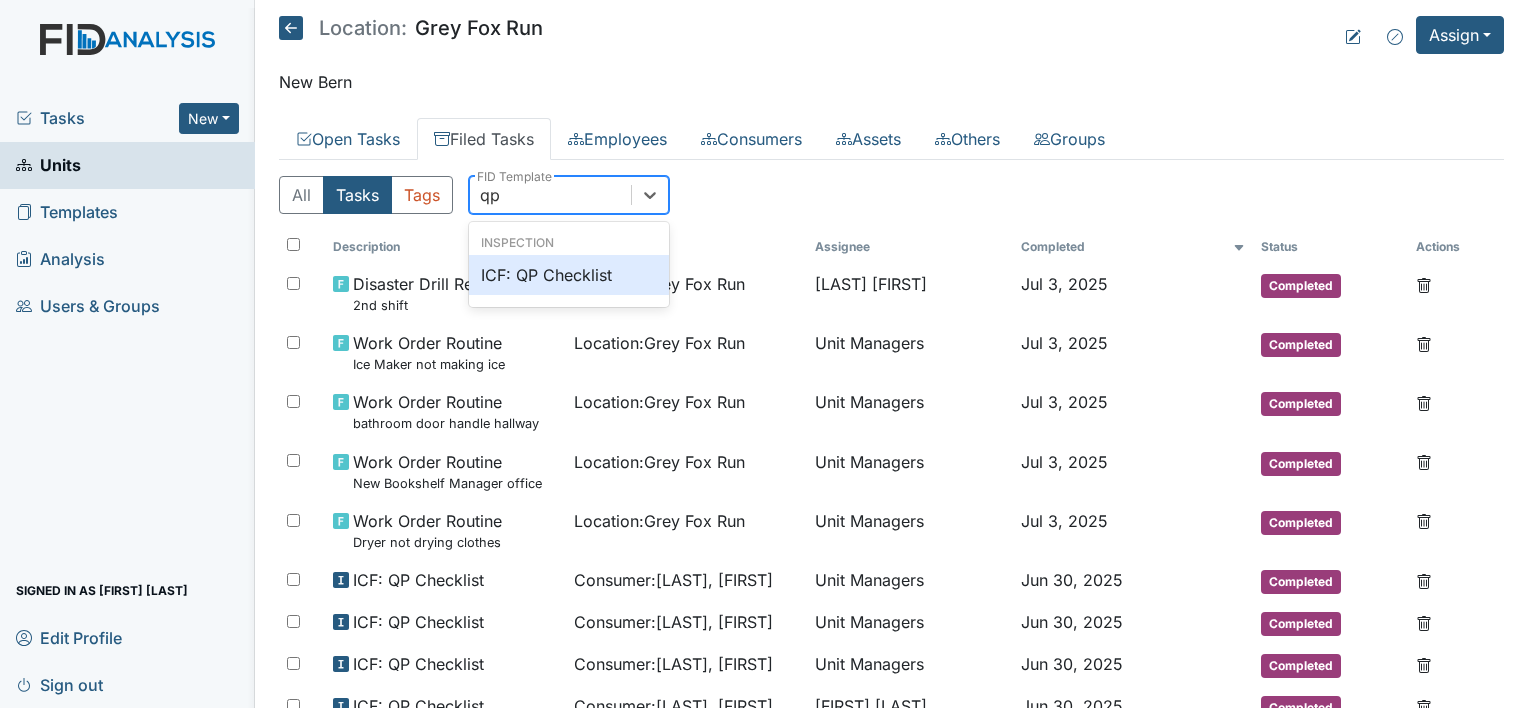 click on "ICF: QP Checklist" at bounding box center (569, 275) 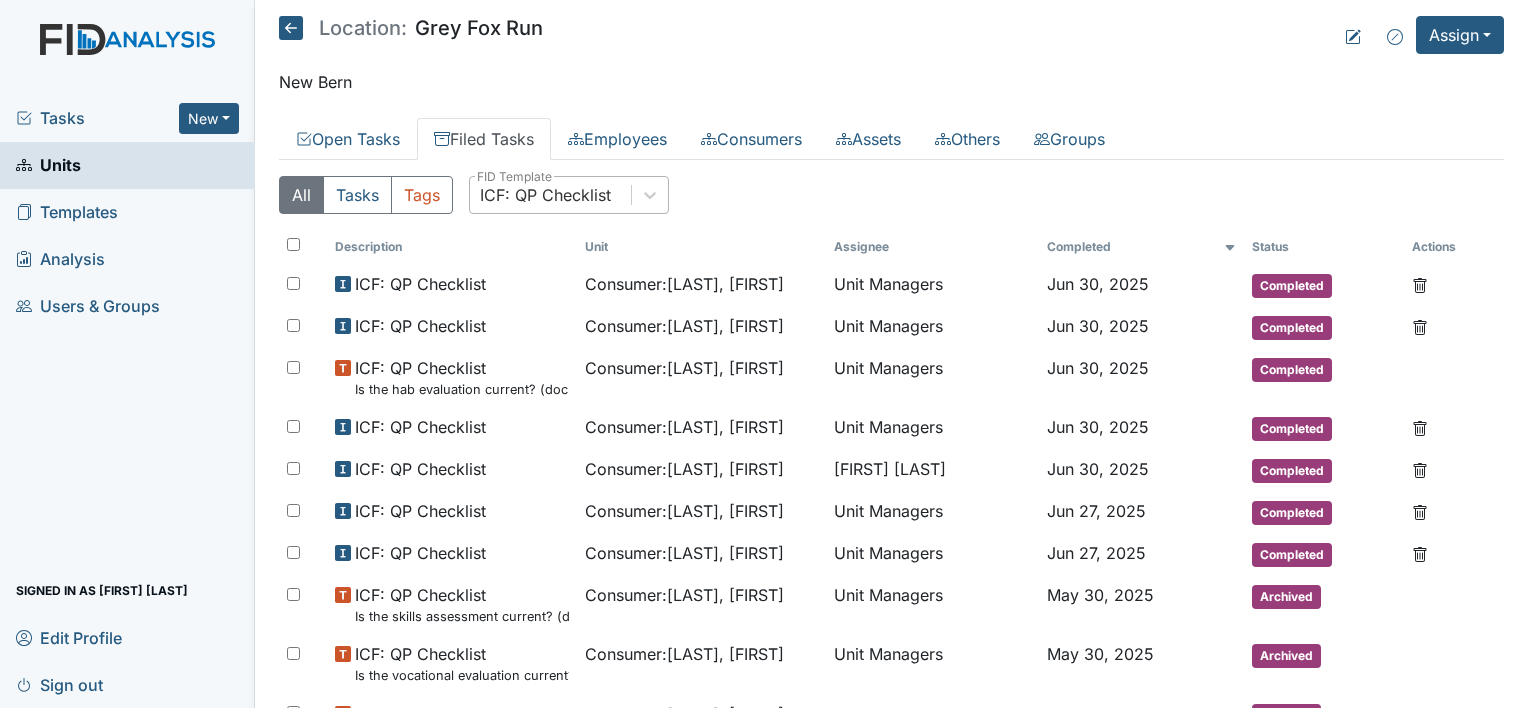 click at bounding box center [291, 28] 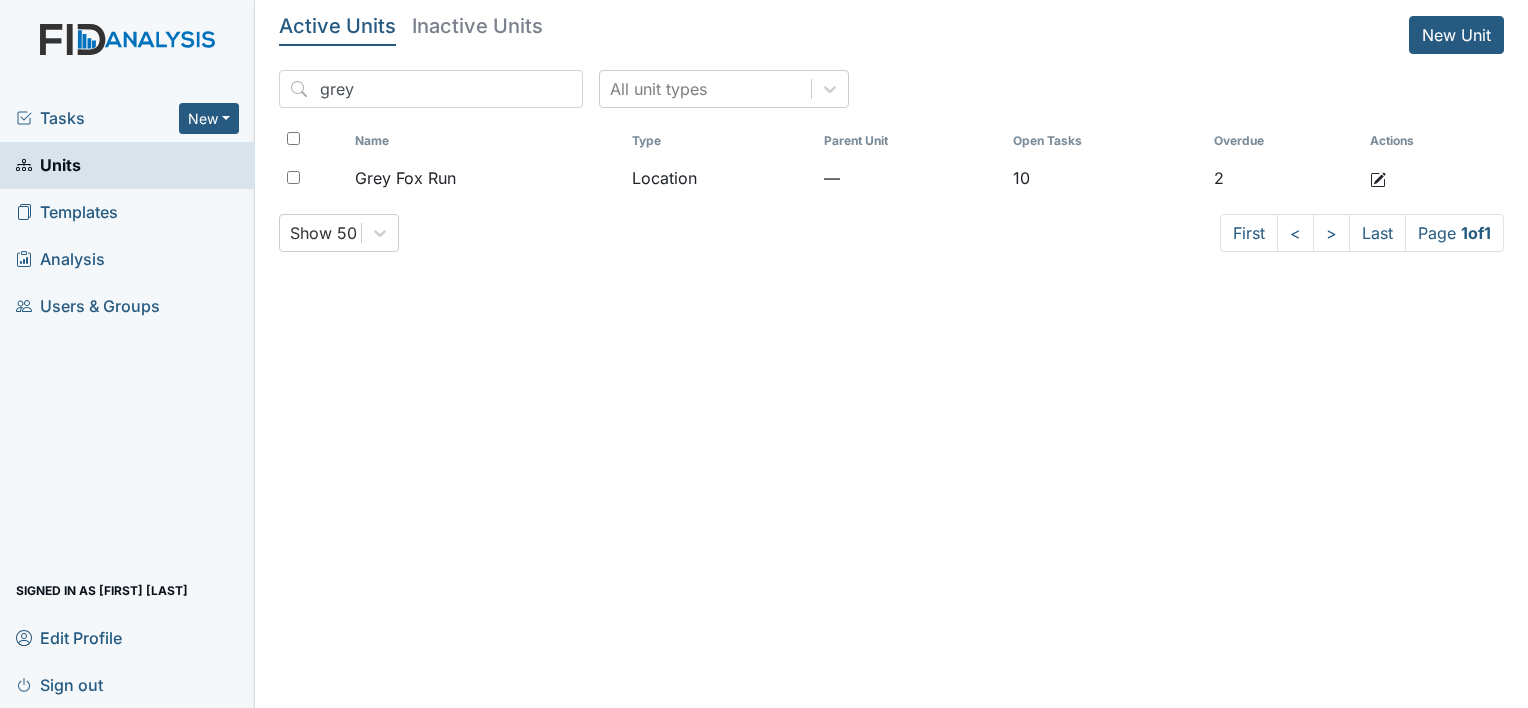 scroll, scrollTop: 0, scrollLeft: 0, axis: both 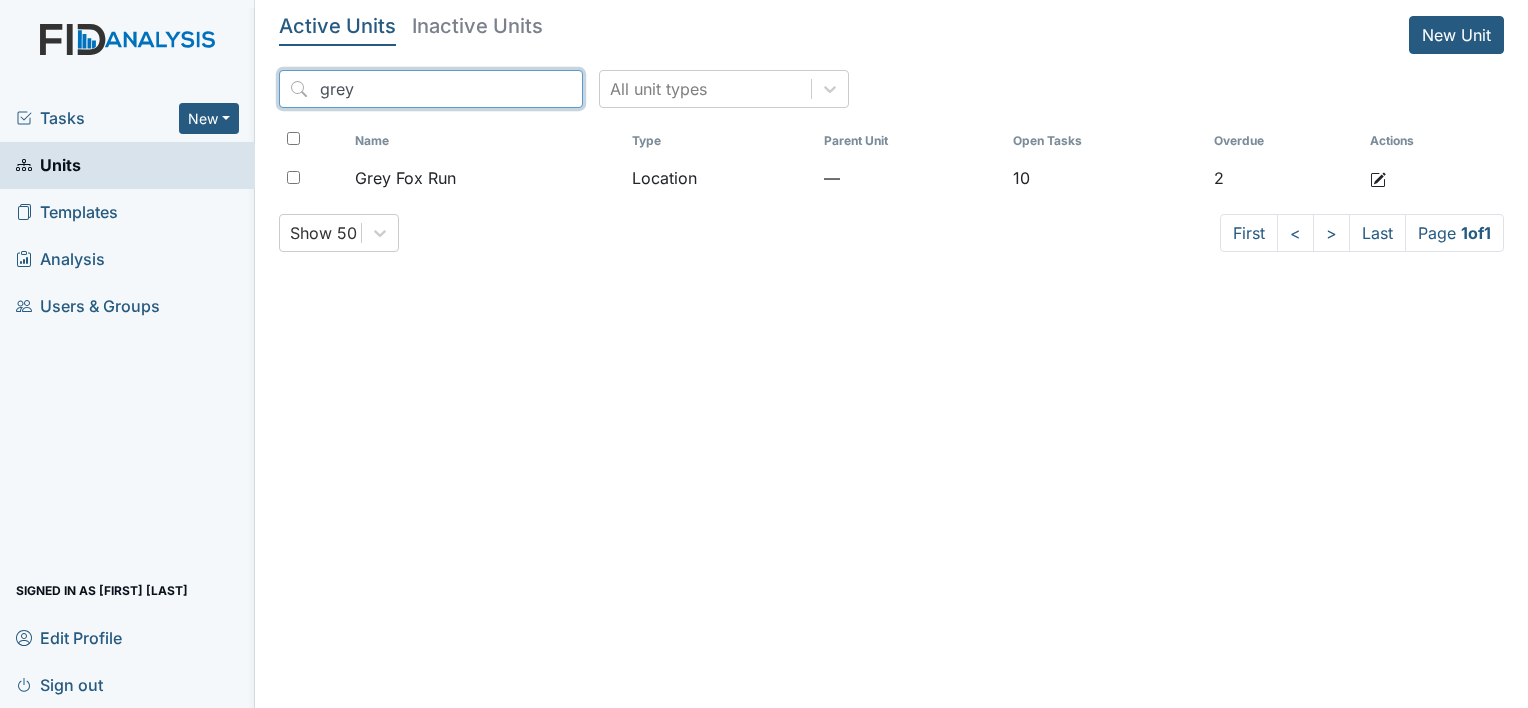 click on "grey" at bounding box center (431, 89) 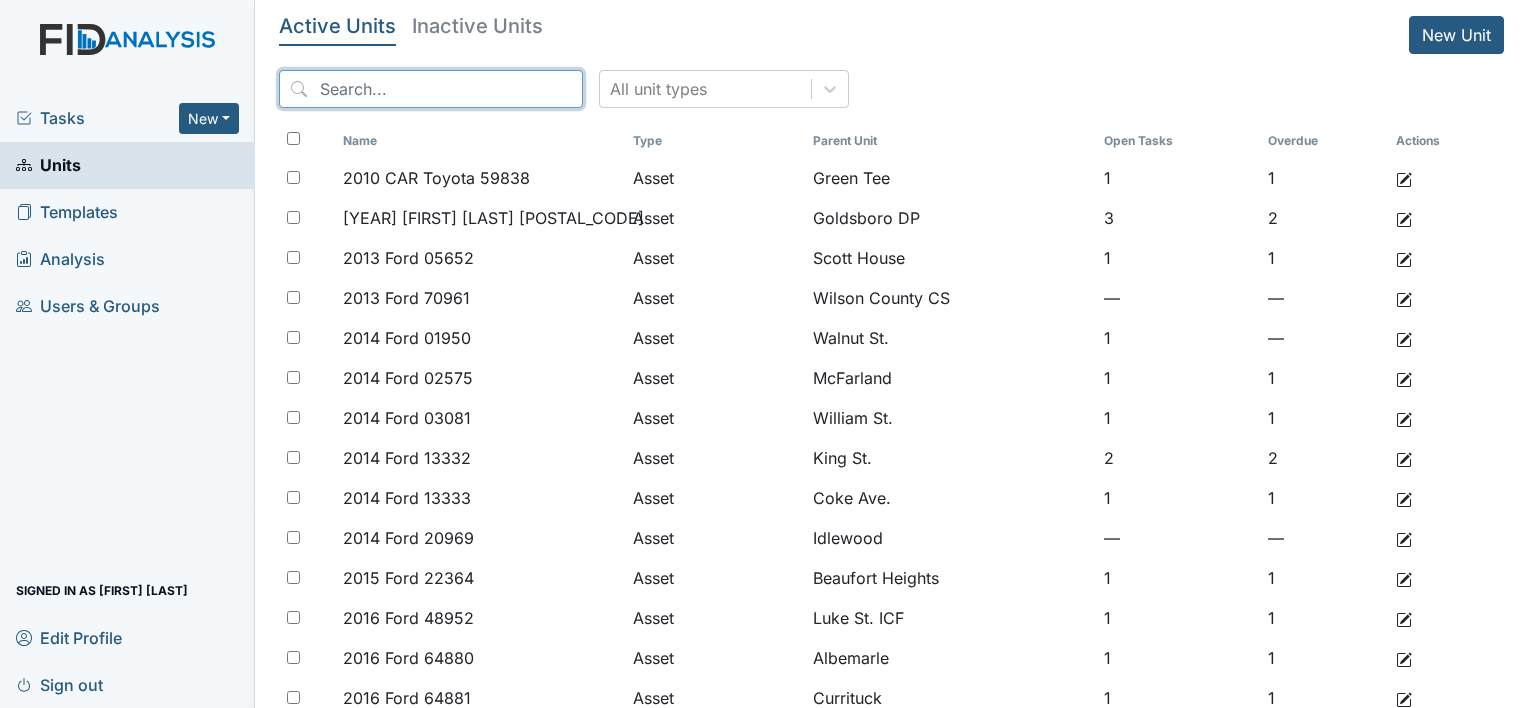 click at bounding box center (431, 89) 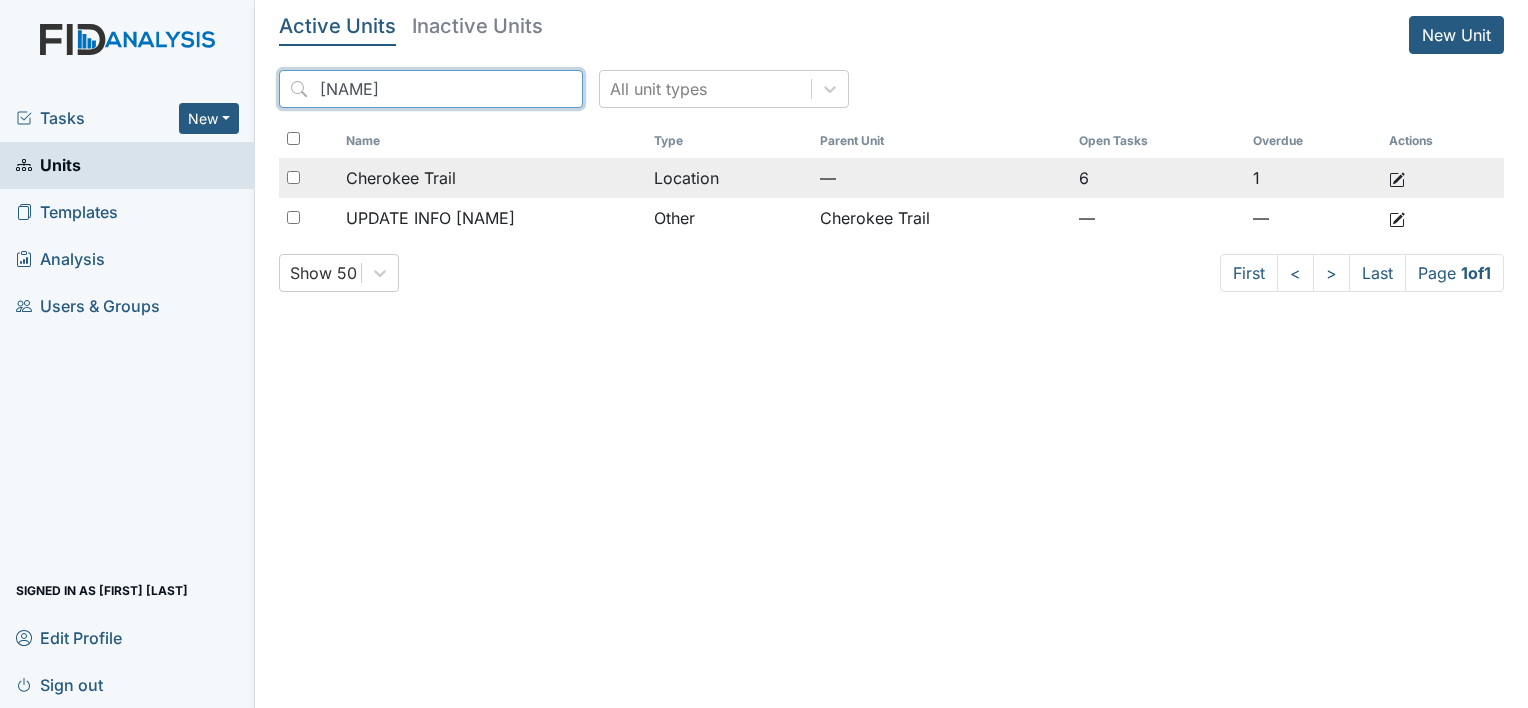 type on "cherok" 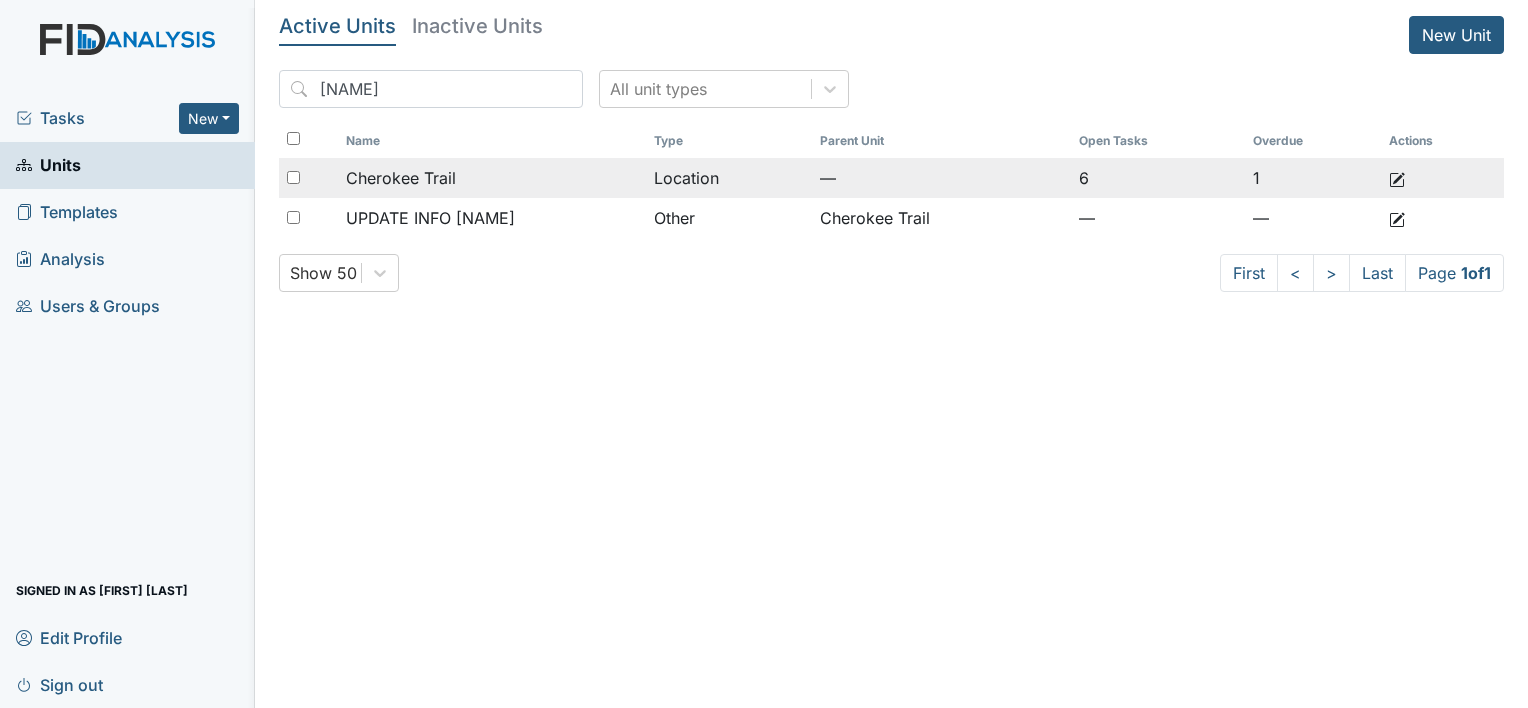 click on "Cherokee Trail" at bounding box center (492, 178) 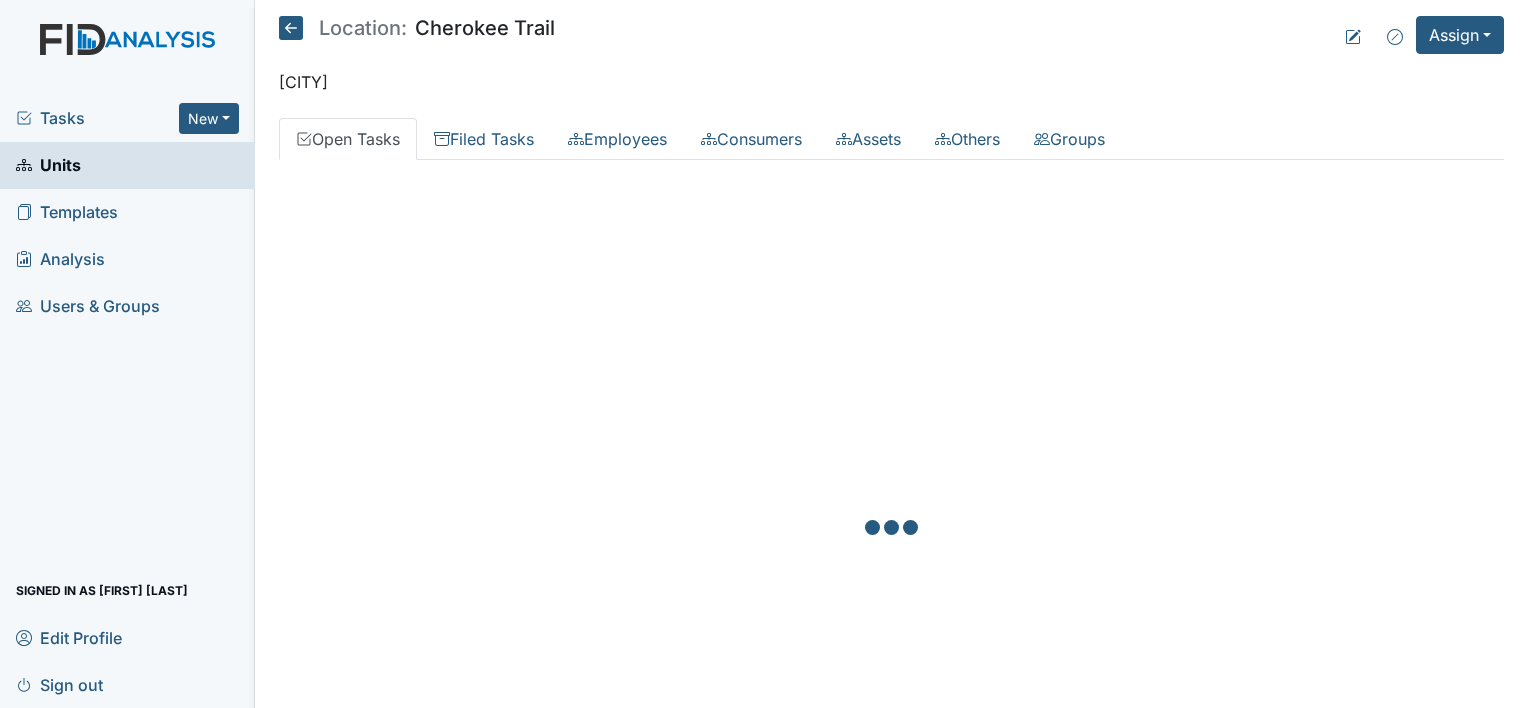 scroll, scrollTop: 0, scrollLeft: 0, axis: both 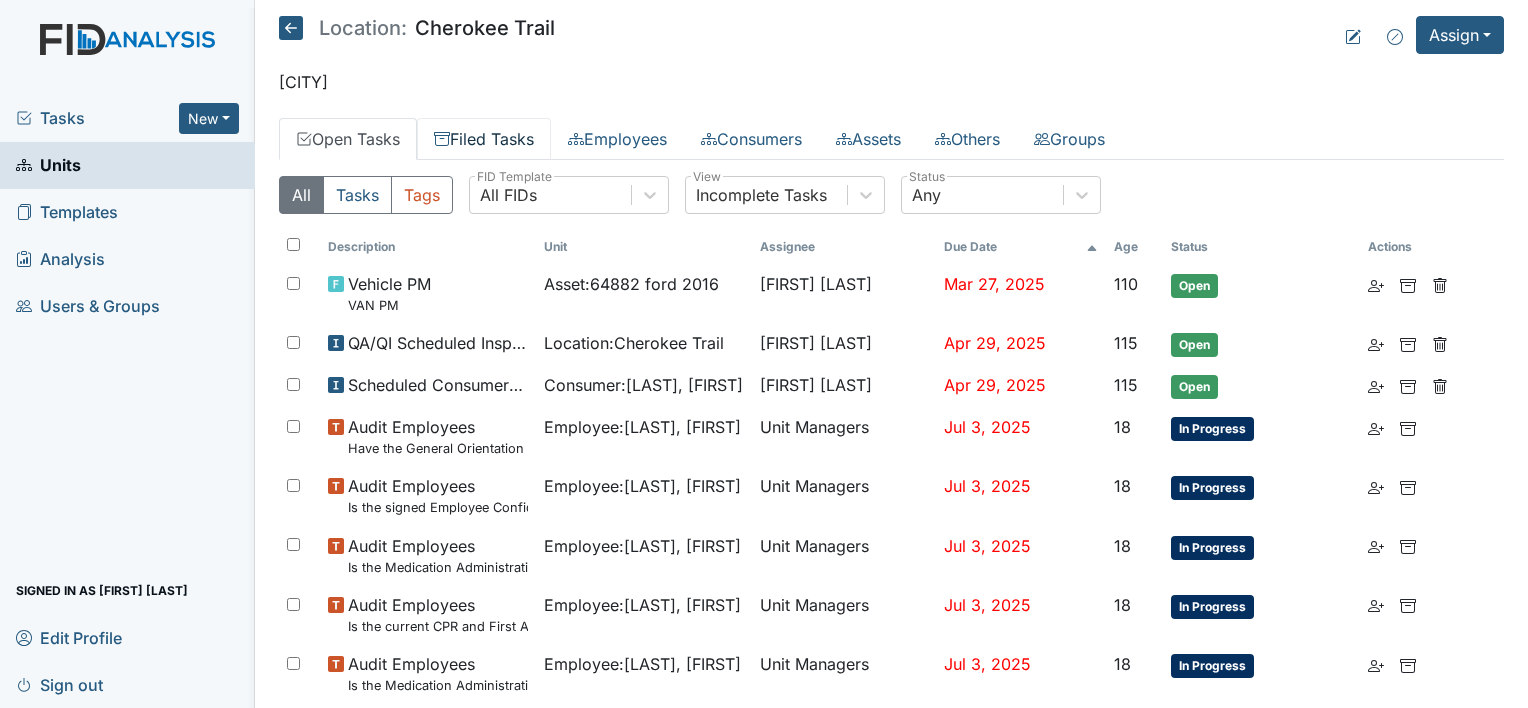 click on "Filed Tasks" at bounding box center (484, 139) 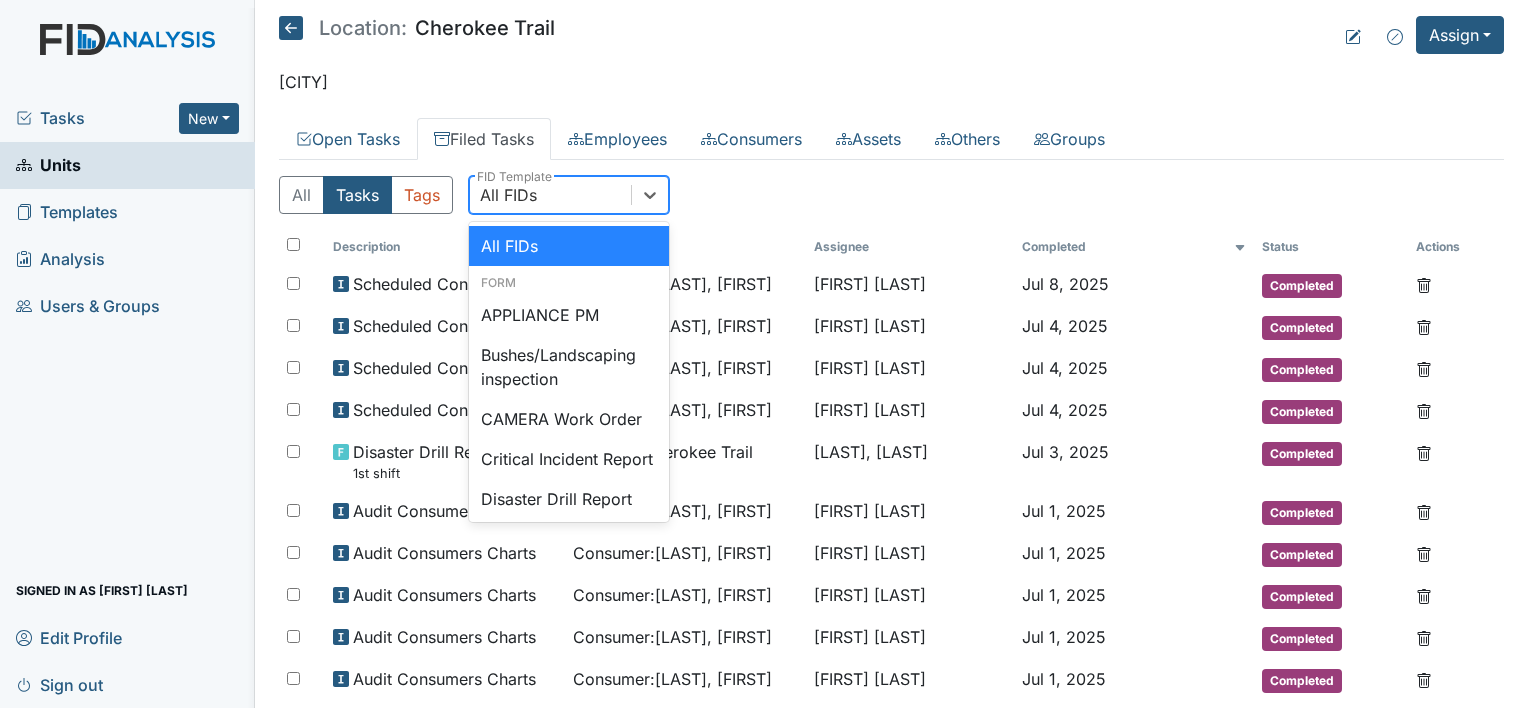 click on "All FIDs" at bounding box center [550, 195] 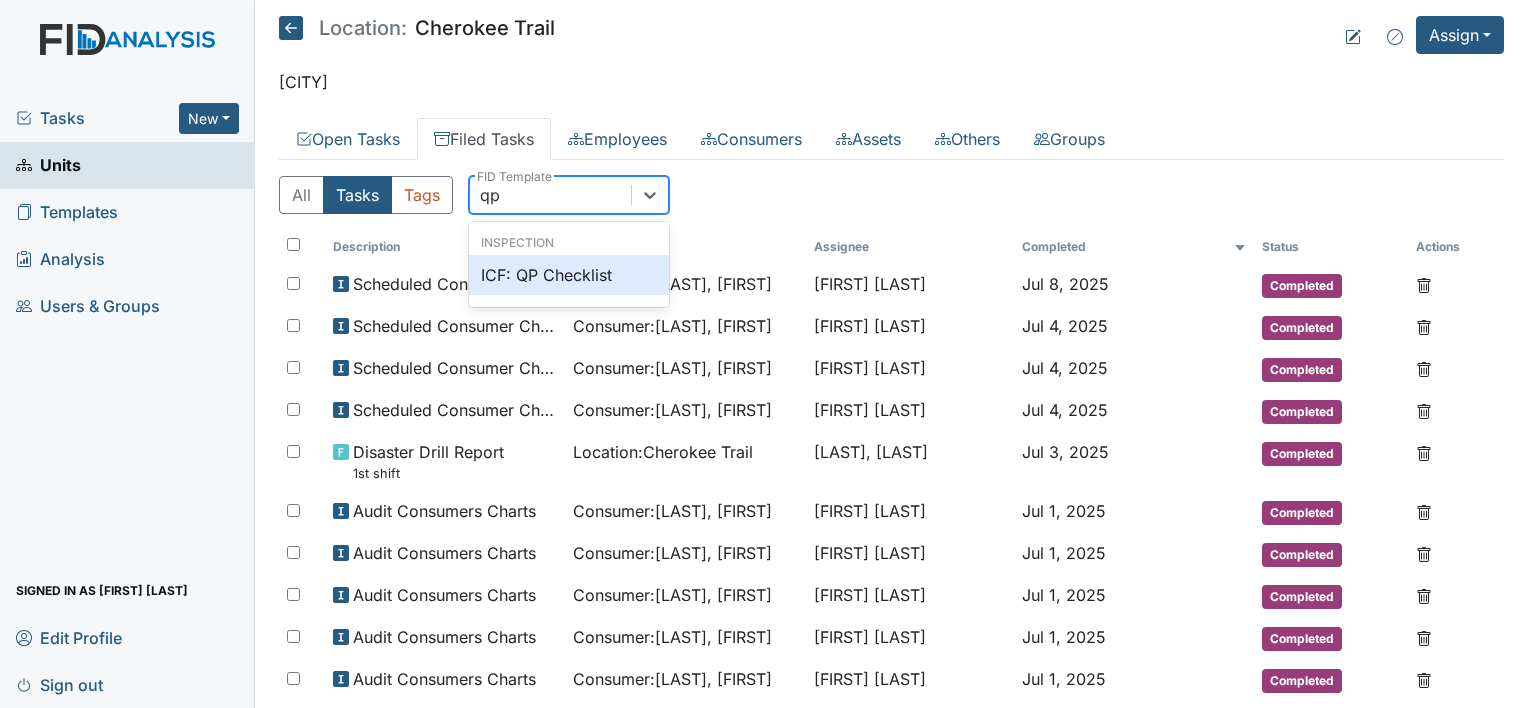 click on "ICF: QP Checklist" at bounding box center (569, 275) 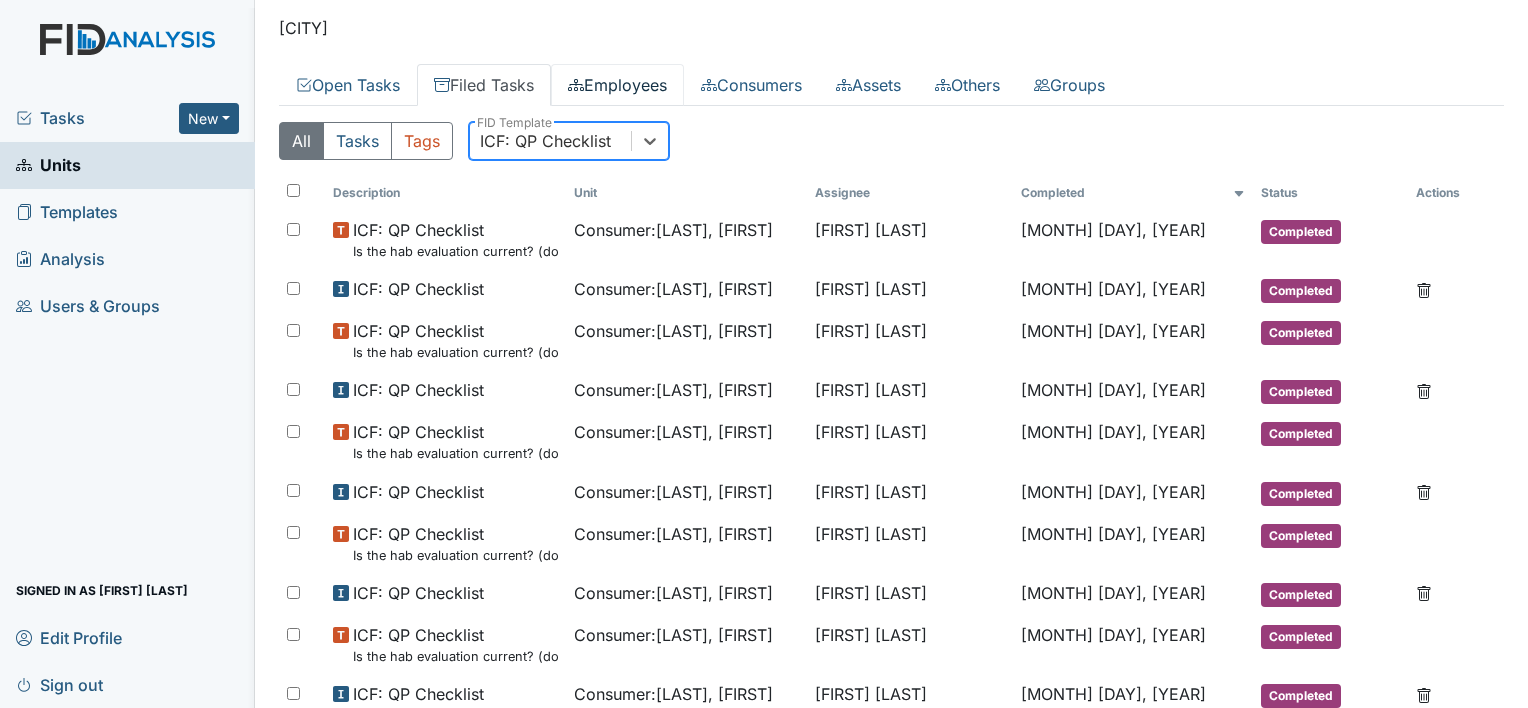 scroll, scrollTop: 0, scrollLeft: 0, axis: both 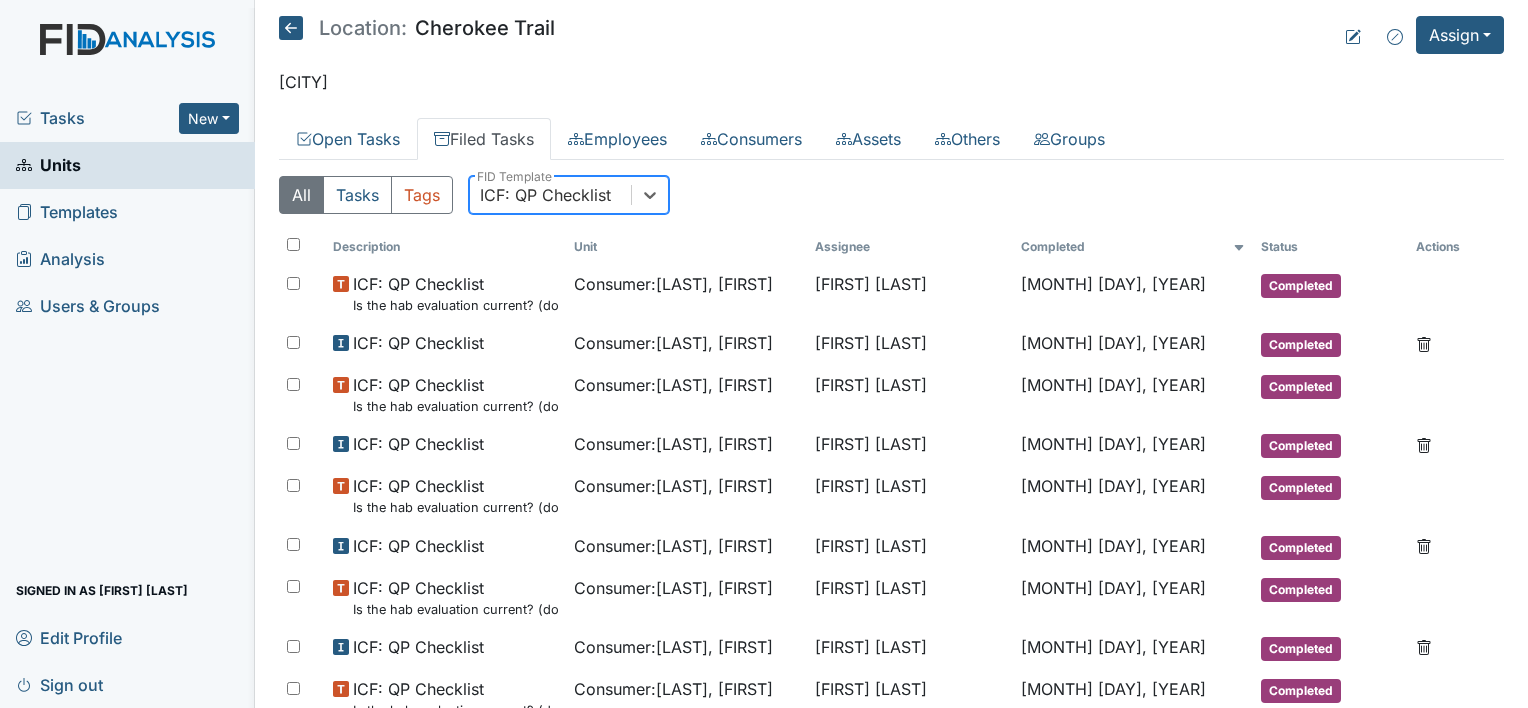 click at bounding box center [291, 28] 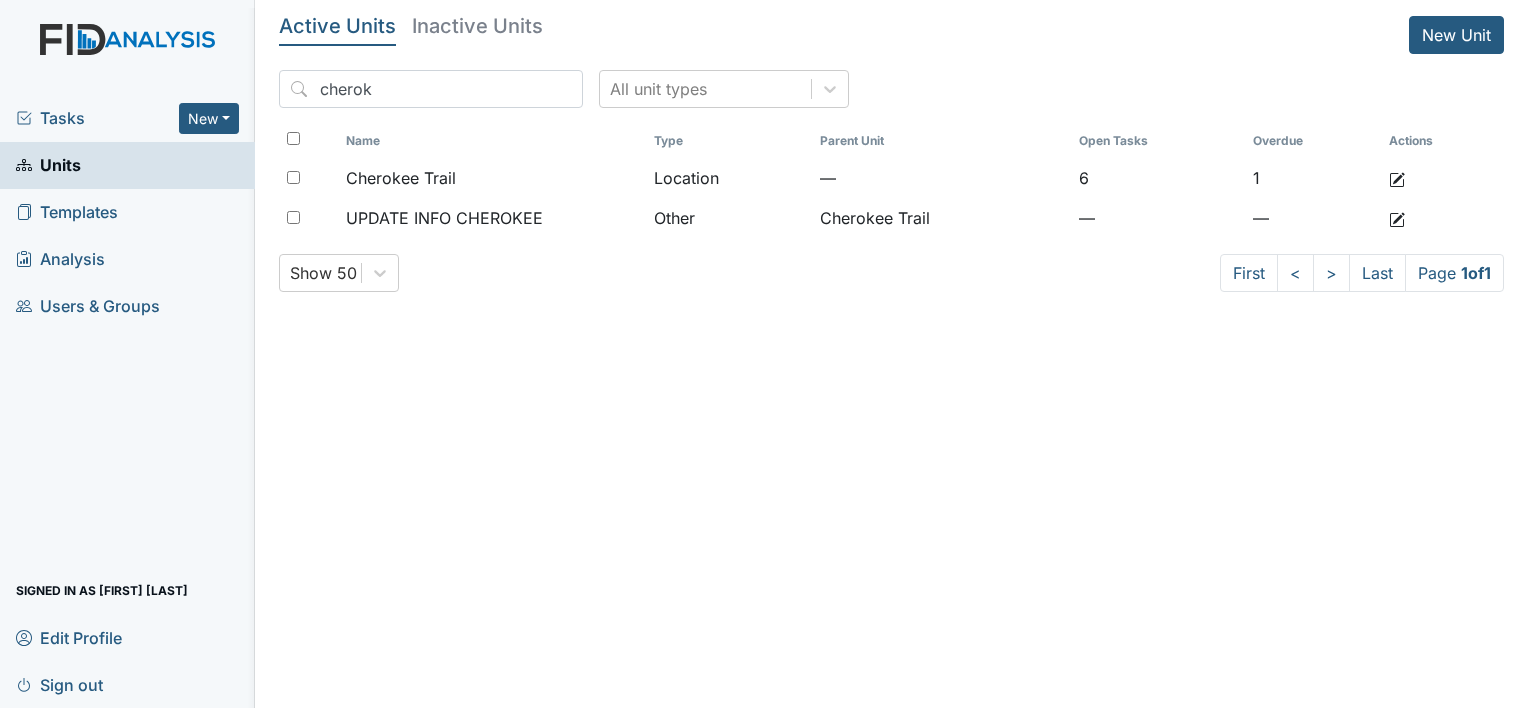 scroll, scrollTop: 0, scrollLeft: 0, axis: both 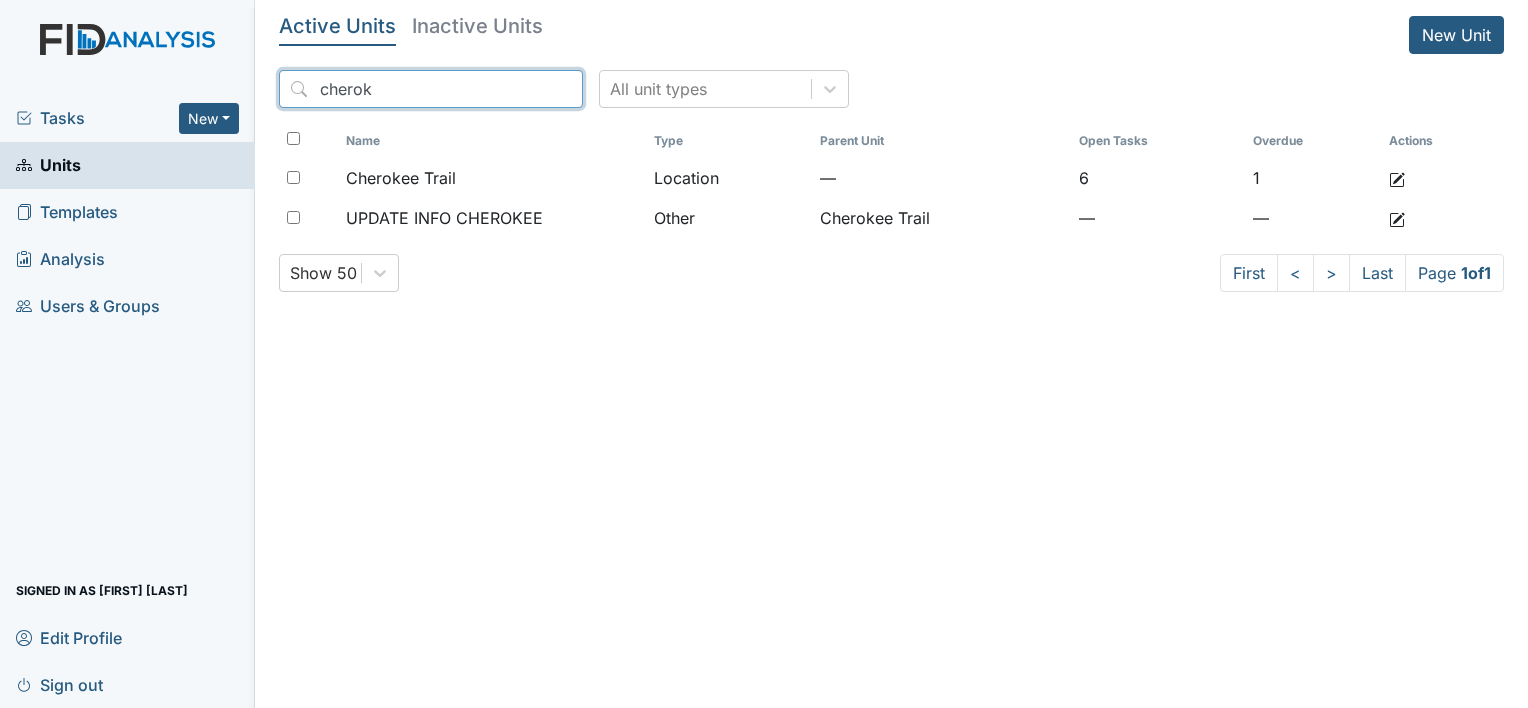 click on "cherok" at bounding box center (431, 89) 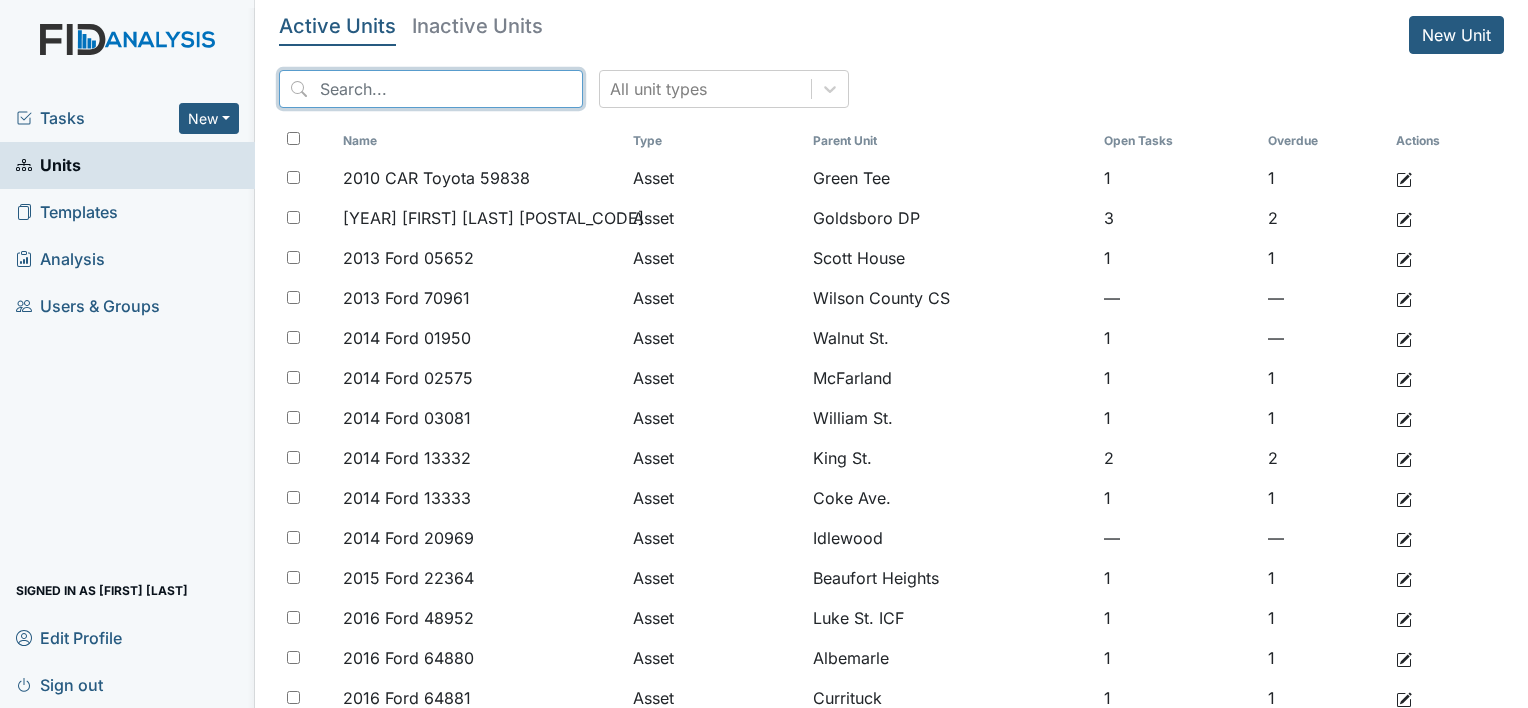click at bounding box center [431, 89] 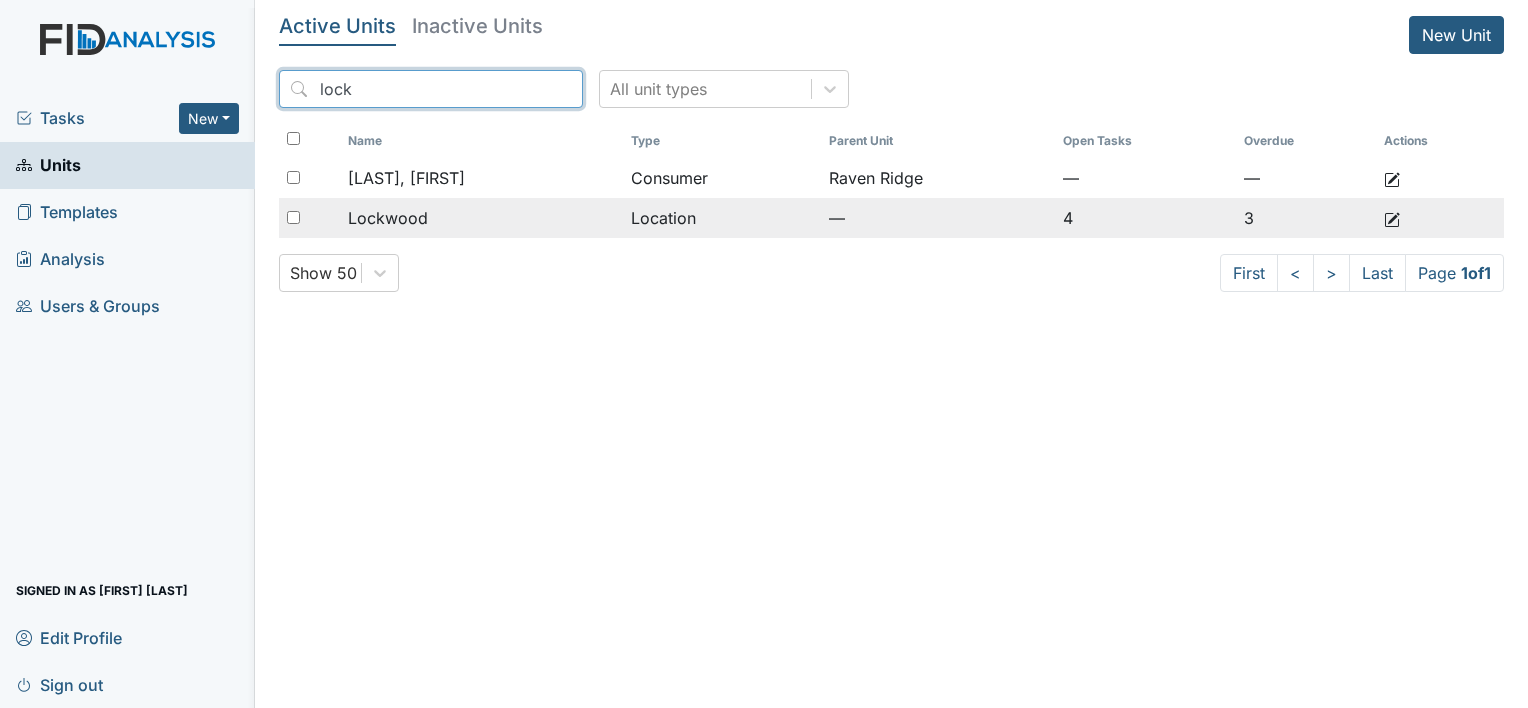 type on "lock" 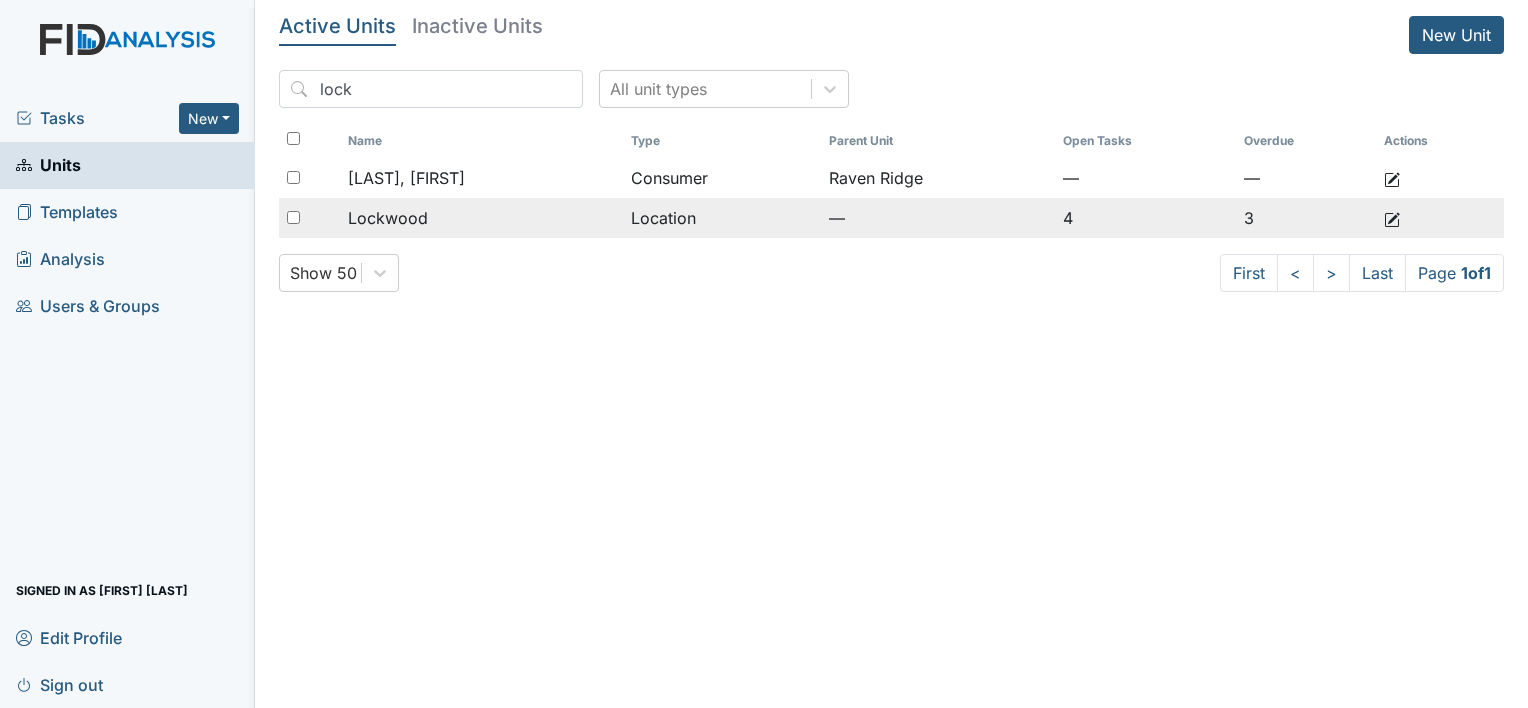 click on "Lockwood" at bounding box center (481, 178) 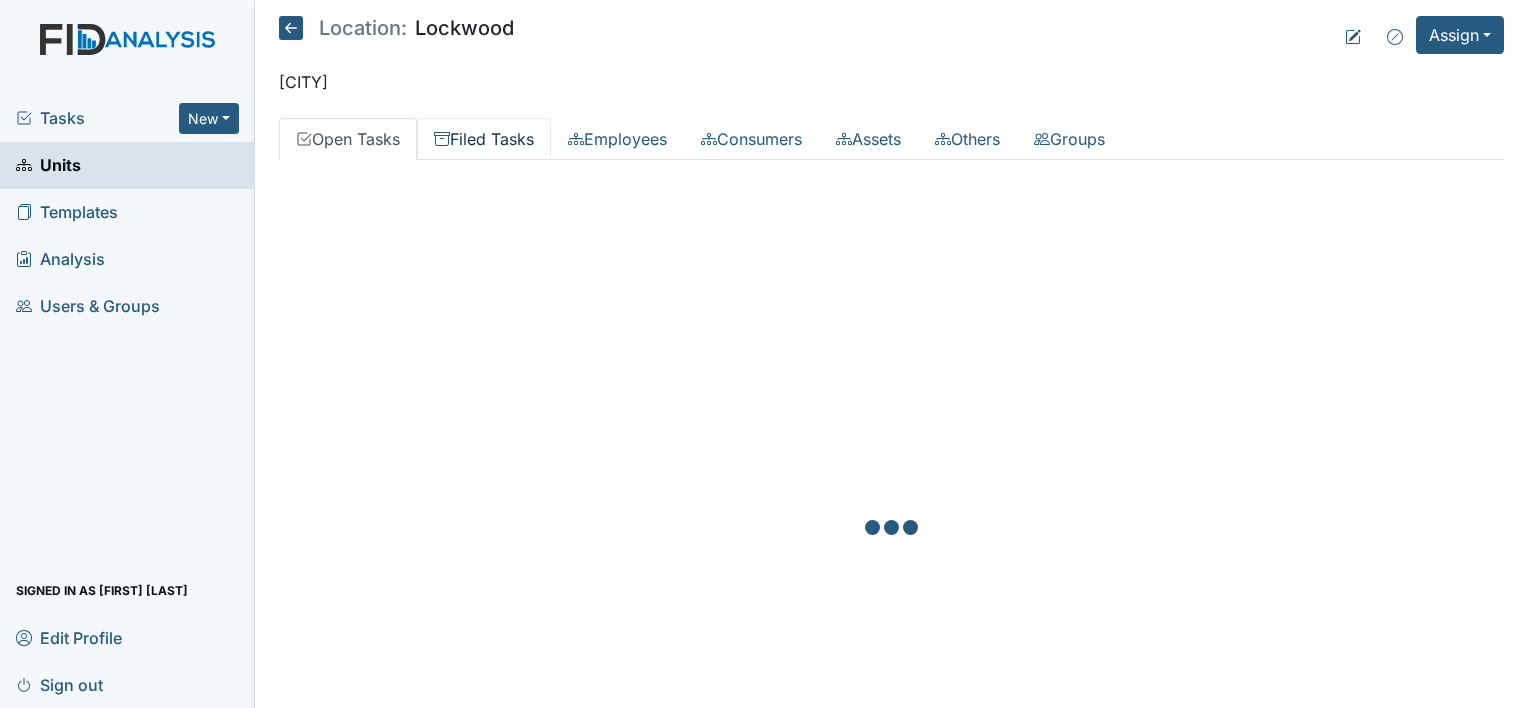 scroll, scrollTop: 0, scrollLeft: 0, axis: both 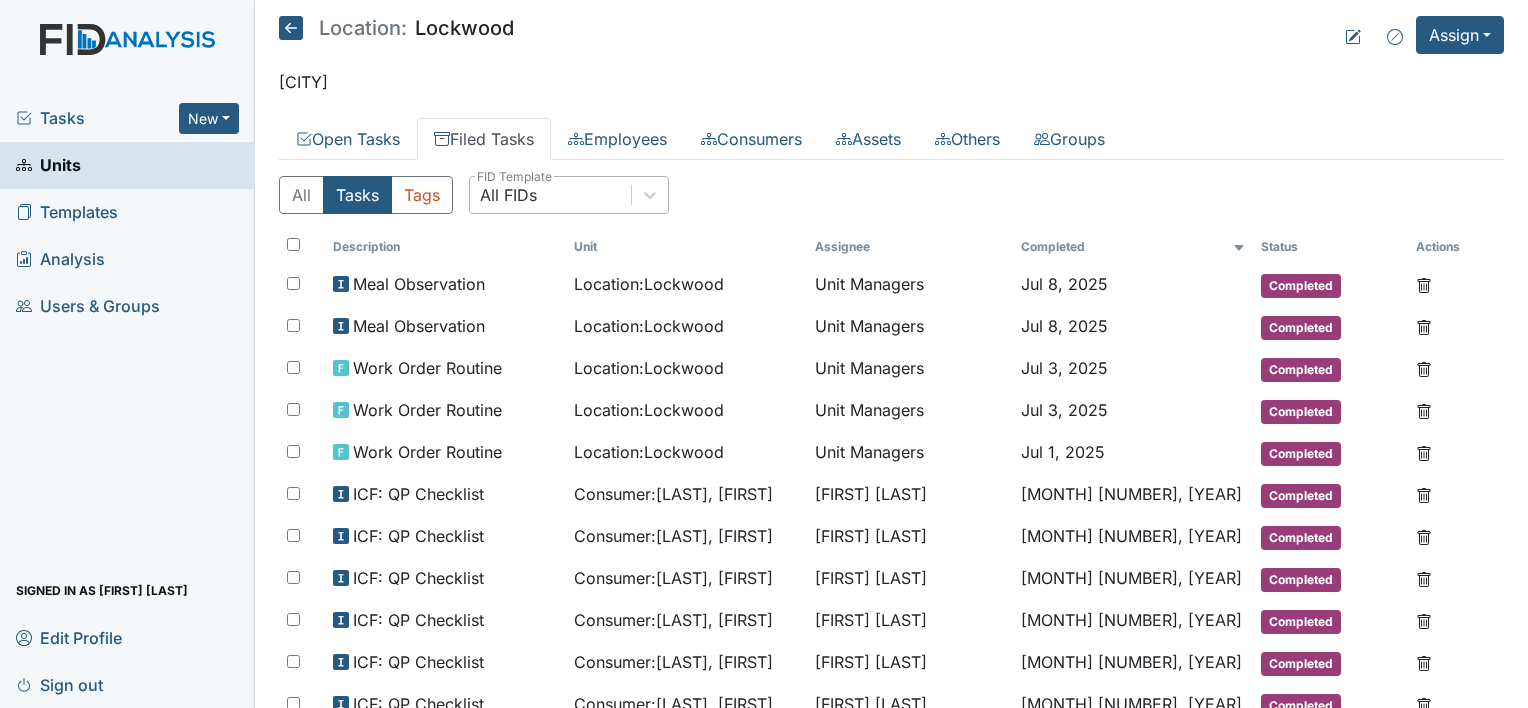 click on "All FIDs" at bounding box center [508, 195] 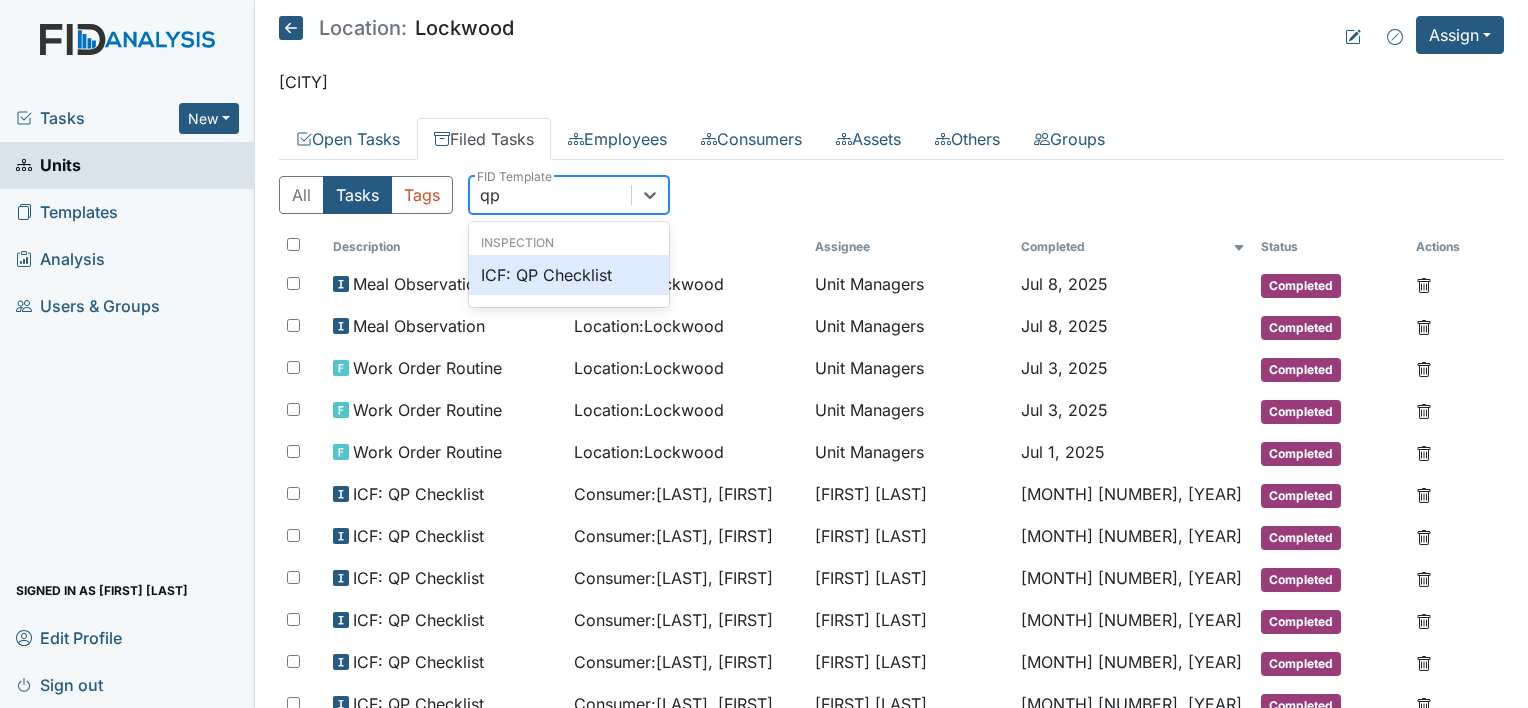 click on "ICF: QP Checklist" at bounding box center (569, 275) 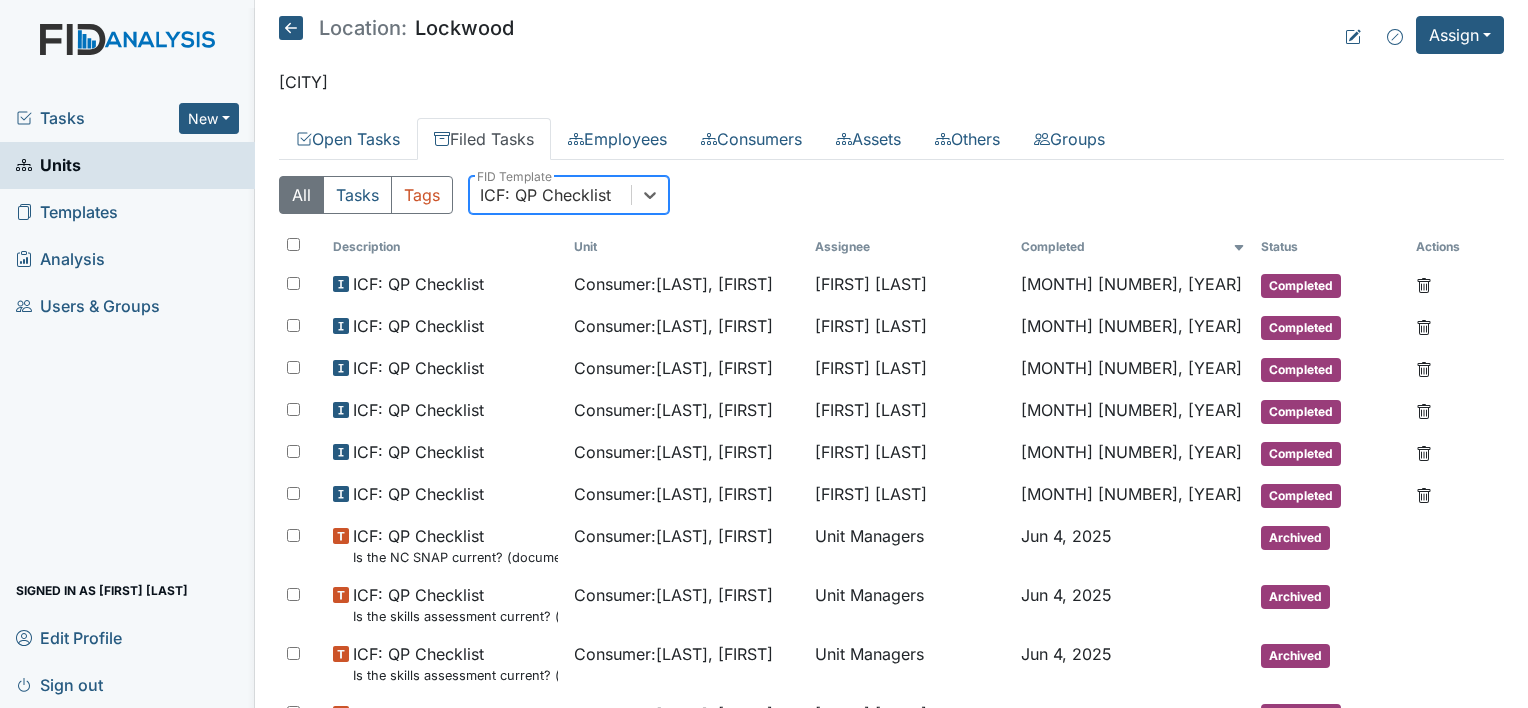 click at bounding box center [291, 28] 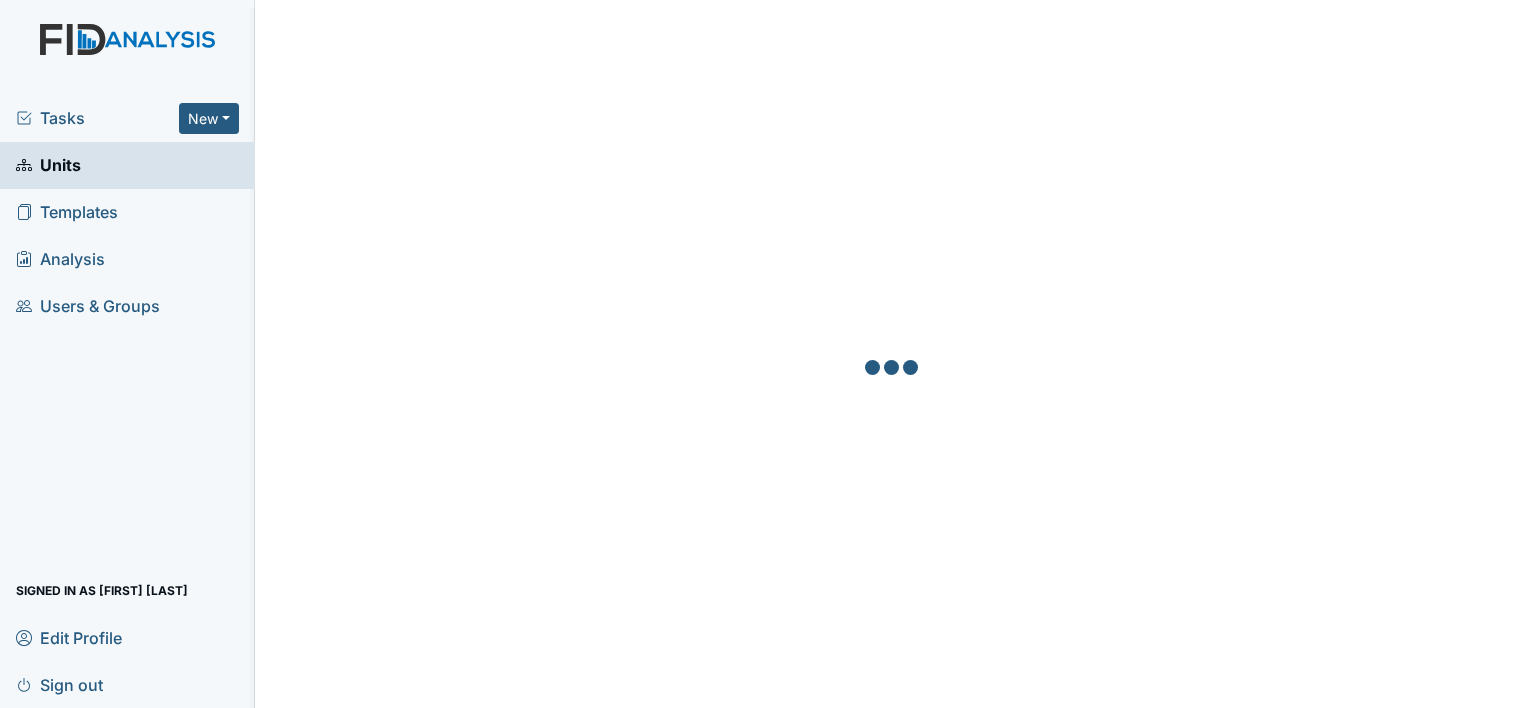 scroll, scrollTop: 0, scrollLeft: 0, axis: both 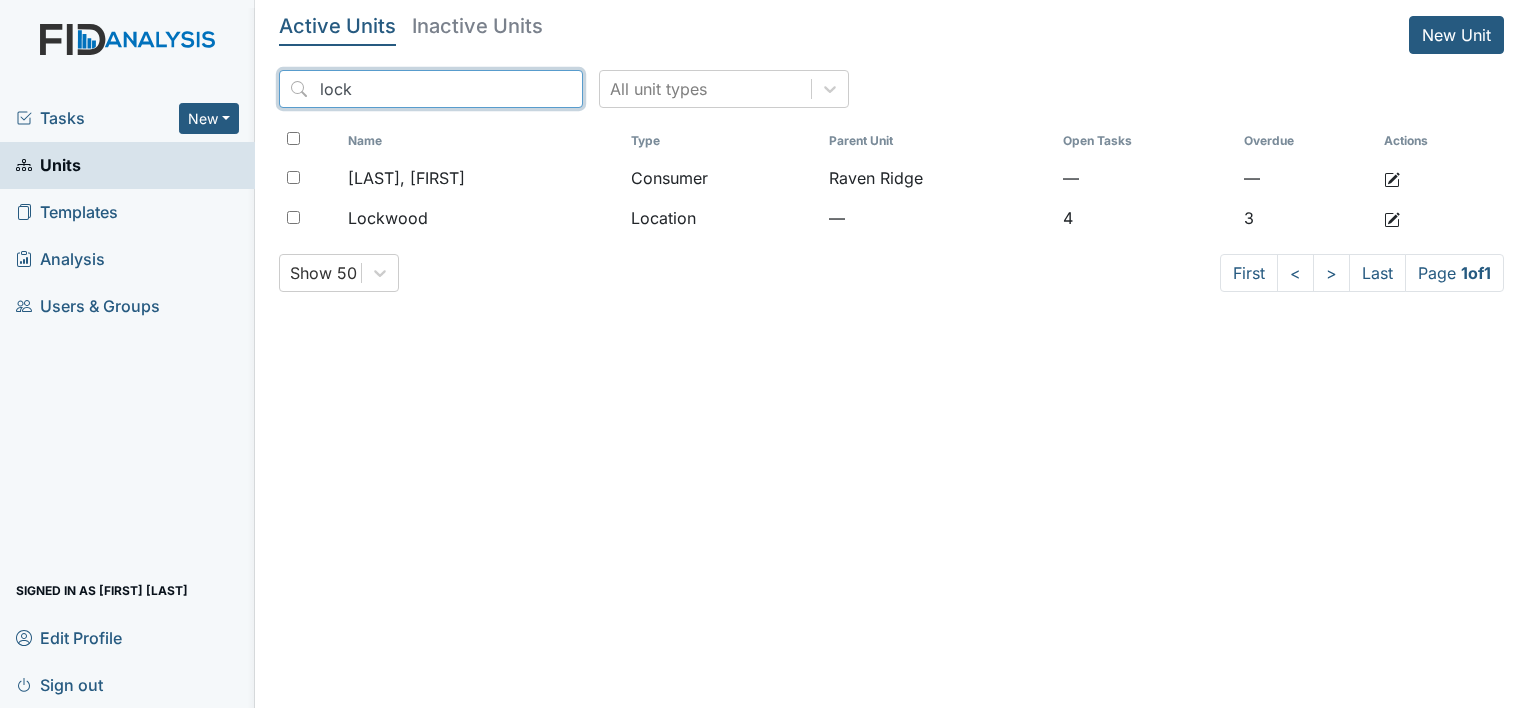 drag, startPoint x: 422, startPoint y: 92, endPoint x: 250, endPoint y: 79, distance: 172.49059 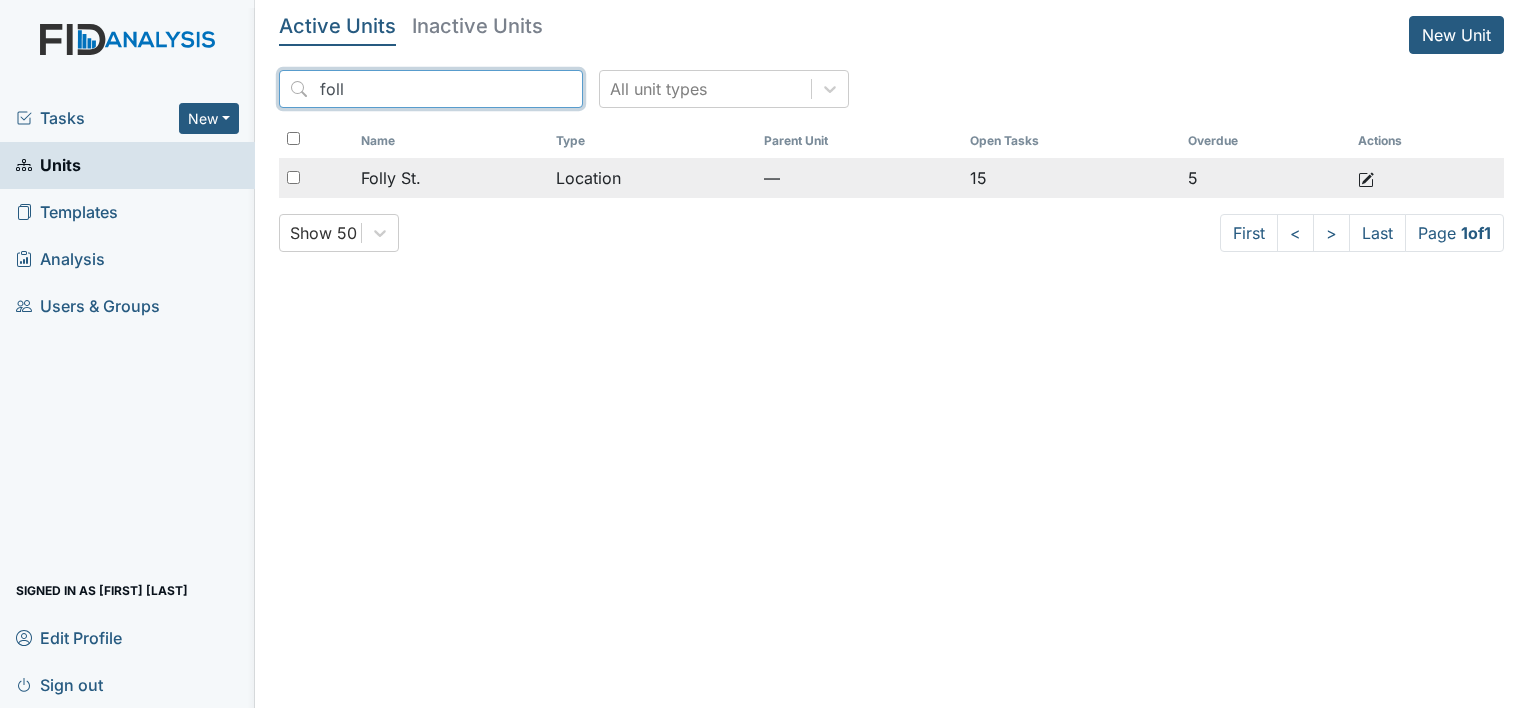 type on "foll" 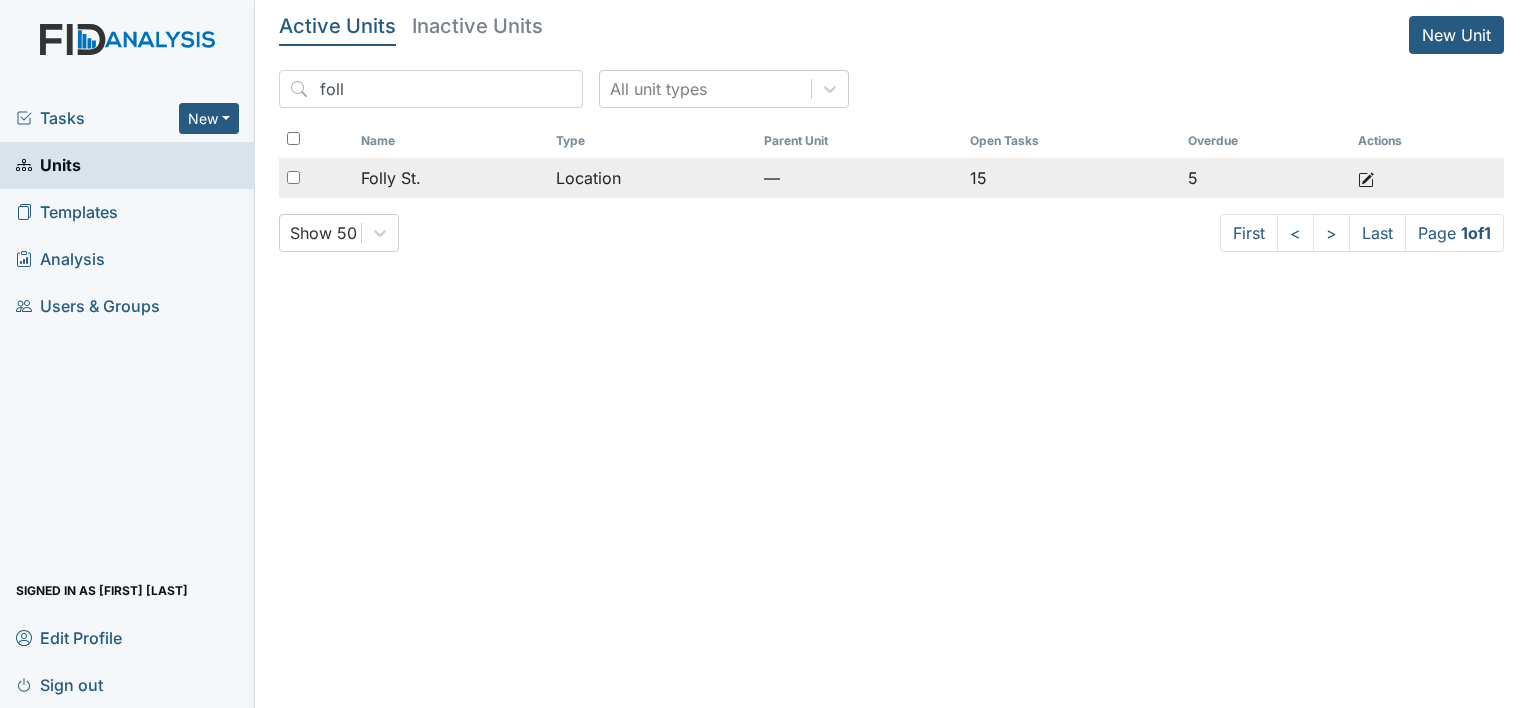 click on "Folly St." at bounding box center (450, 178) 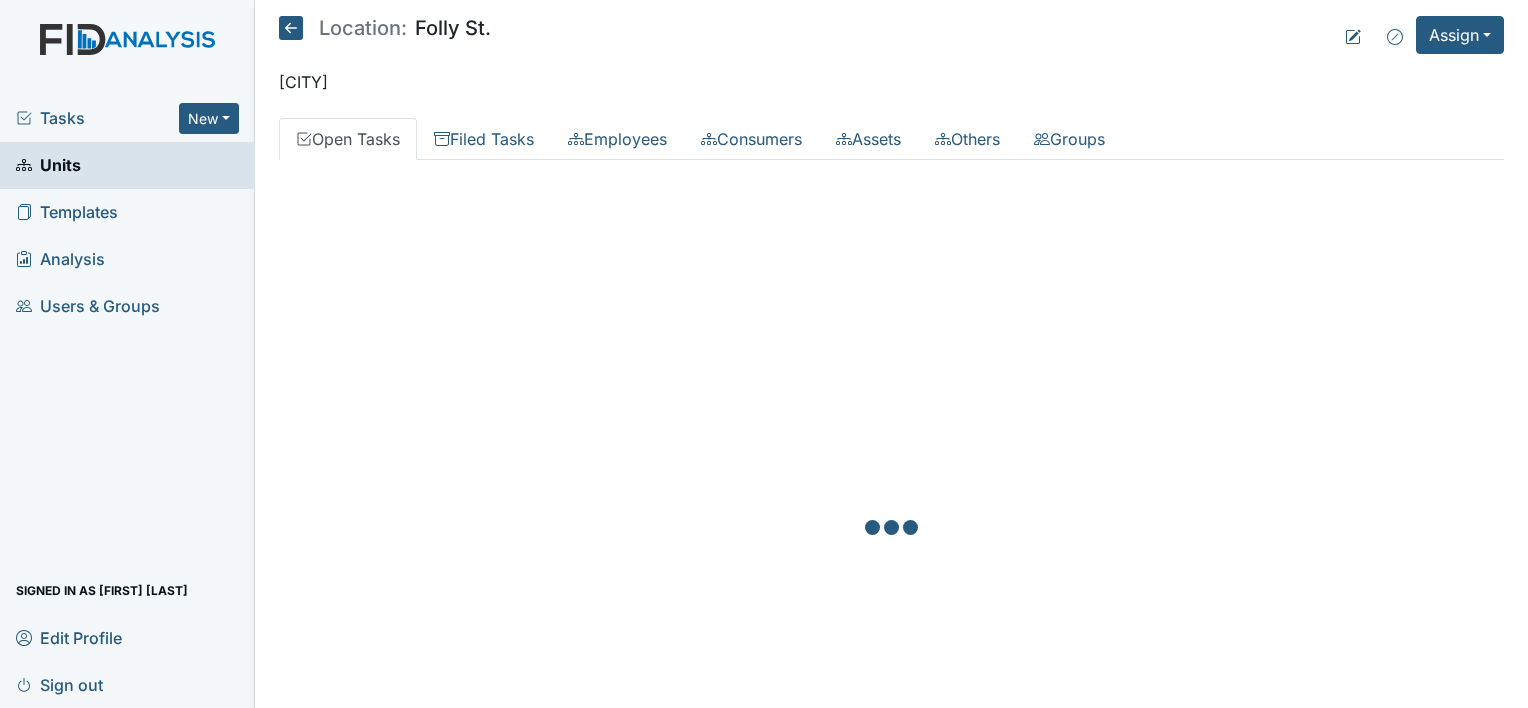 scroll, scrollTop: 0, scrollLeft: 0, axis: both 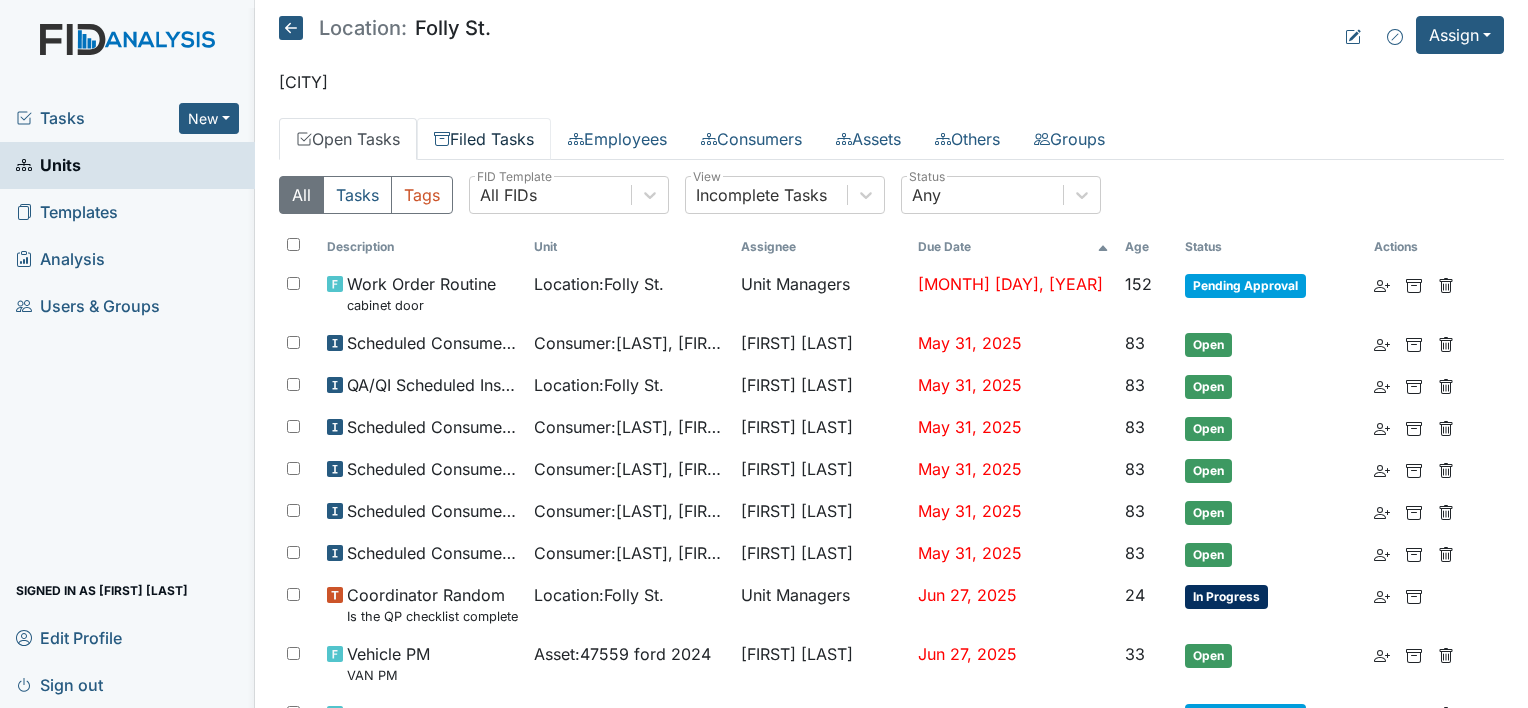 click on "Filed Tasks" at bounding box center (484, 139) 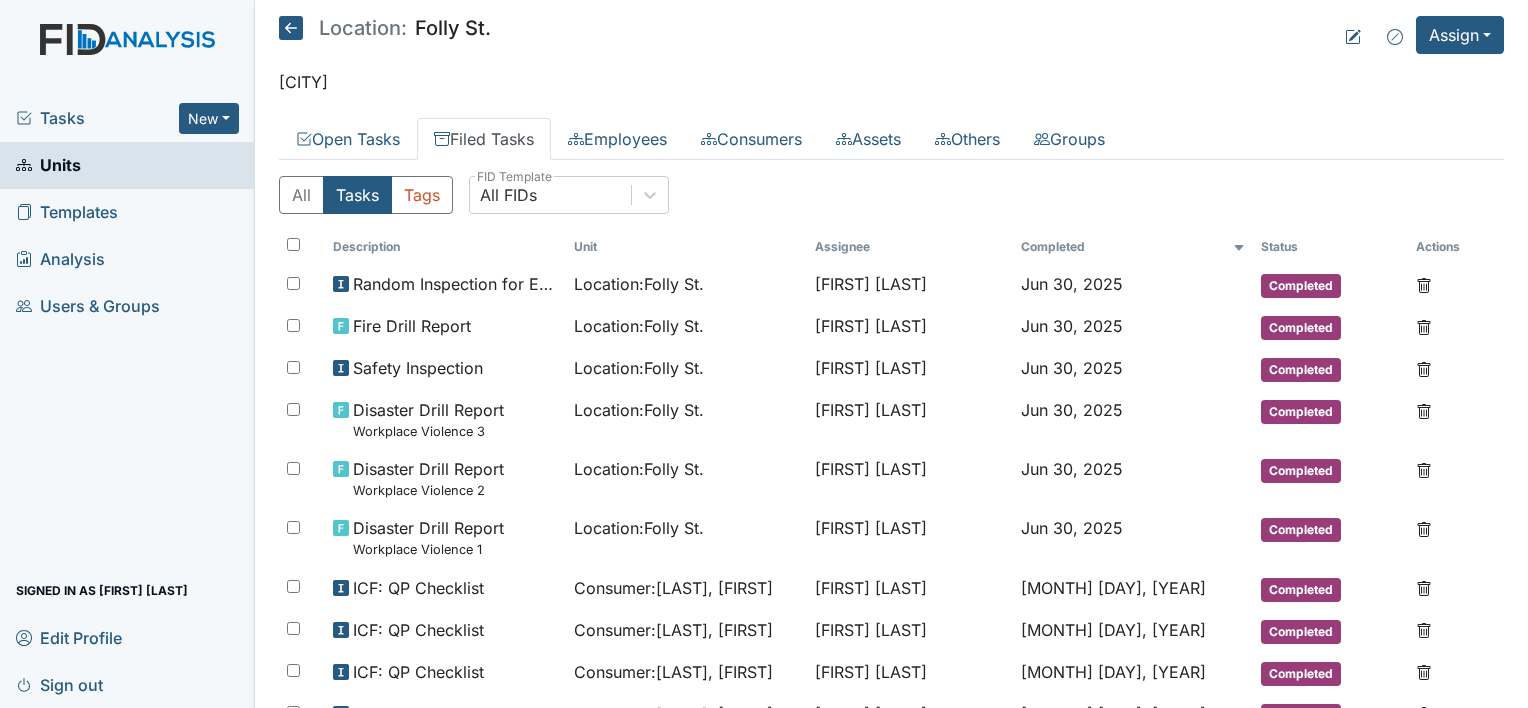 click at bounding box center [127, 59] 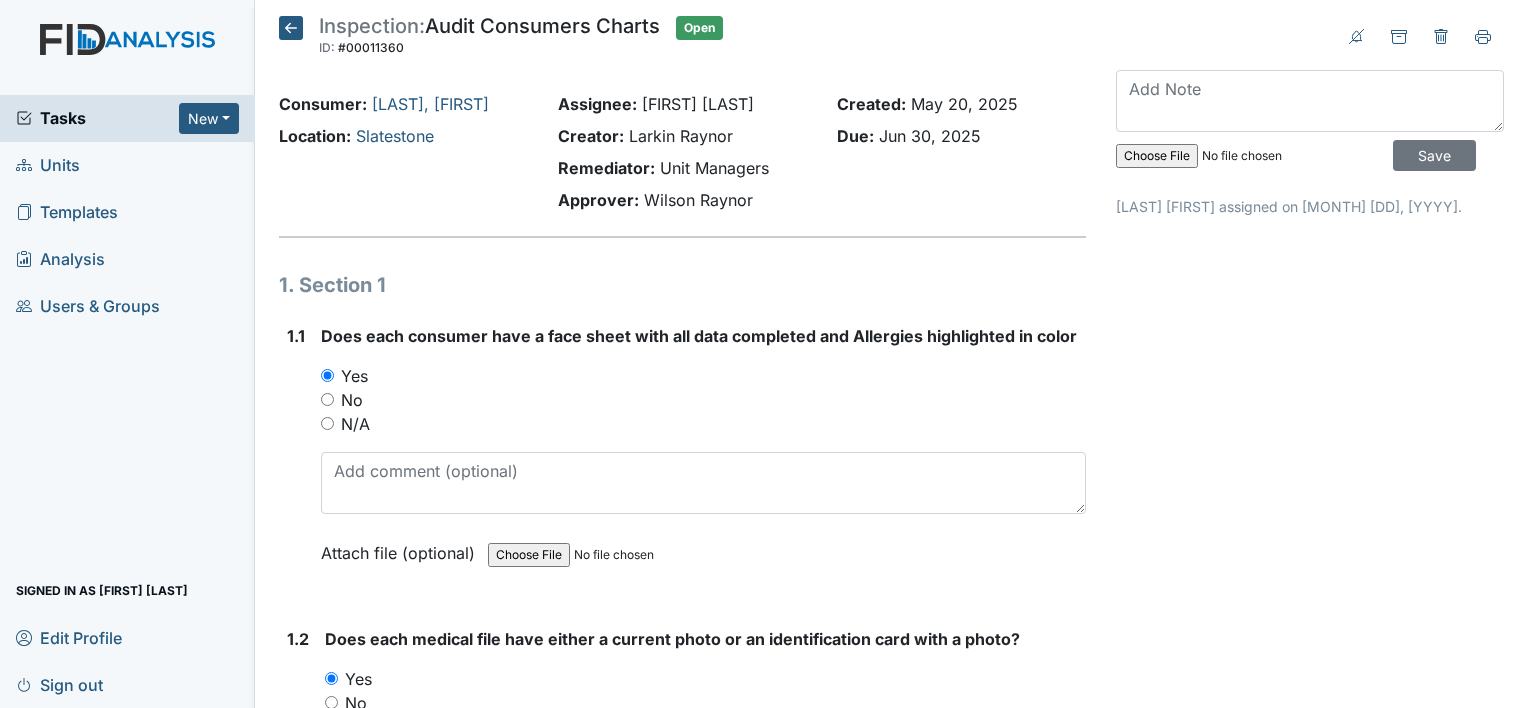 scroll, scrollTop: 0, scrollLeft: 0, axis: both 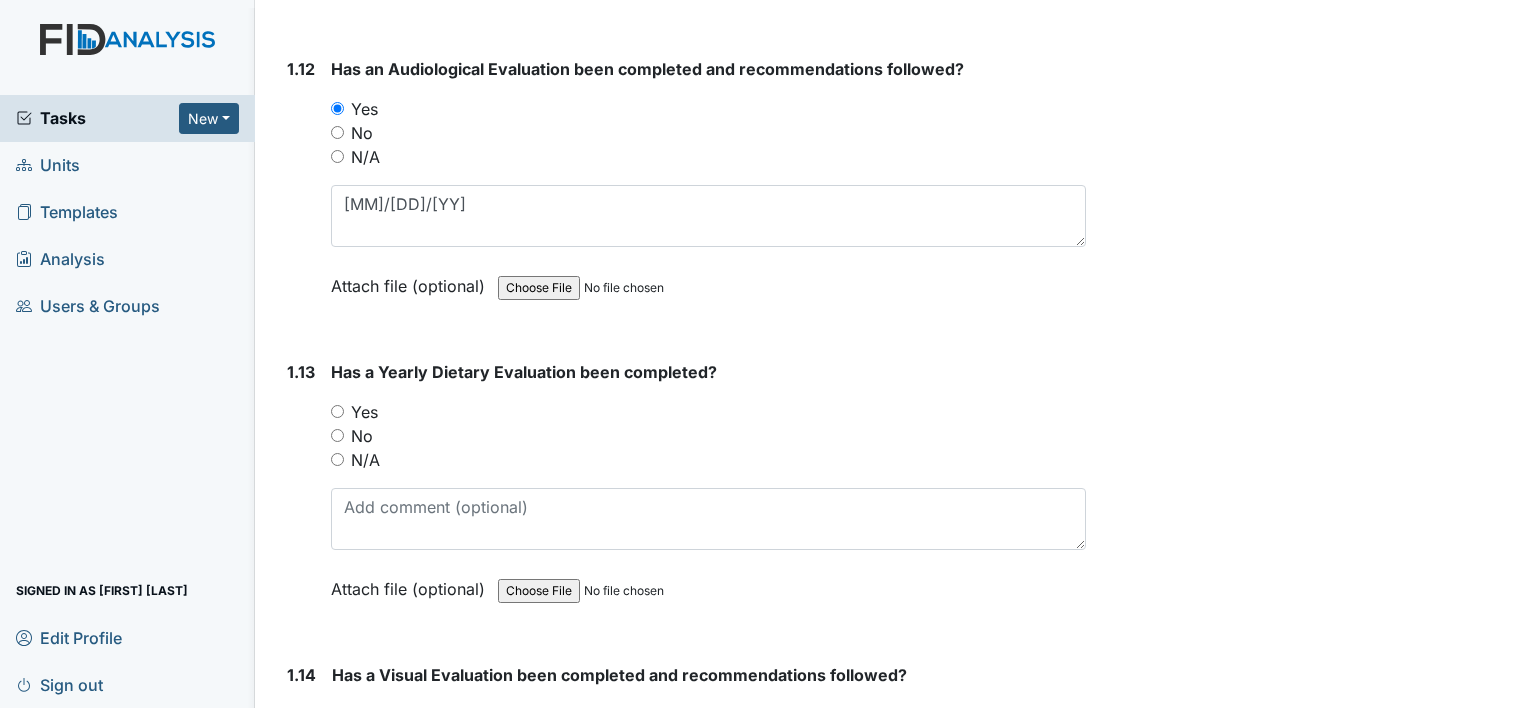 click on "Units" at bounding box center [48, 165] 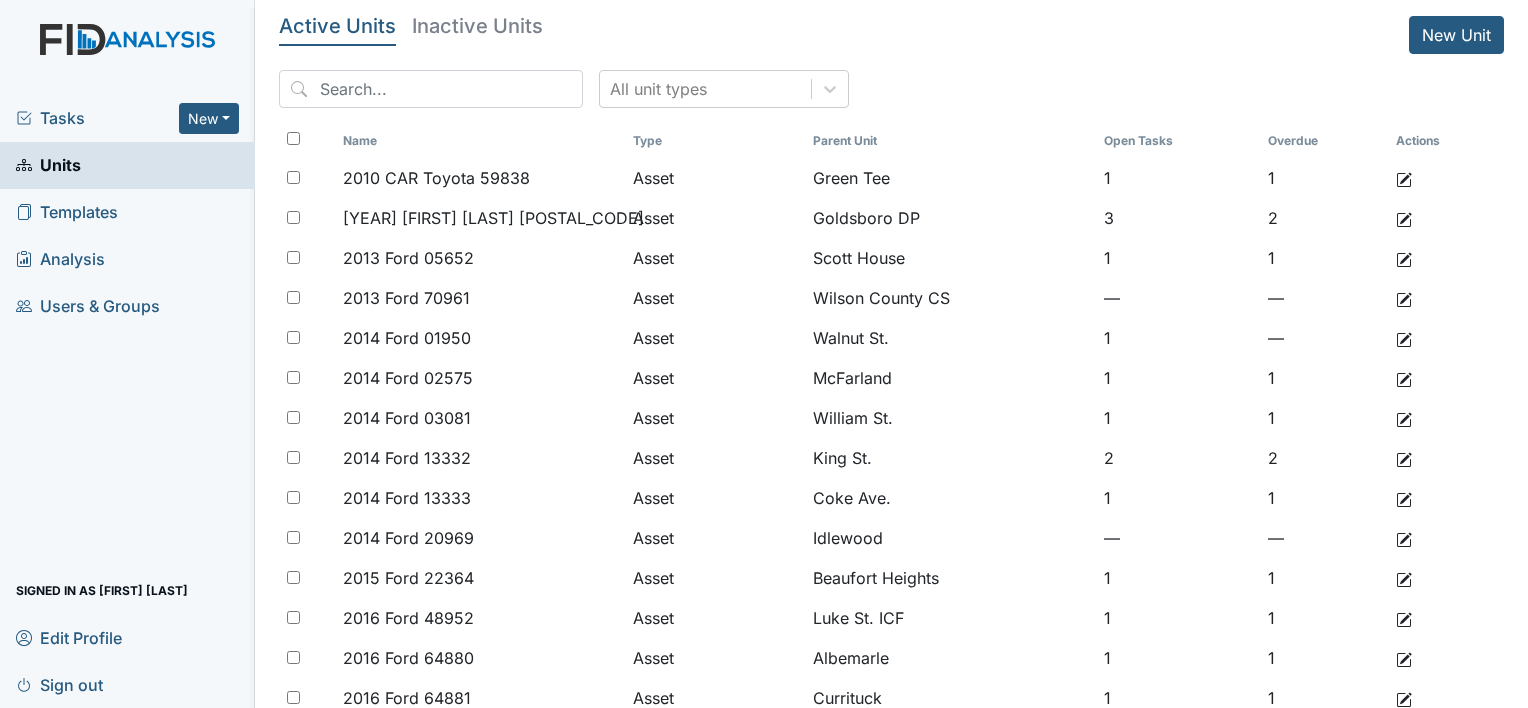 scroll, scrollTop: 0, scrollLeft: 0, axis: both 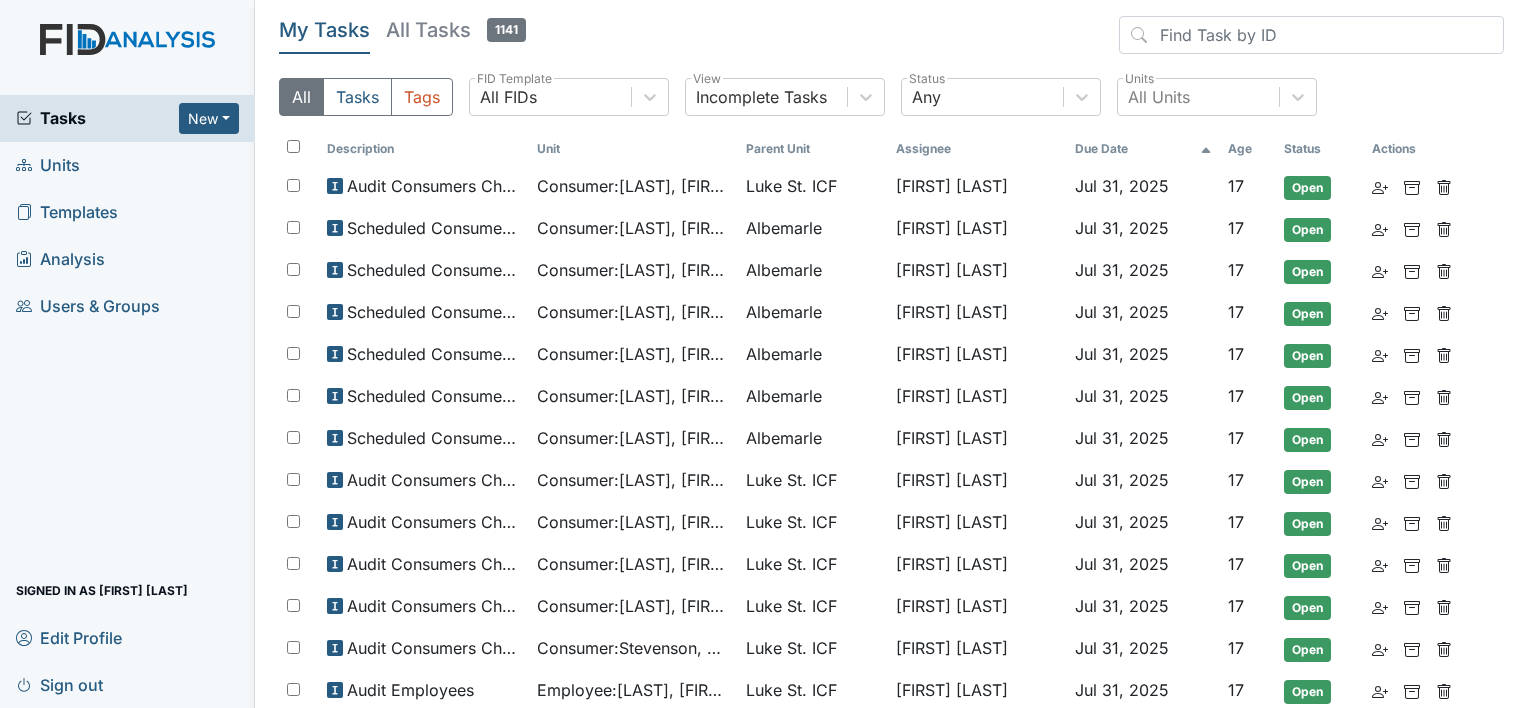 click on "Units" at bounding box center (127, 165) 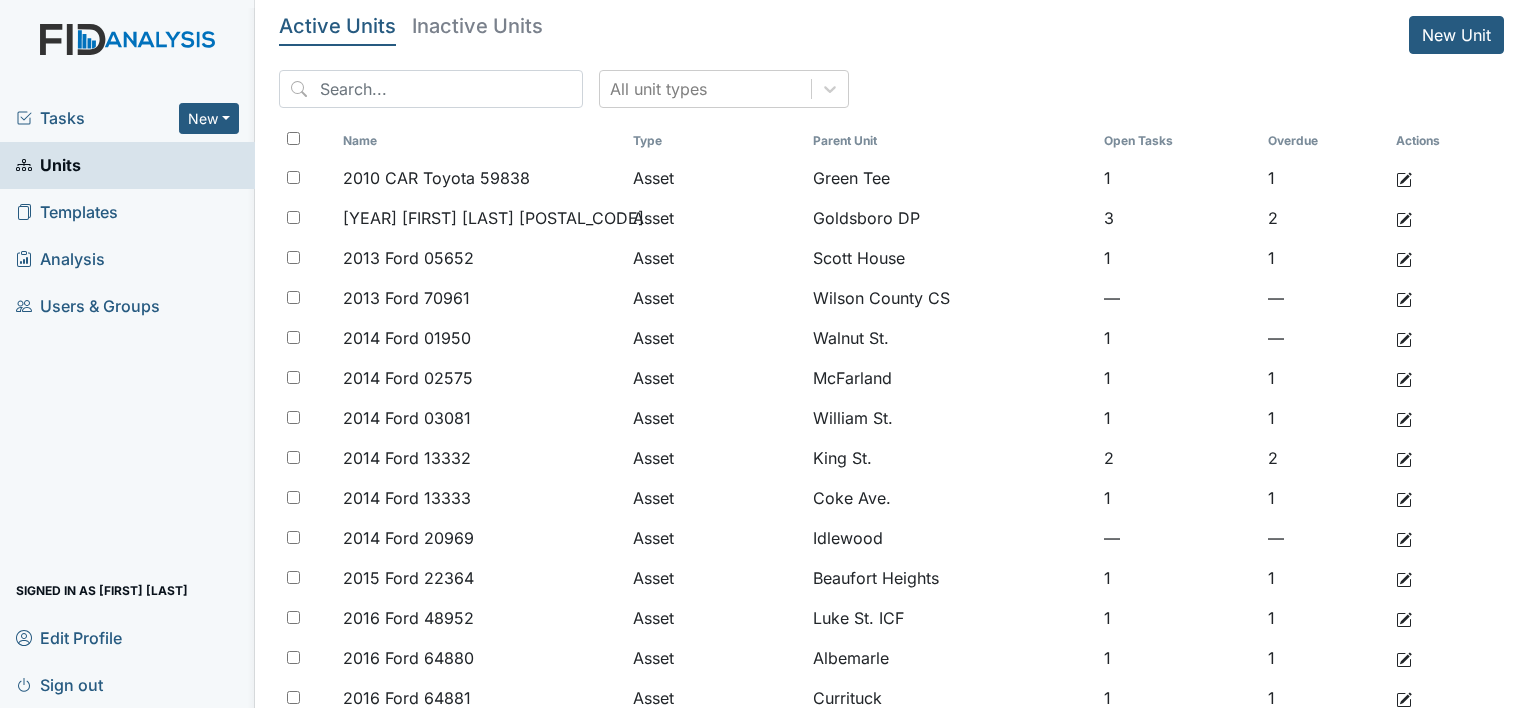 scroll, scrollTop: 0, scrollLeft: 0, axis: both 